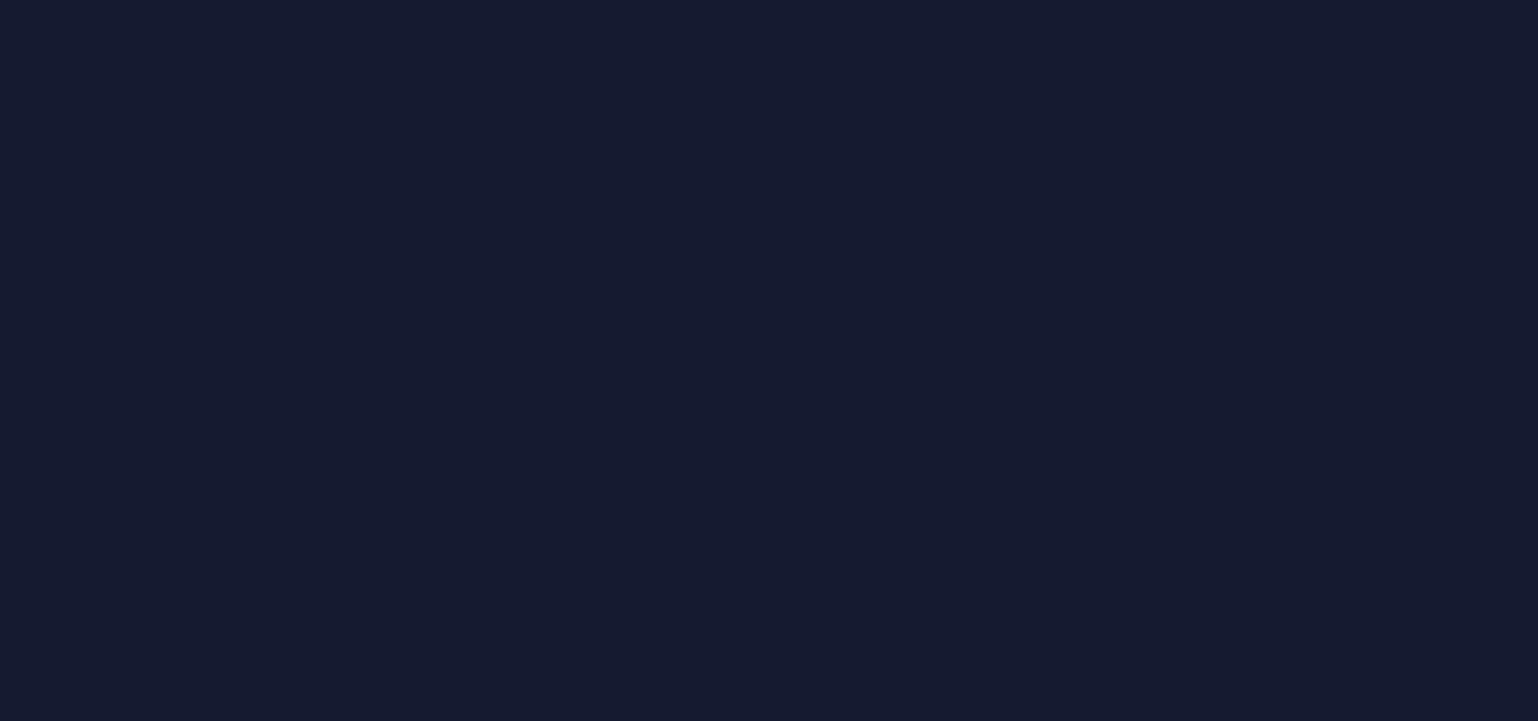 scroll, scrollTop: 0, scrollLeft: 0, axis: both 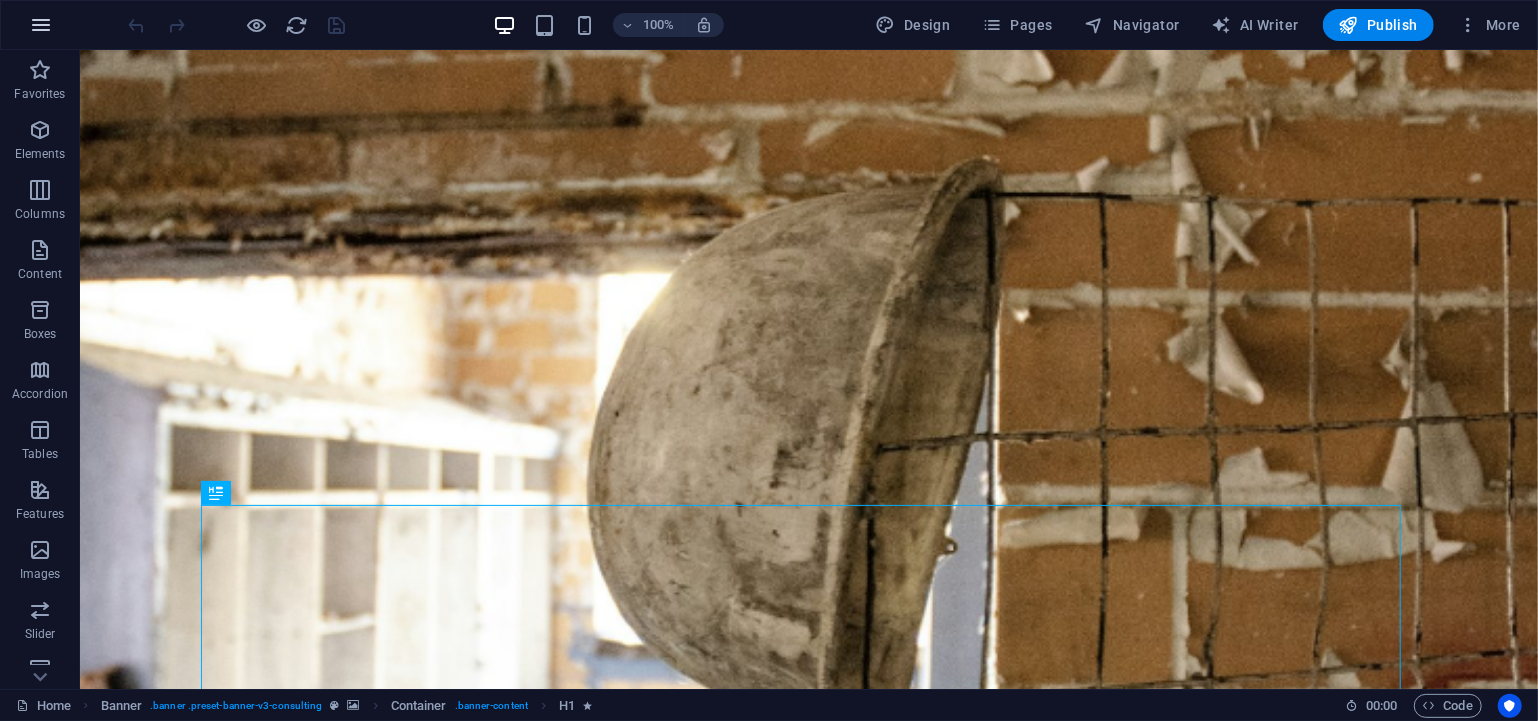 click at bounding box center [41, 25] 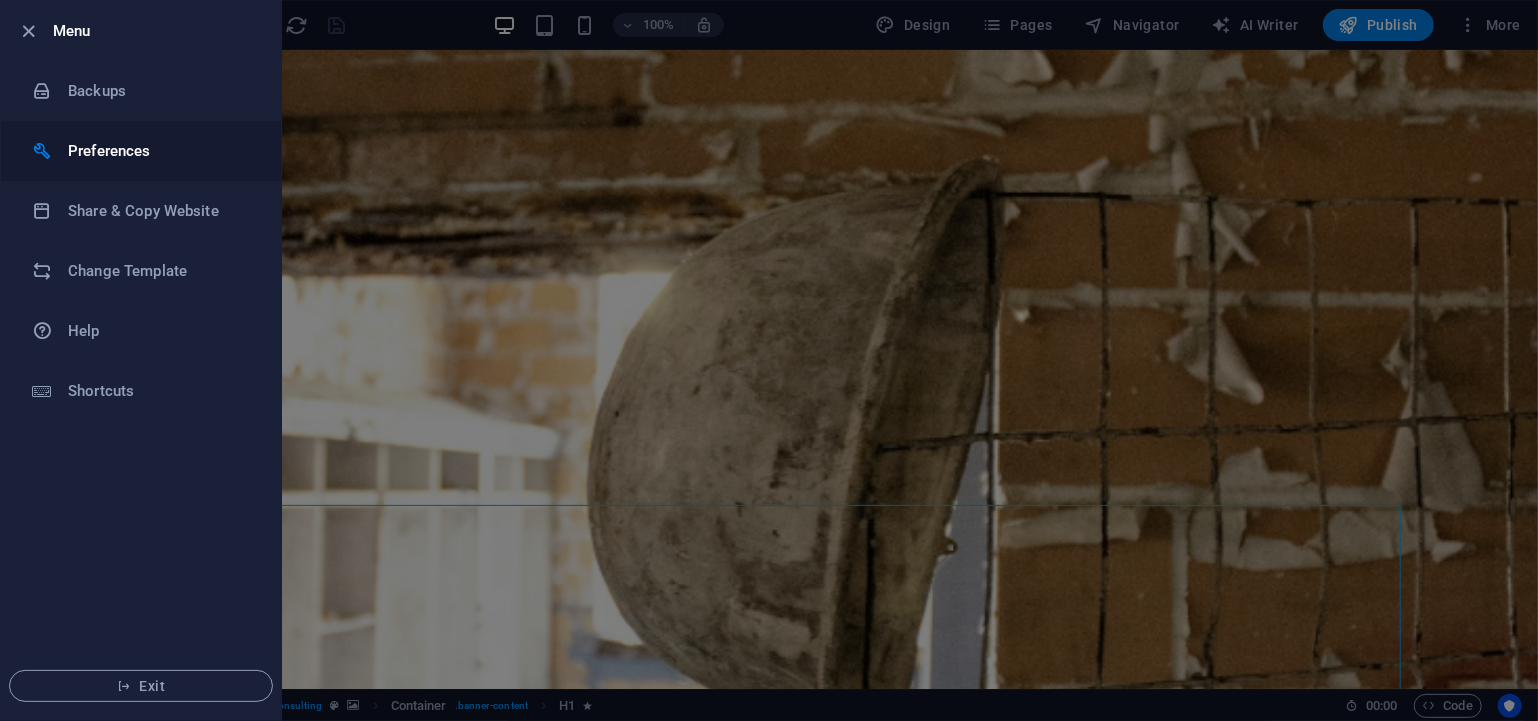 click on "Preferences" at bounding box center [160, 151] 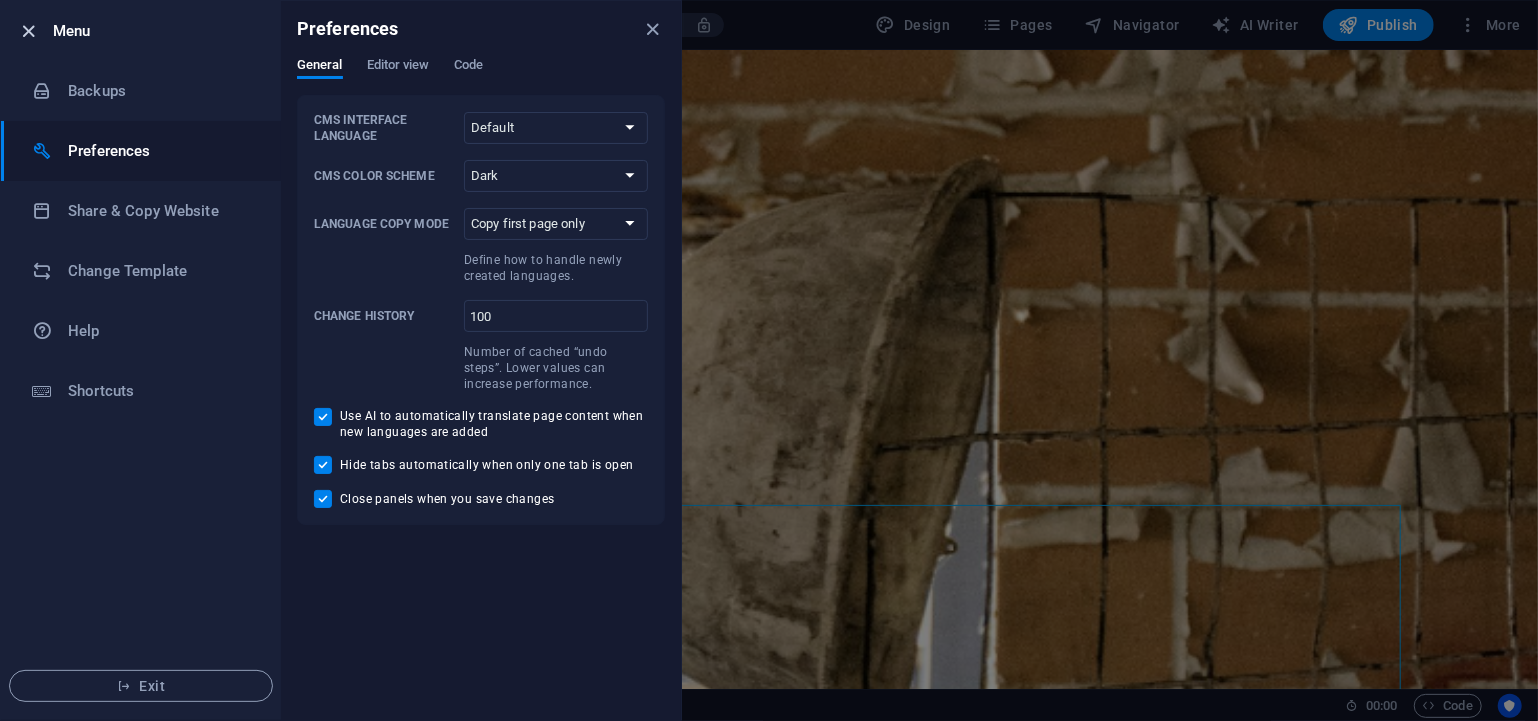 click at bounding box center [29, 31] 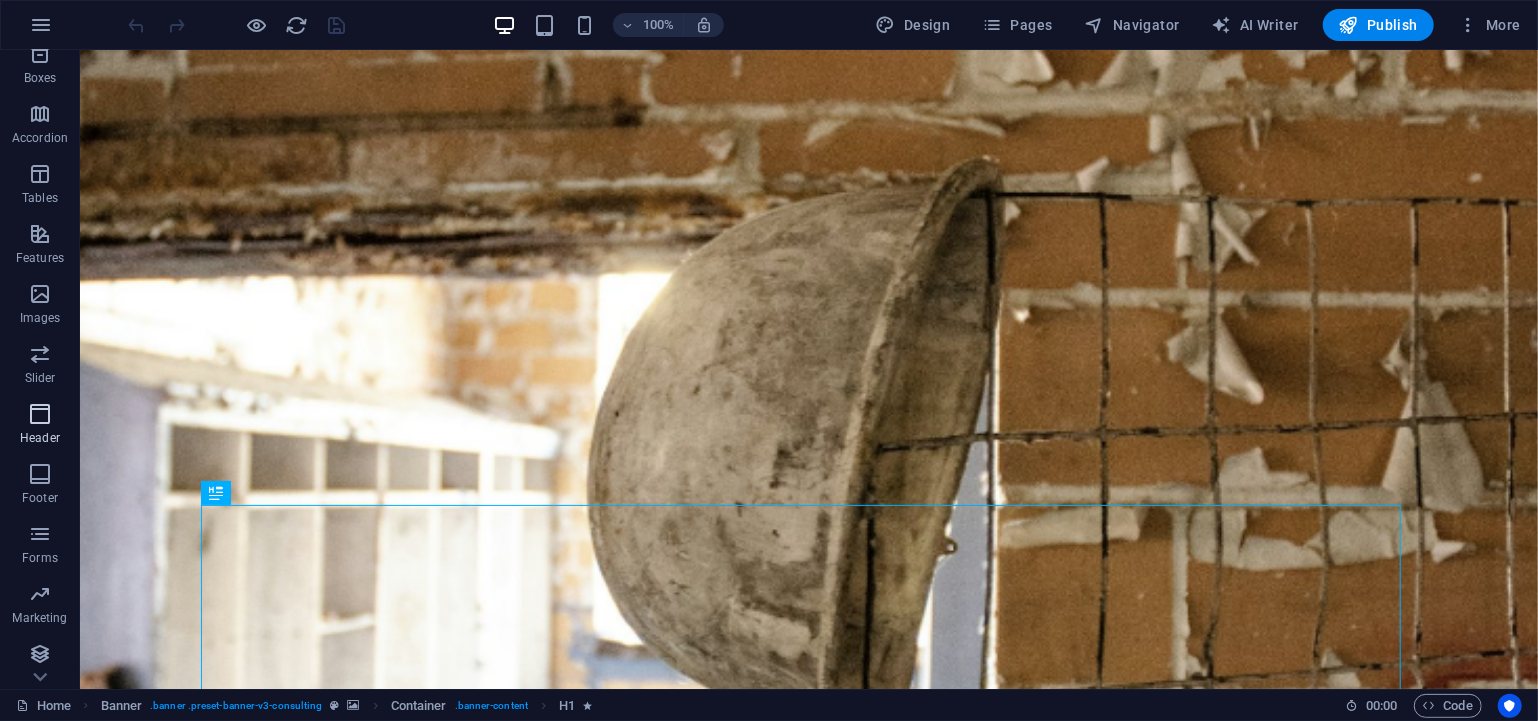 scroll, scrollTop: 260, scrollLeft: 0, axis: vertical 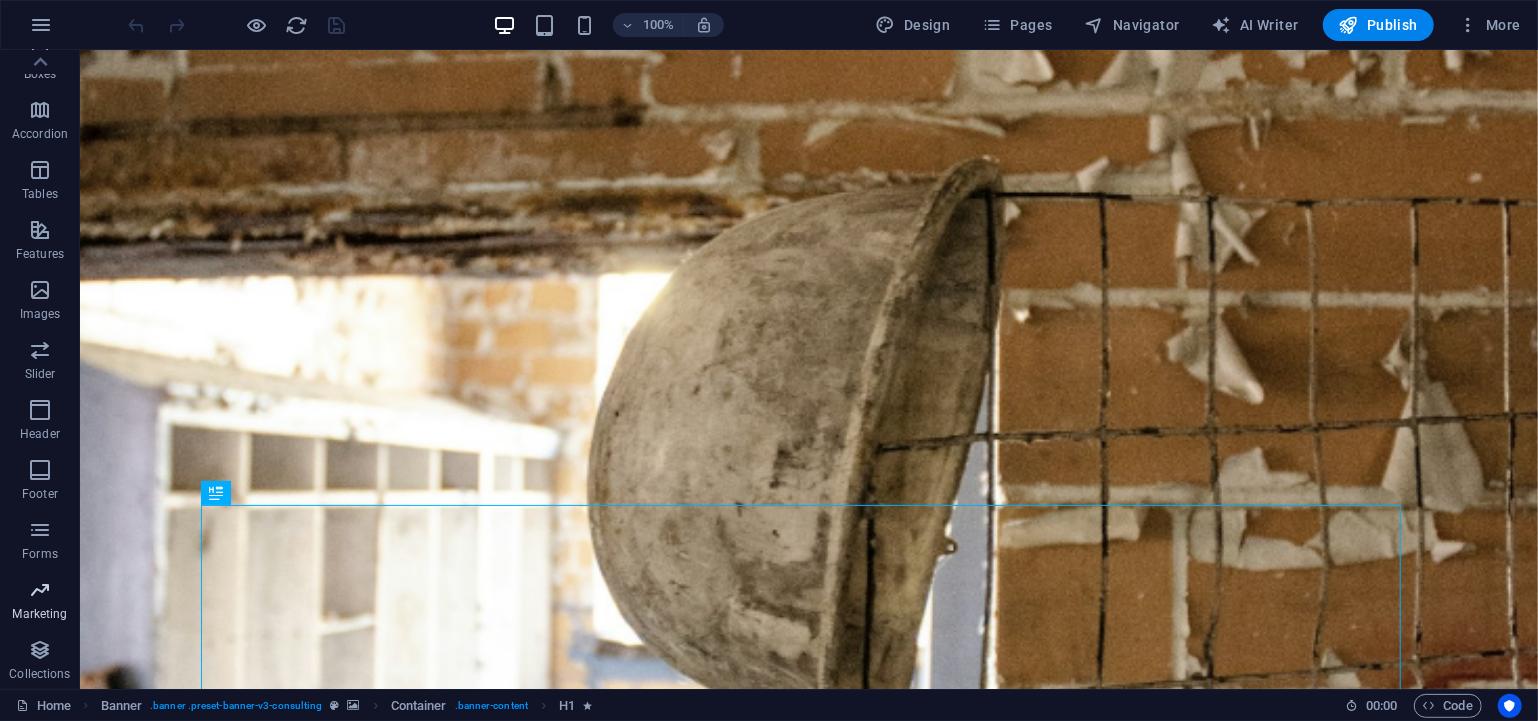 click on "Marketing" at bounding box center (40, 602) 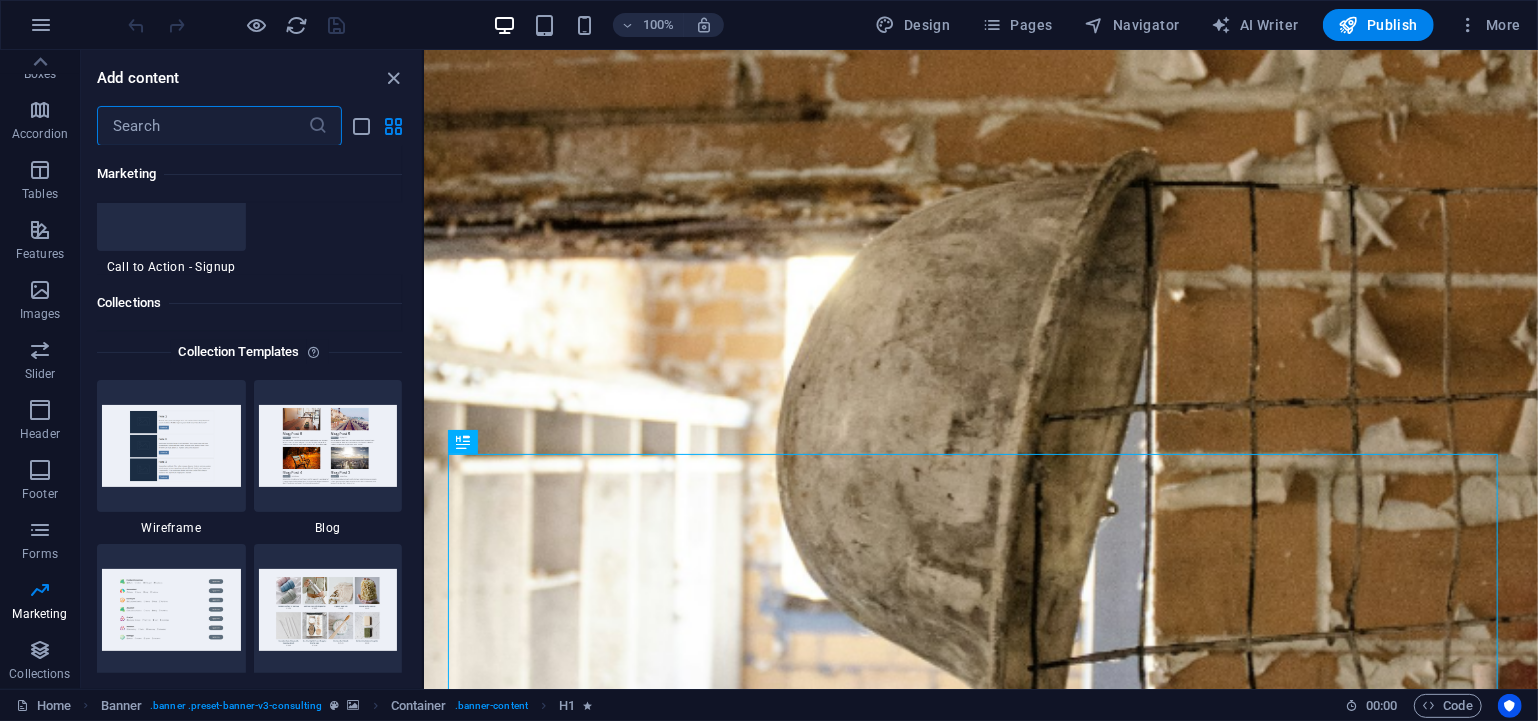 scroll, scrollTop: 18621, scrollLeft: 0, axis: vertical 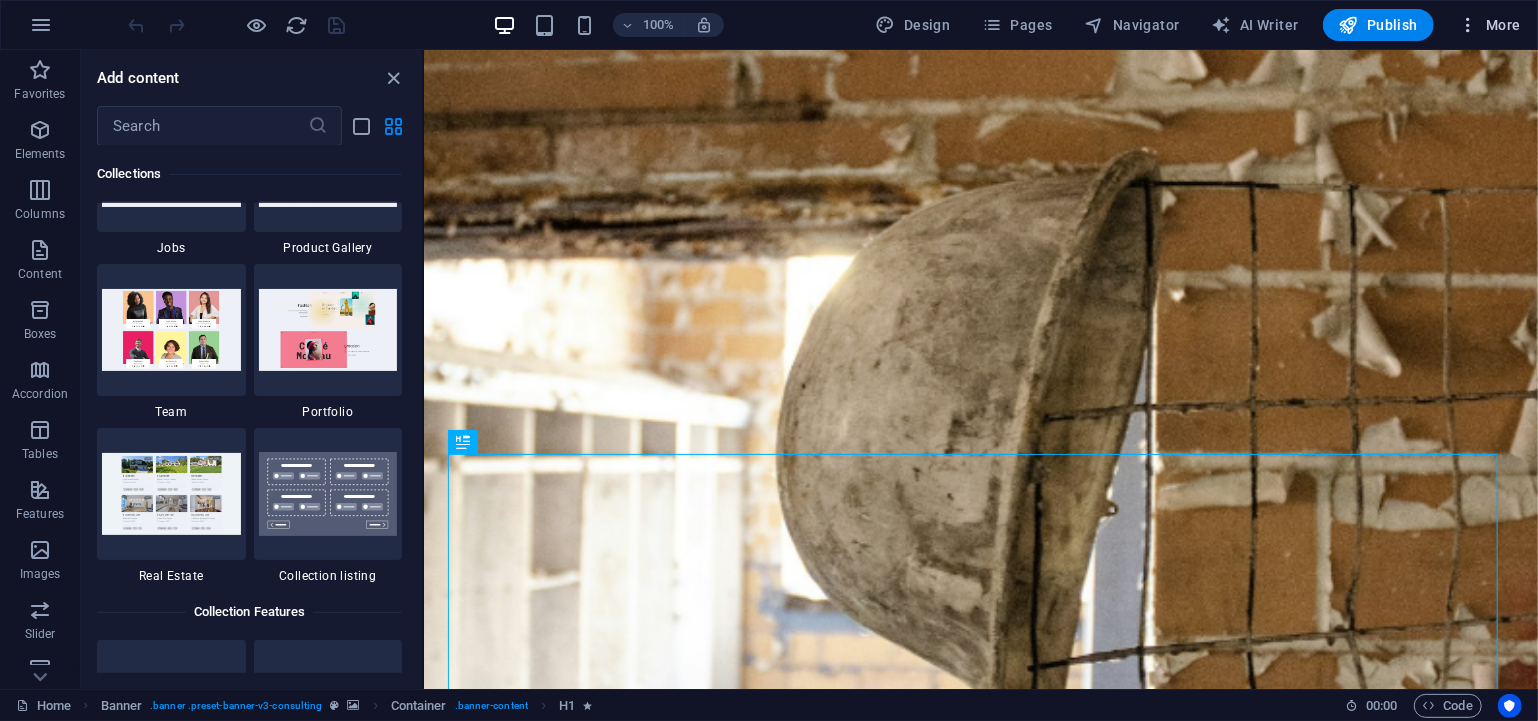 click at bounding box center (1468, 25) 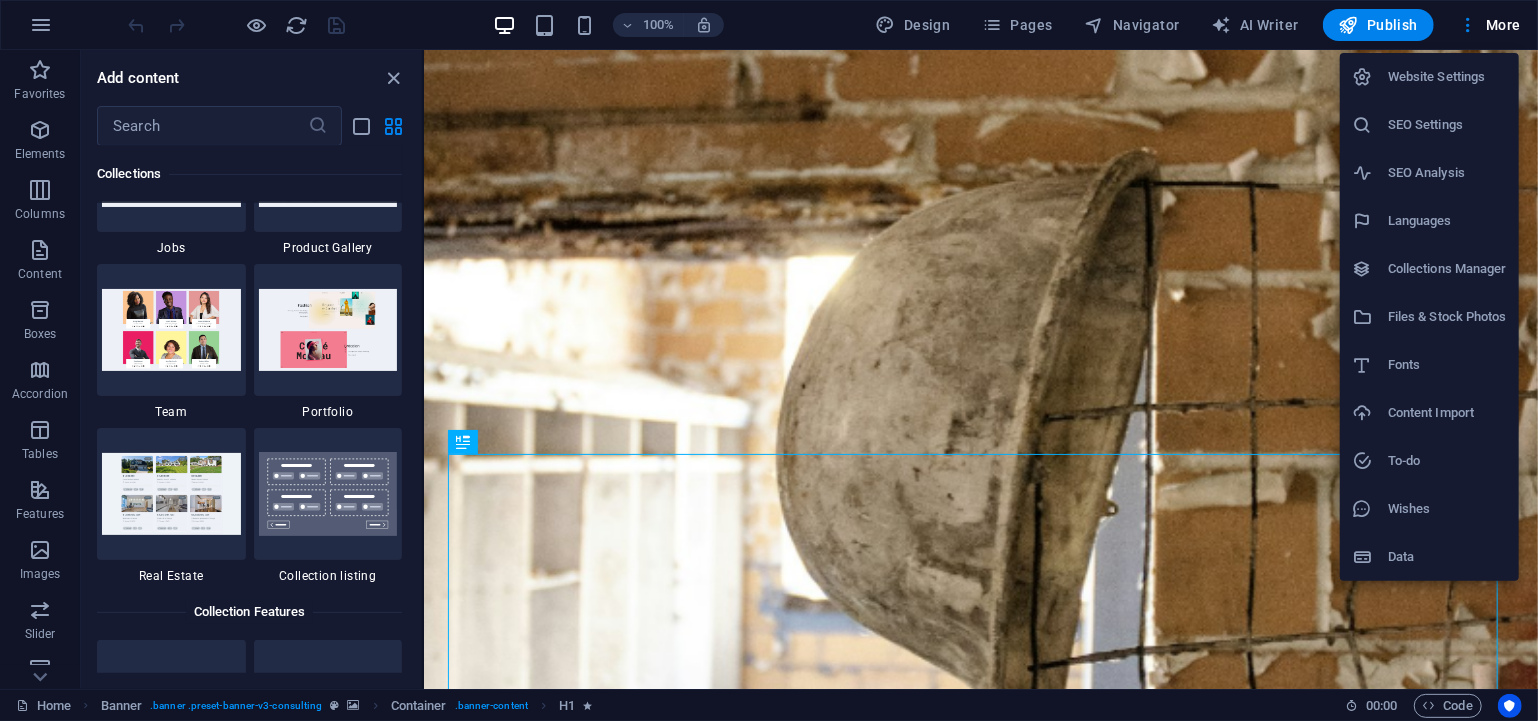click on "Website Settings" at bounding box center [1447, 77] 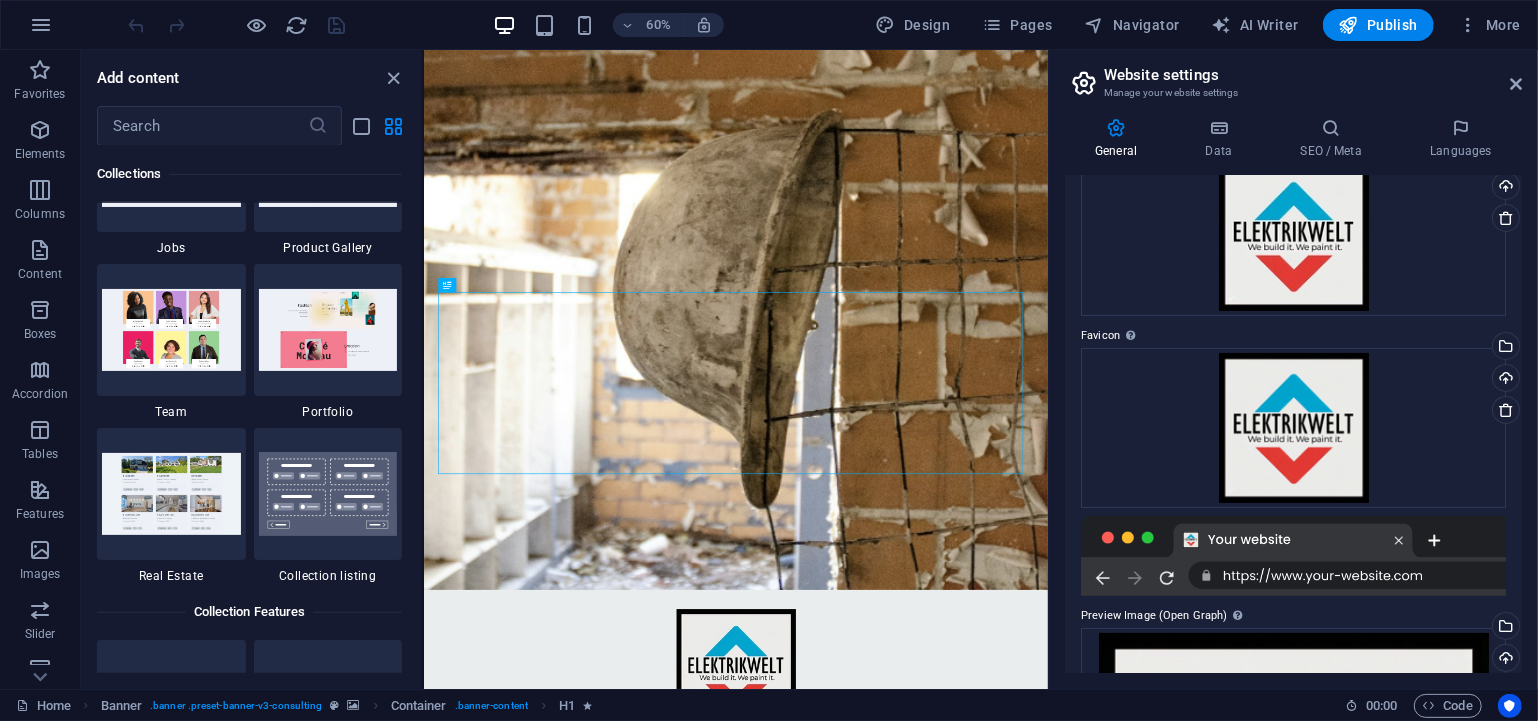 scroll, scrollTop: 222, scrollLeft: 0, axis: vertical 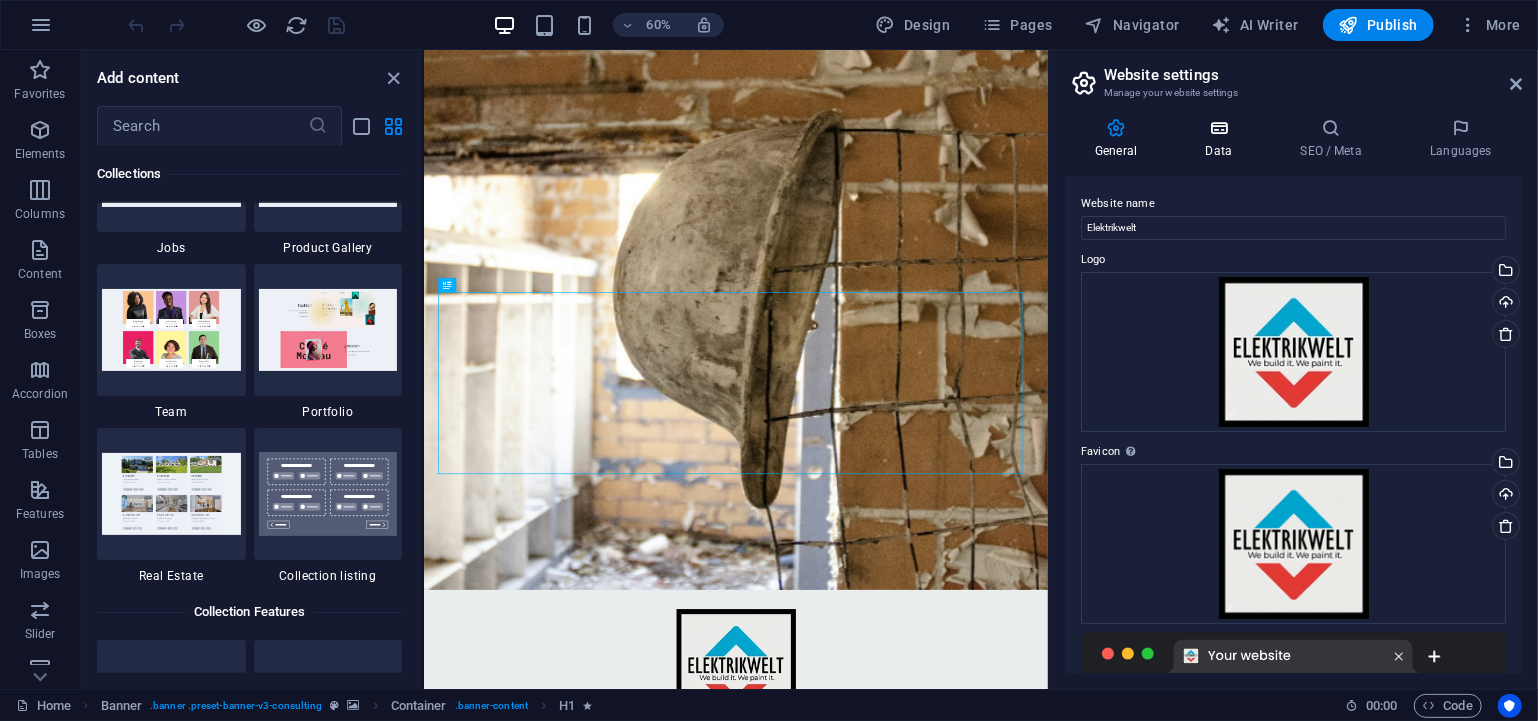 click at bounding box center [1218, 128] 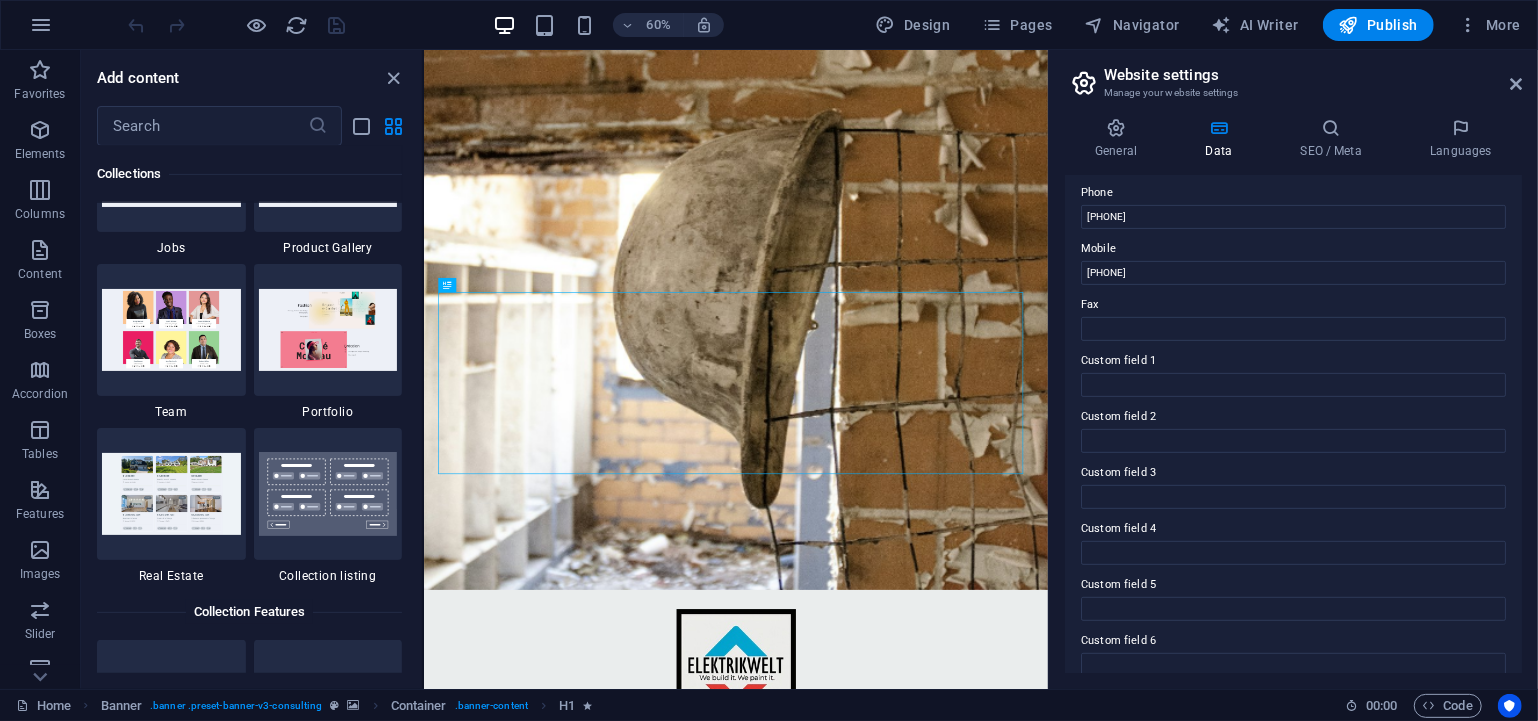 scroll, scrollTop: 462, scrollLeft: 0, axis: vertical 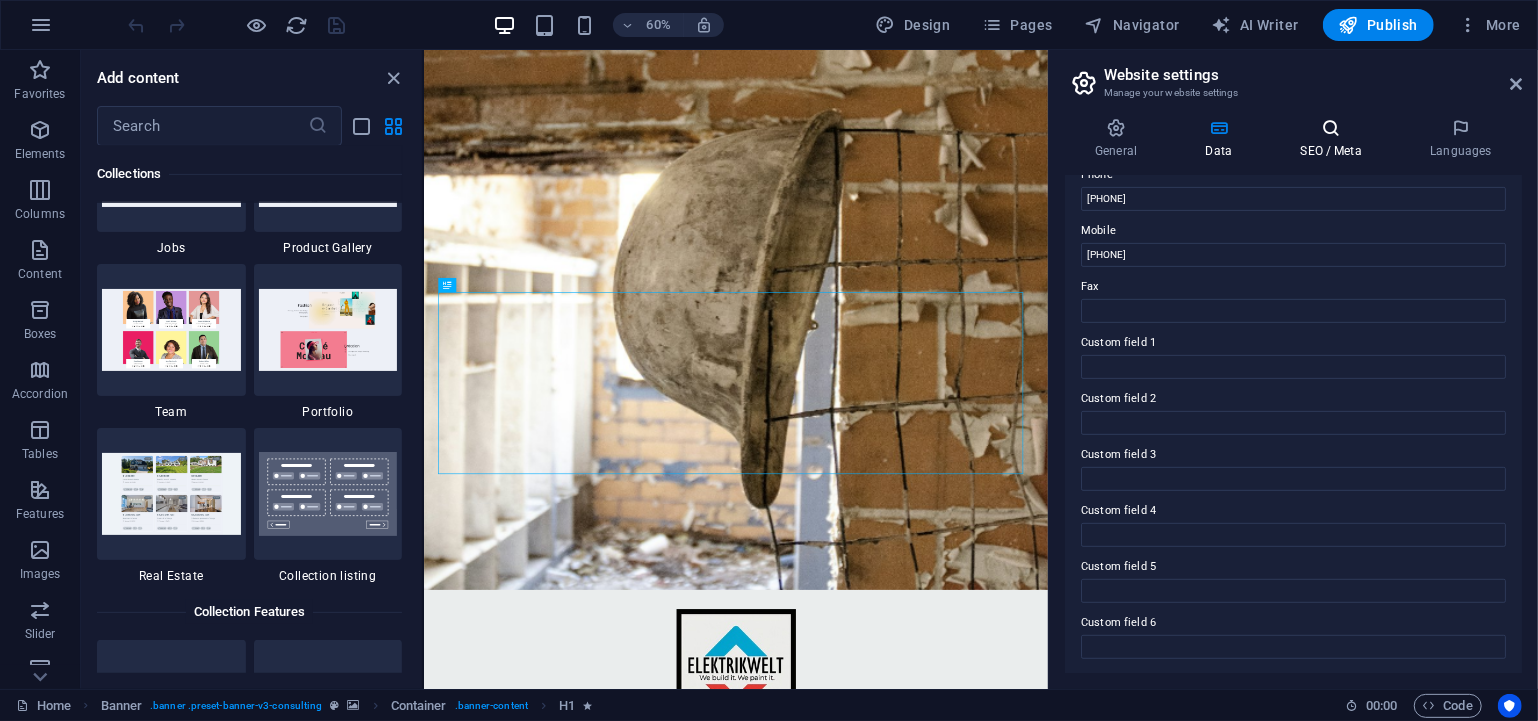 click at bounding box center (1331, 128) 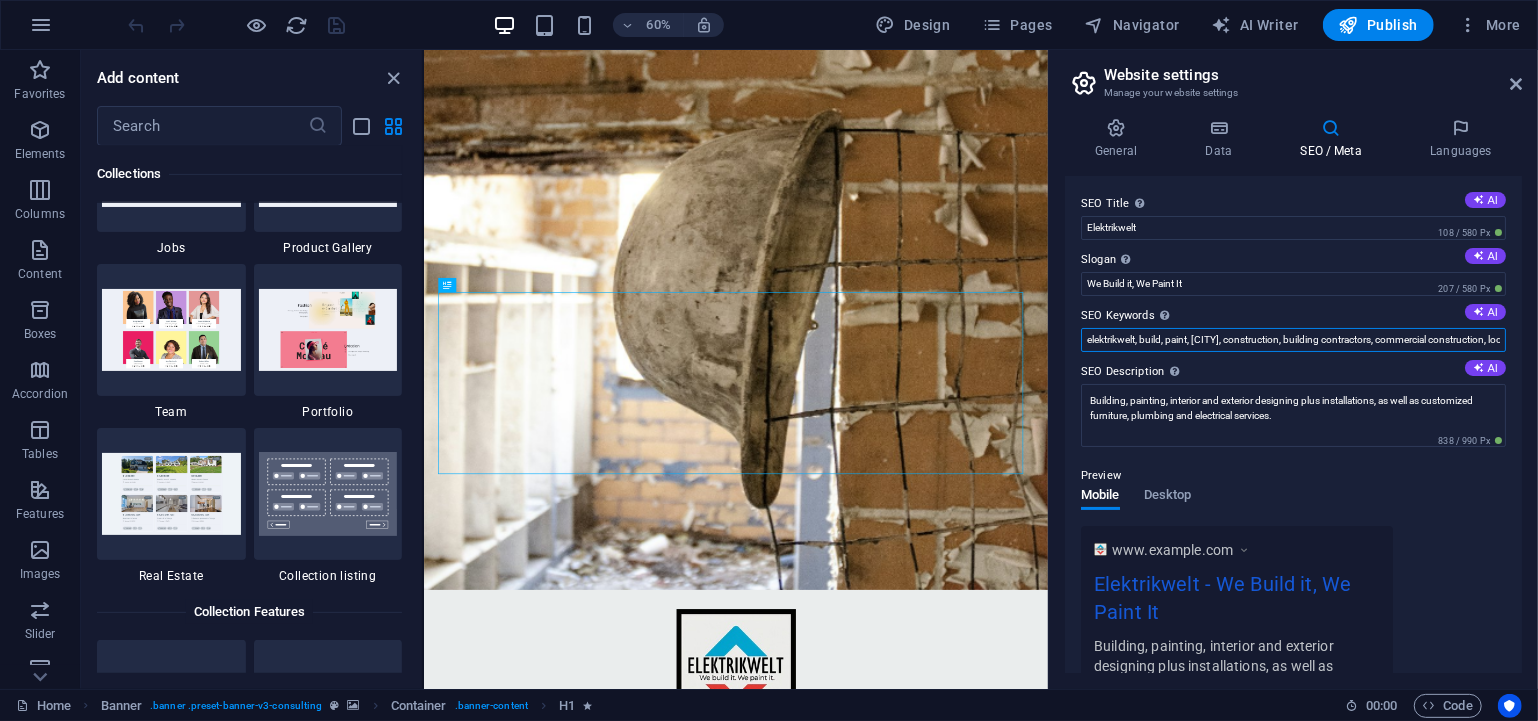 drag, startPoint x: 1137, startPoint y: 338, endPoint x: 1244, endPoint y: 336, distance: 107.01869 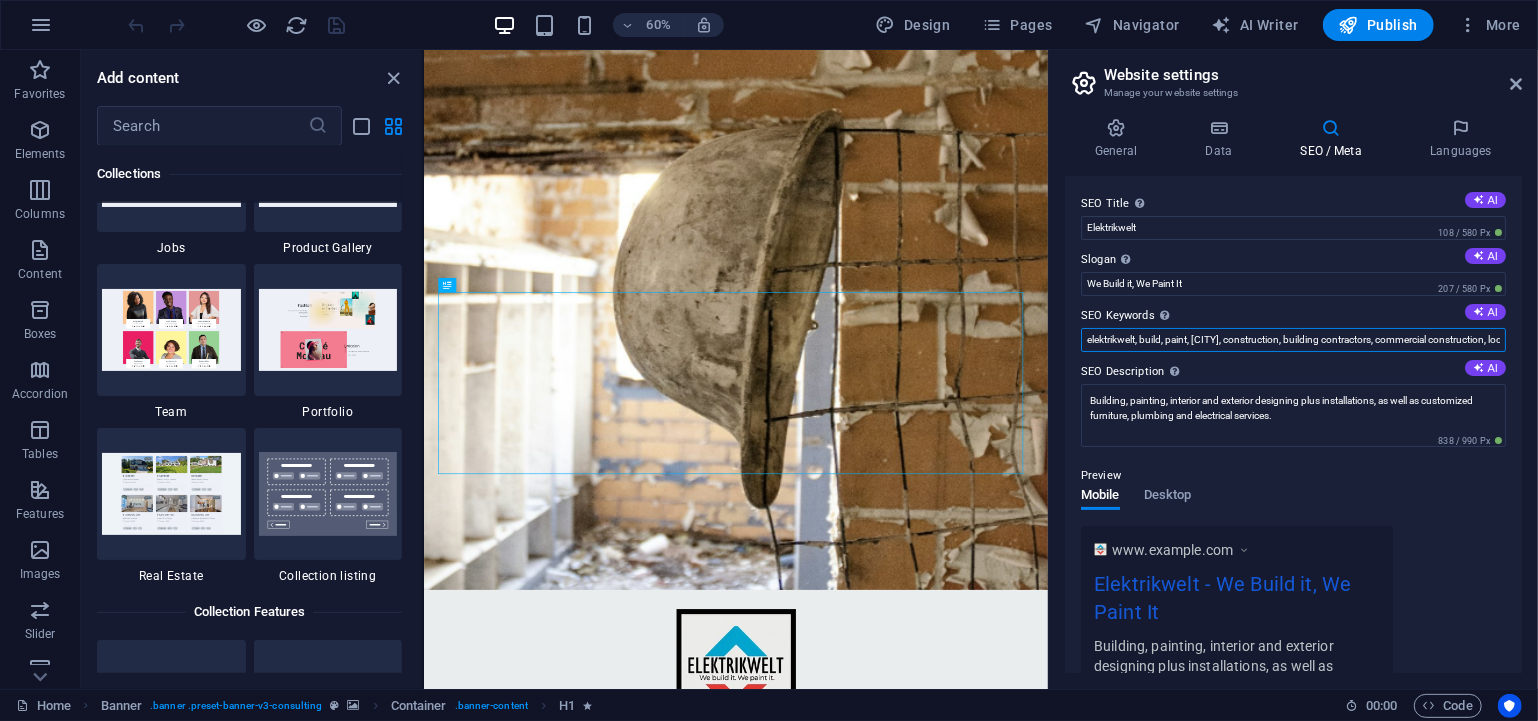 click on "elektrikwelt, build, paint, [CITY], construction, building contractors, commercial construction, local construction services, drywall repair and painting, roof painting, plumbing, carpentry, electrical, Interior and exterior painting, interior design , affordable contractors in [CITY], affordable contractors in [STATE], affordable contractors in [STATE], house painters near me, property development services, commercial painting services," at bounding box center [1293, 340] 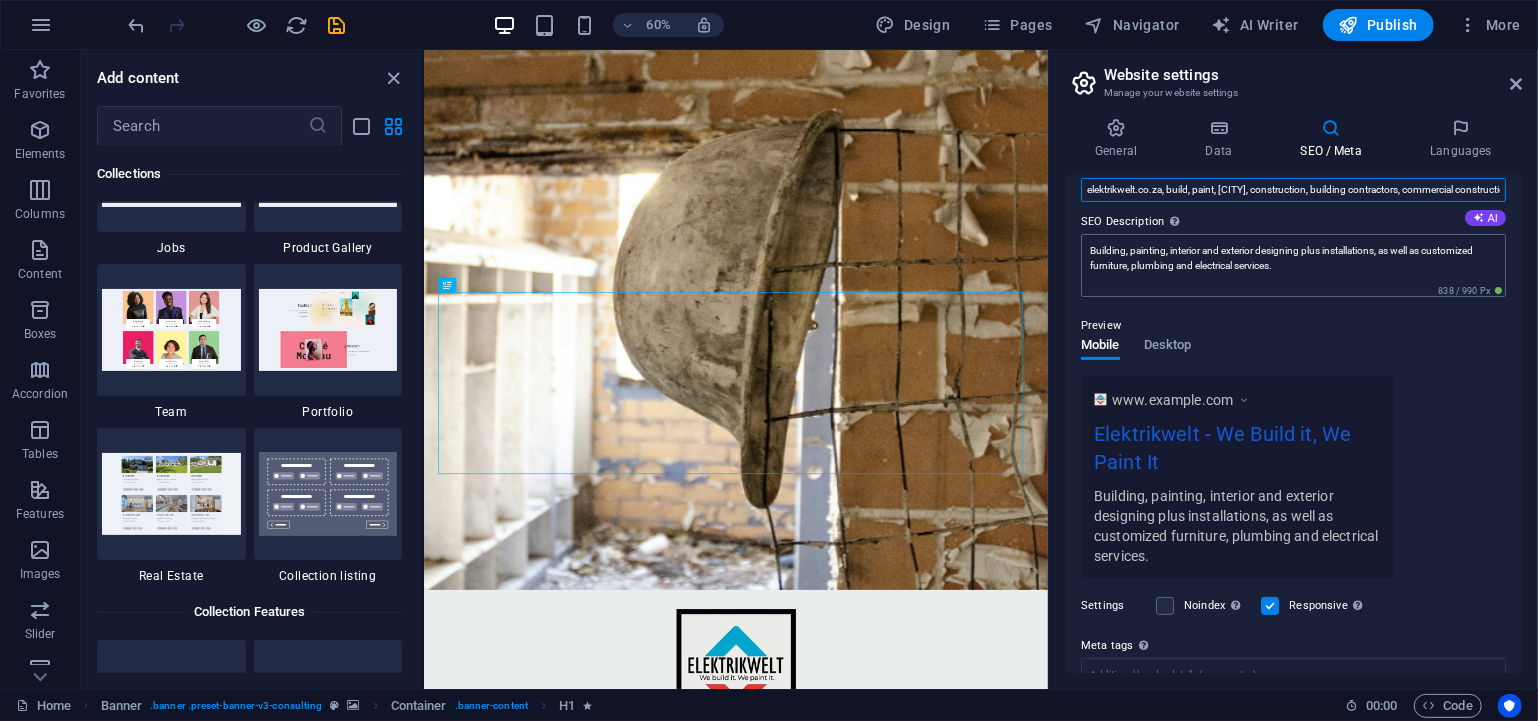 scroll, scrollTop: 324, scrollLeft: 0, axis: vertical 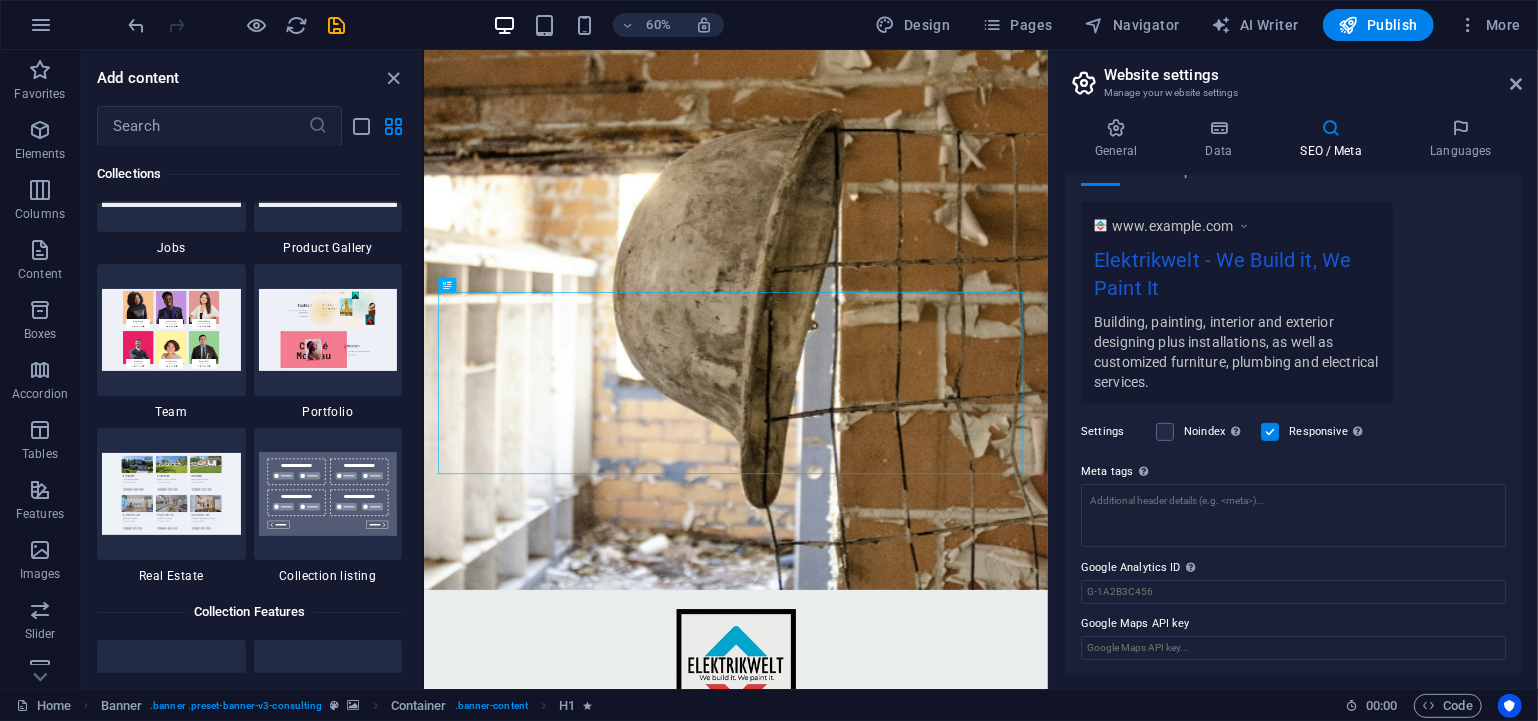 type on "elektrikwelt.co.za, build, paint, [CITY], construction, building contractors, commercial construction, local construction services, drywall repair and painting, roof painting, plumbing, carpentry, electrical, Interior and exterior painting, interior design , affordable contractors in [CITY], affordable contractors in [STATE], affordable contractors in [STATE], house painters near me, property development services, commercial painting services," 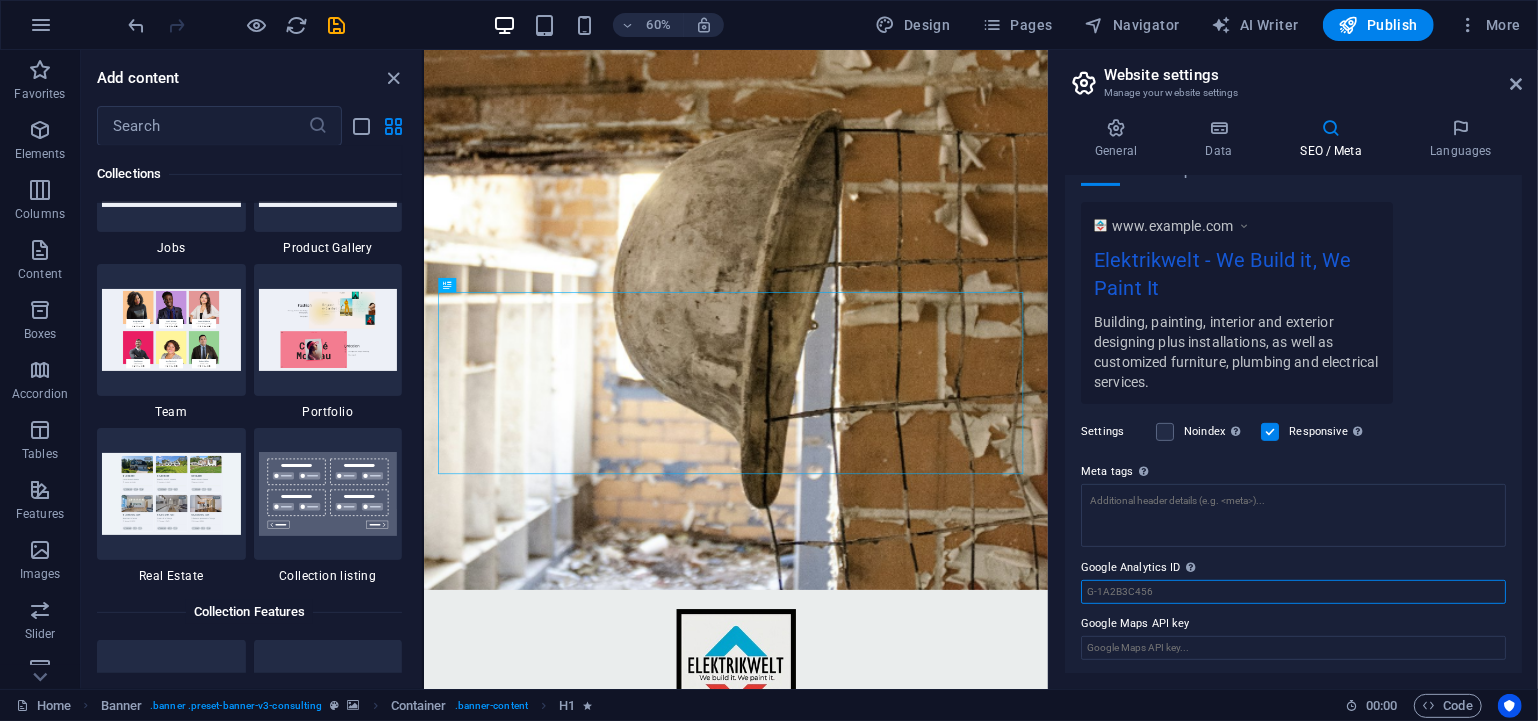 click on "Google Analytics ID Please only add the Google Analytics ID. We automatically include the ID in the tracking snippet. The Analytics ID looks similar to e.g. G-1A2B3C456" at bounding box center [1293, 592] 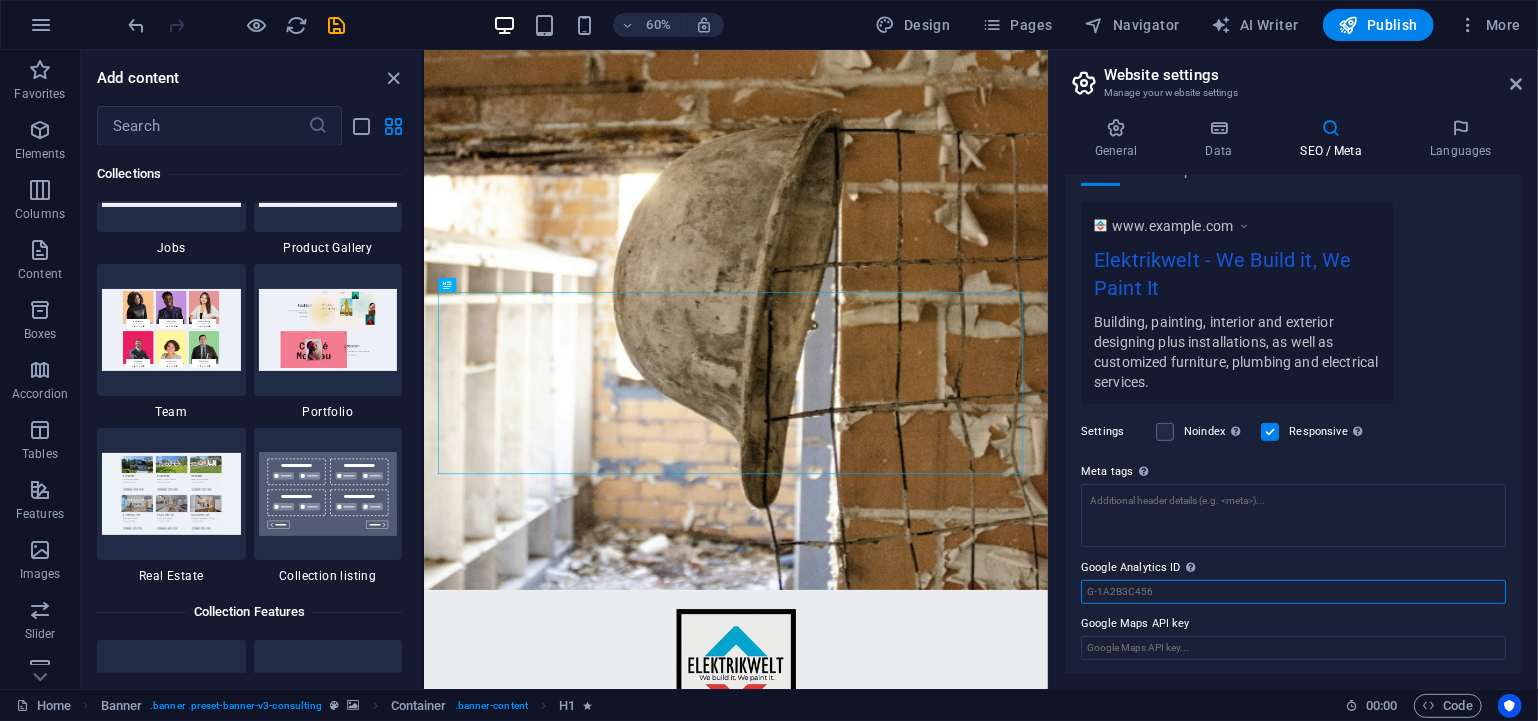 paste on "G-J63FWNVY9M" 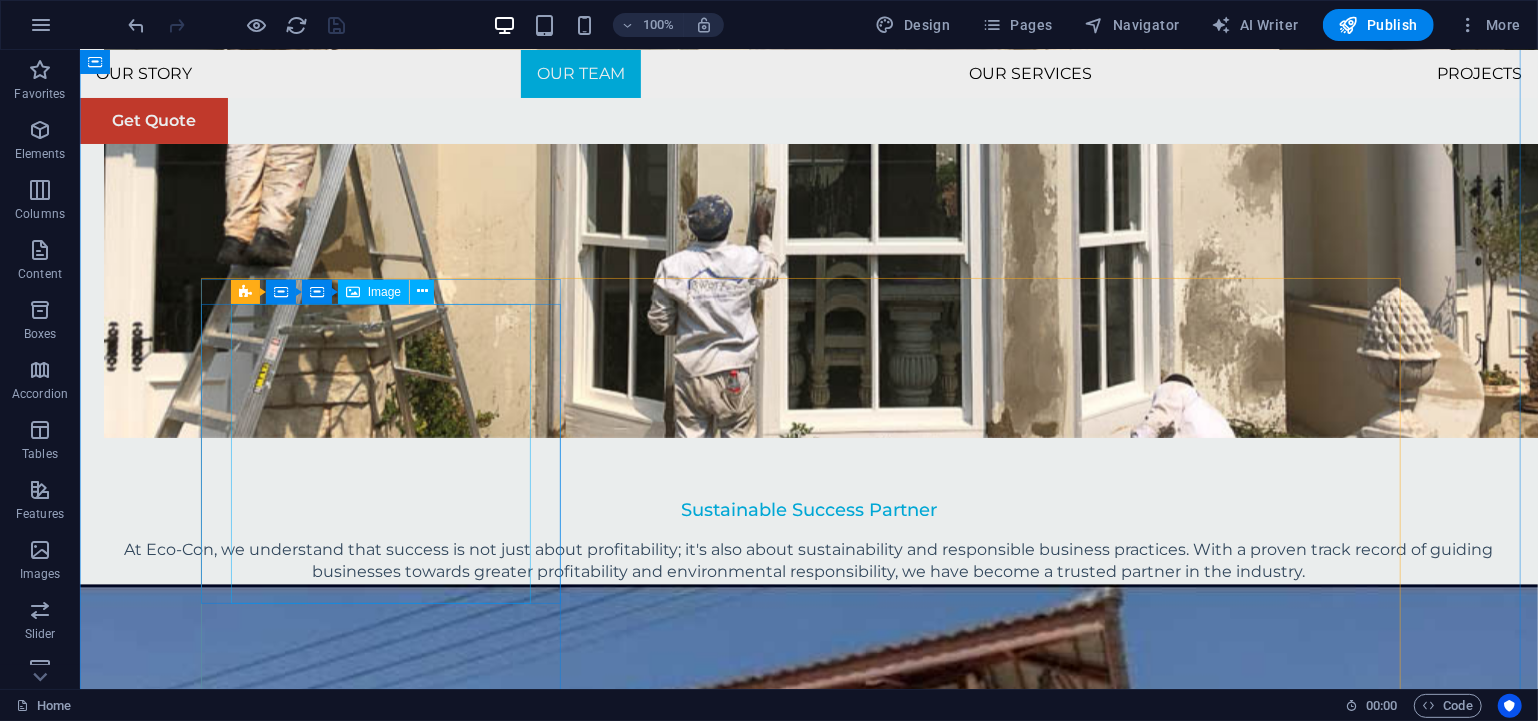 scroll, scrollTop: 2333, scrollLeft: 0, axis: vertical 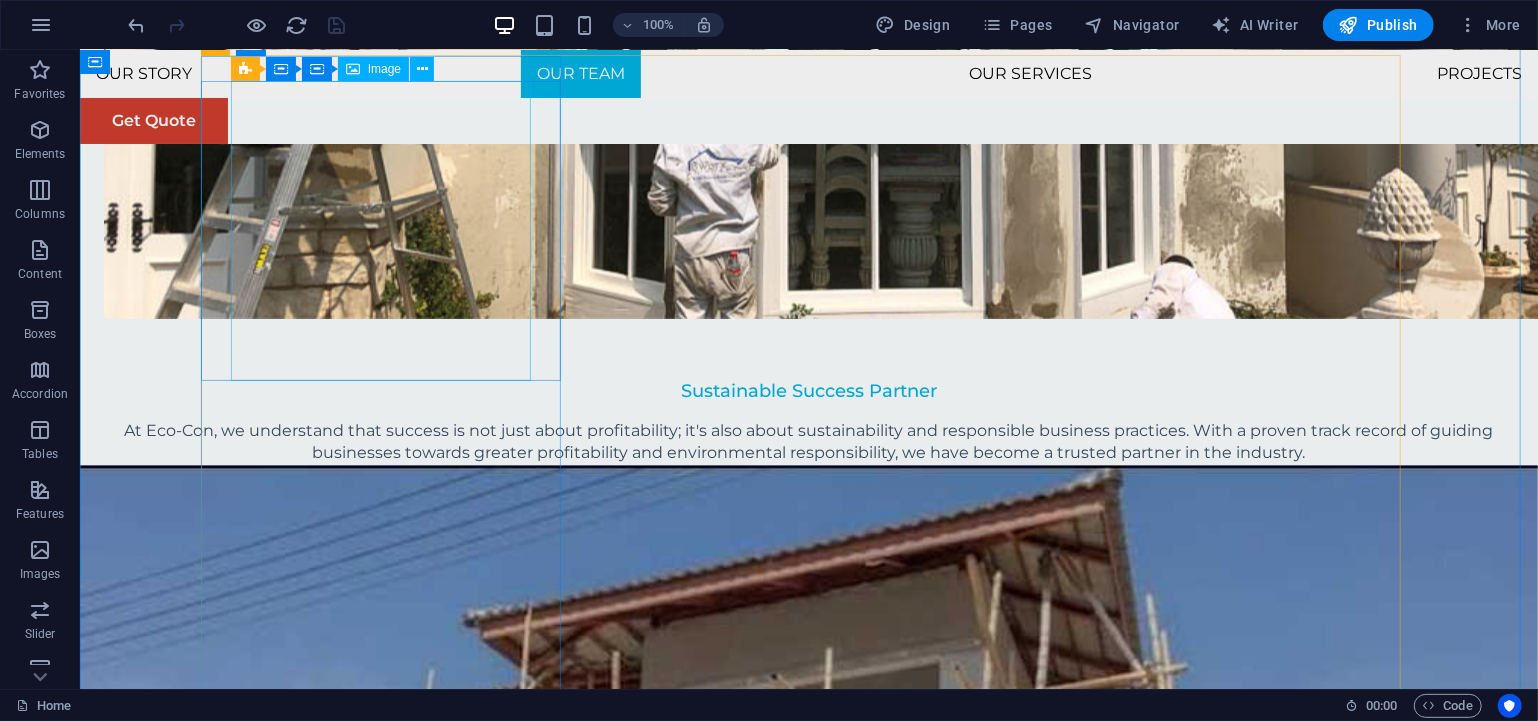 click at bounding box center [388, 1982] 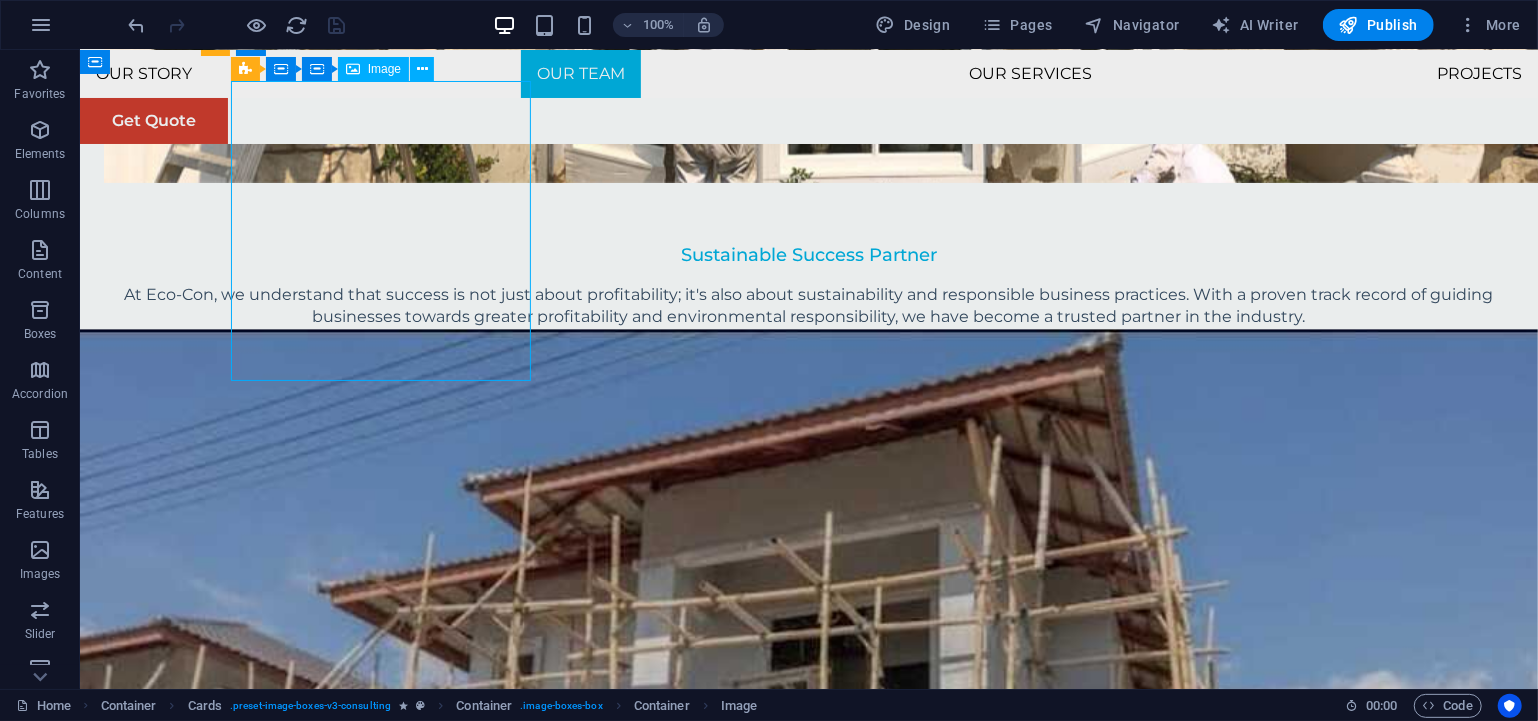 scroll, scrollTop: 2555, scrollLeft: 0, axis: vertical 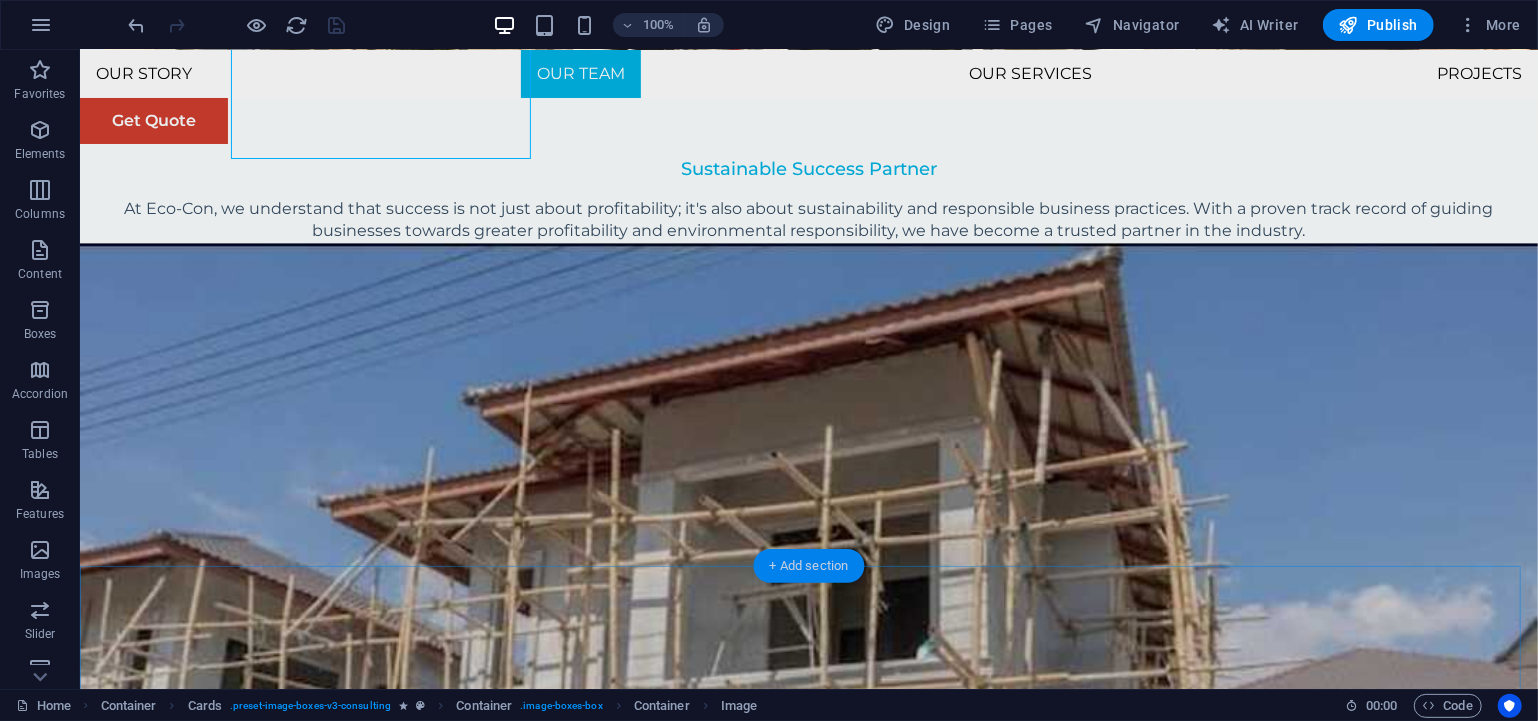 drag, startPoint x: 767, startPoint y: 563, endPoint x: 61, endPoint y: 446, distance: 715.6291 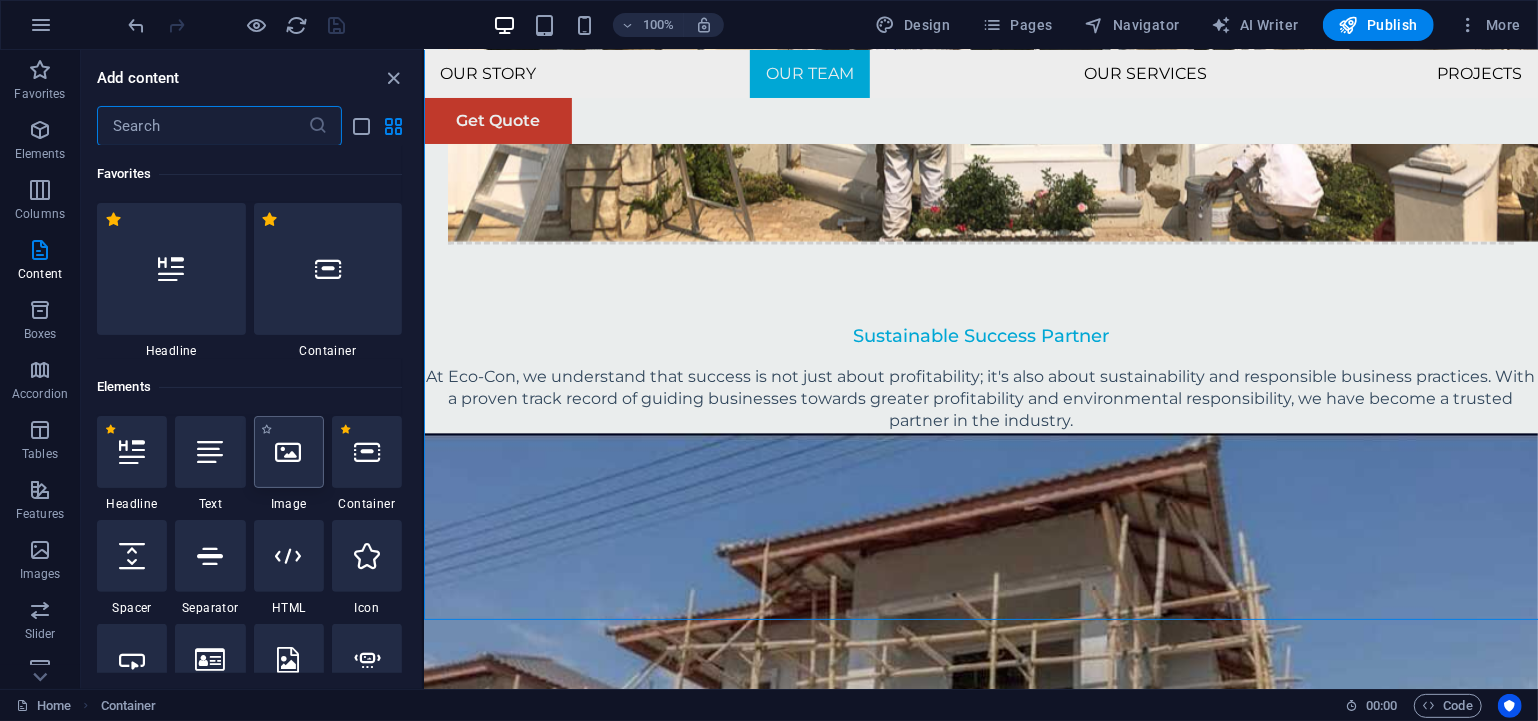 scroll, scrollTop: 2501, scrollLeft: 0, axis: vertical 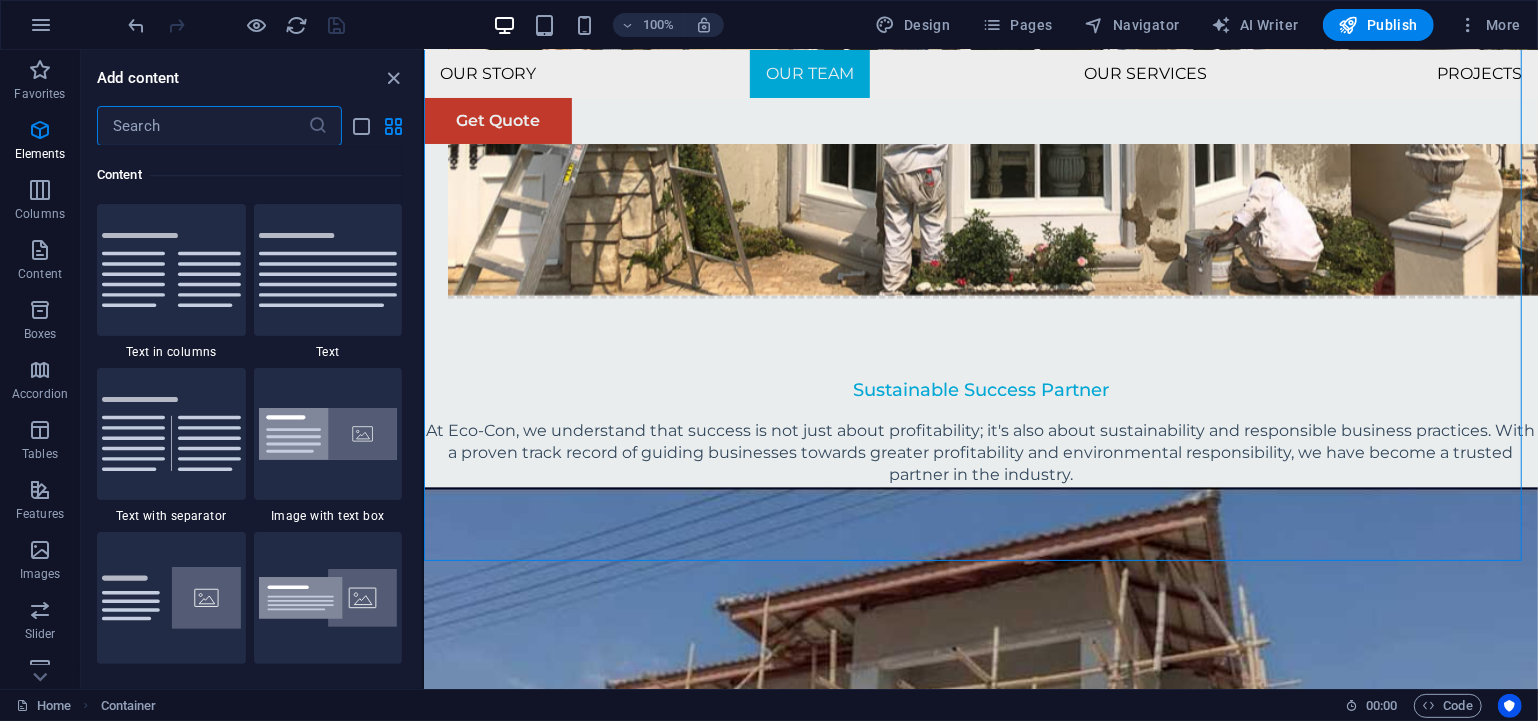 drag, startPoint x: 232, startPoint y: 124, endPoint x: 284, endPoint y: 189, distance: 83.240616 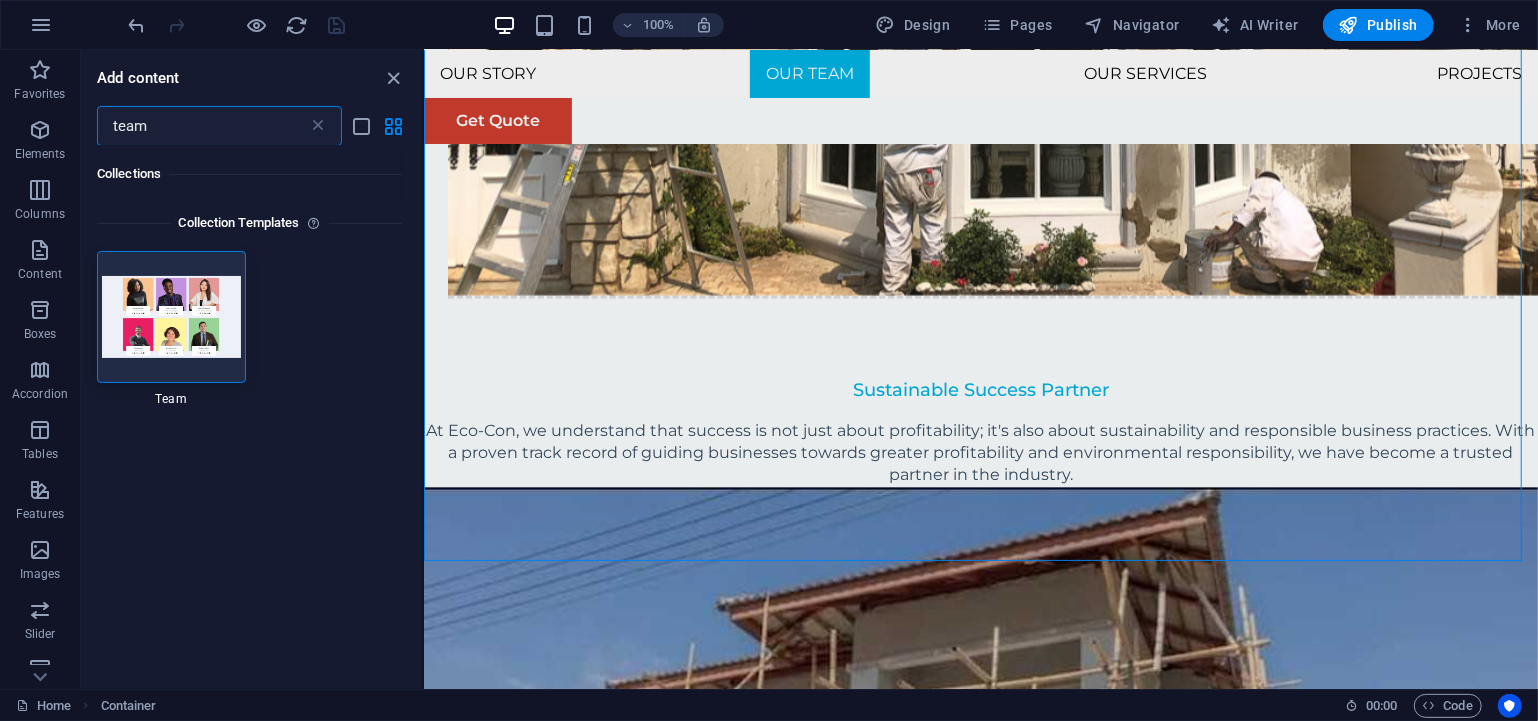 scroll, scrollTop: 0, scrollLeft: 0, axis: both 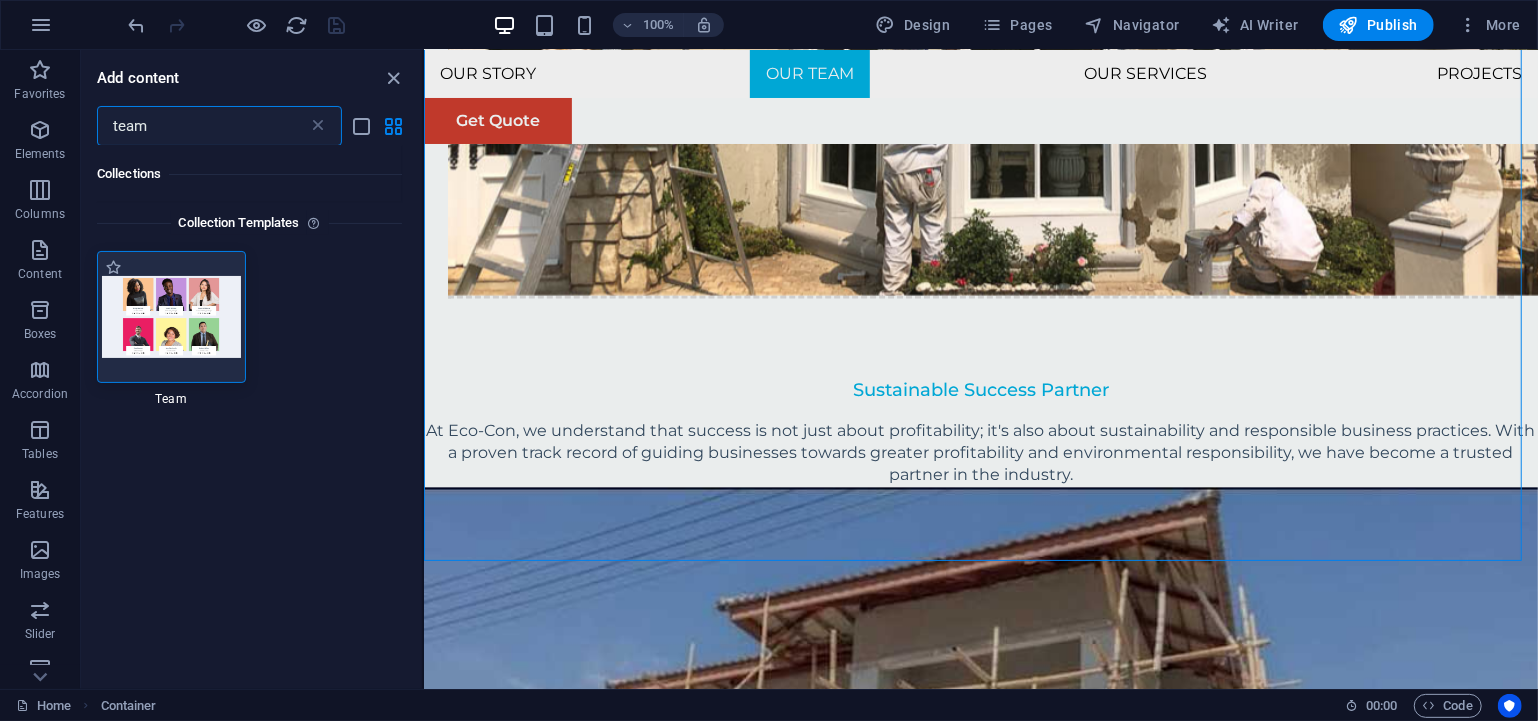 type on "team" 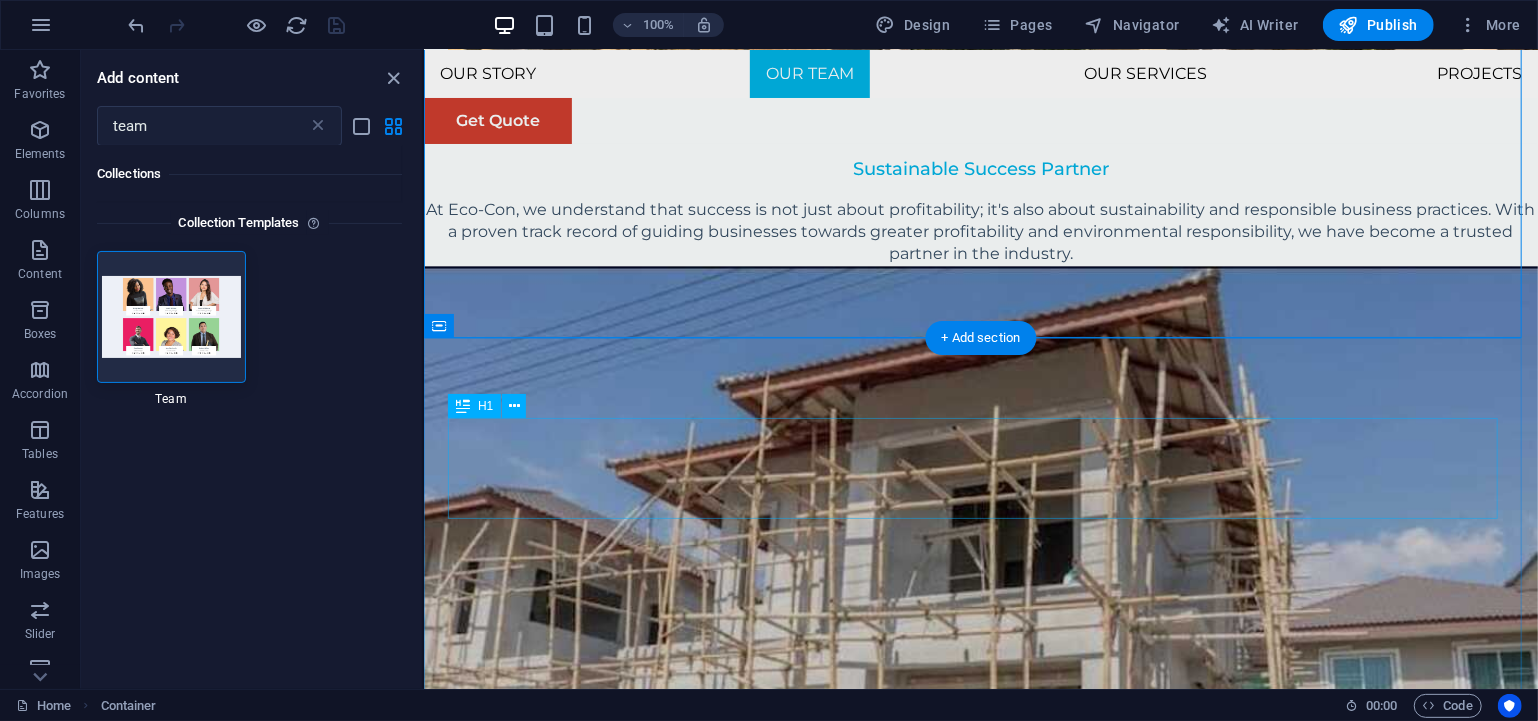 scroll, scrollTop: 2724, scrollLeft: 0, axis: vertical 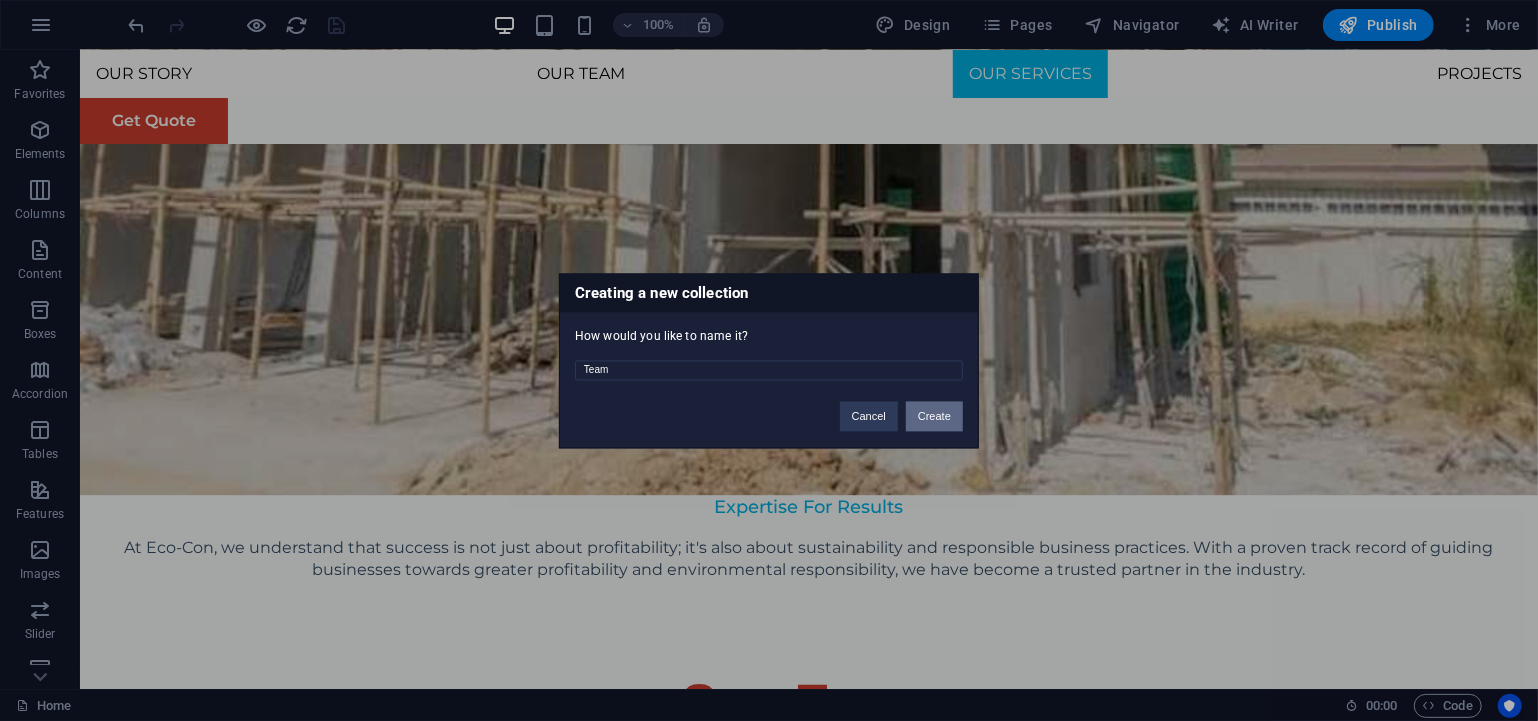 click on "Create" at bounding box center (934, 416) 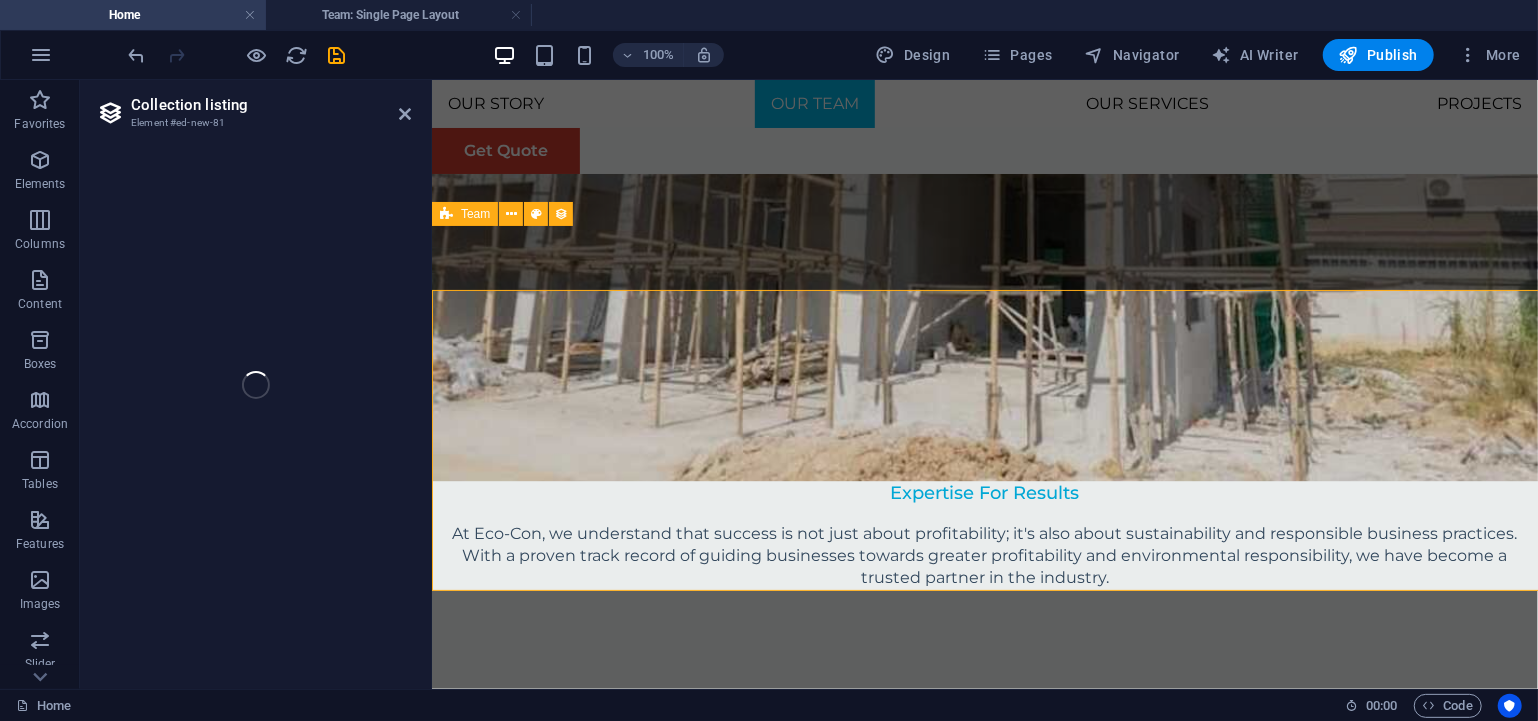 scroll, scrollTop: 2862, scrollLeft: 0, axis: vertical 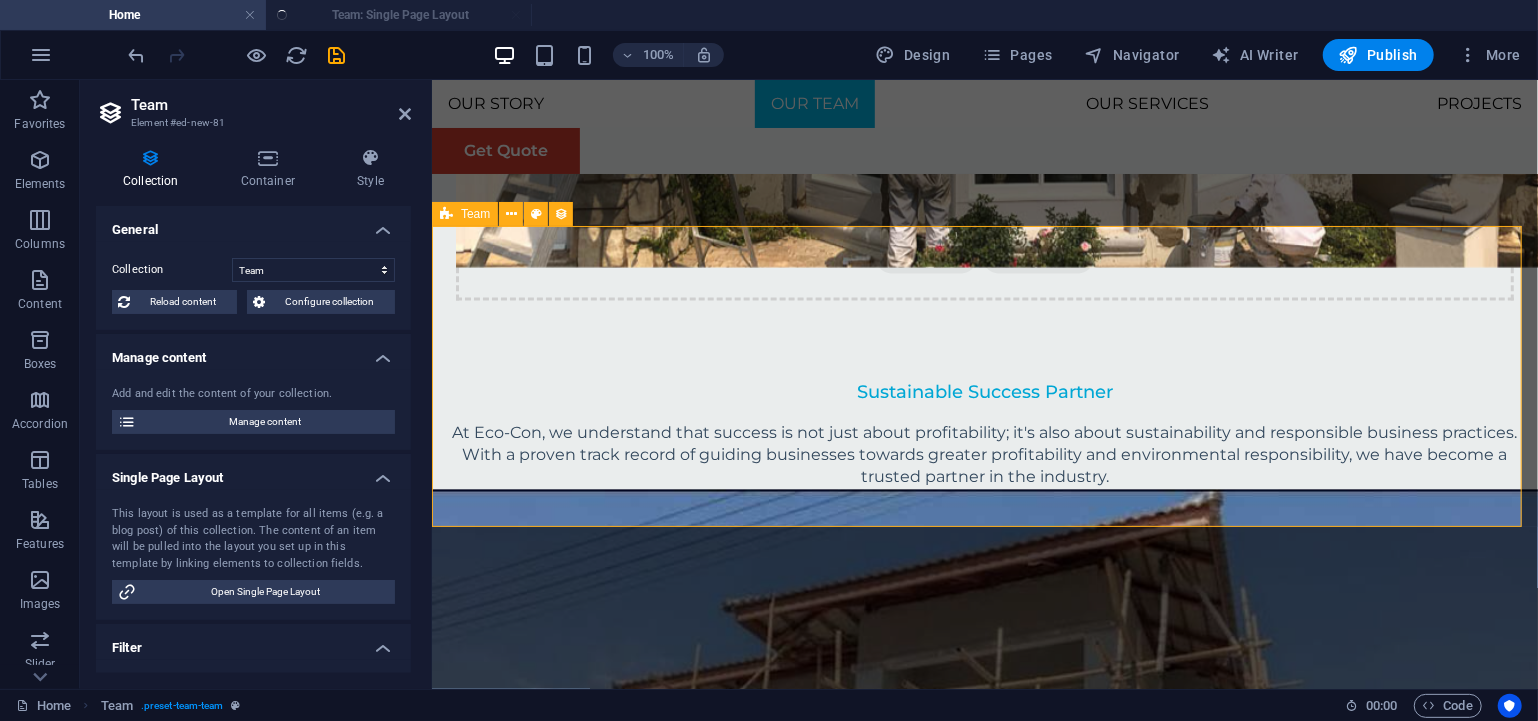 select on "createdAt_DESC" 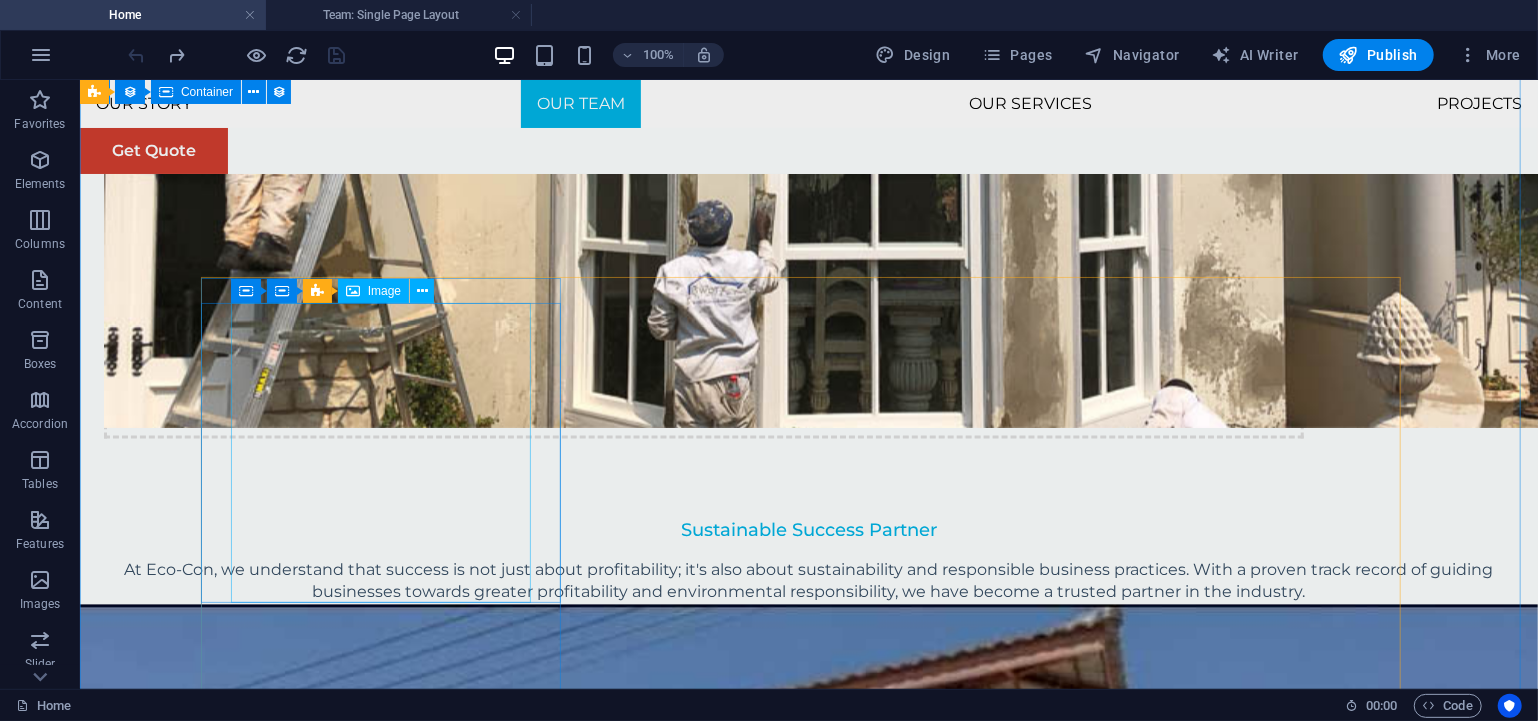scroll, scrollTop: 2251, scrollLeft: 0, axis: vertical 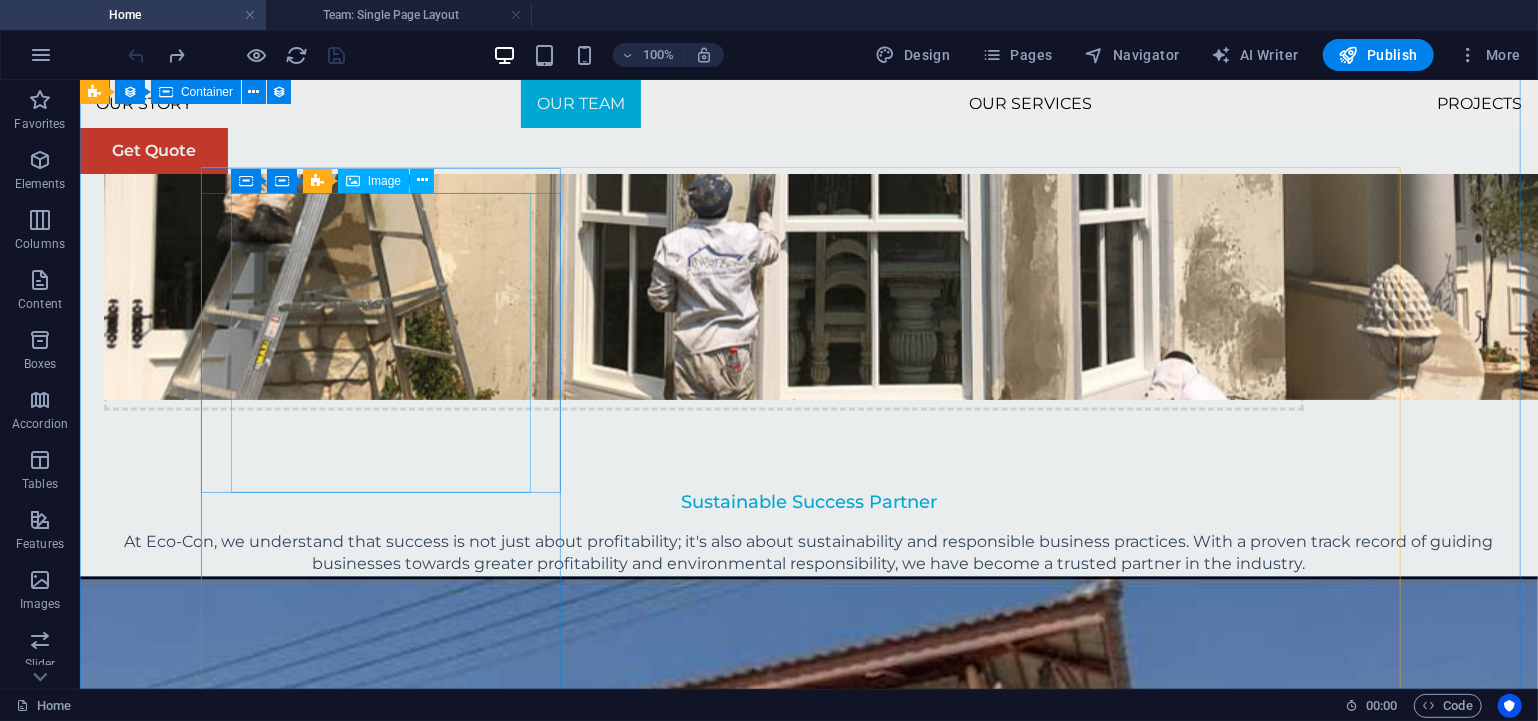 click at bounding box center [388, 2094] 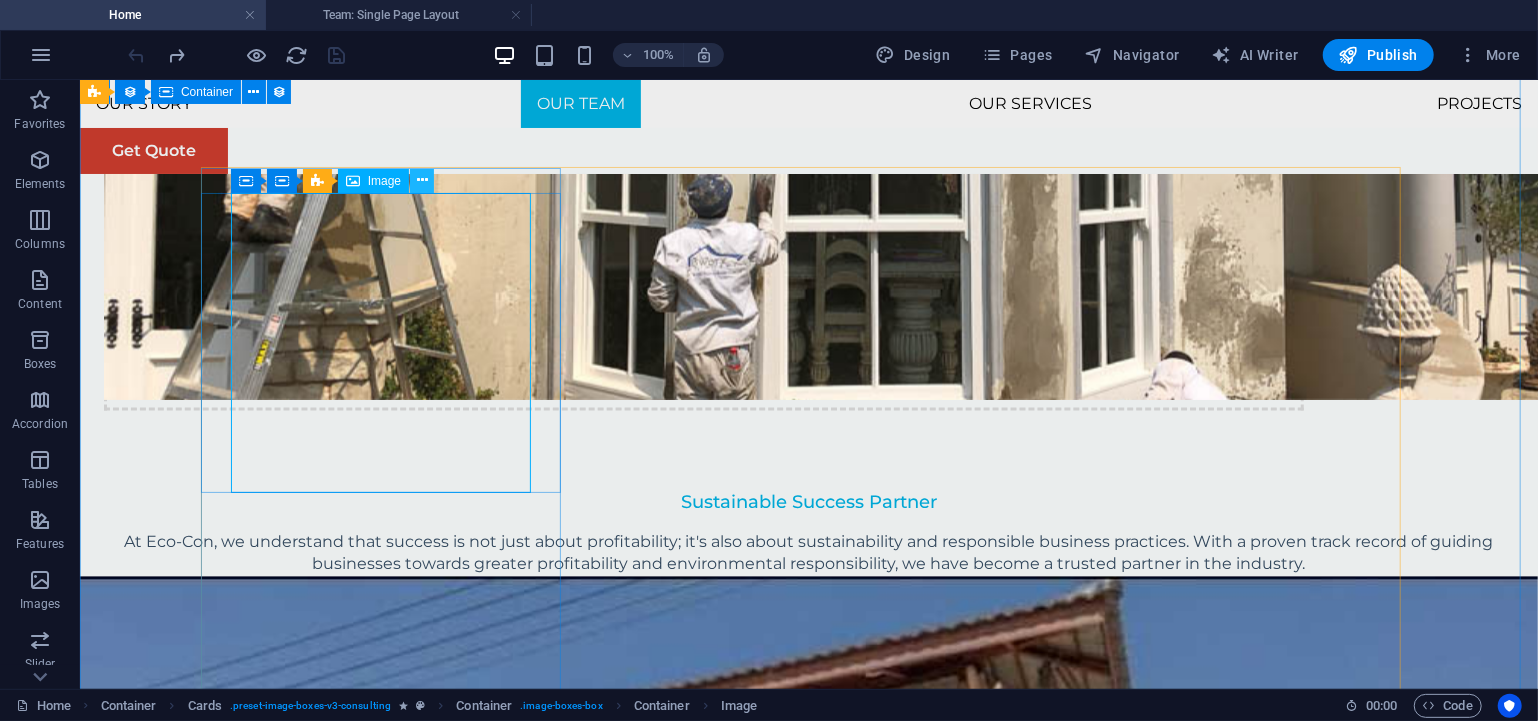 click at bounding box center (422, 180) 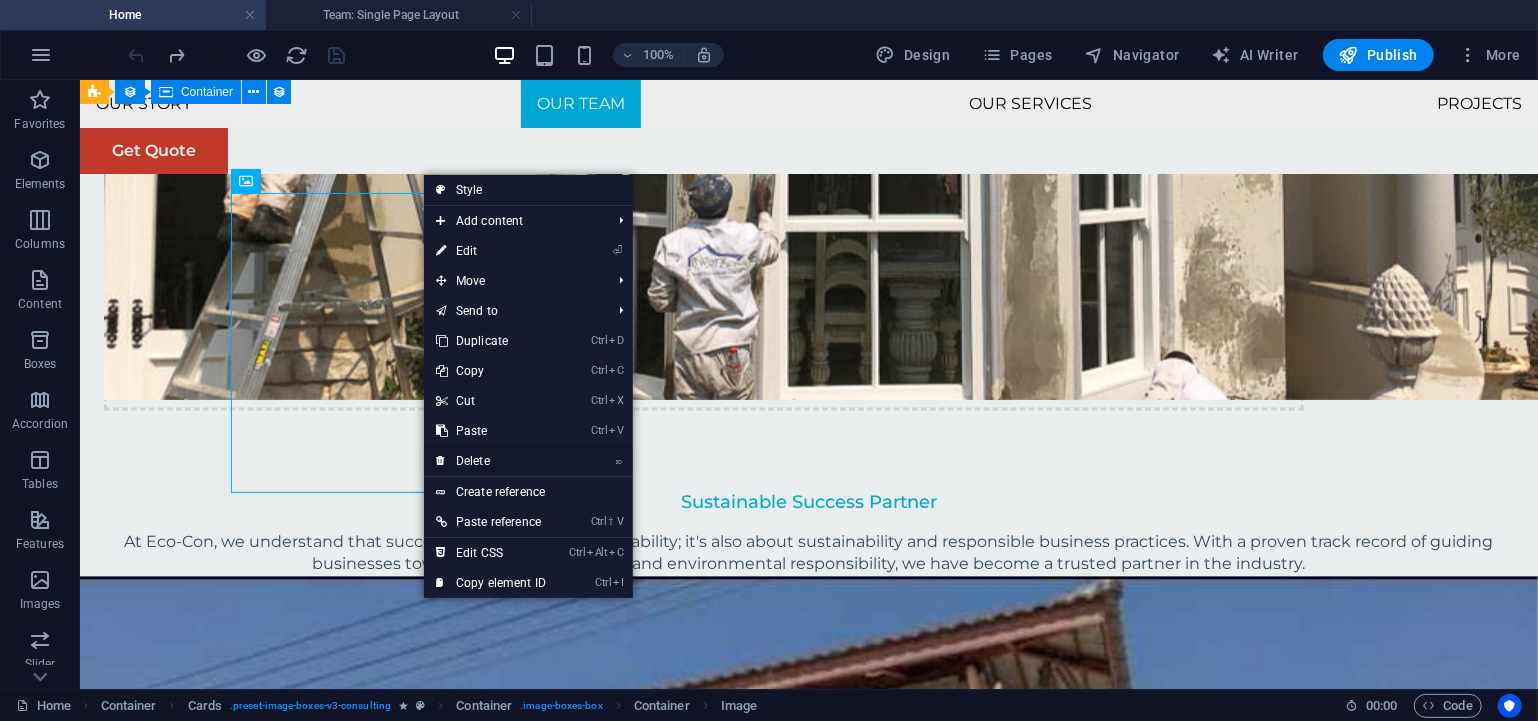 click on "⌦  Delete" at bounding box center (491, 461) 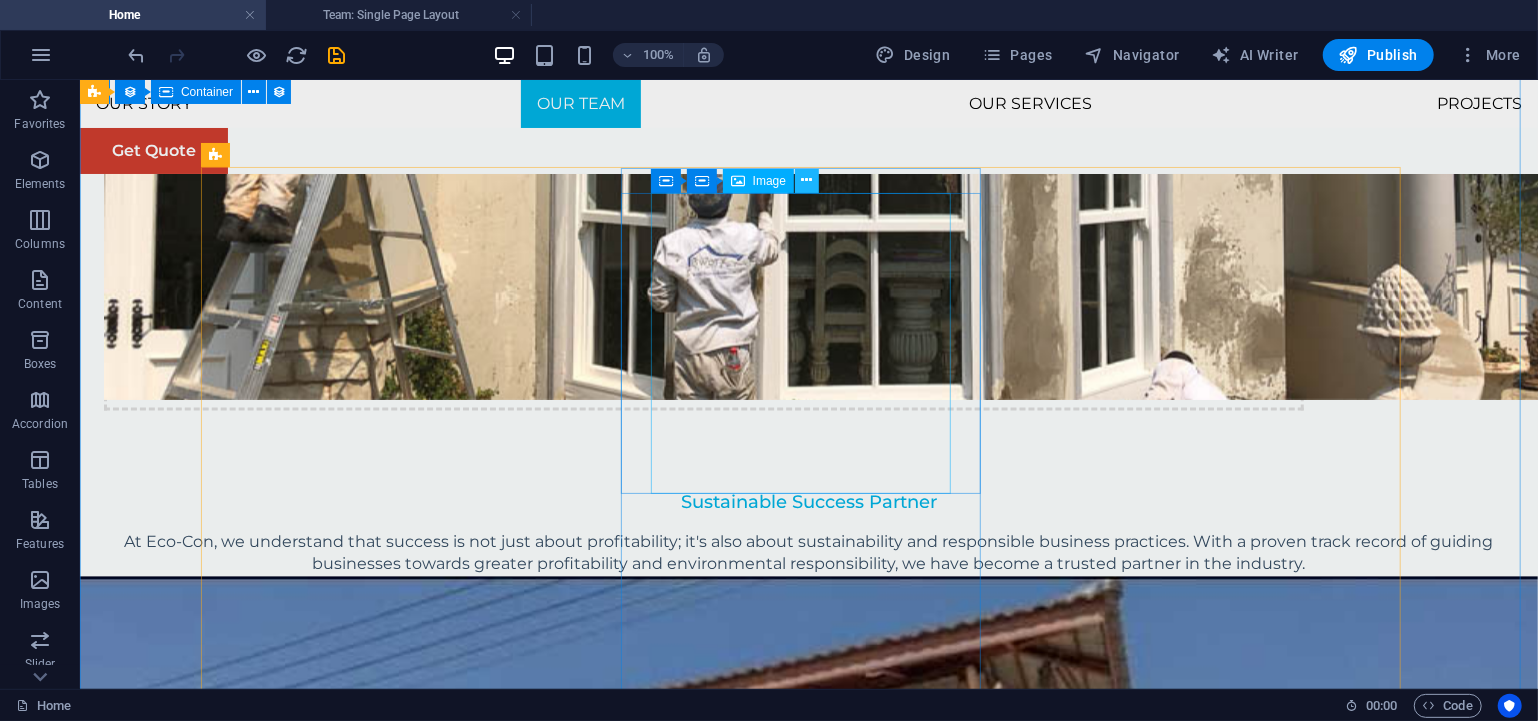 click at bounding box center [807, 180] 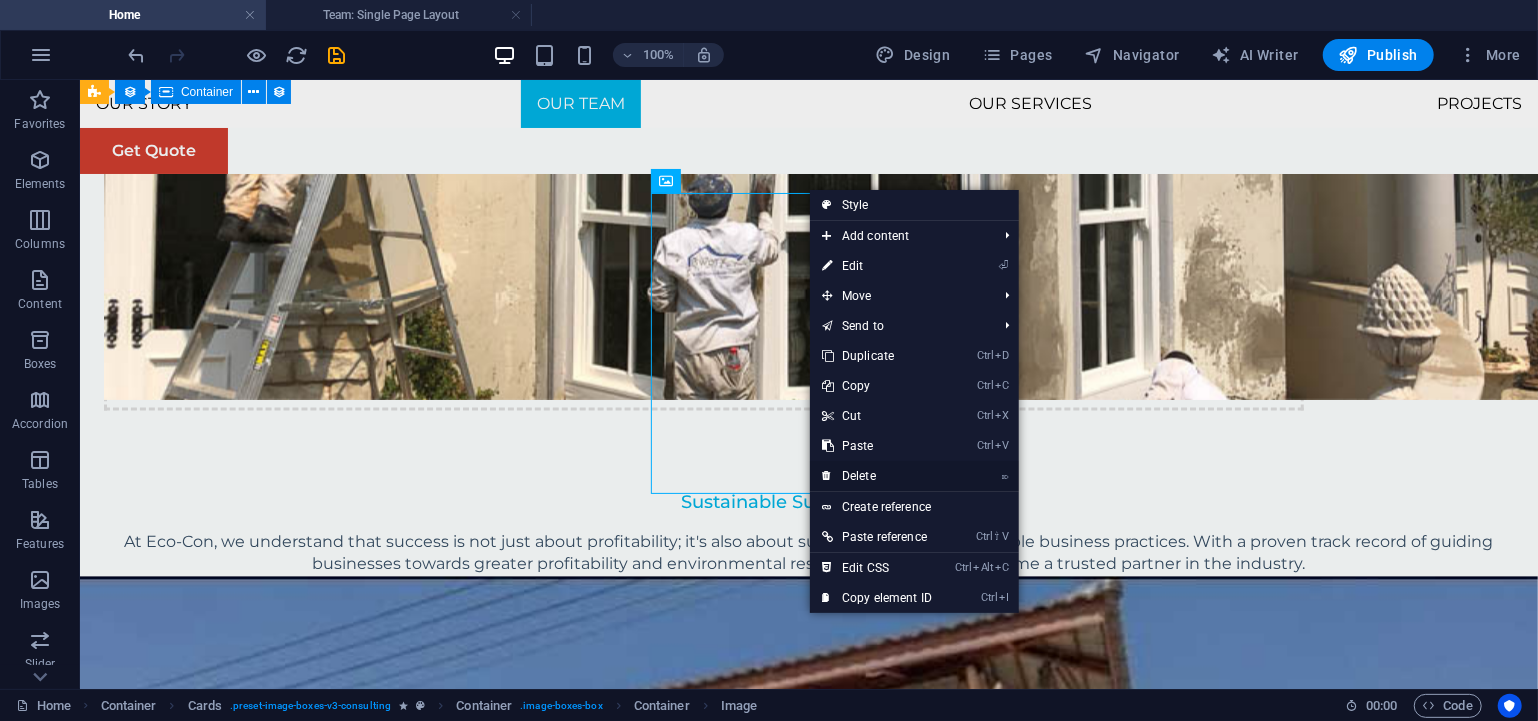 click on "⌦  Delete" at bounding box center (877, 476) 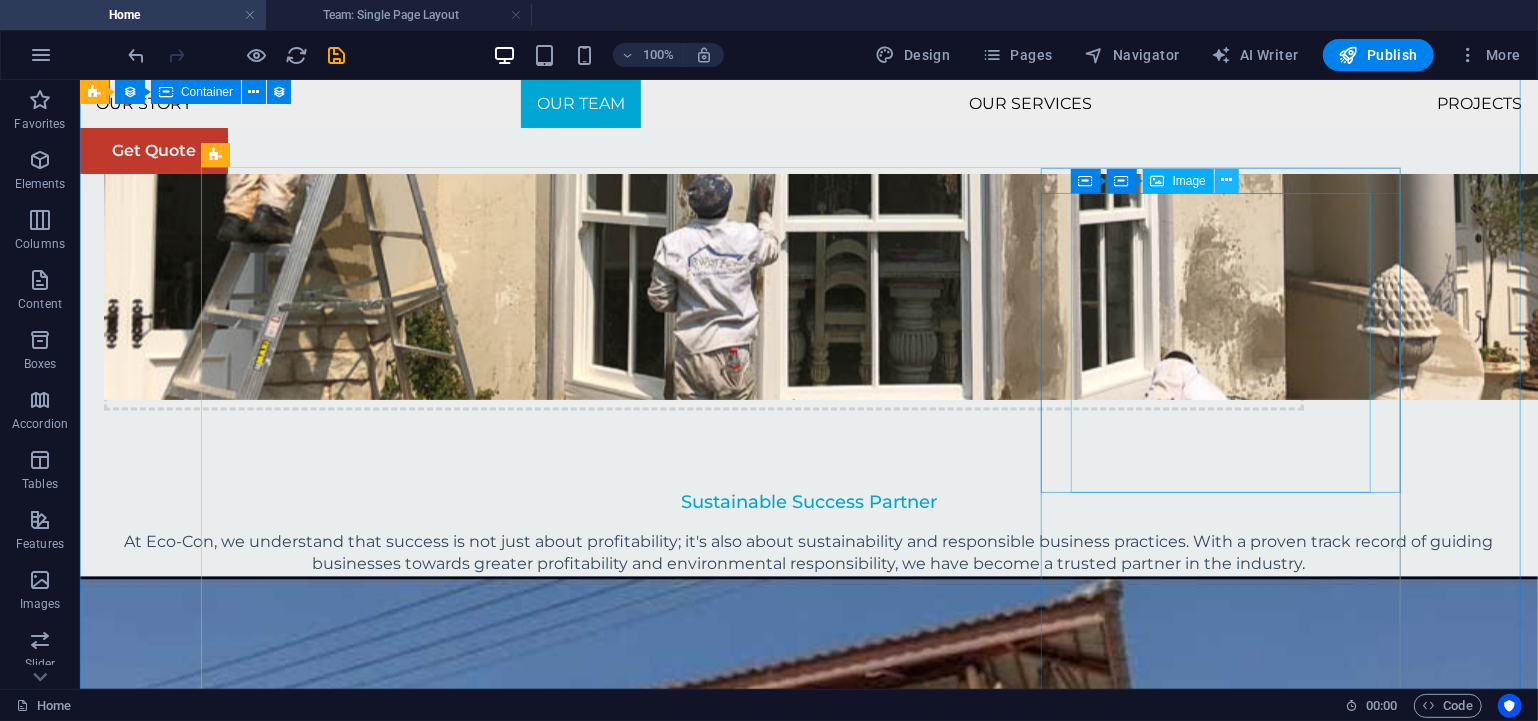 click at bounding box center (1227, 180) 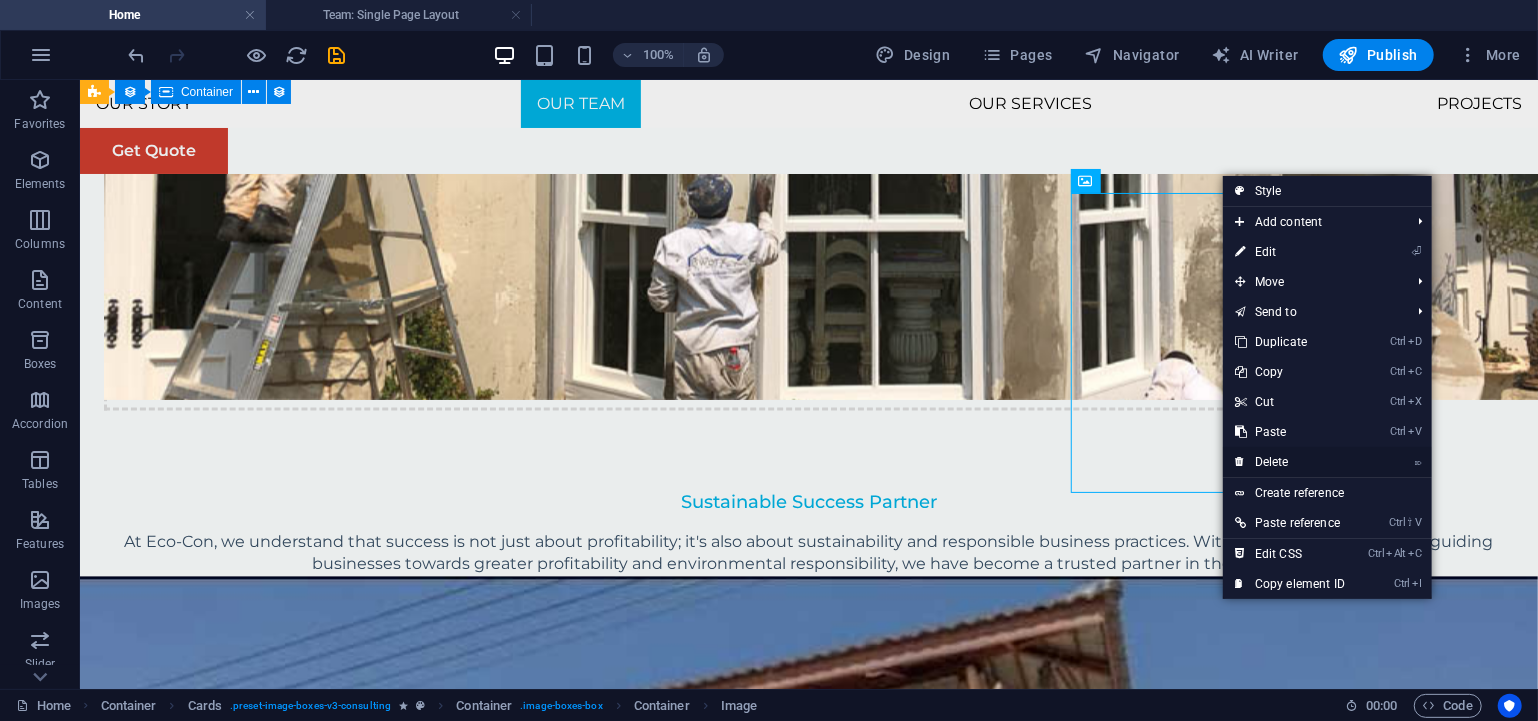 click on "⌦  Delete" at bounding box center (1290, 462) 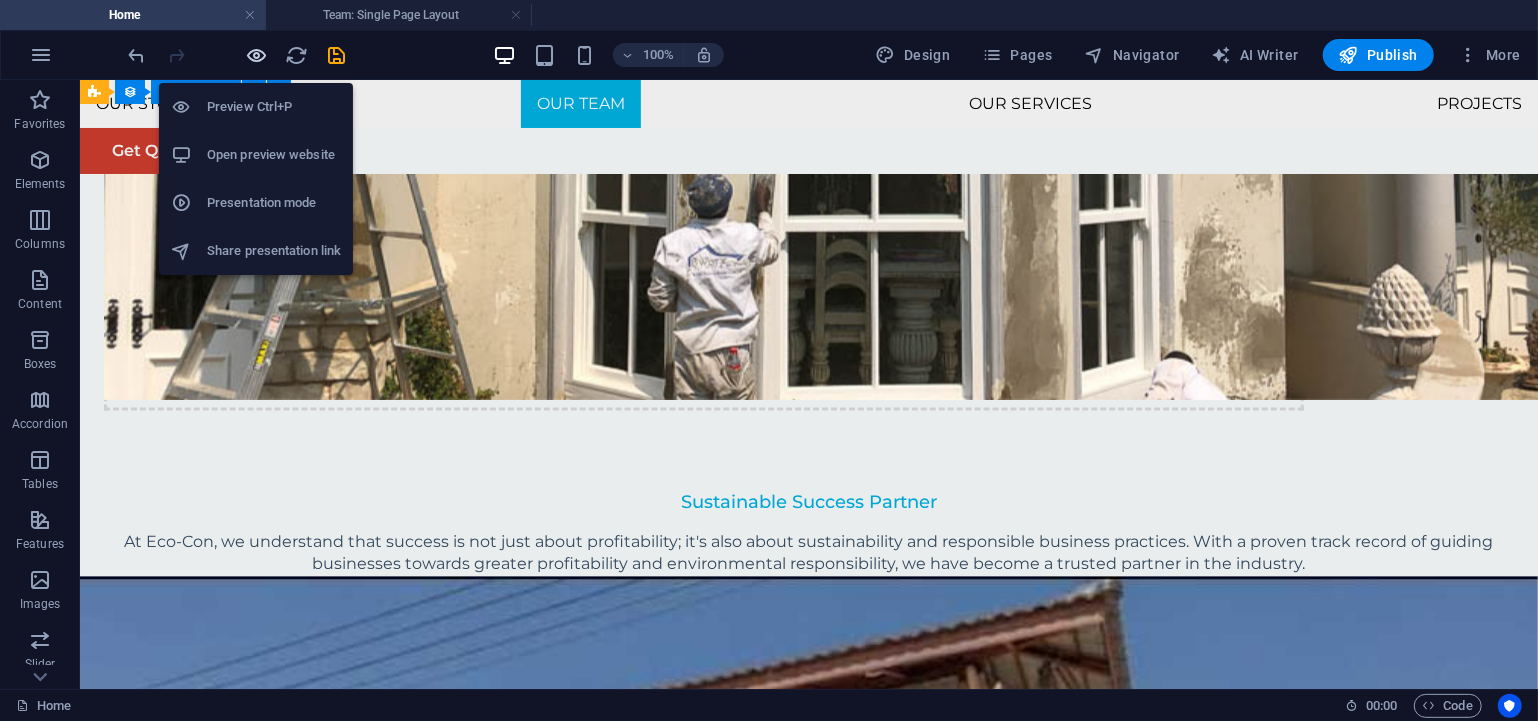 click at bounding box center [257, 55] 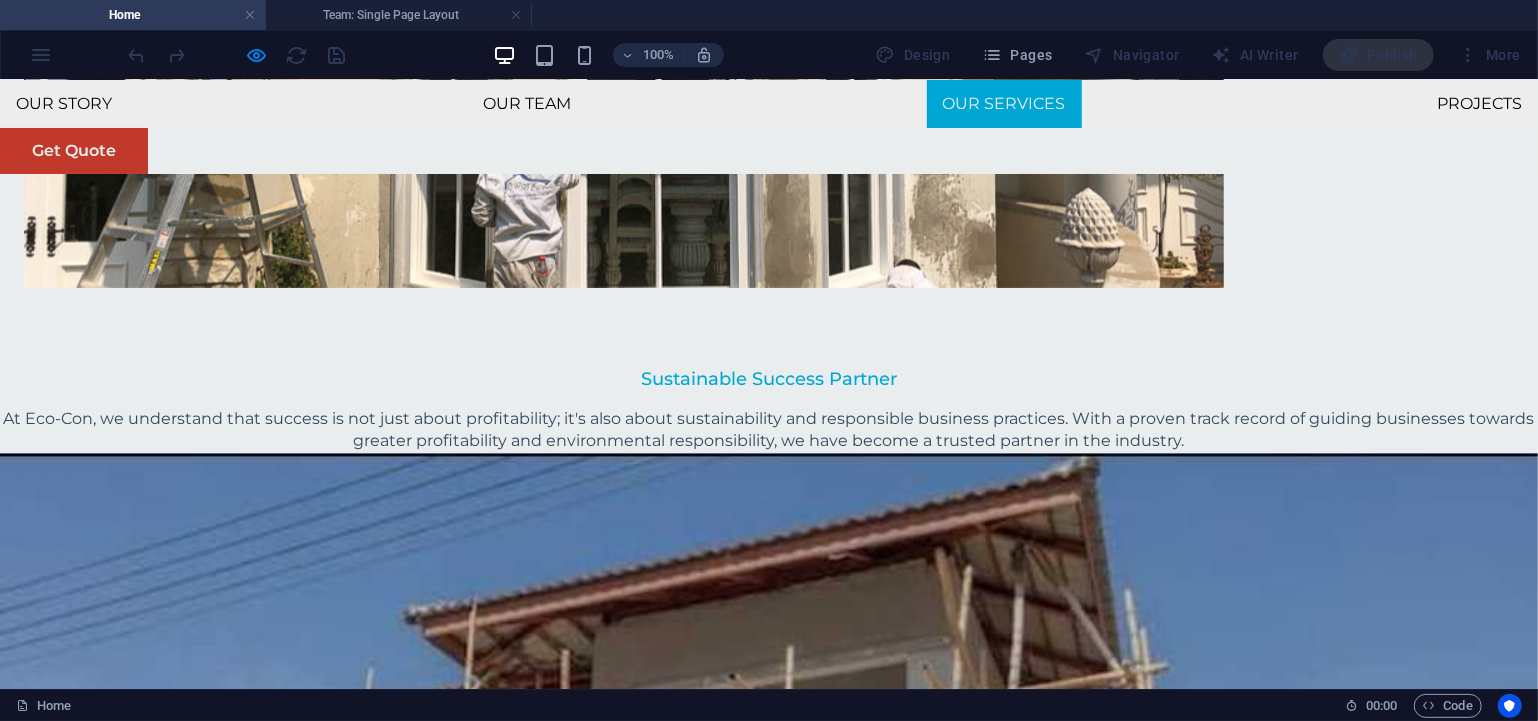 scroll, scrollTop: 2000, scrollLeft: 0, axis: vertical 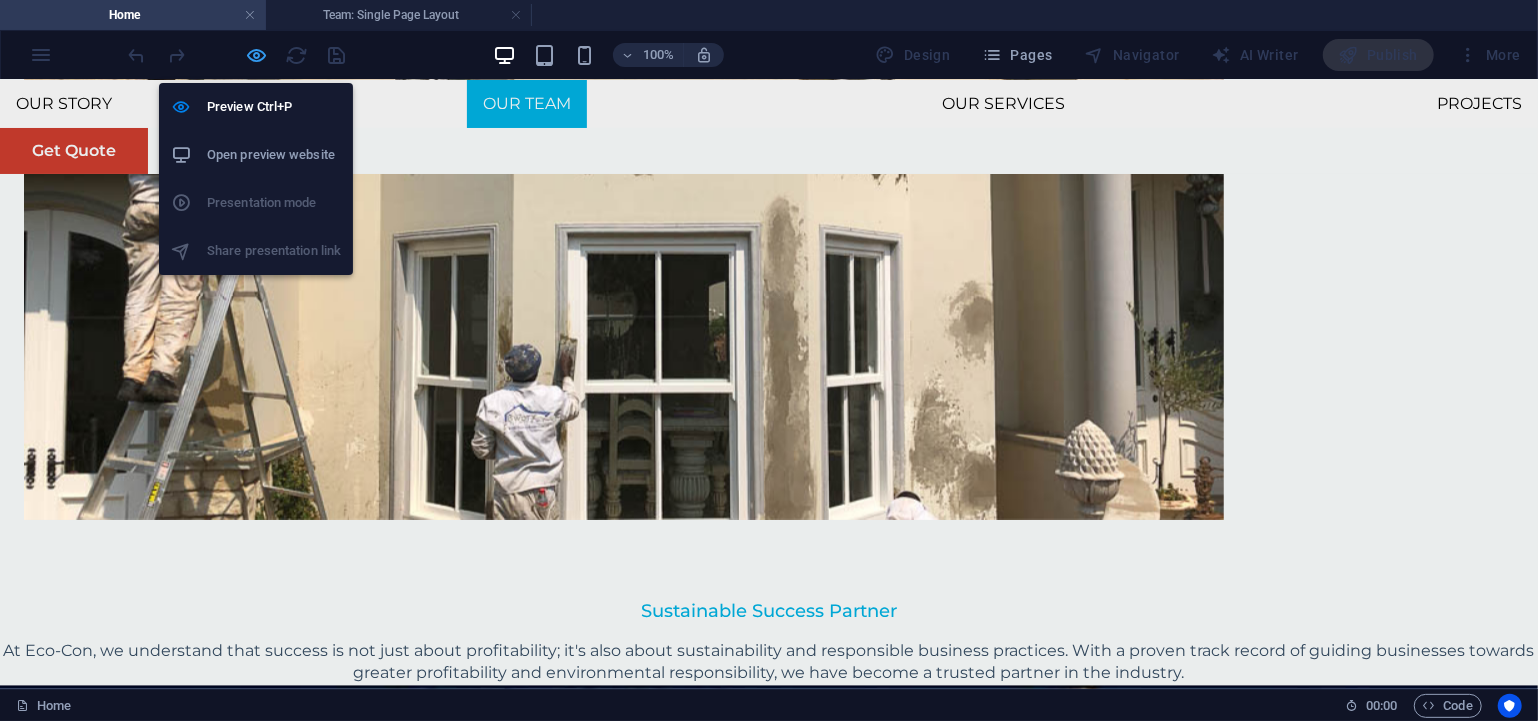 click at bounding box center (257, 55) 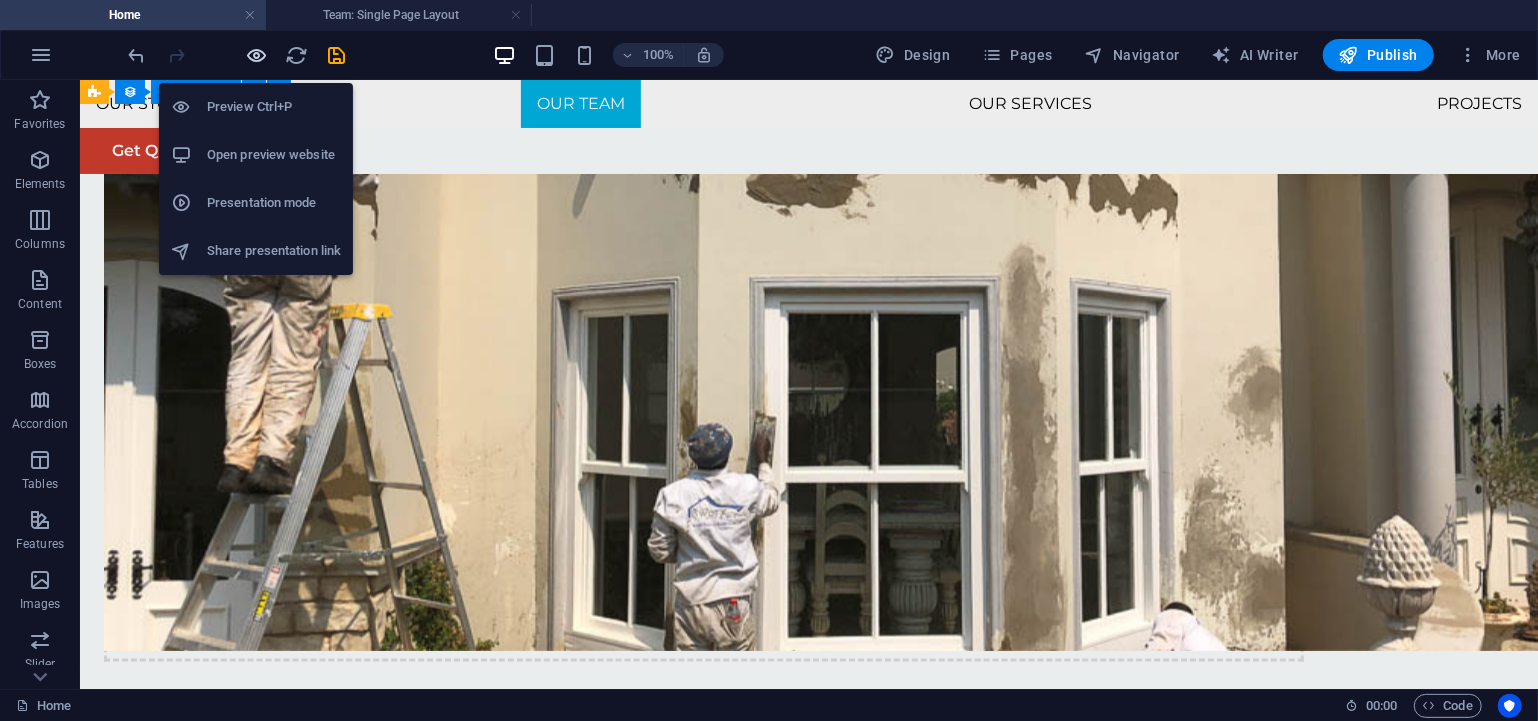 scroll, scrollTop: 1982, scrollLeft: 0, axis: vertical 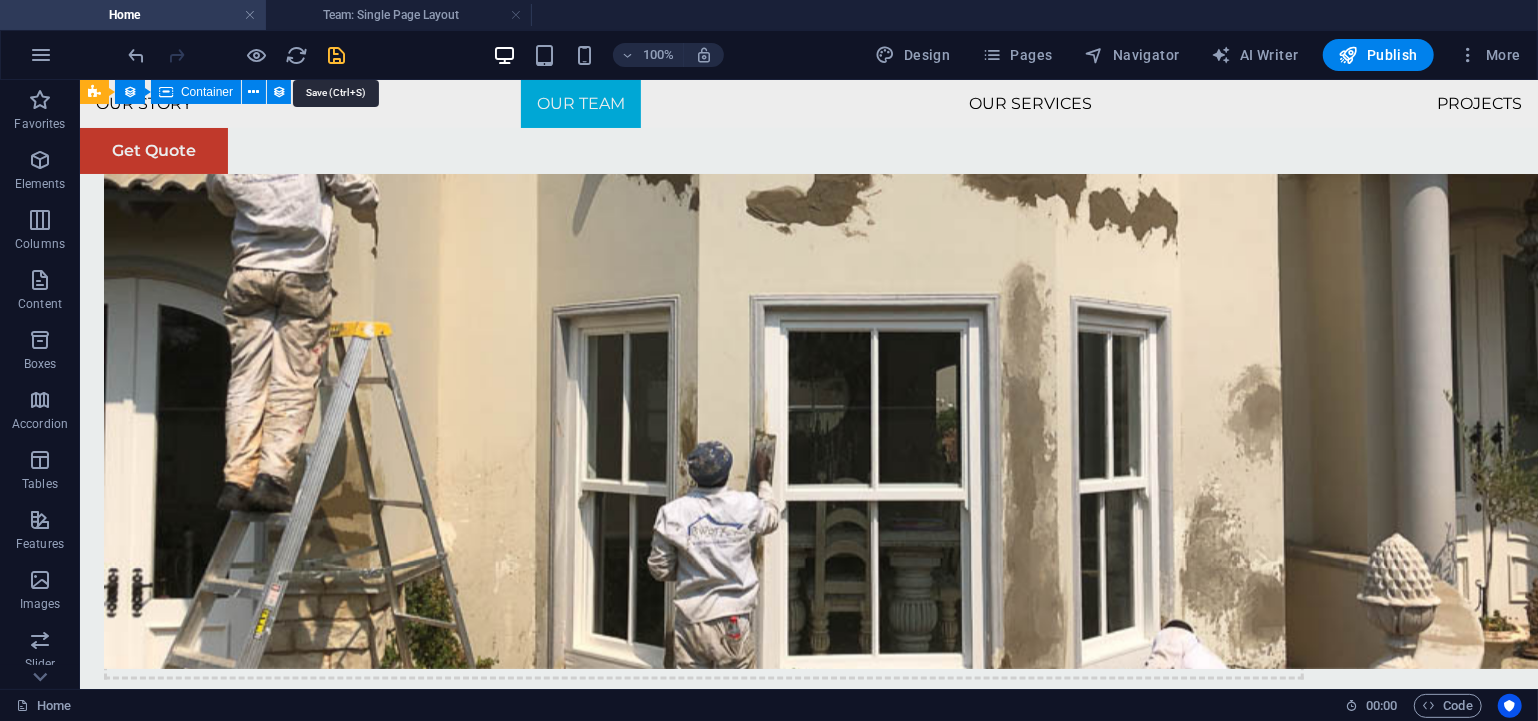 click at bounding box center [337, 55] 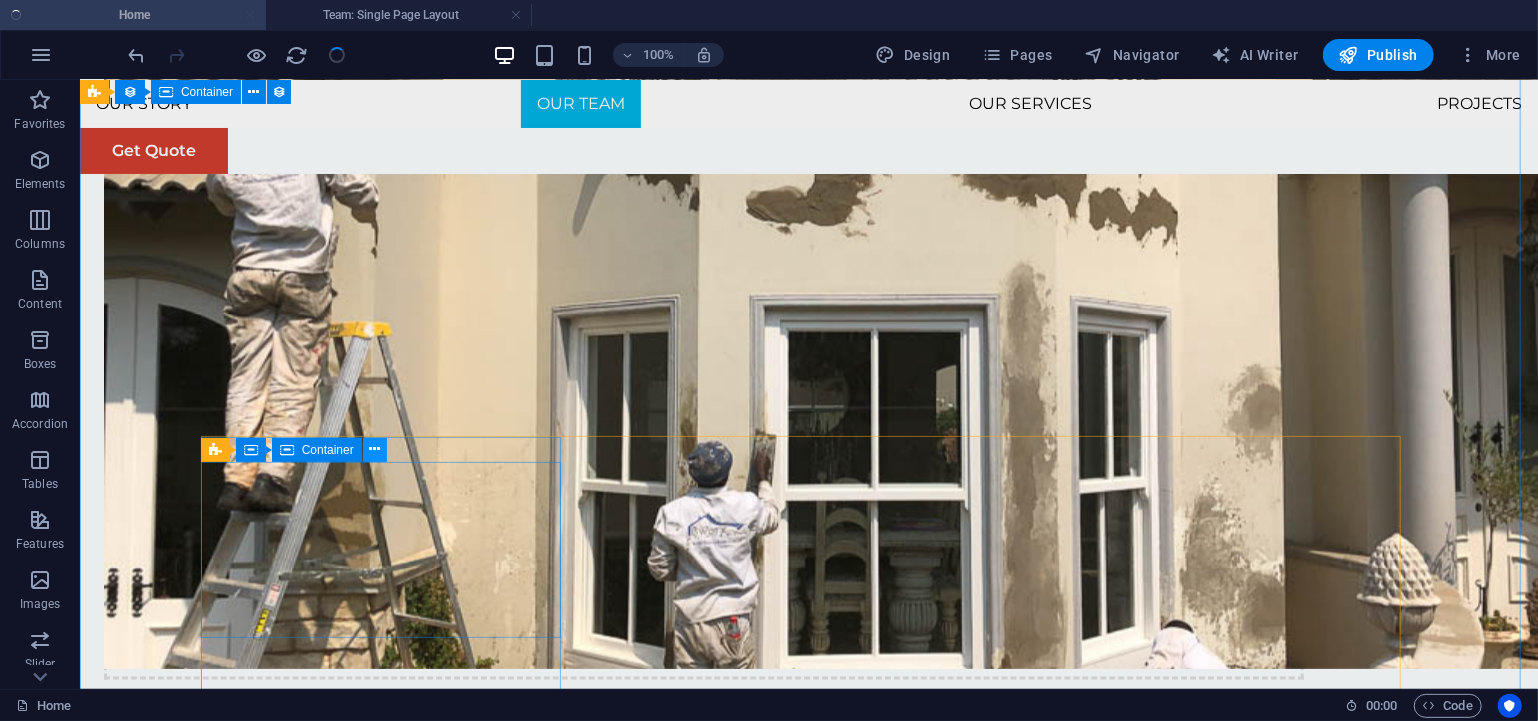 click at bounding box center (375, 450) 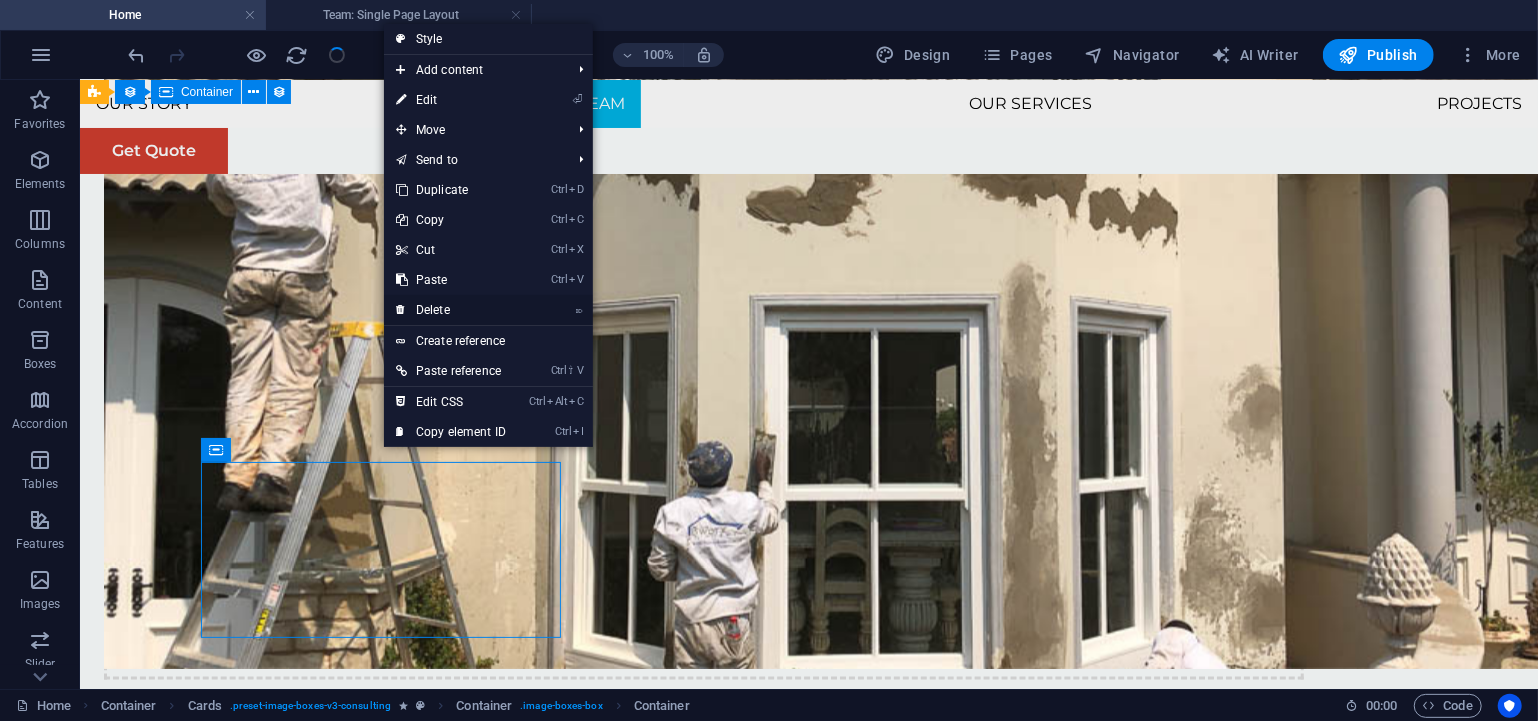 click on "⌦  Delete" at bounding box center [451, 310] 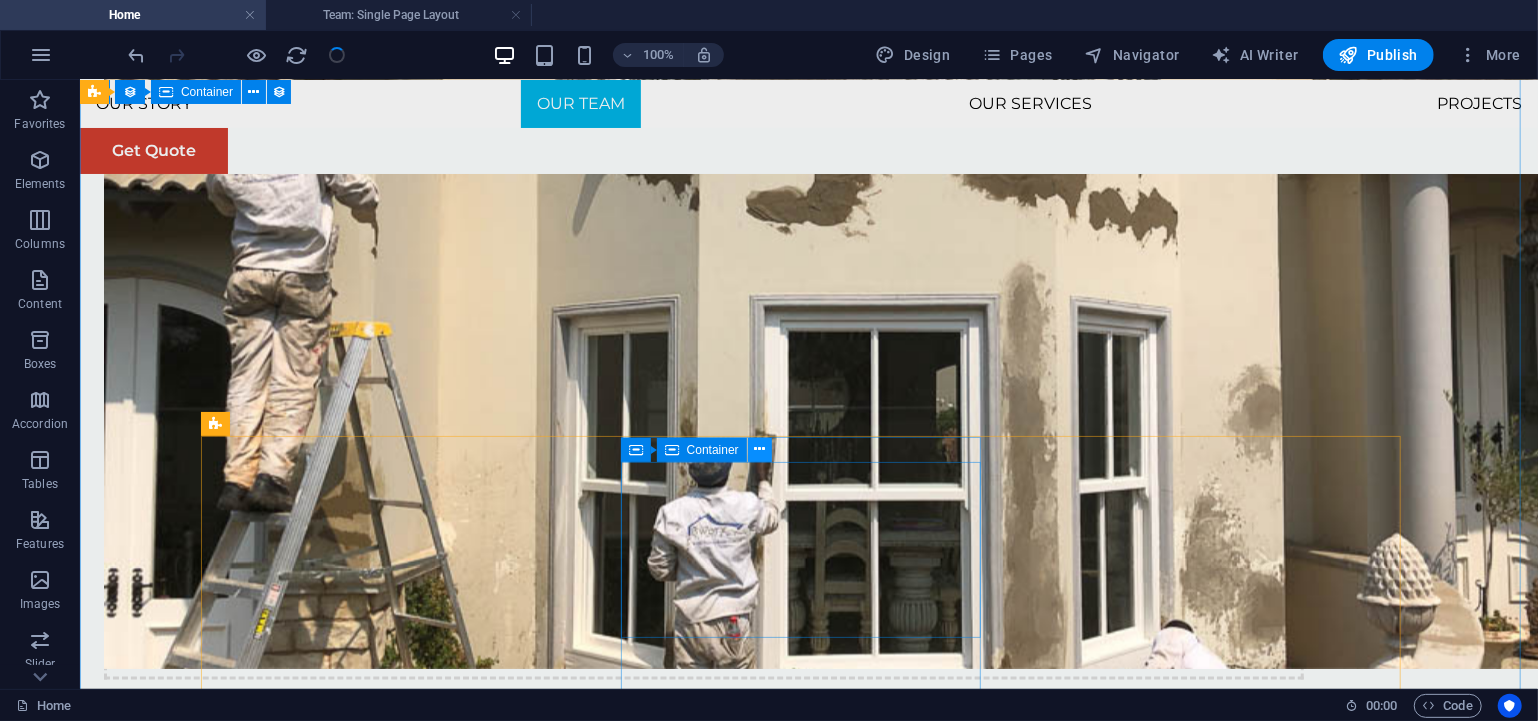 click at bounding box center [759, 449] 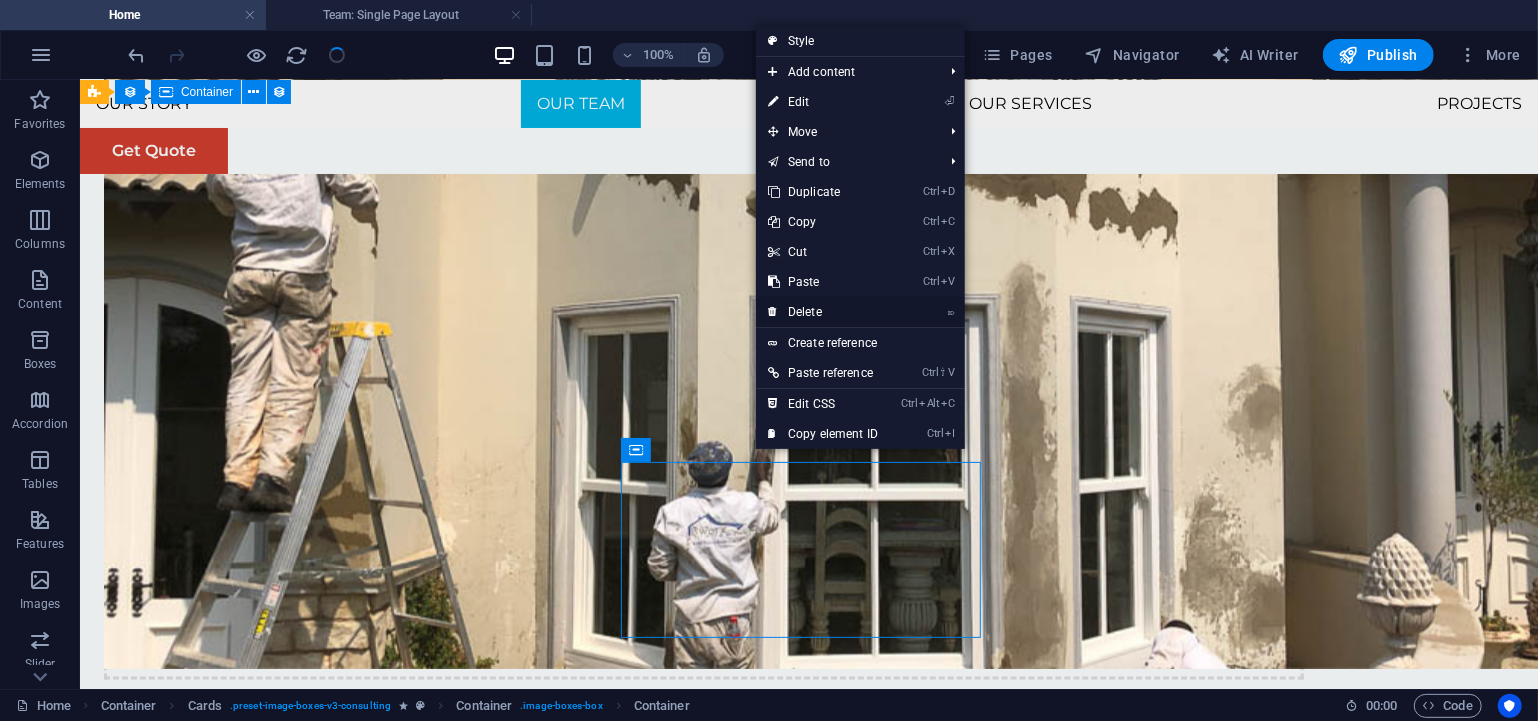 click on "⌦  Delete" at bounding box center [823, 312] 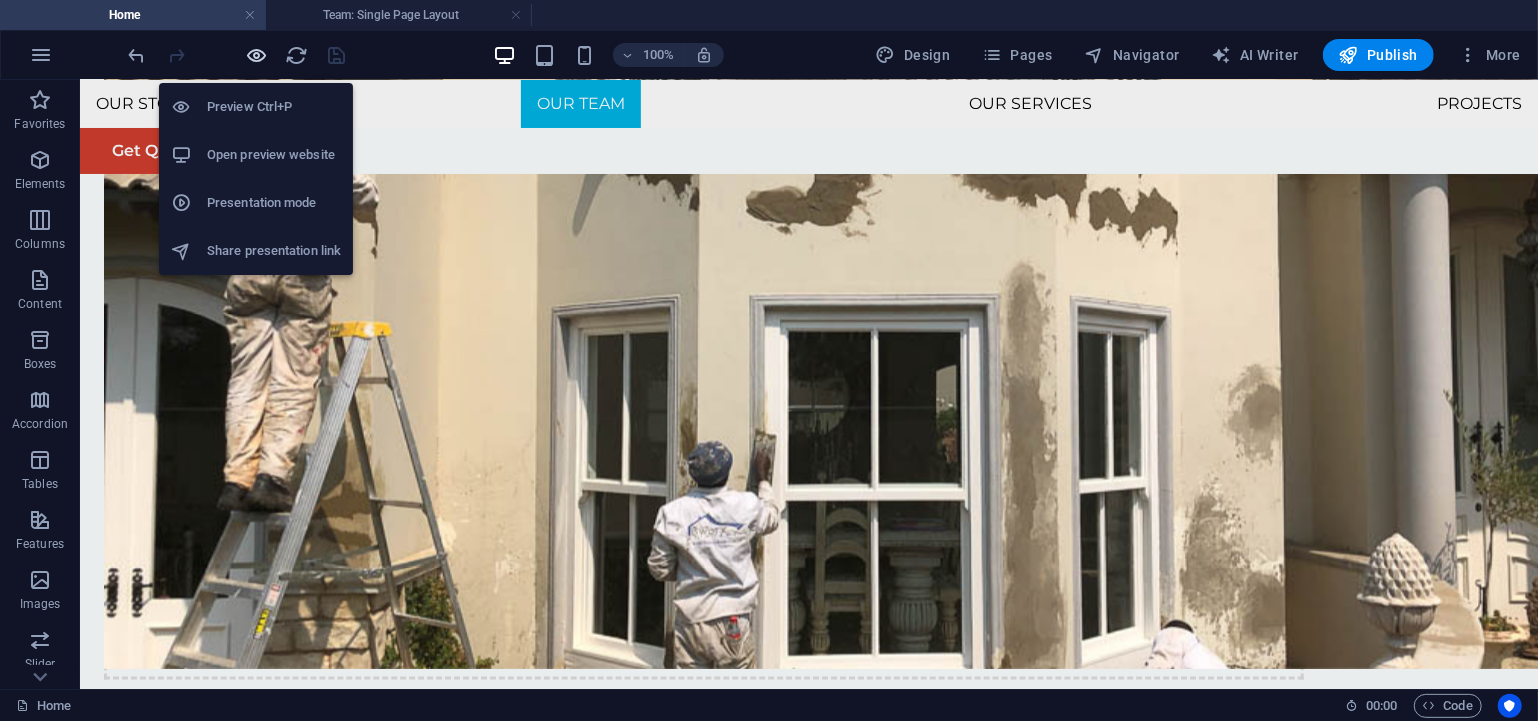 click at bounding box center (257, 55) 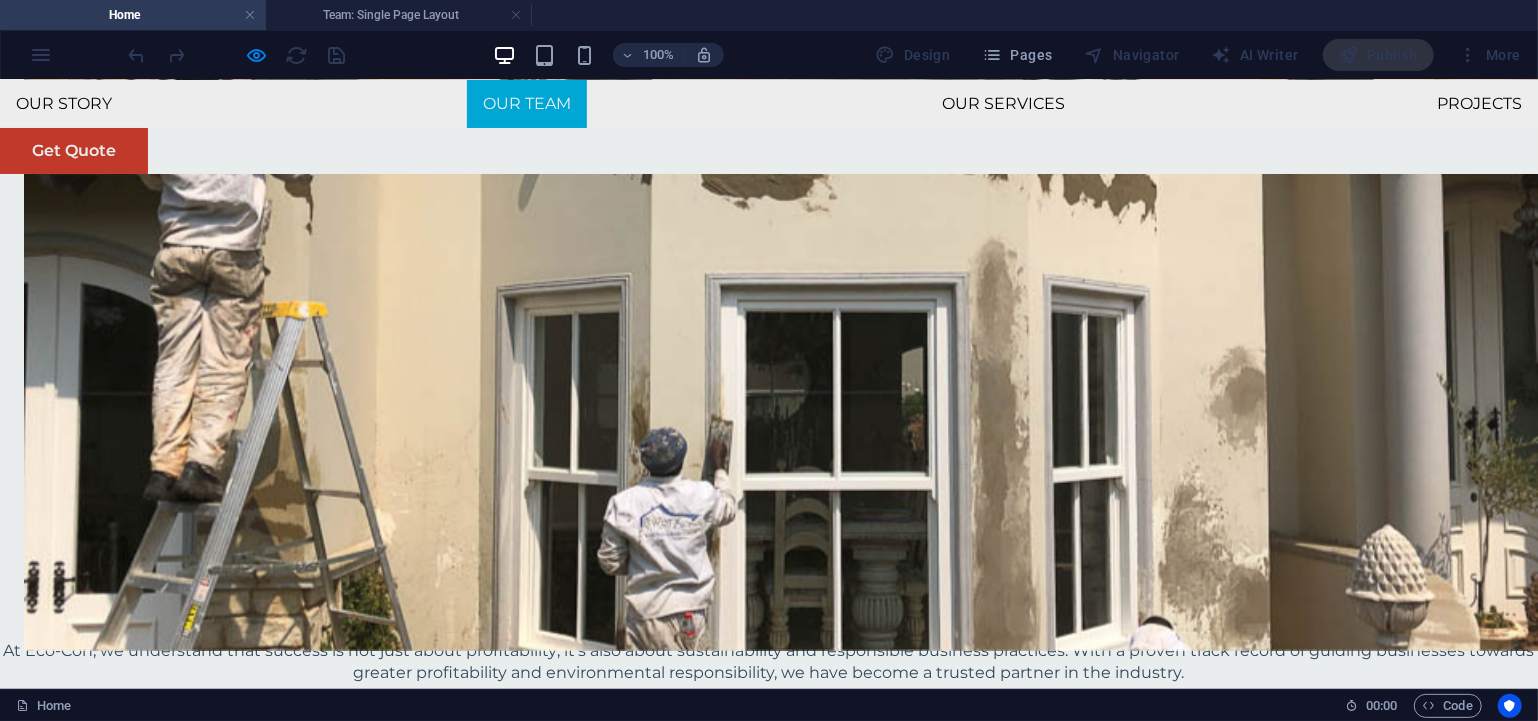 scroll, scrollTop: 2110, scrollLeft: 0, axis: vertical 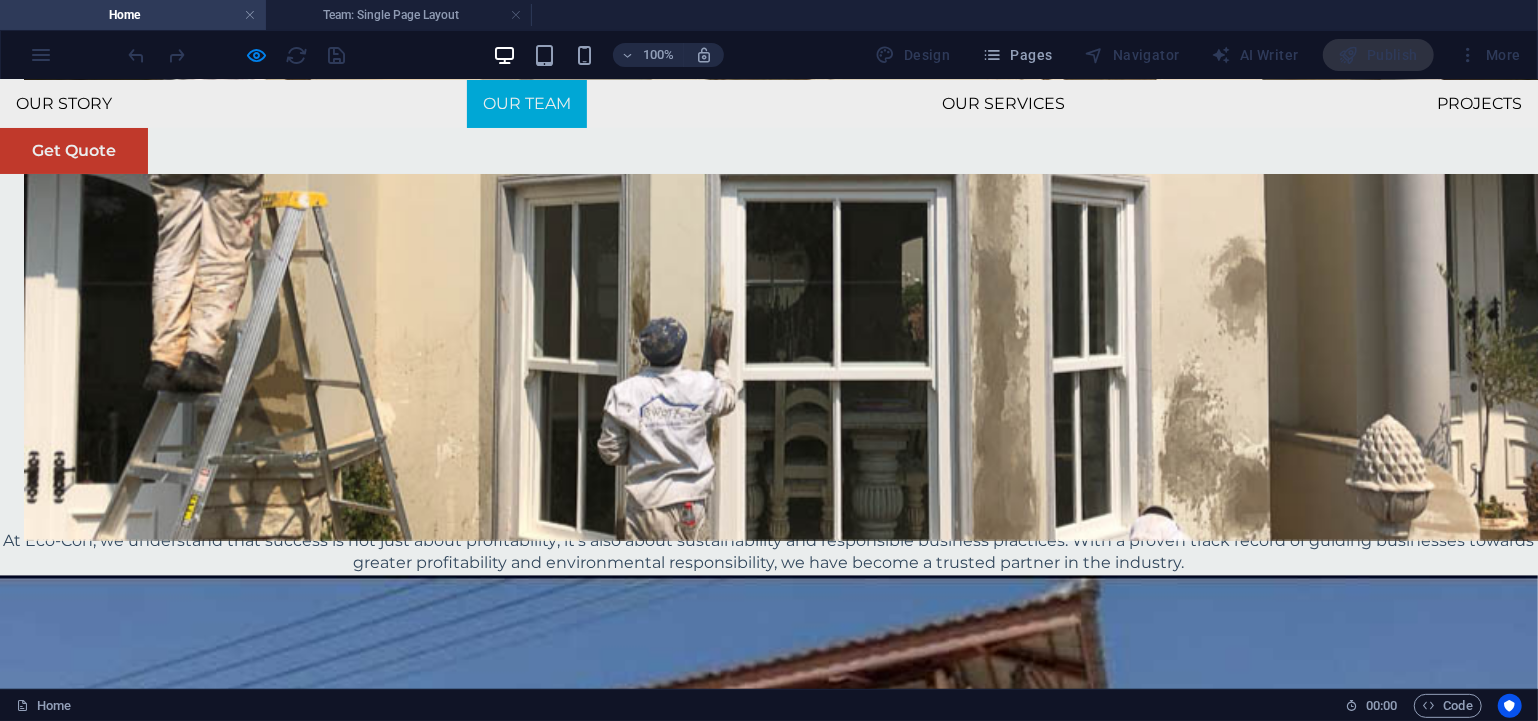 click at bounding box center (237, 55) 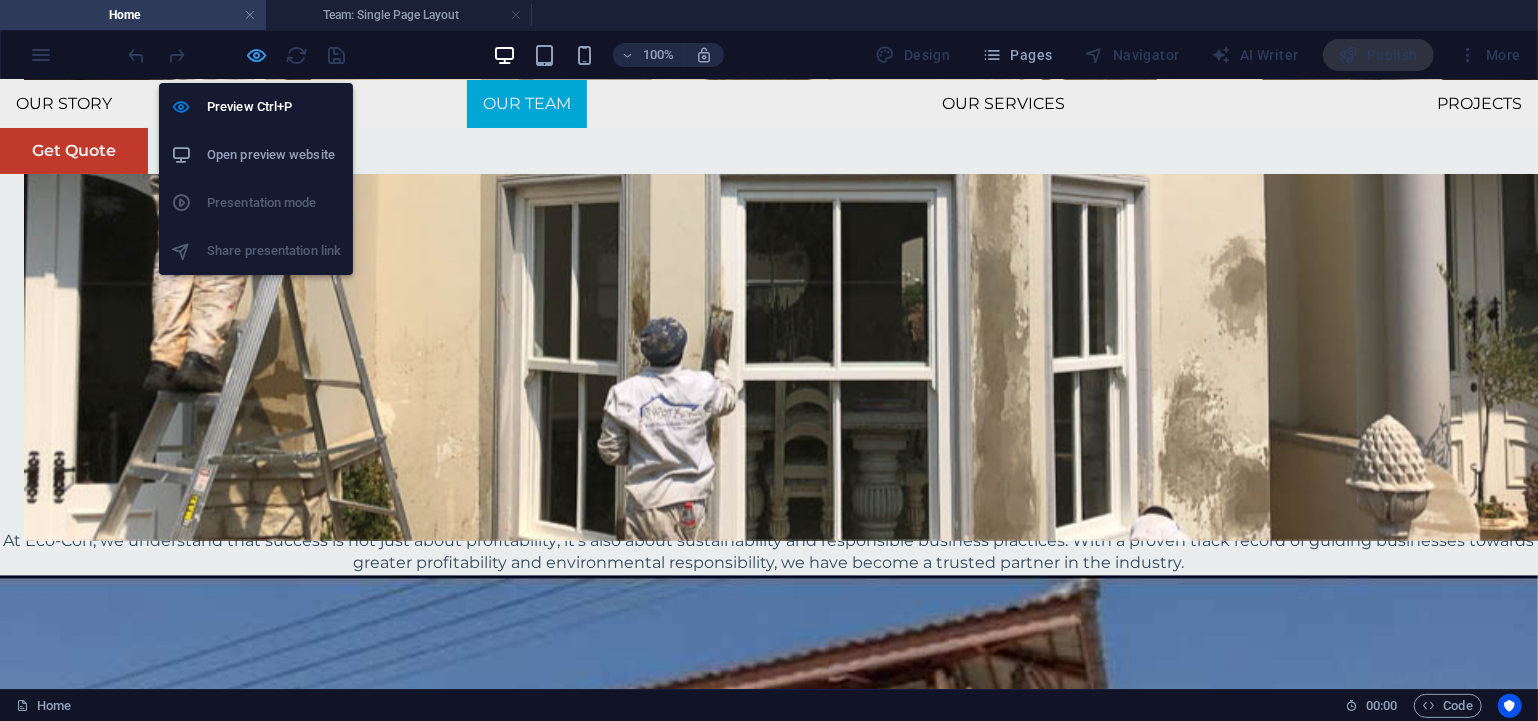 click at bounding box center [257, 55] 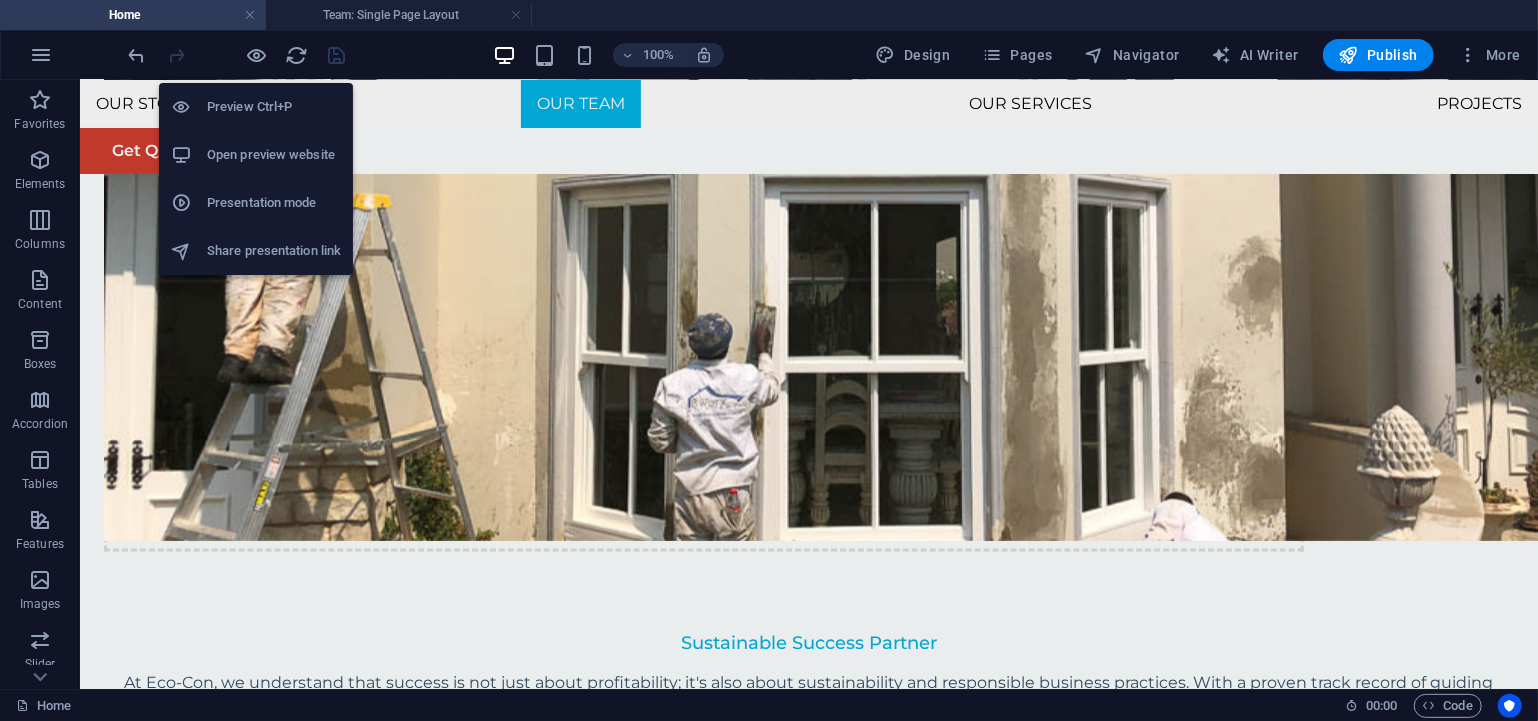 scroll, scrollTop: 2093, scrollLeft: 0, axis: vertical 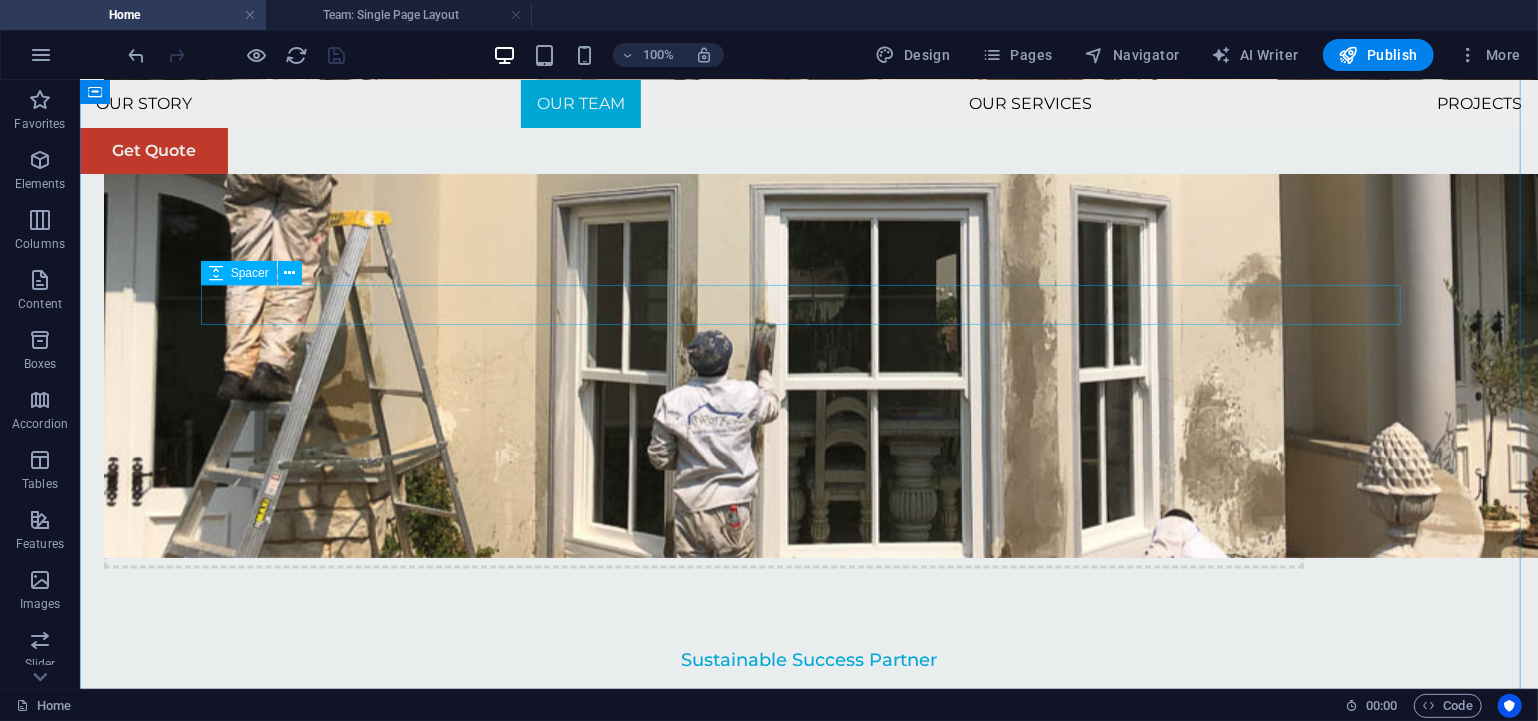 type 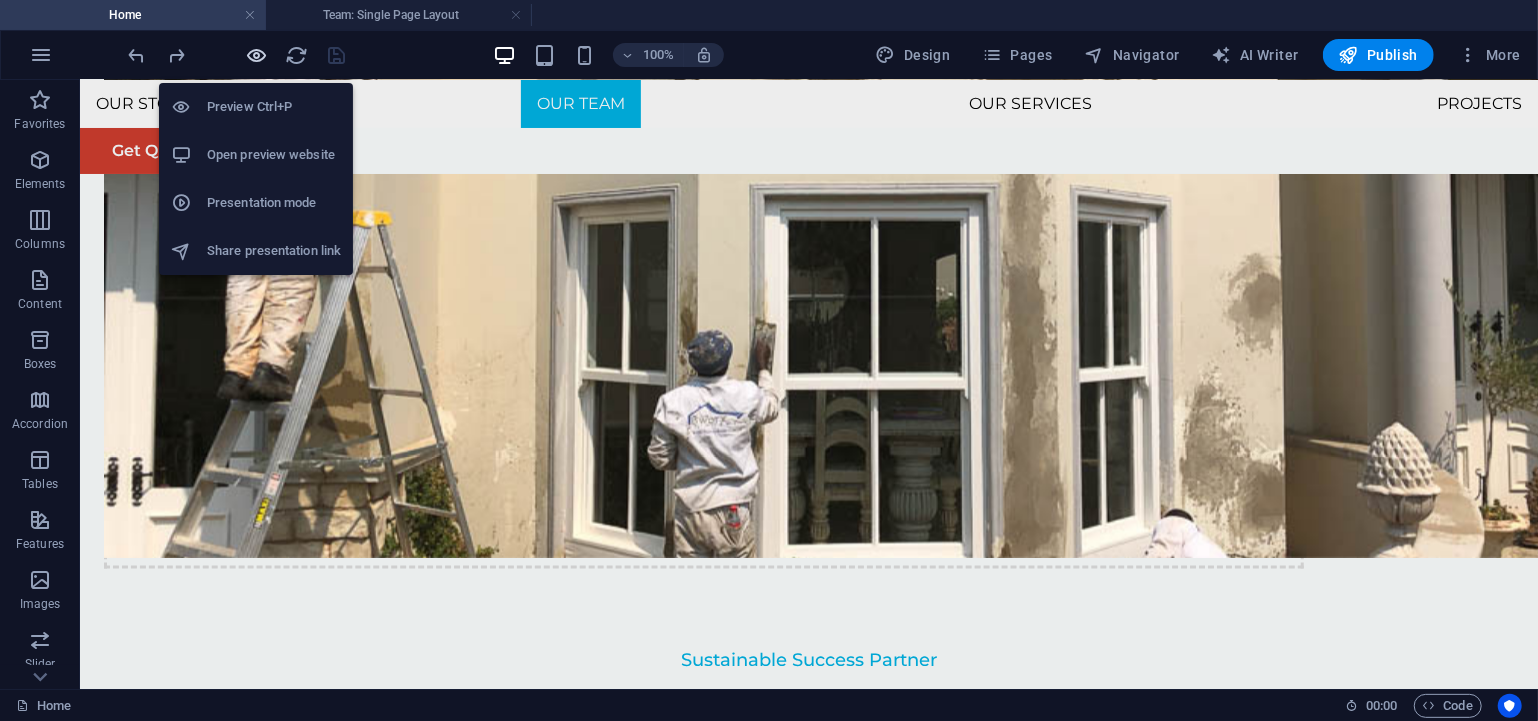 click at bounding box center [257, 55] 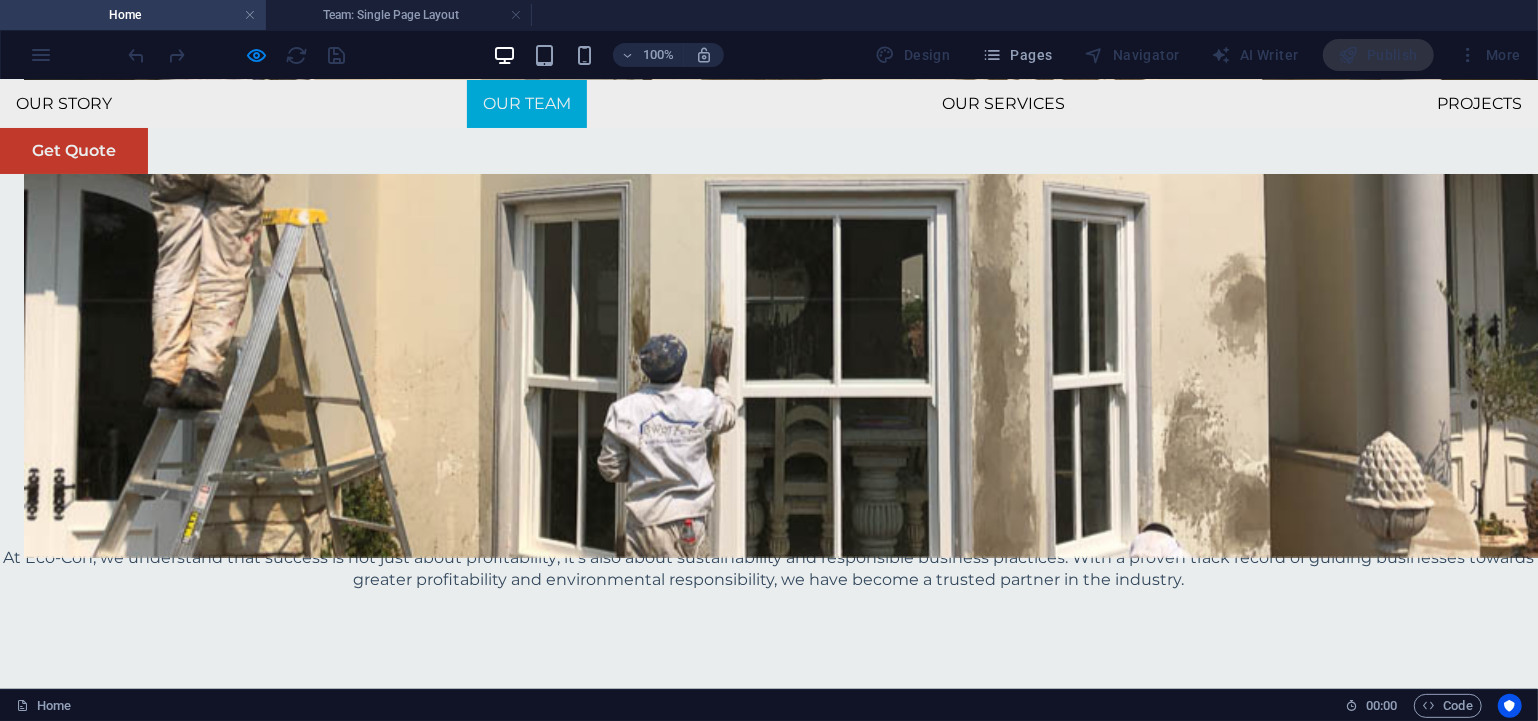 scroll, scrollTop: 2110, scrollLeft: 0, axis: vertical 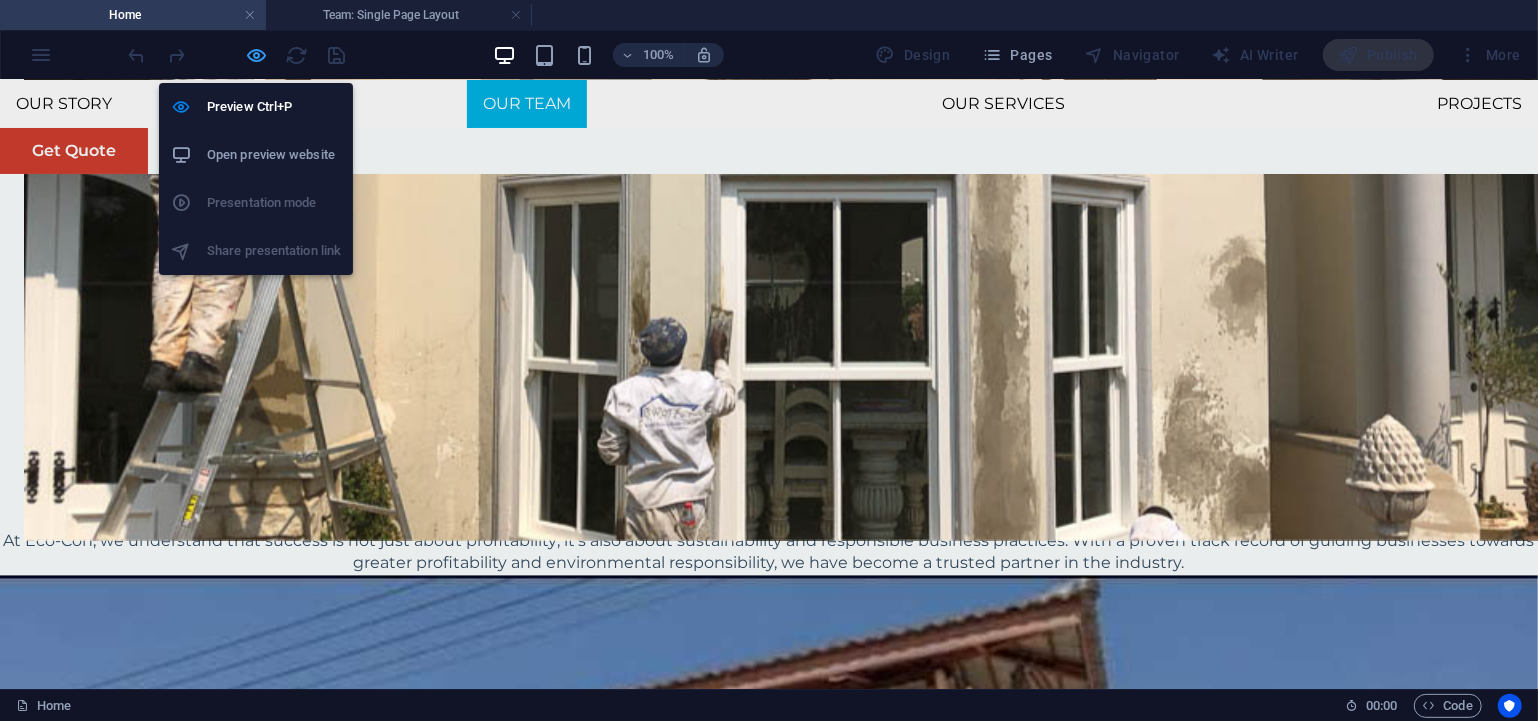 click at bounding box center [257, 55] 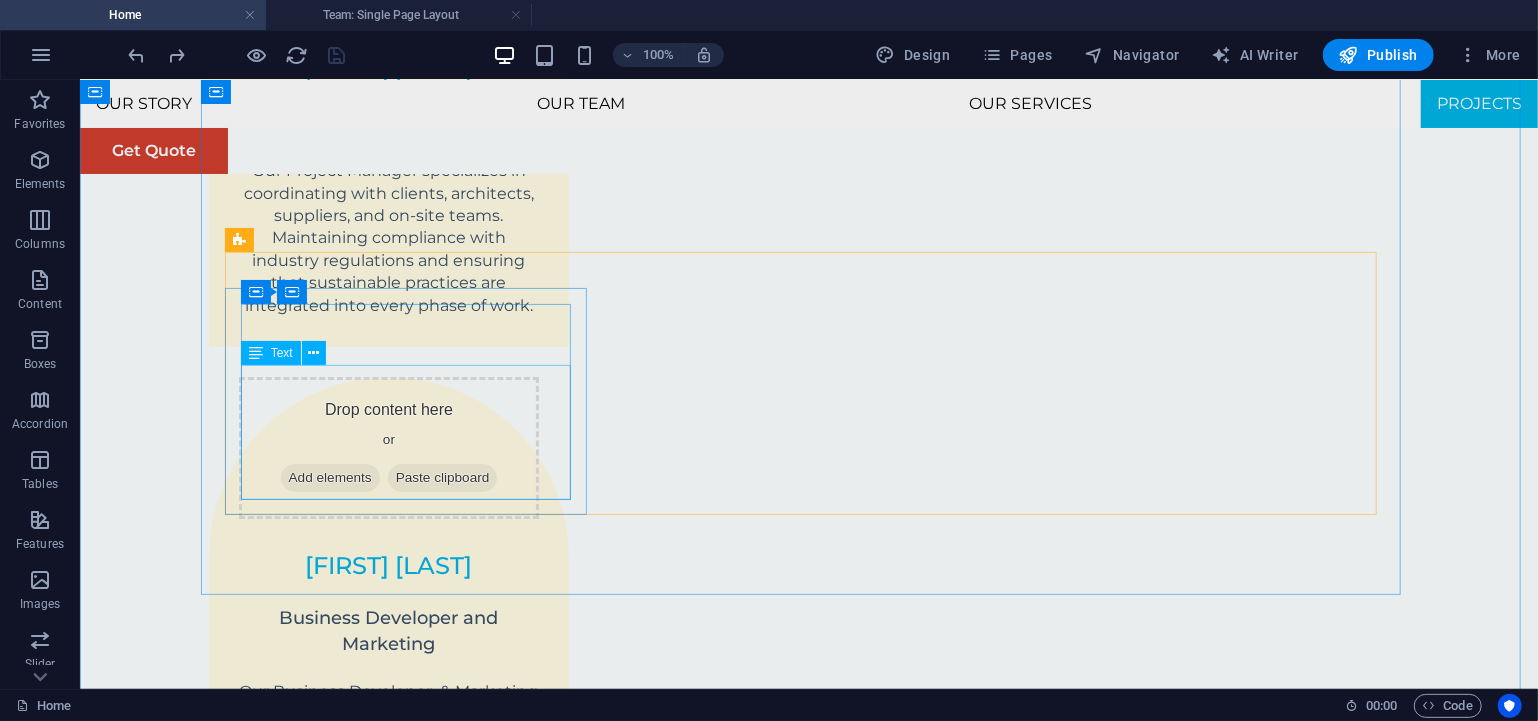scroll, scrollTop: 4205, scrollLeft: 0, axis: vertical 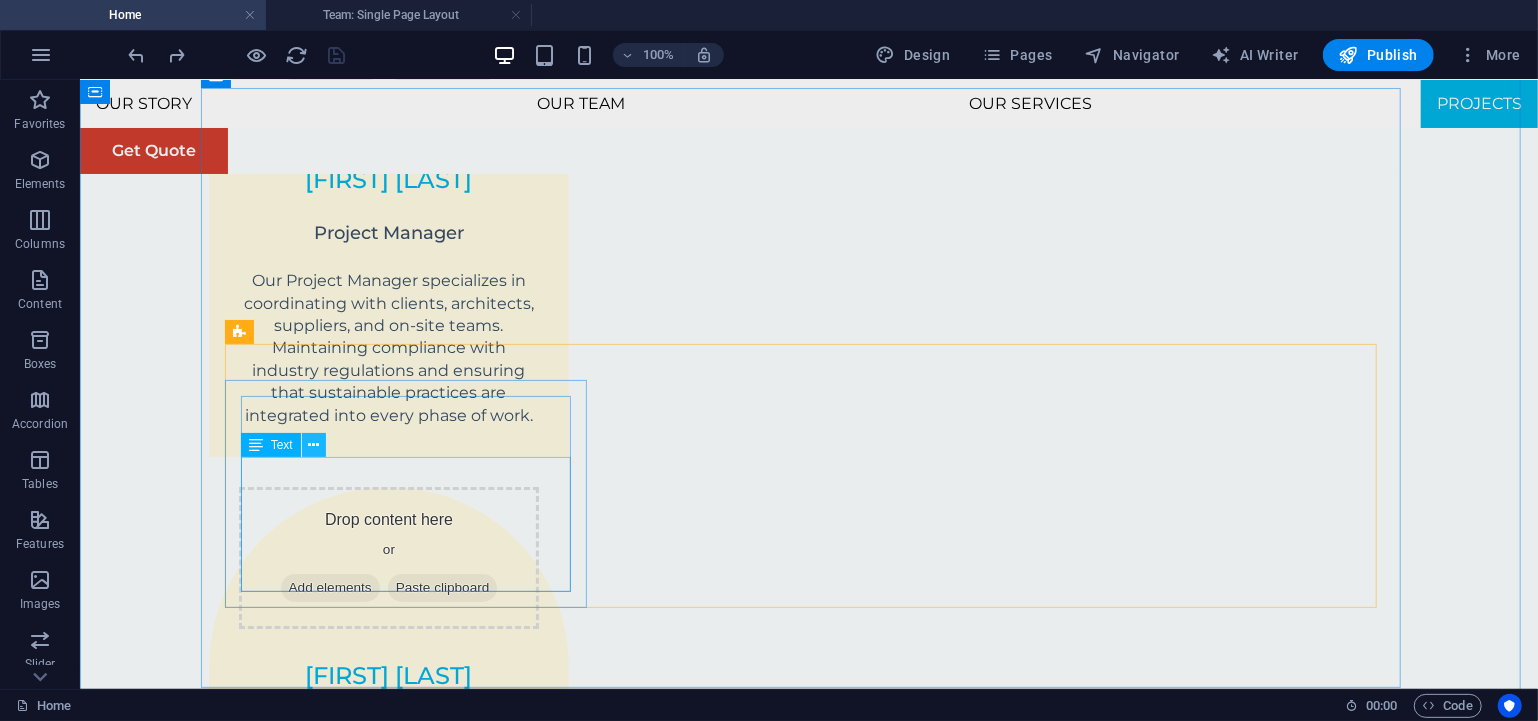 click at bounding box center (313, 445) 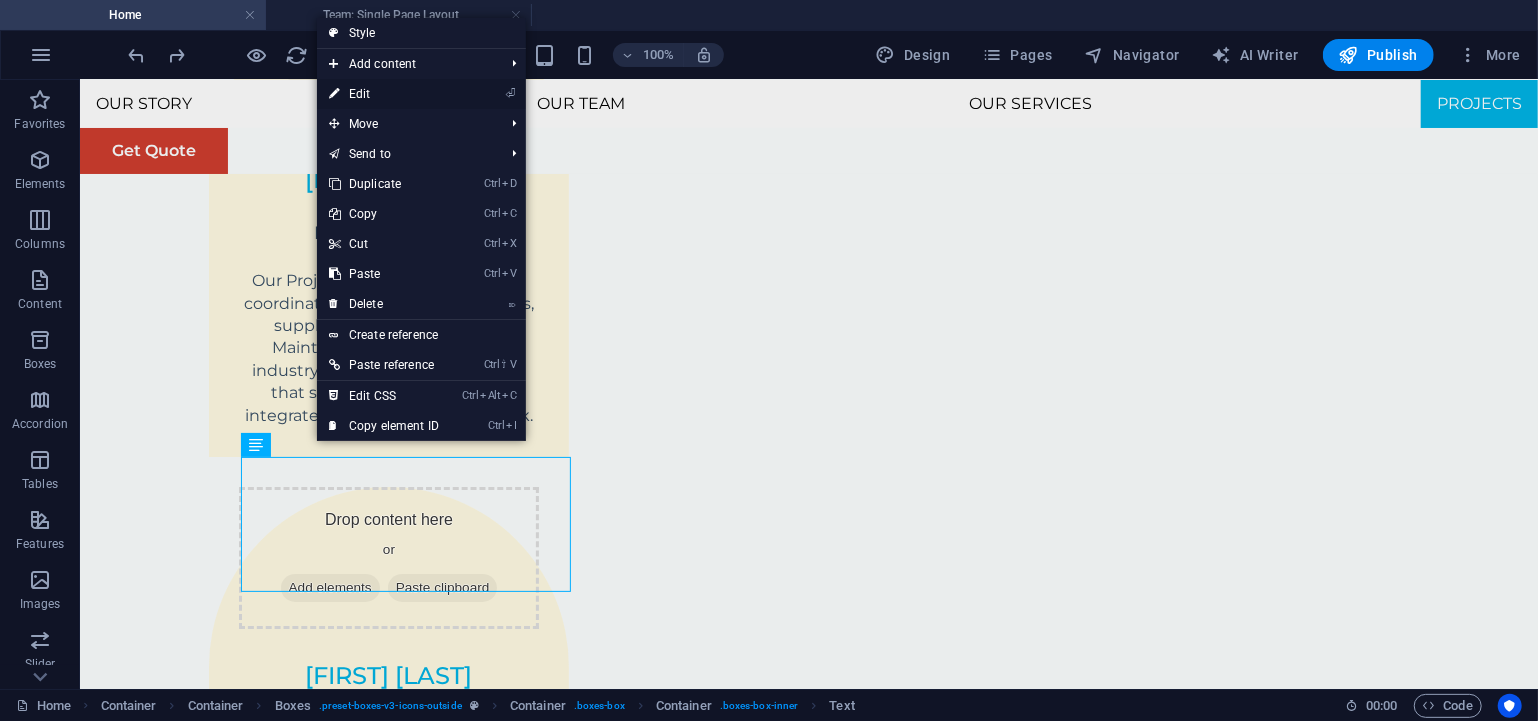 click on "⏎  Edit" at bounding box center [384, 94] 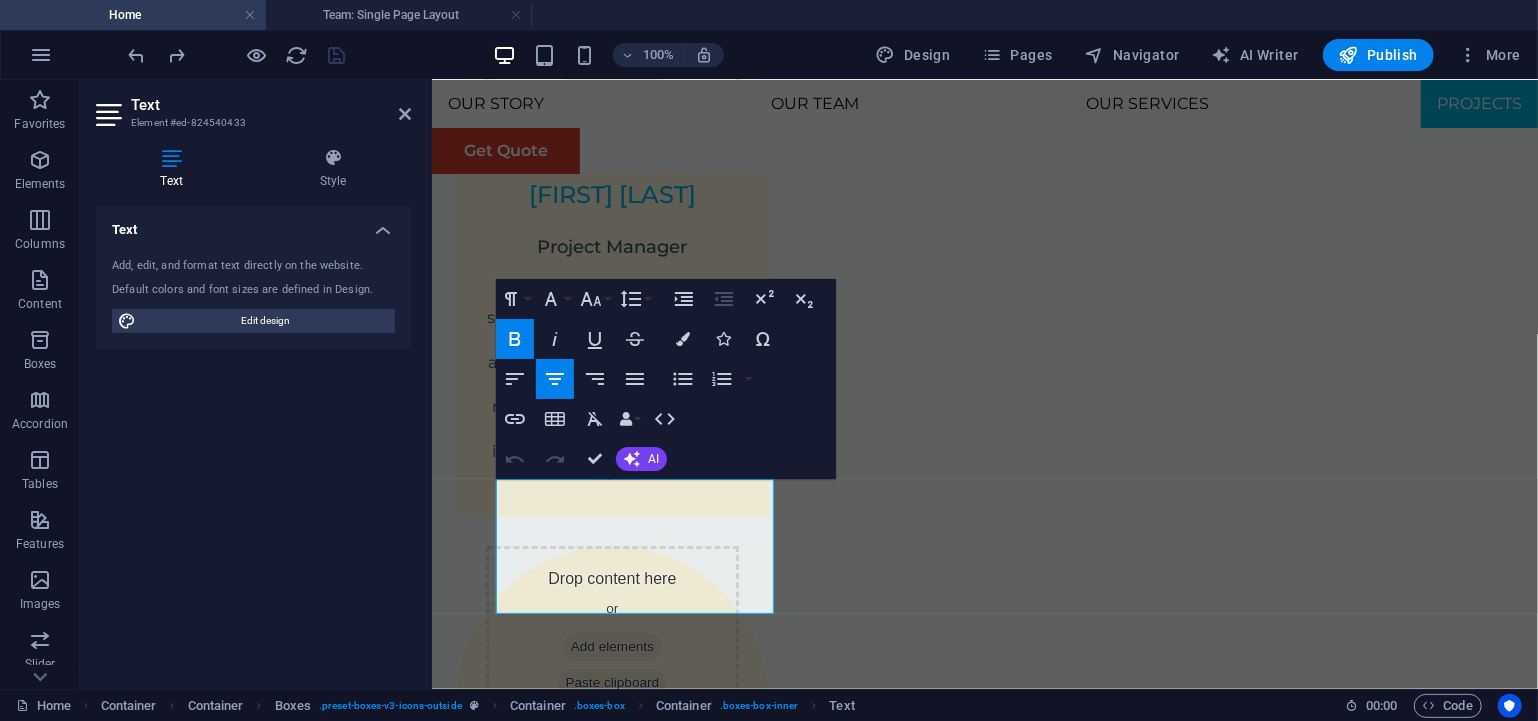 scroll, scrollTop: 4194, scrollLeft: 0, axis: vertical 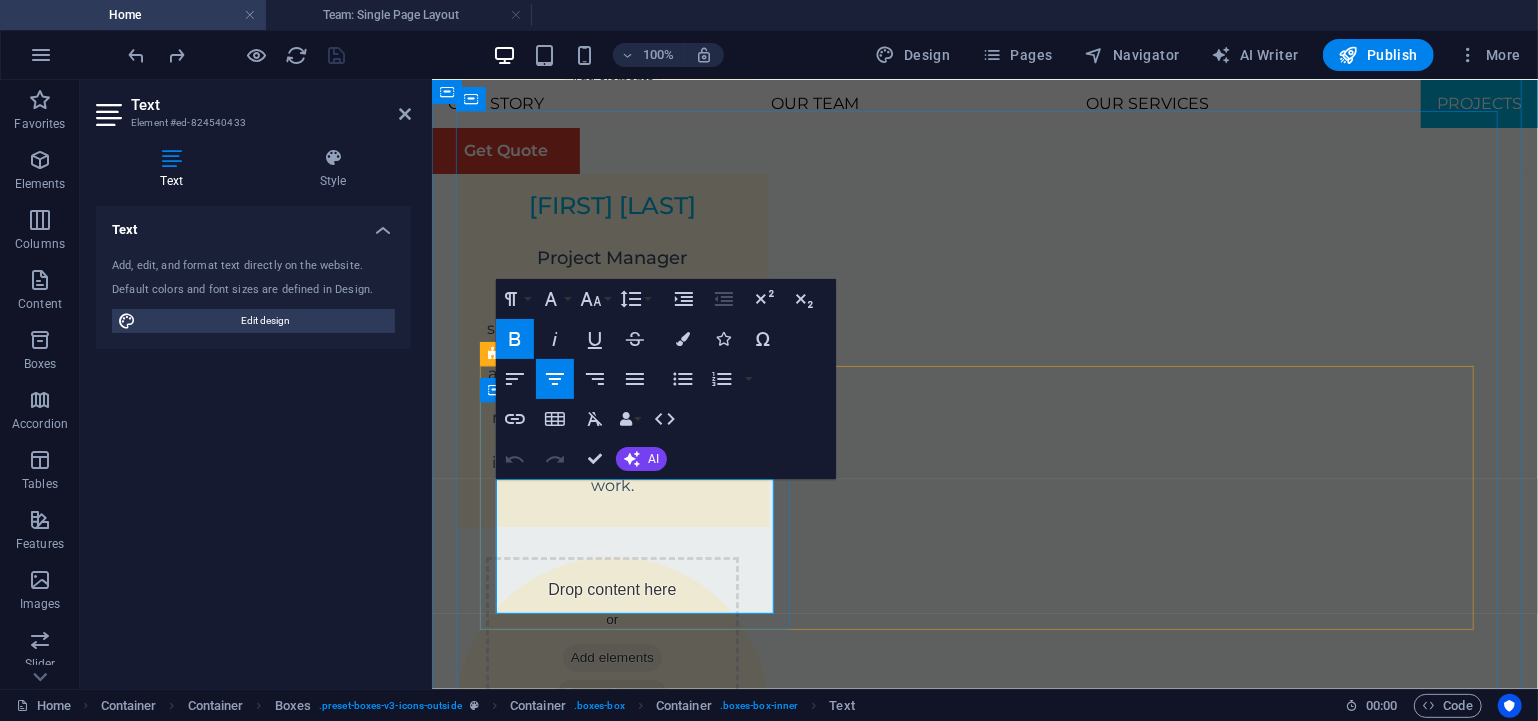 drag, startPoint x: 726, startPoint y: 484, endPoint x: 548, endPoint y: 487, distance: 178.02528 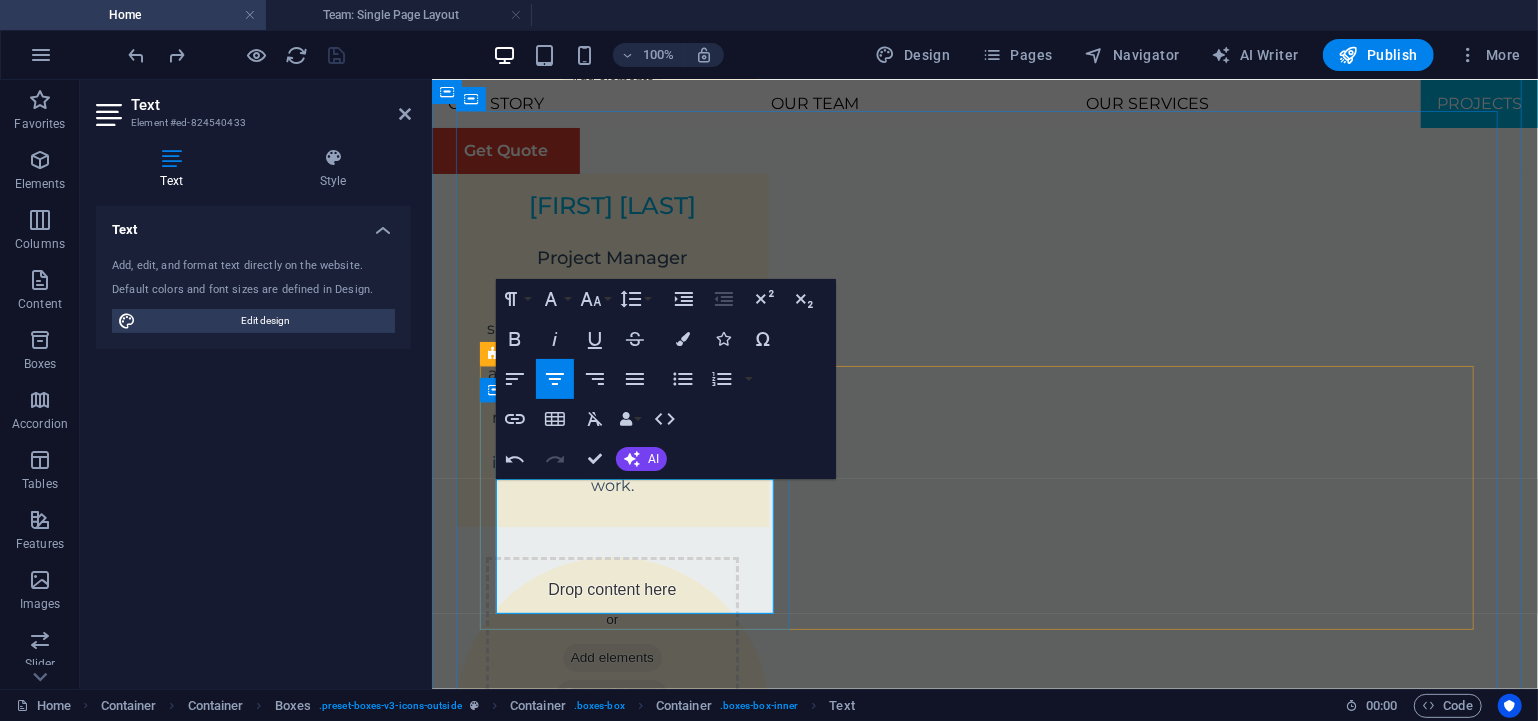 drag, startPoint x: 748, startPoint y: 487, endPoint x: 524, endPoint y: 480, distance: 224.10934 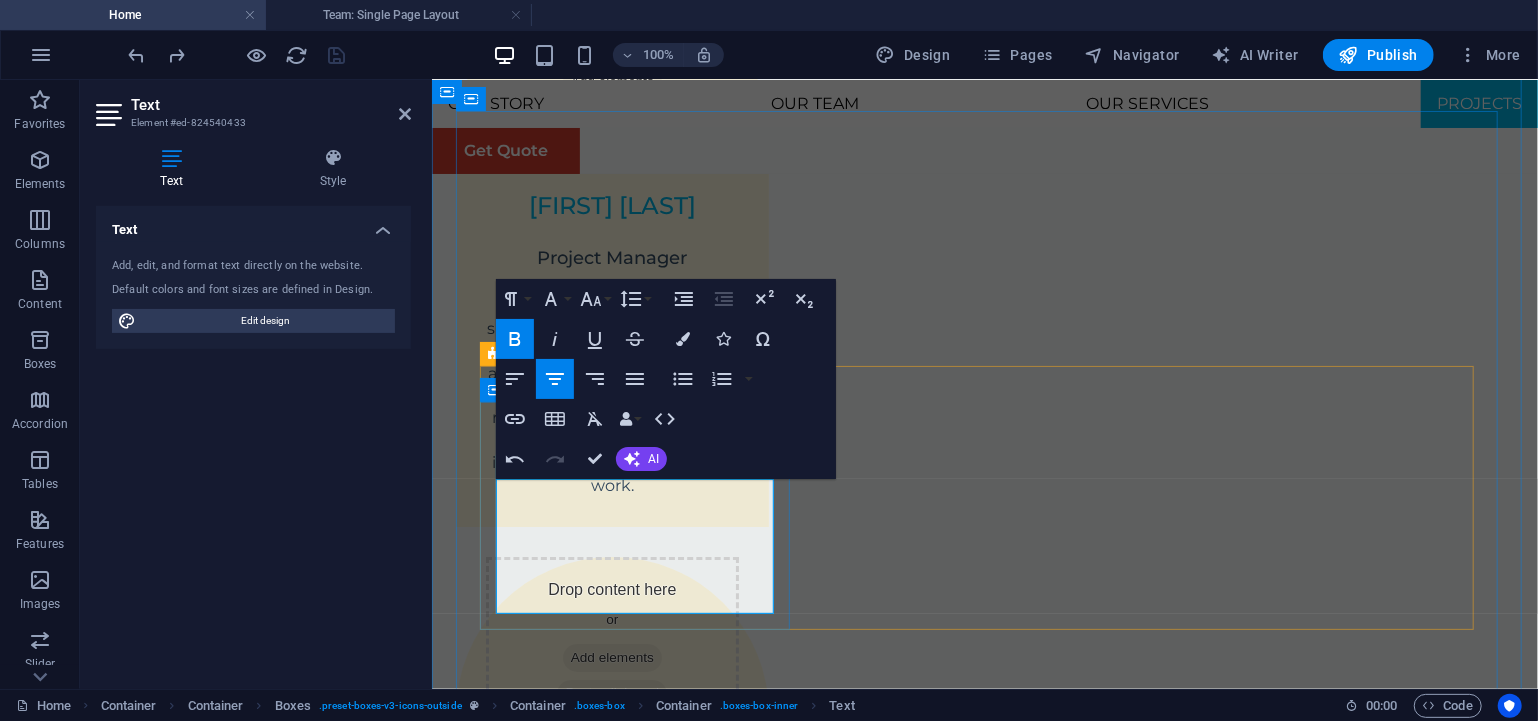 click on "We boast in the vast experience of employees despite the company being only 4 years in the market our force has a combined work experience spanning years." at bounding box center [636, 4721] 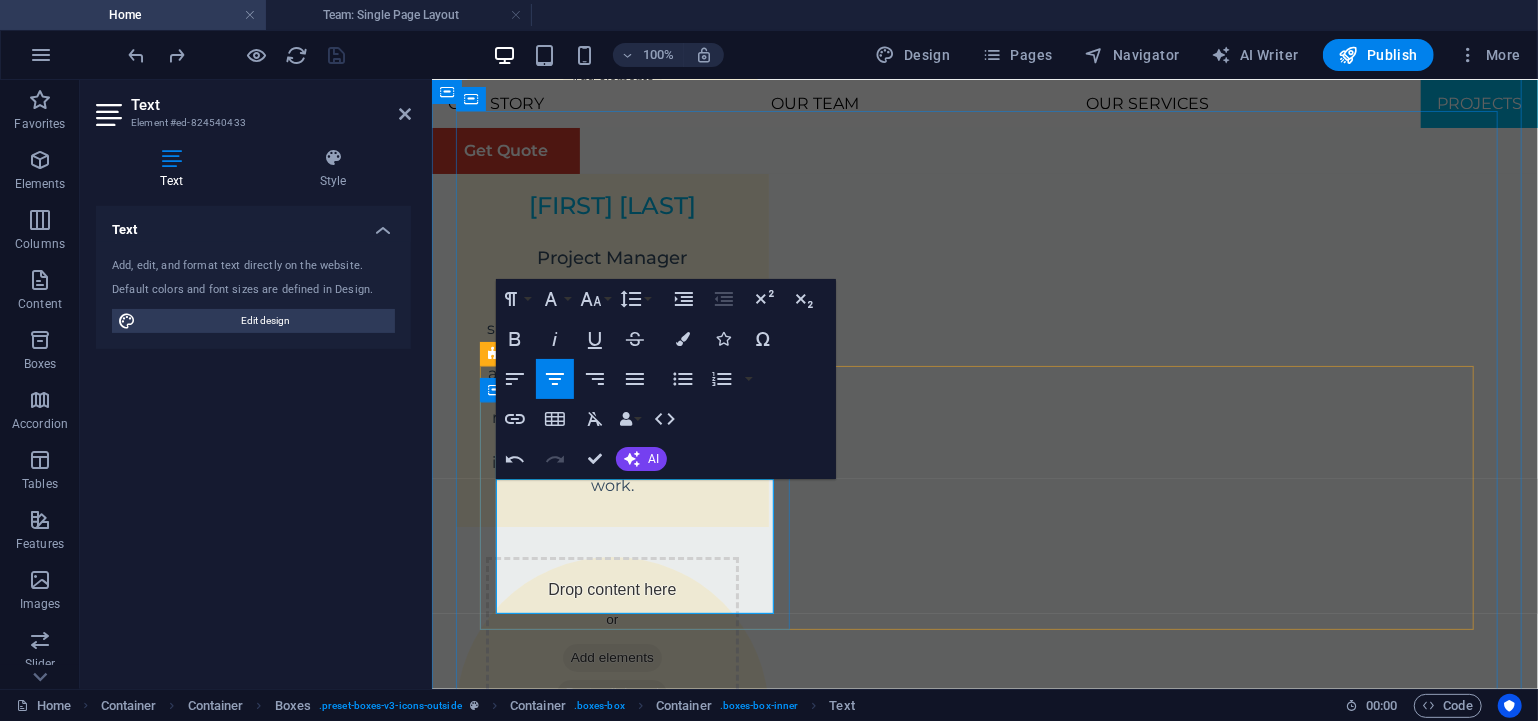 drag, startPoint x: 504, startPoint y: 560, endPoint x: 765, endPoint y: 553, distance: 261.09384 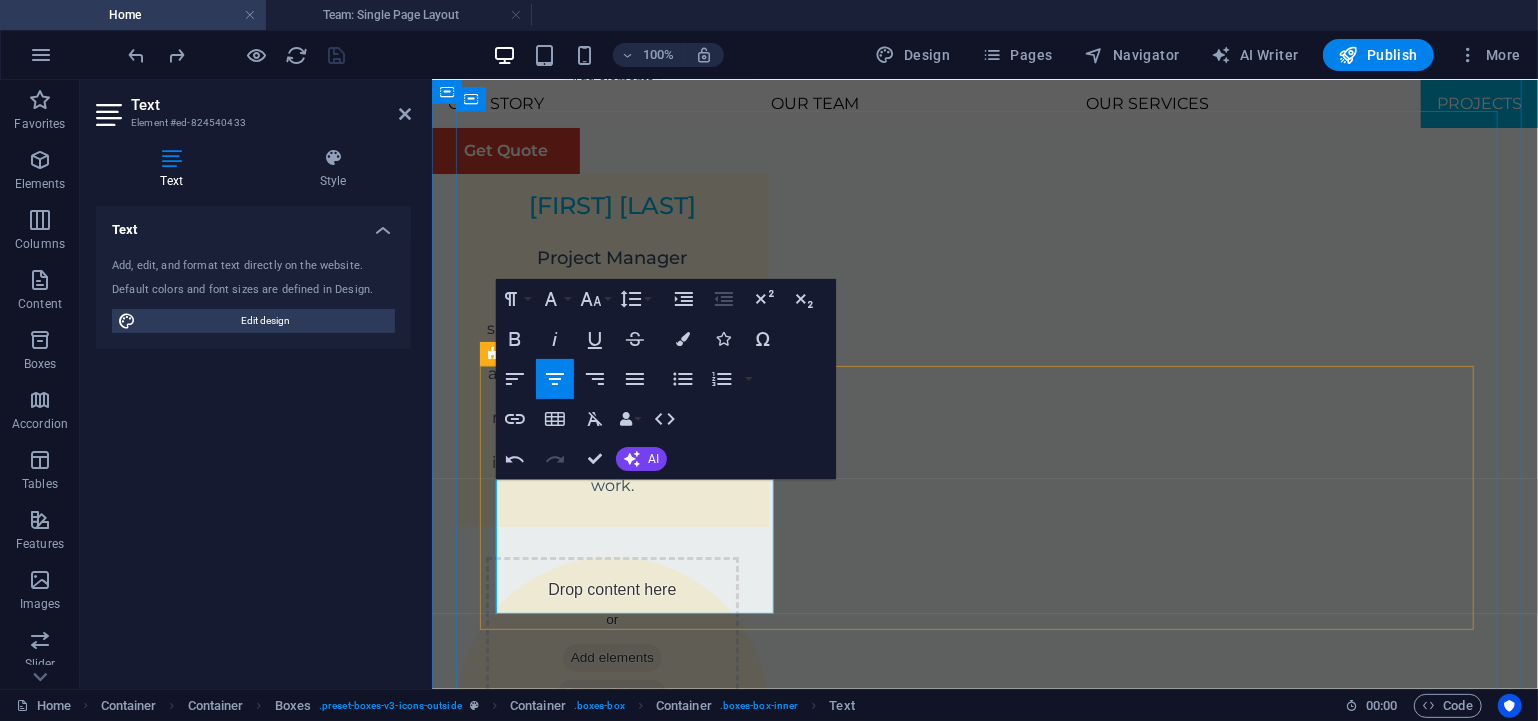 drag, startPoint x: 594, startPoint y: 533, endPoint x: 793, endPoint y: 558, distance: 200.56421 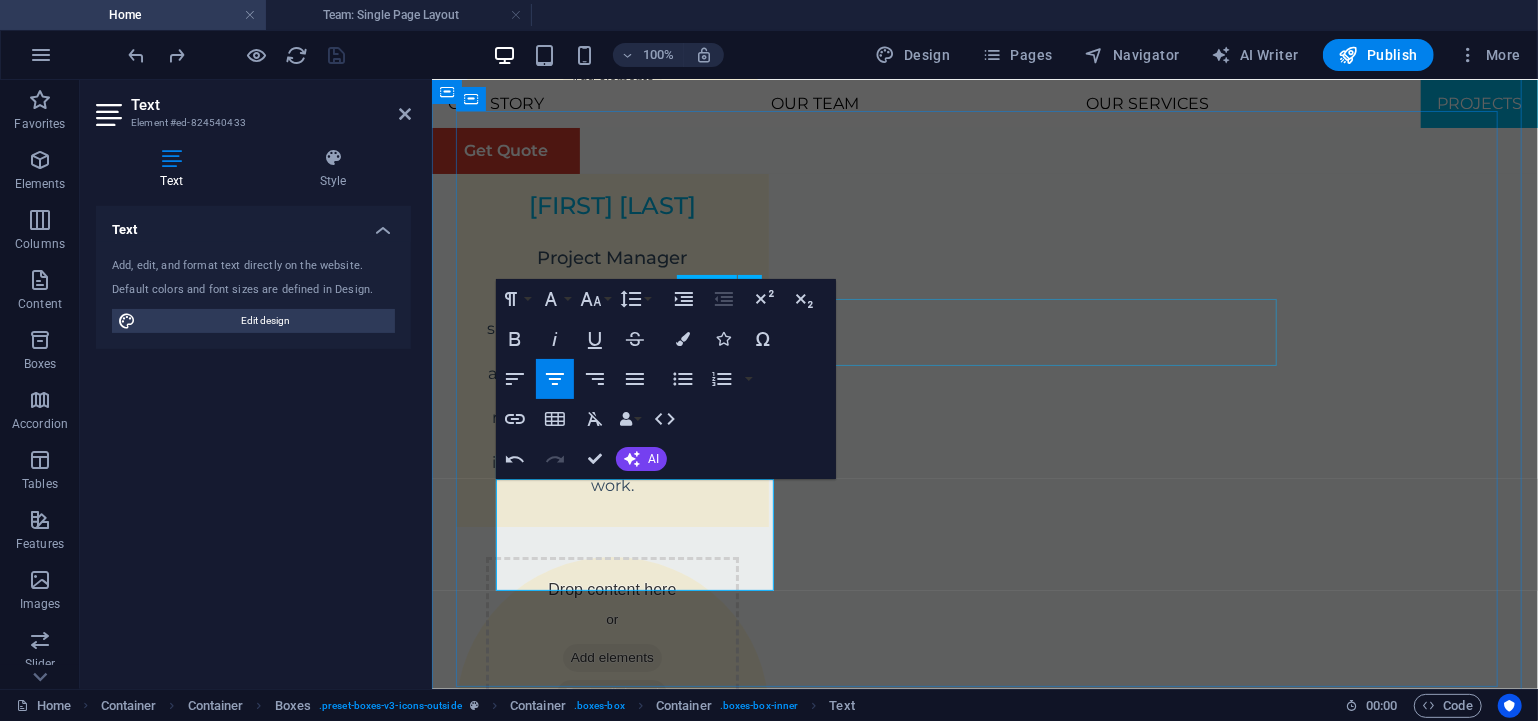 click on "These are just a few examples of our successful collaborations with forward-thinking businesses. Each project represents a commitment to excellence and a dedication to sustainable growth." at bounding box center [984, 4506] 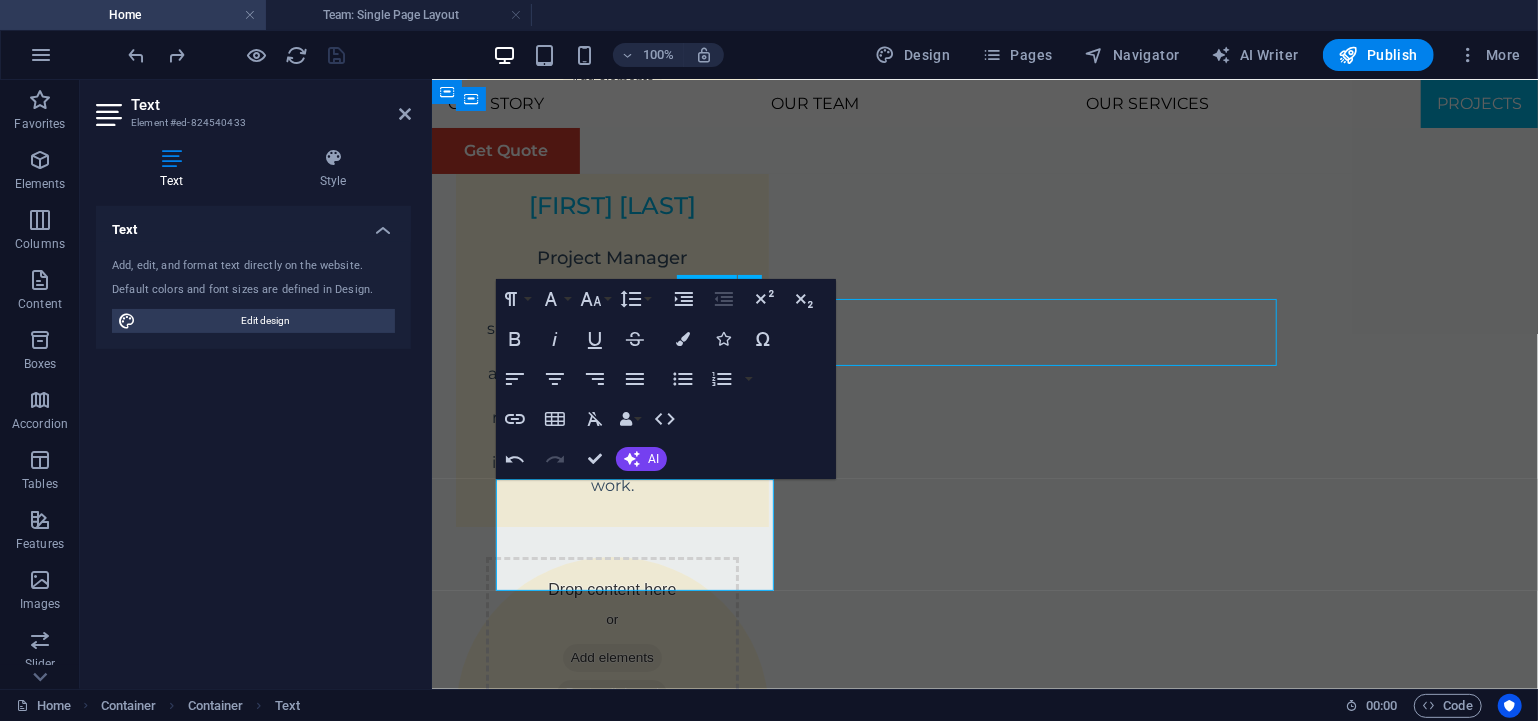 scroll, scrollTop: 4205, scrollLeft: 0, axis: vertical 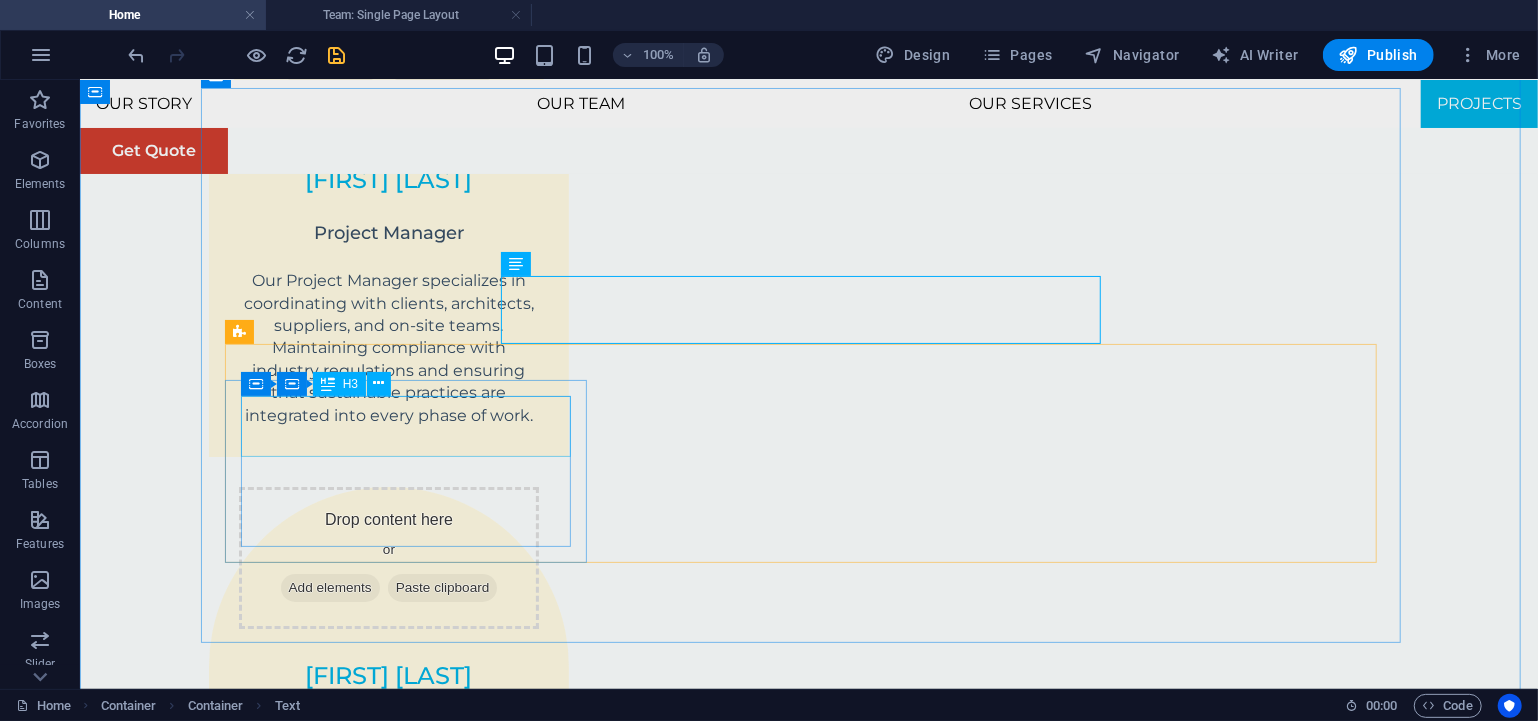 click on "4+" at bounding box center (413, 4456) 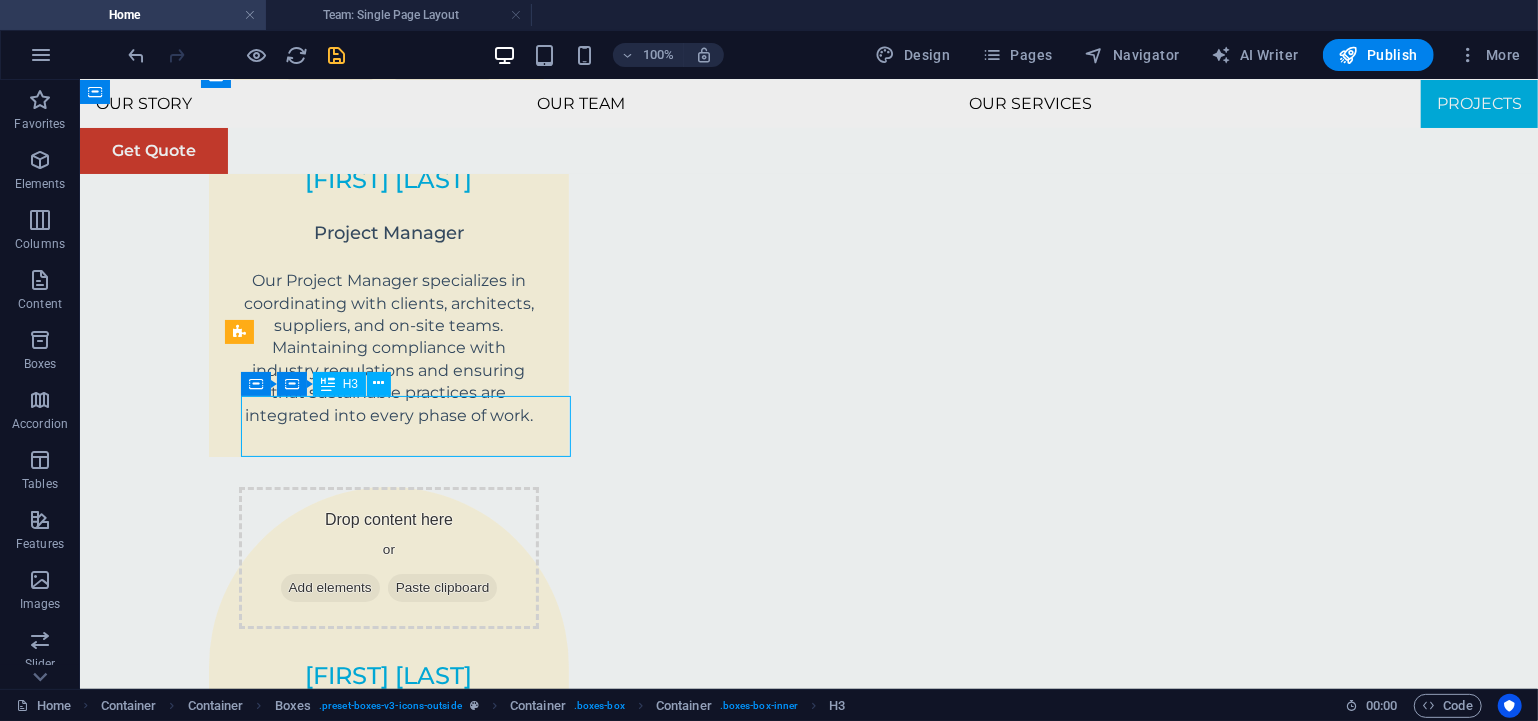 click on "4+" at bounding box center [413, 4456] 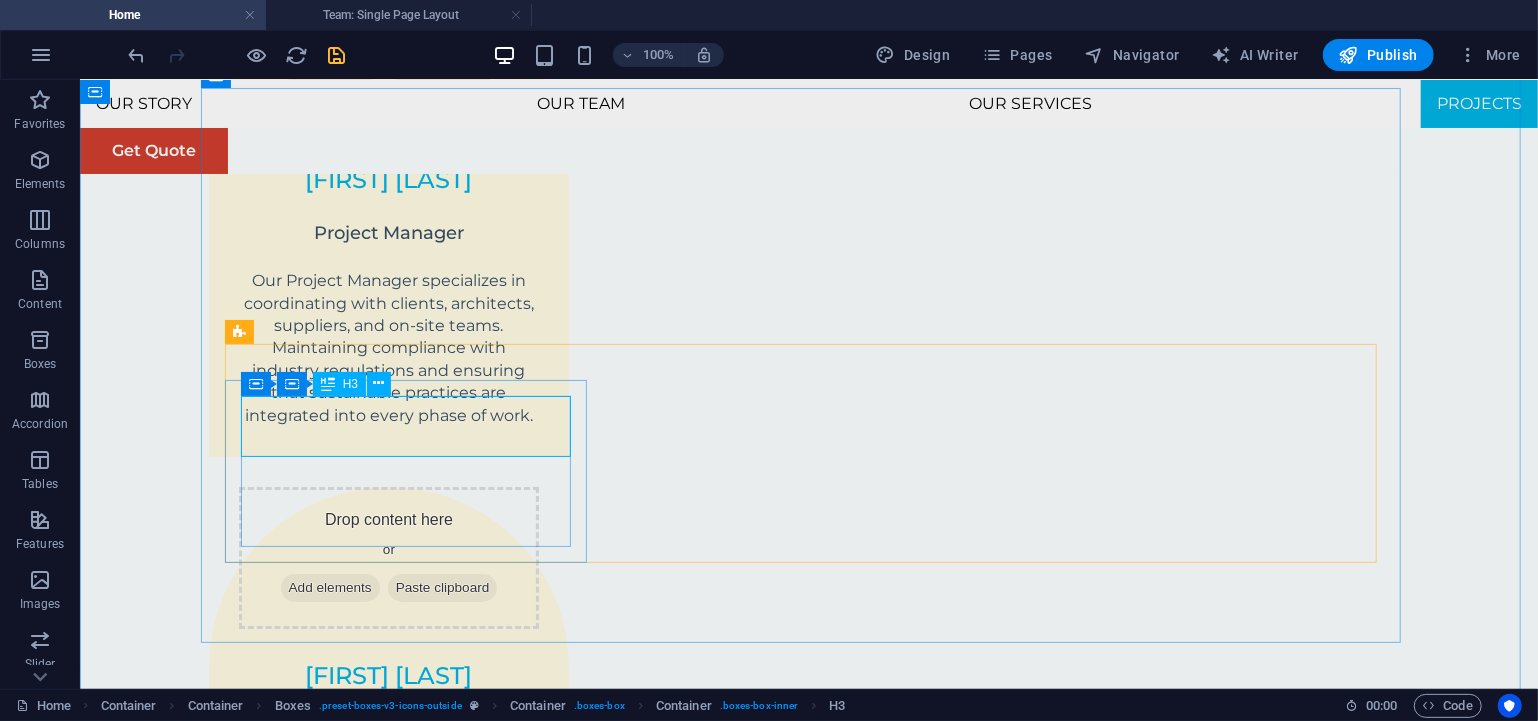 click on "4+" at bounding box center (413, 4456) 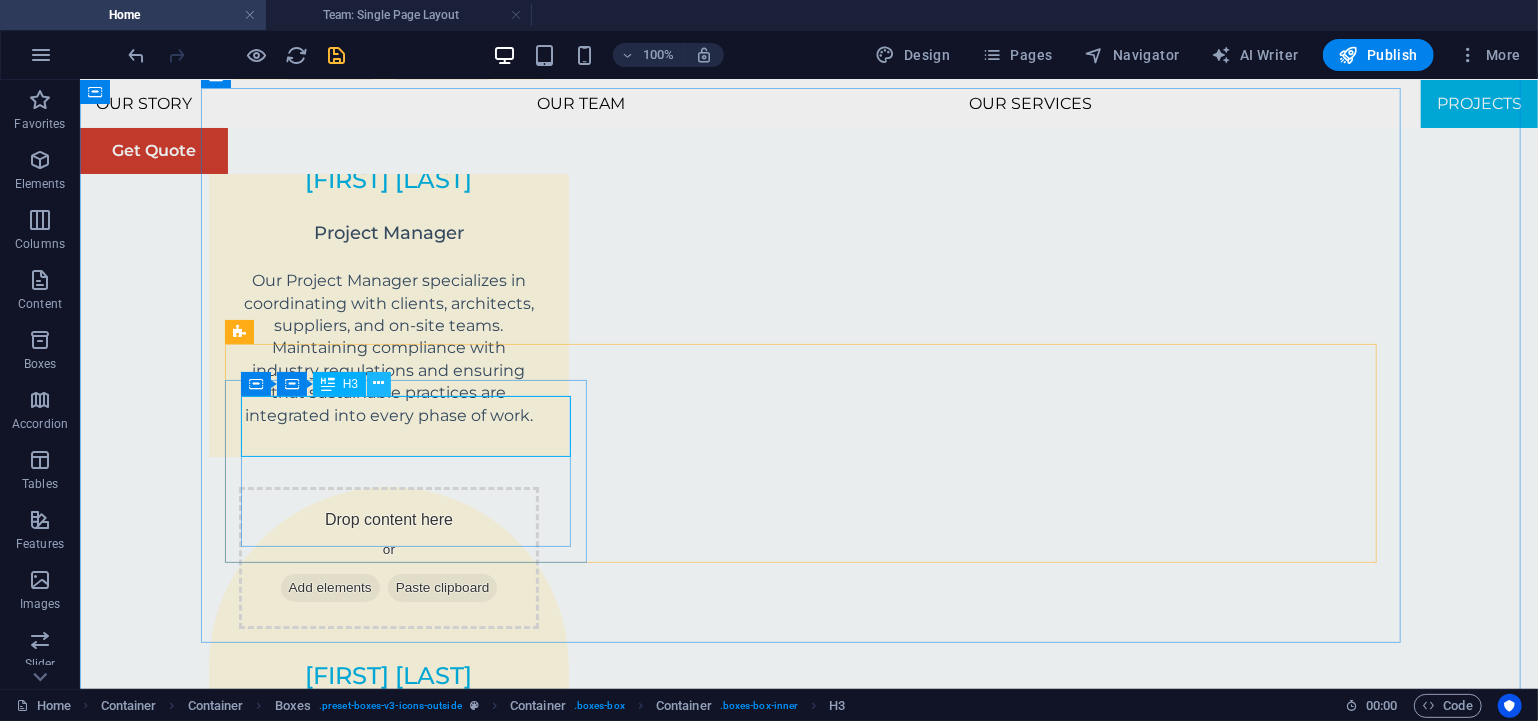 click at bounding box center [379, 384] 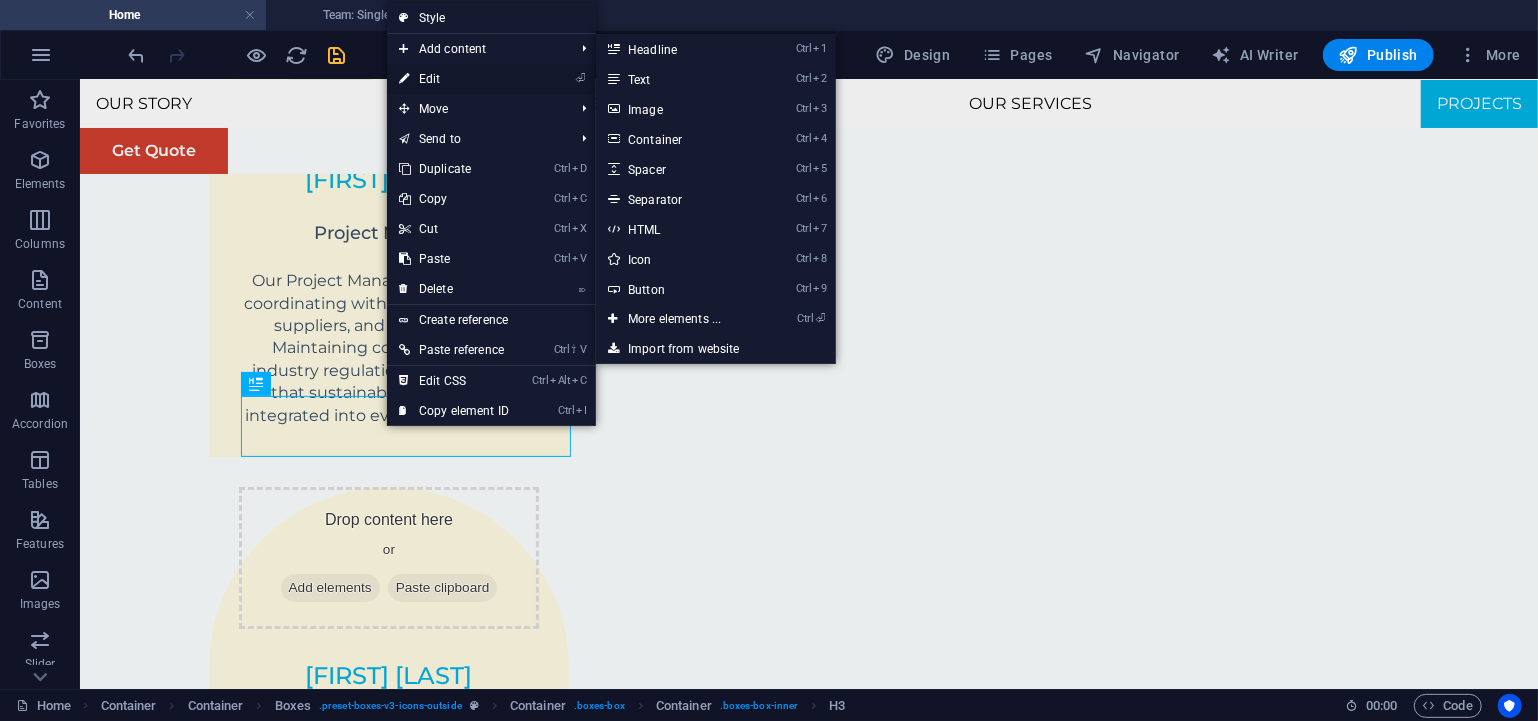 drag, startPoint x: 440, startPoint y: 73, endPoint x: 51, endPoint y: 92, distance: 389.46375 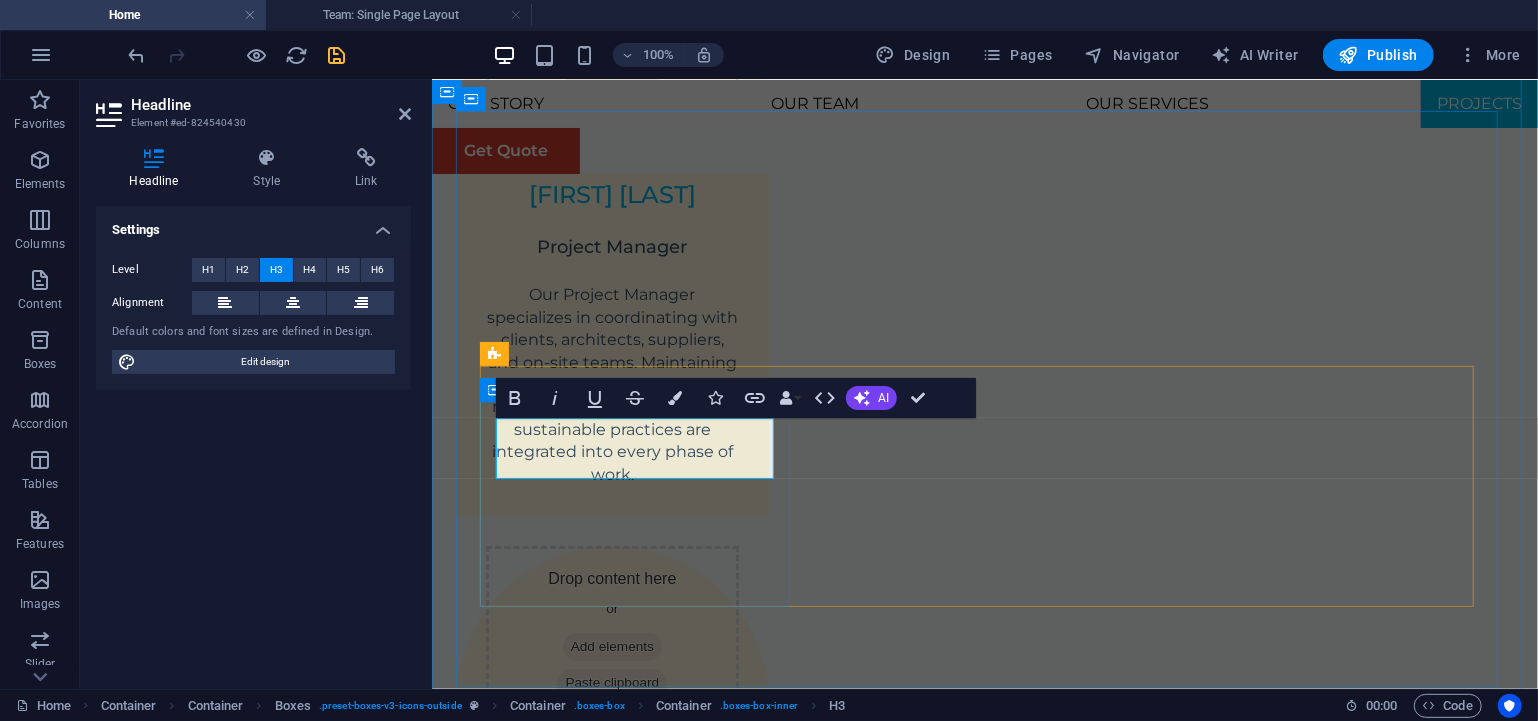 scroll, scrollTop: 4194, scrollLeft: 0, axis: vertical 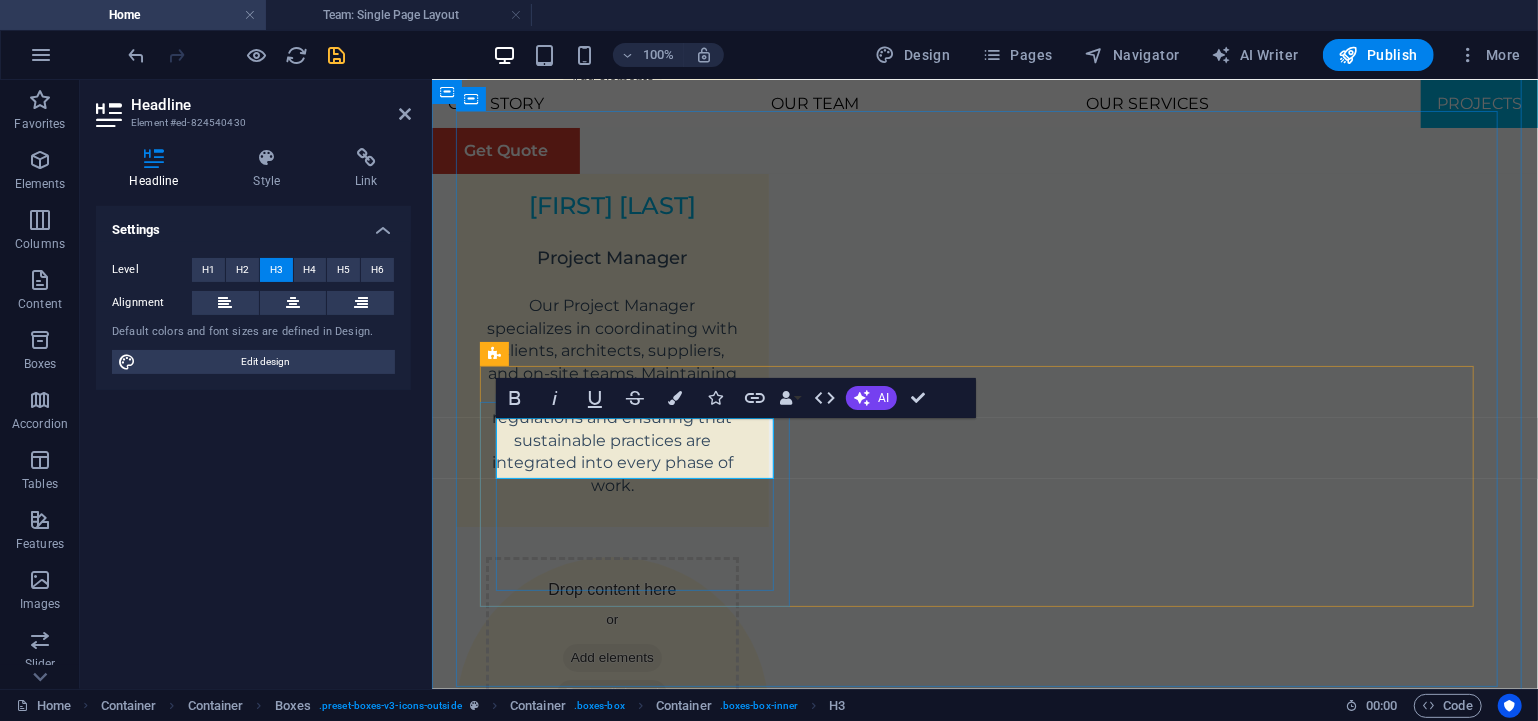 click on "4+" at bounding box center [636, 4612] 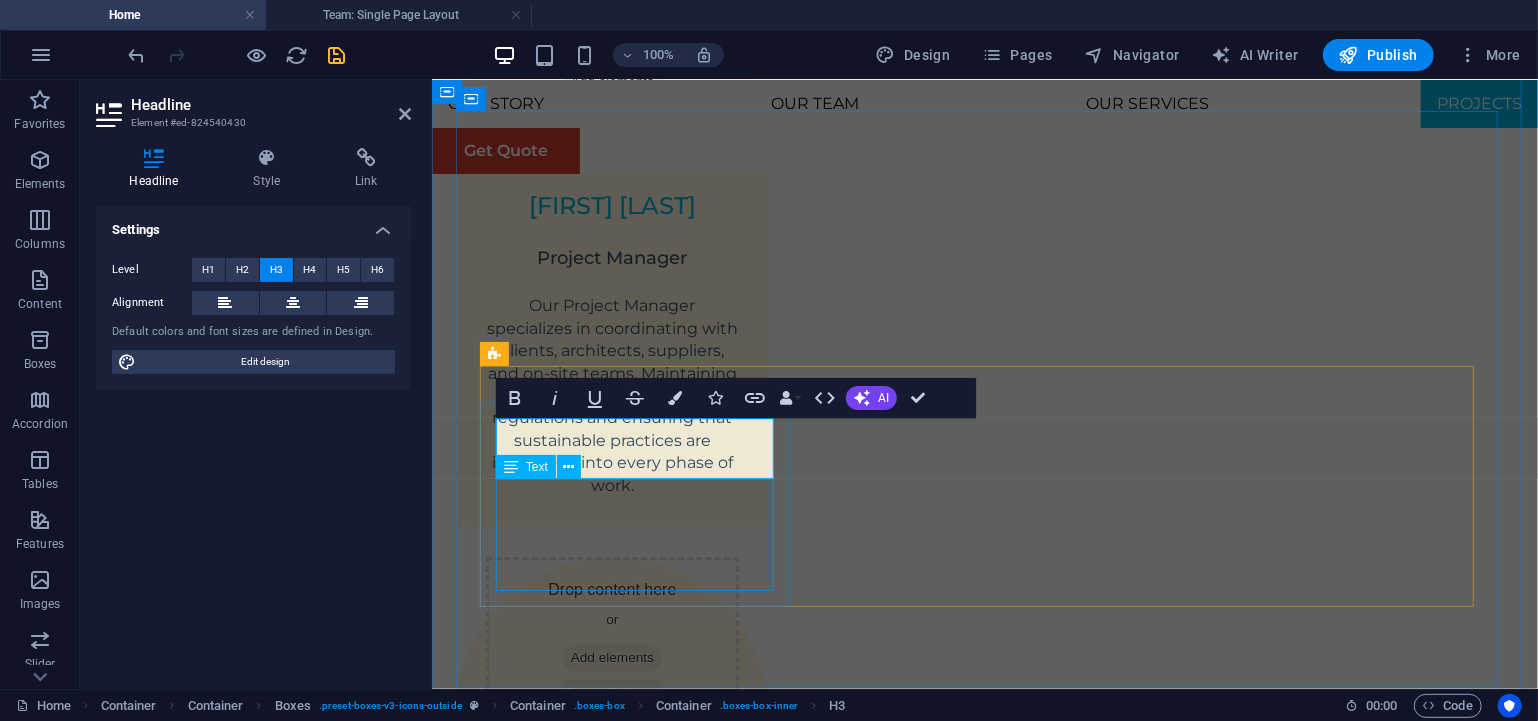 type 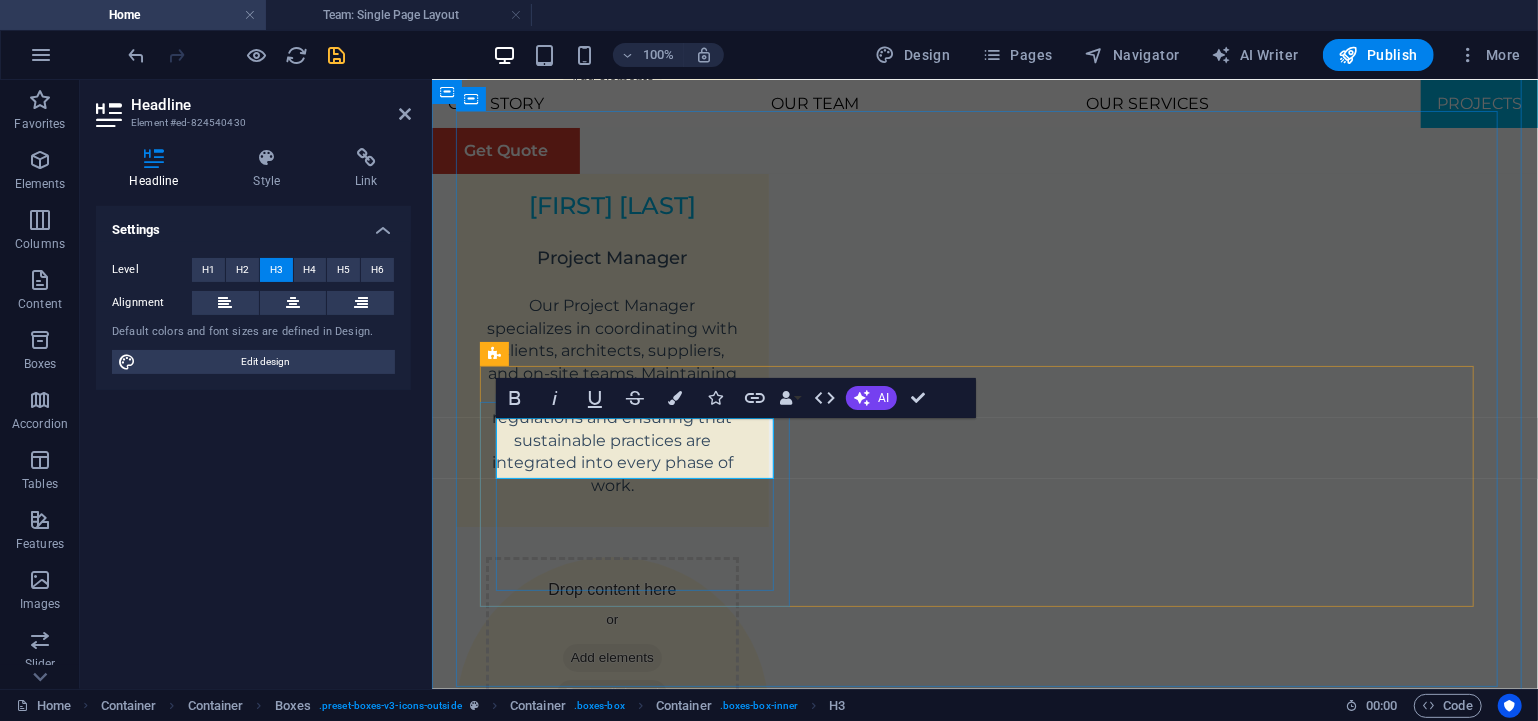click on "4 Years" at bounding box center [636, 4612] 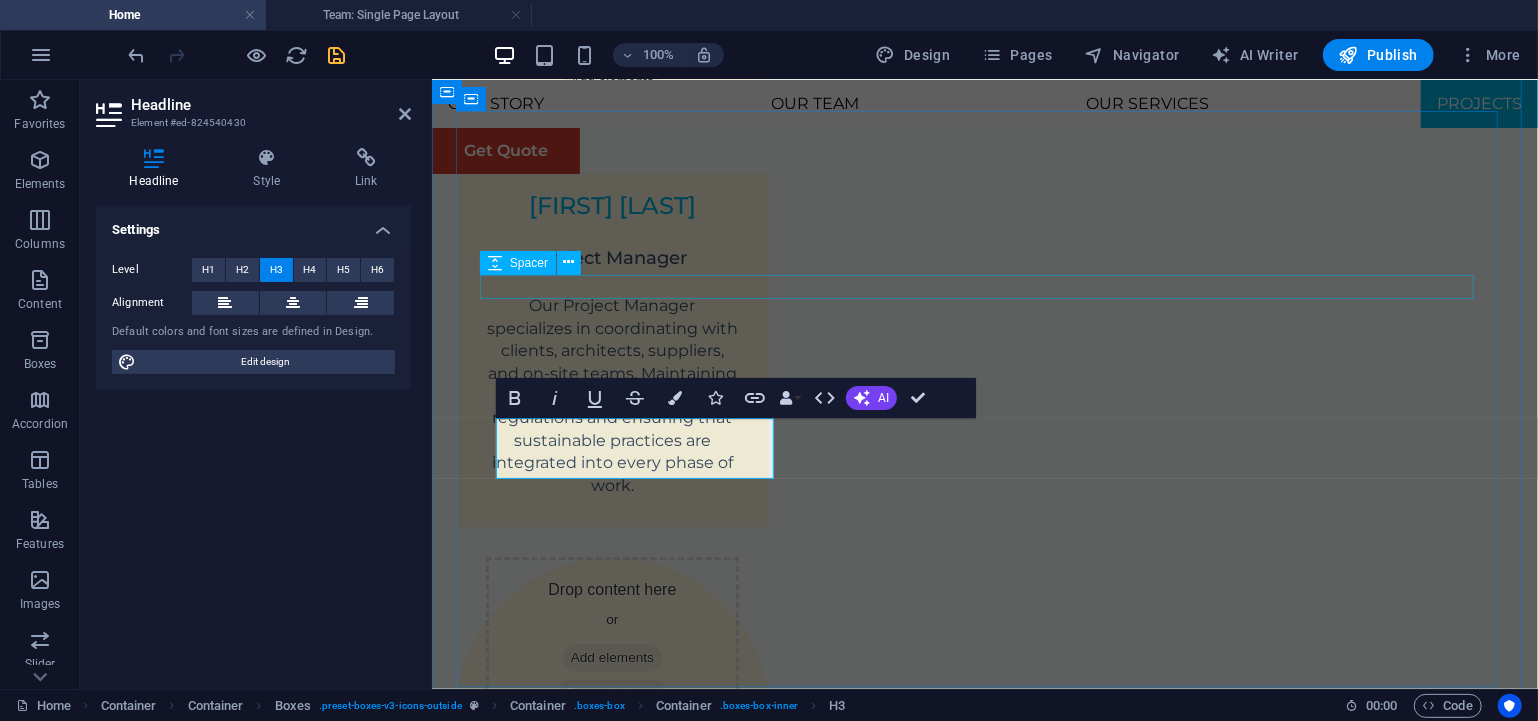click at bounding box center [984, 4472] 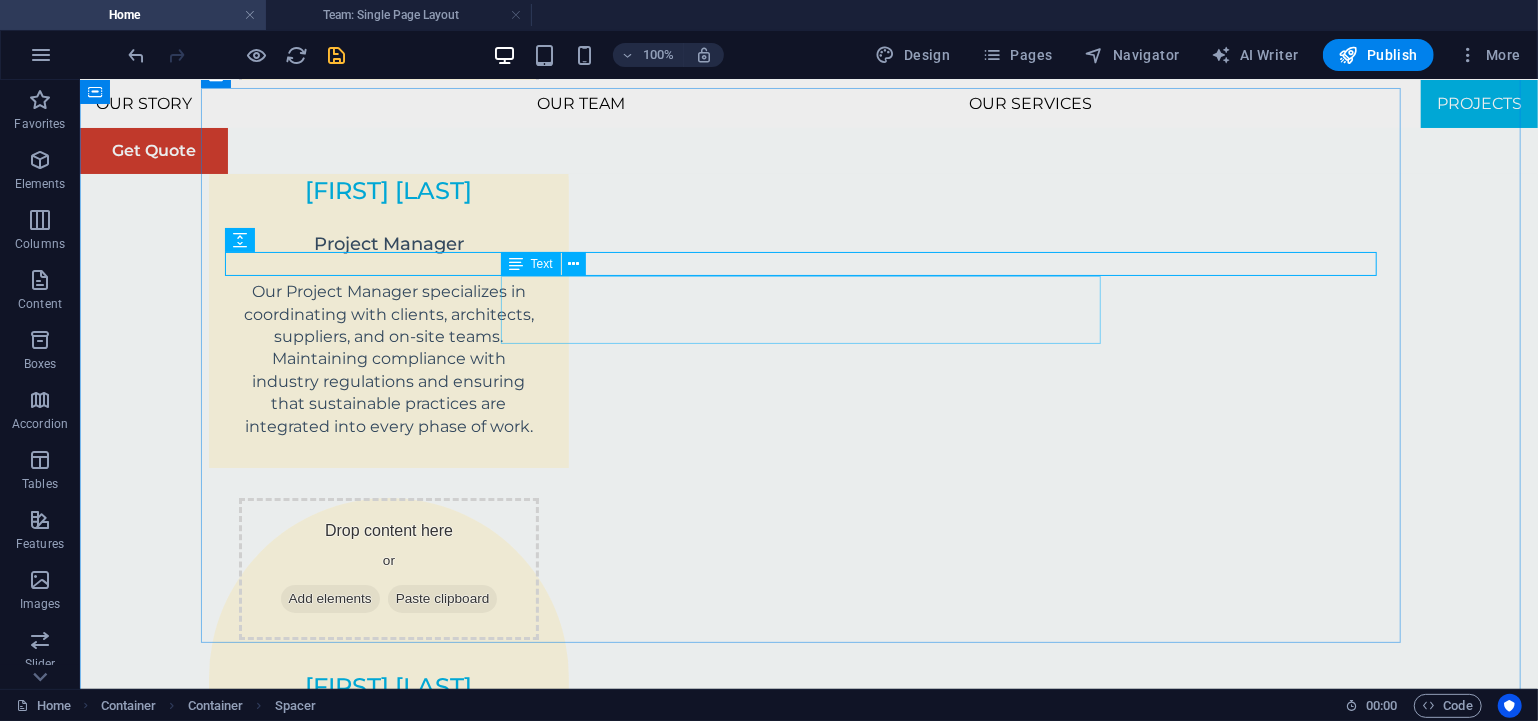 scroll, scrollTop: 4205, scrollLeft: 0, axis: vertical 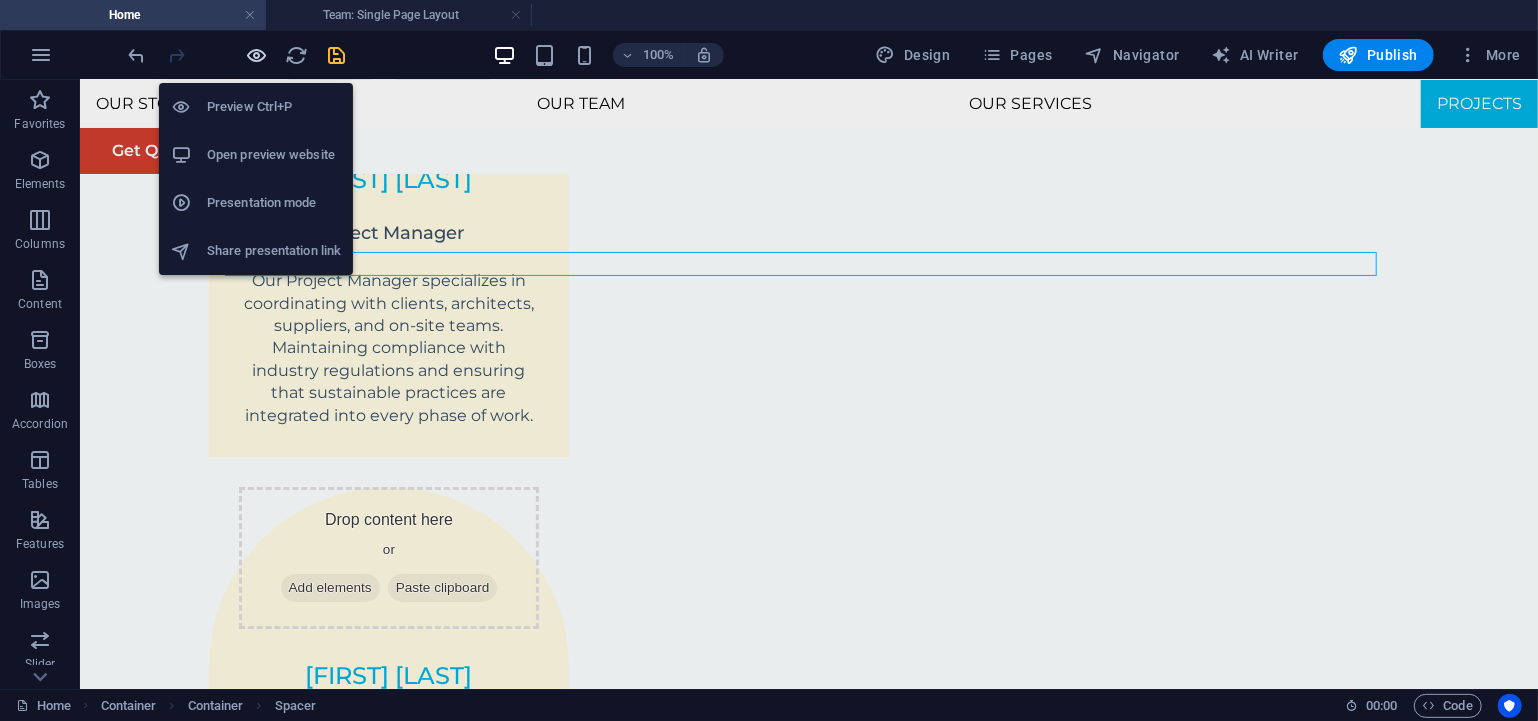 click at bounding box center (257, 55) 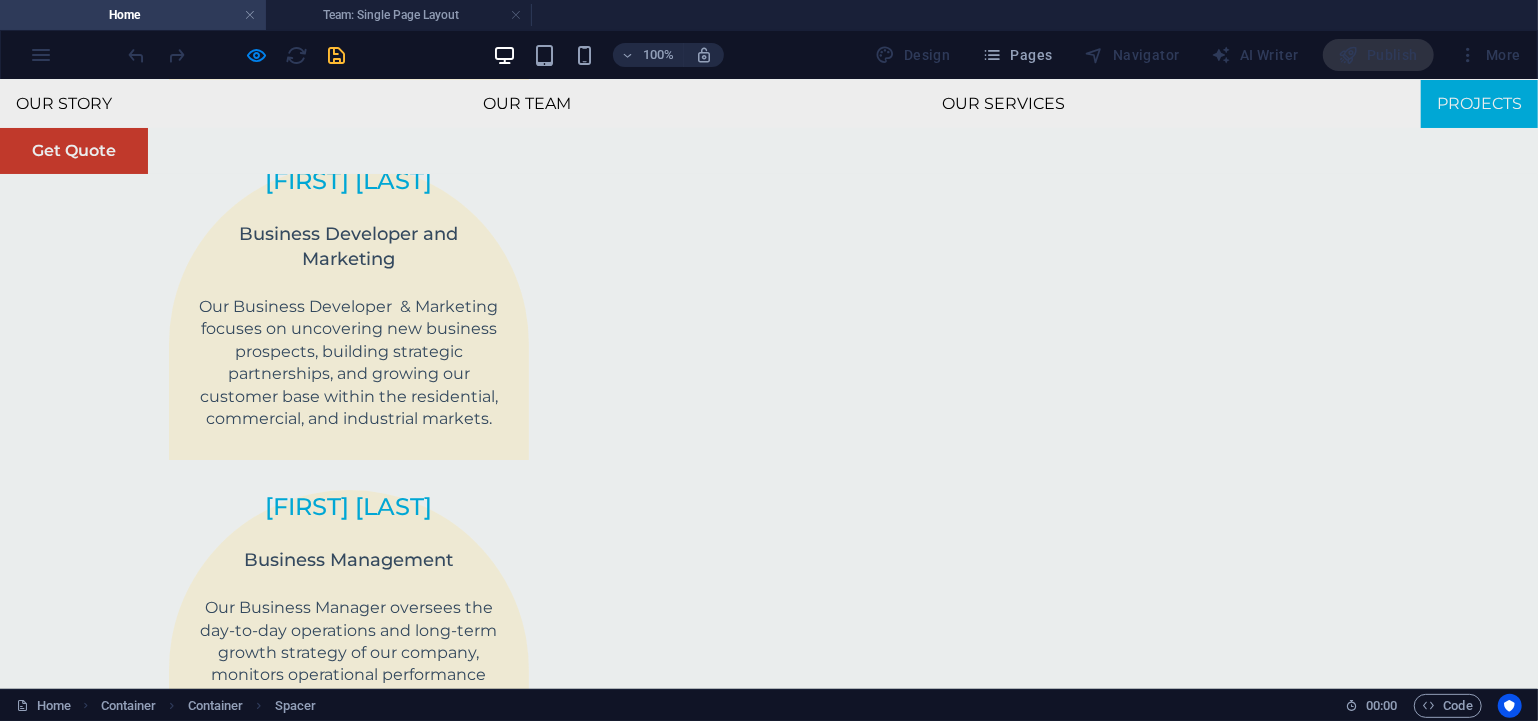 scroll, scrollTop: 4268, scrollLeft: 0, axis: vertical 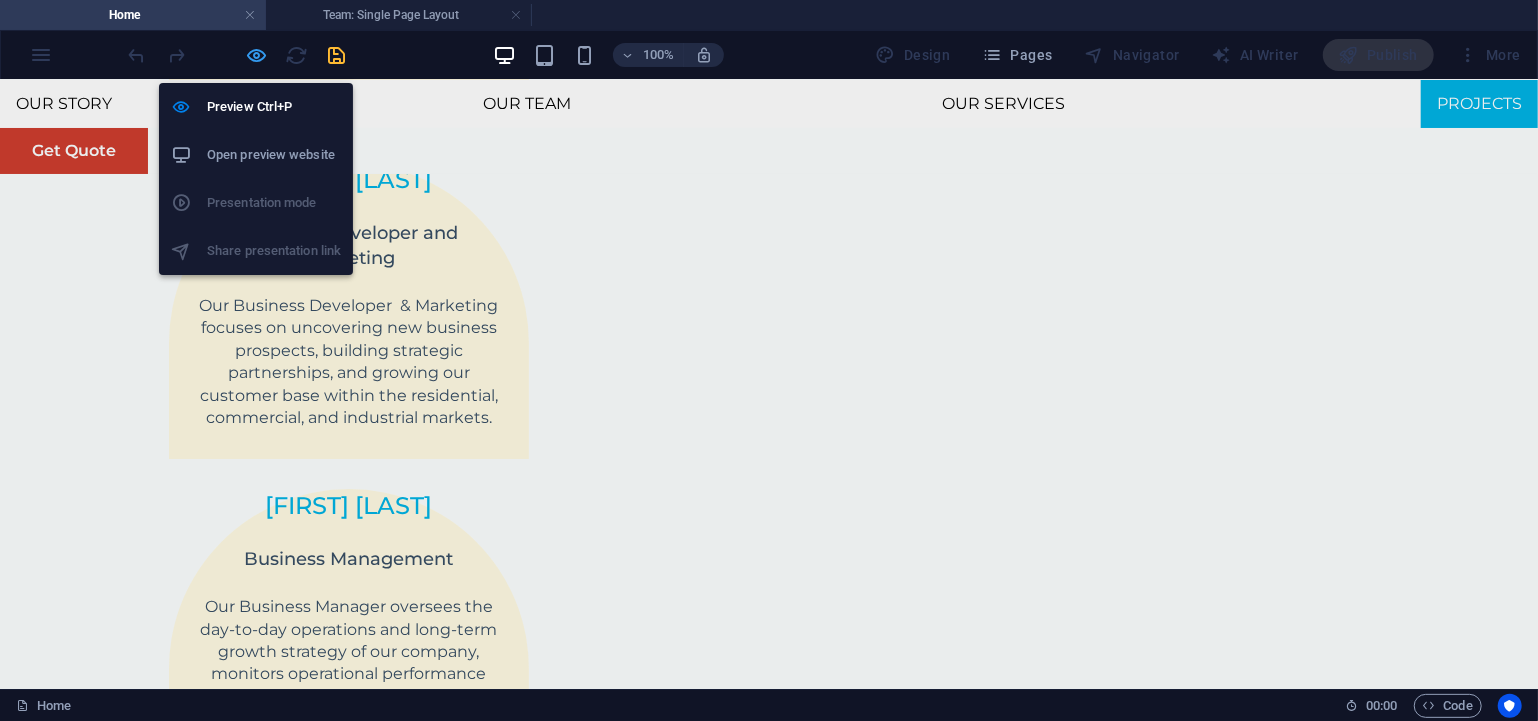 drag, startPoint x: 250, startPoint y: 54, endPoint x: 822, endPoint y: 58, distance: 572.014 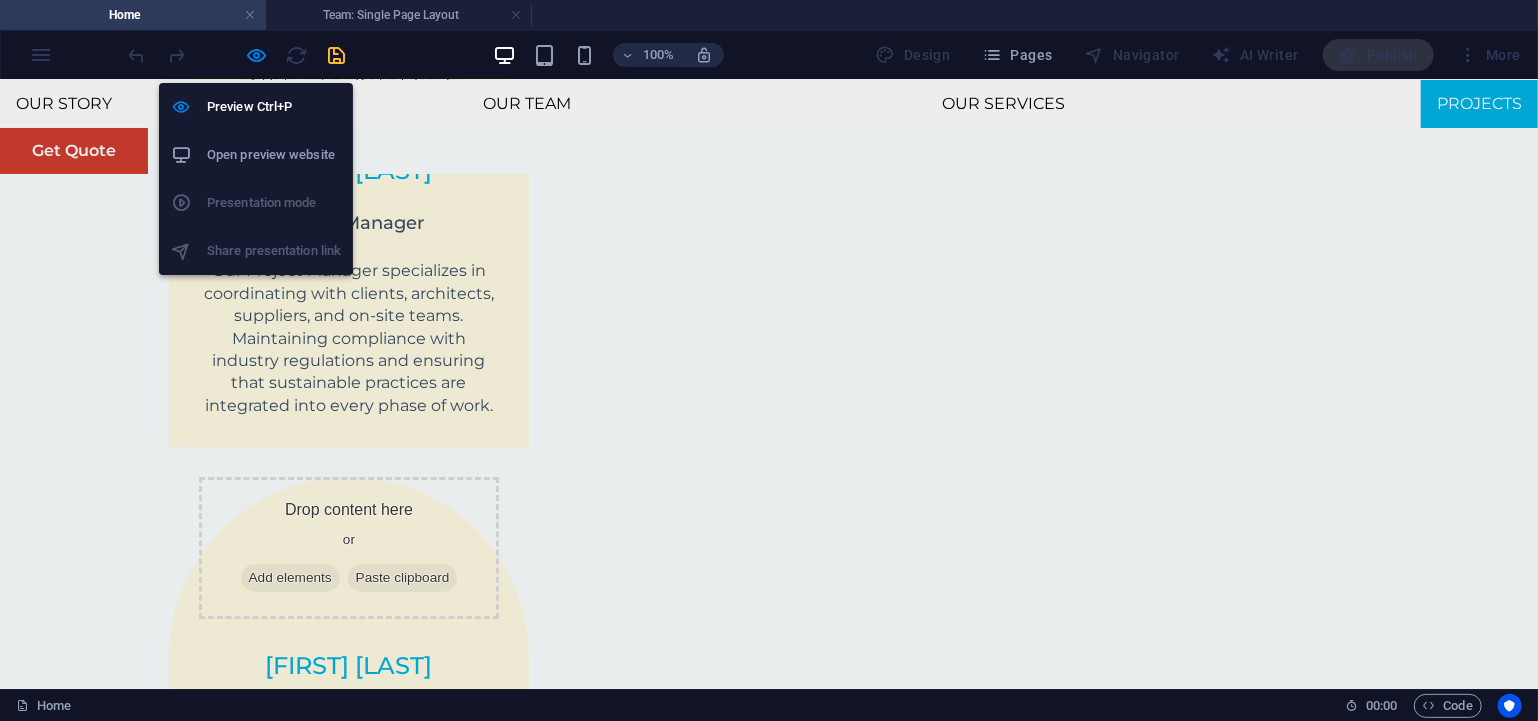 scroll, scrollTop: 4426, scrollLeft: 0, axis: vertical 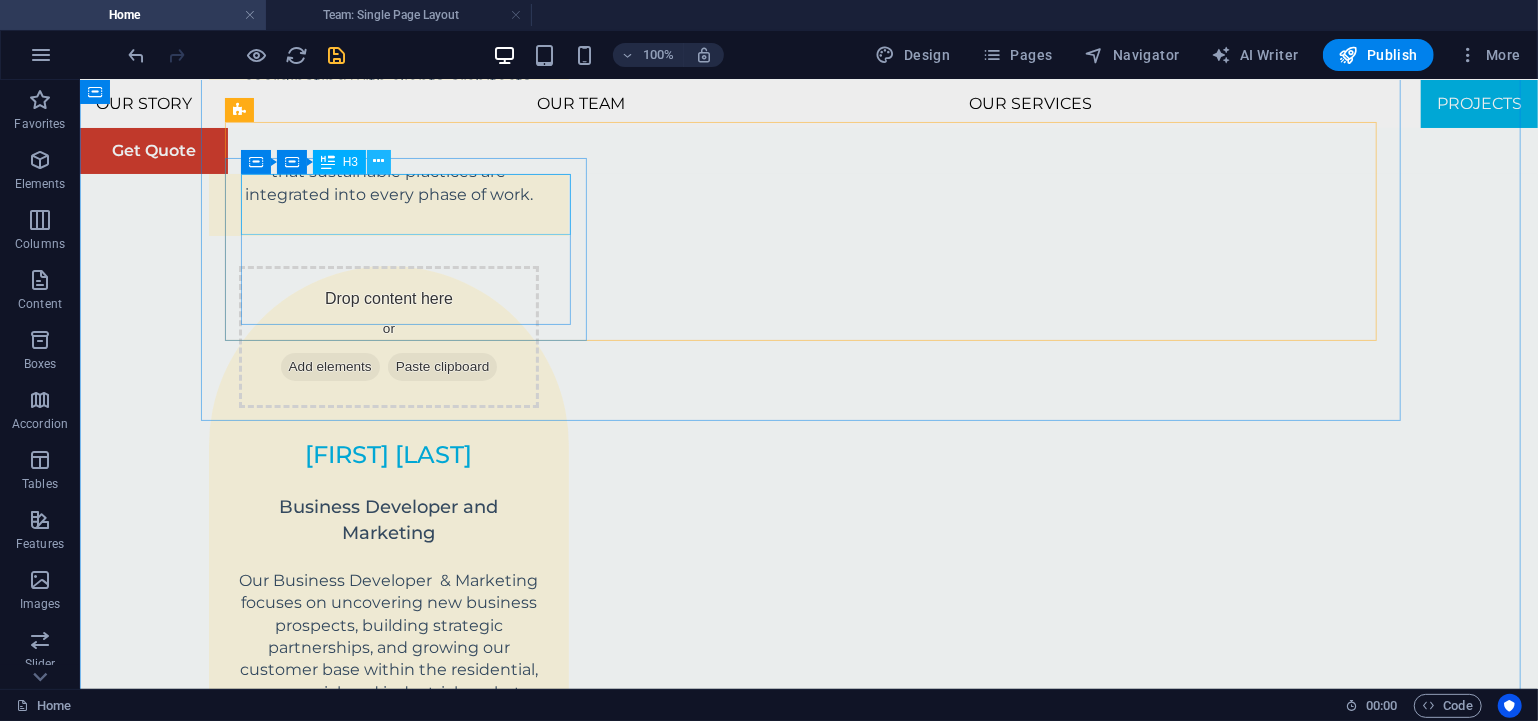 click at bounding box center (379, 162) 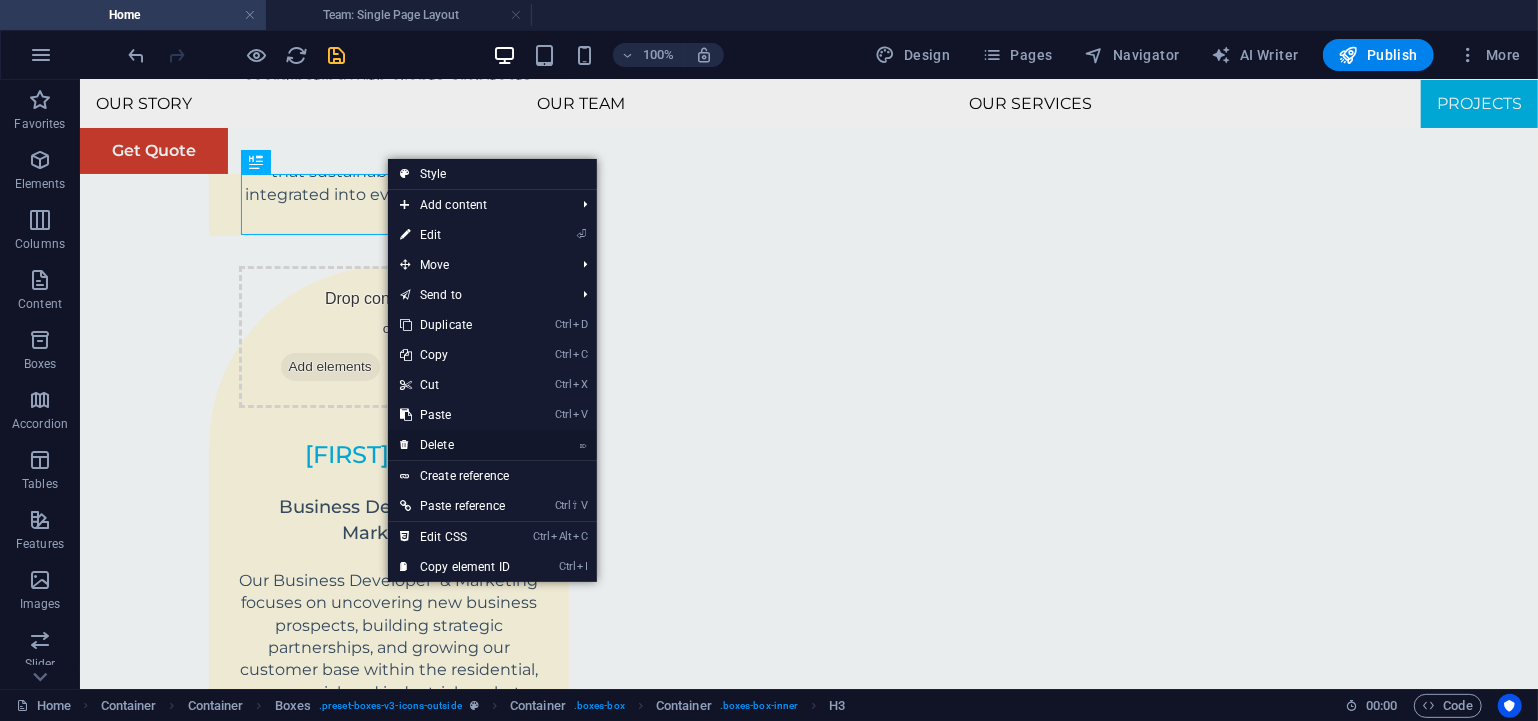 drag, startPoint x: 445, startPoint y: 444, endPoint x: 370, endPoint y: 357, distance: 114.865135 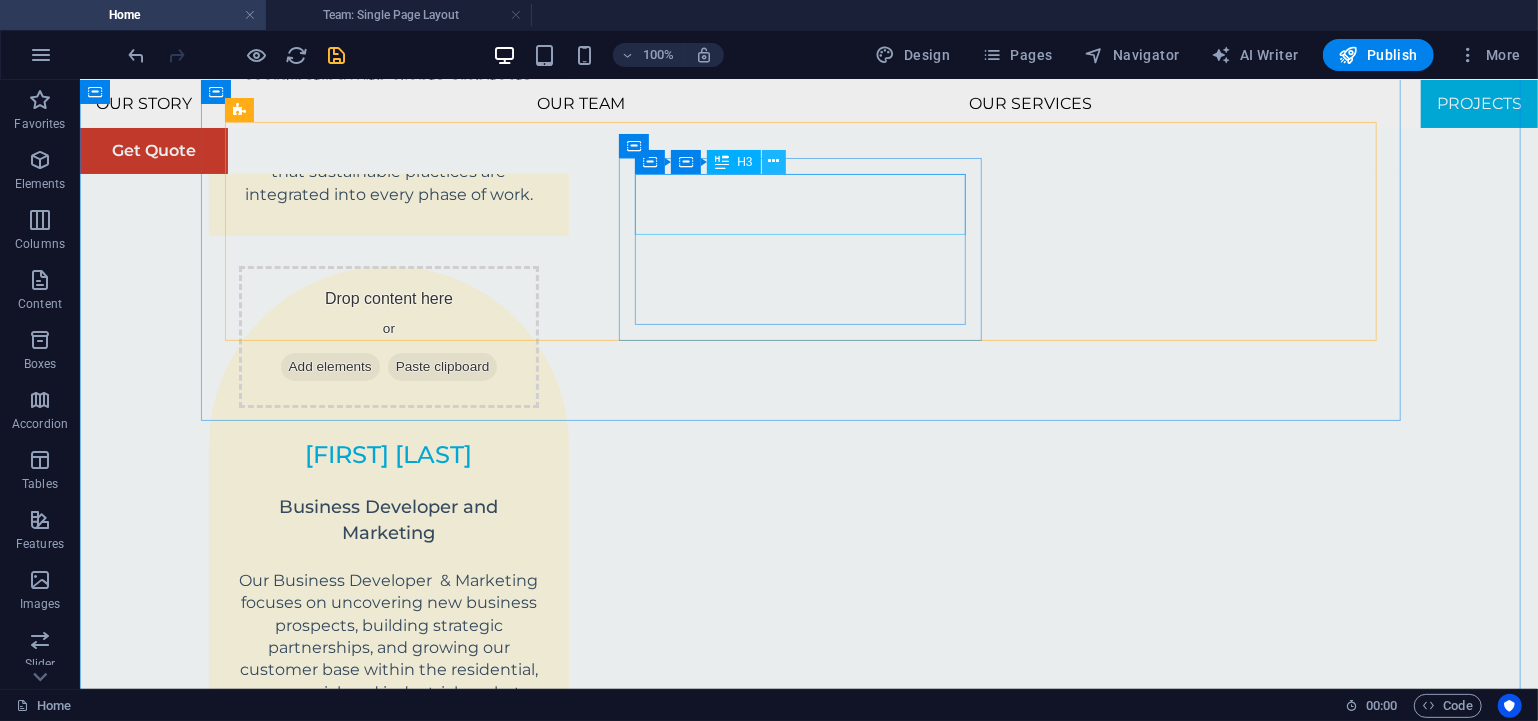 click at bounding box center [774, 162] 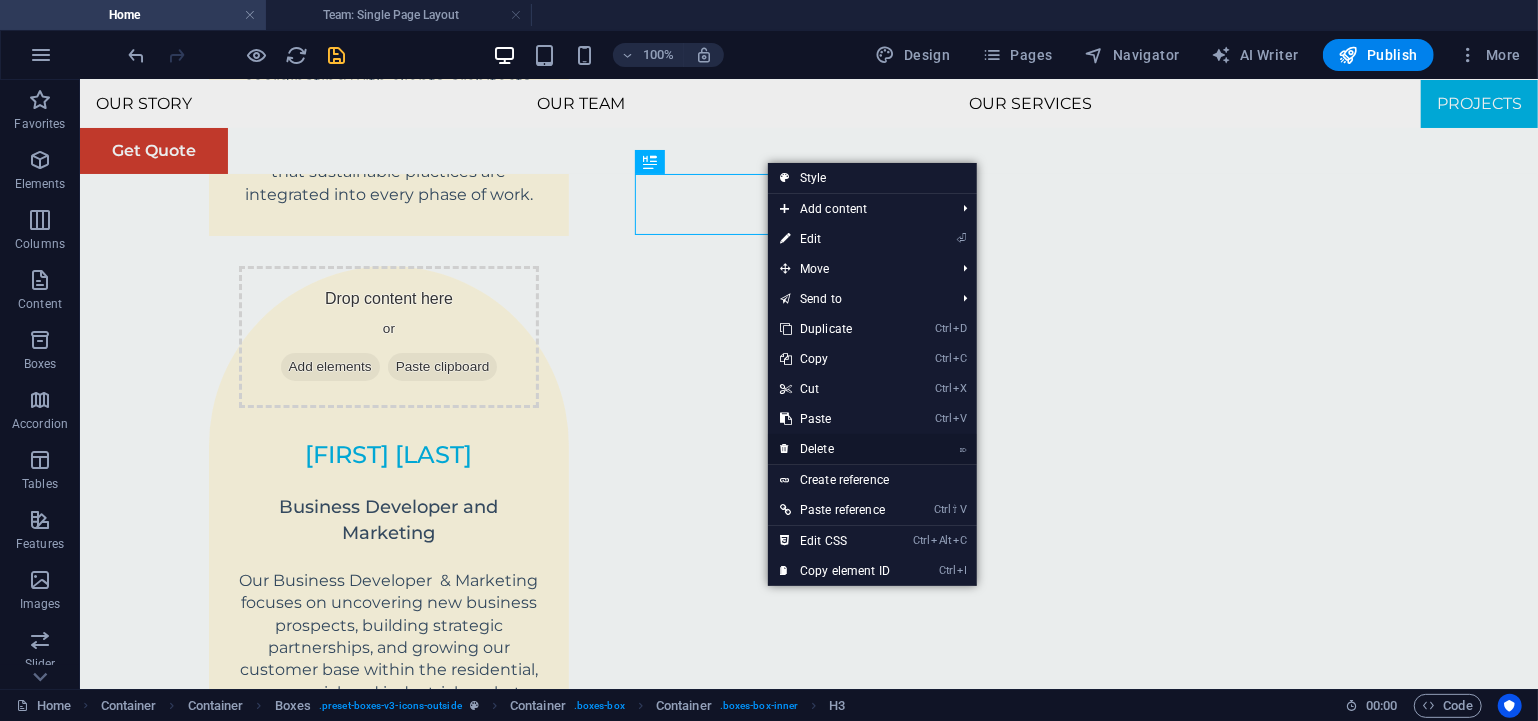 click on "⌦  Delete" at bounding box center (835, 449) 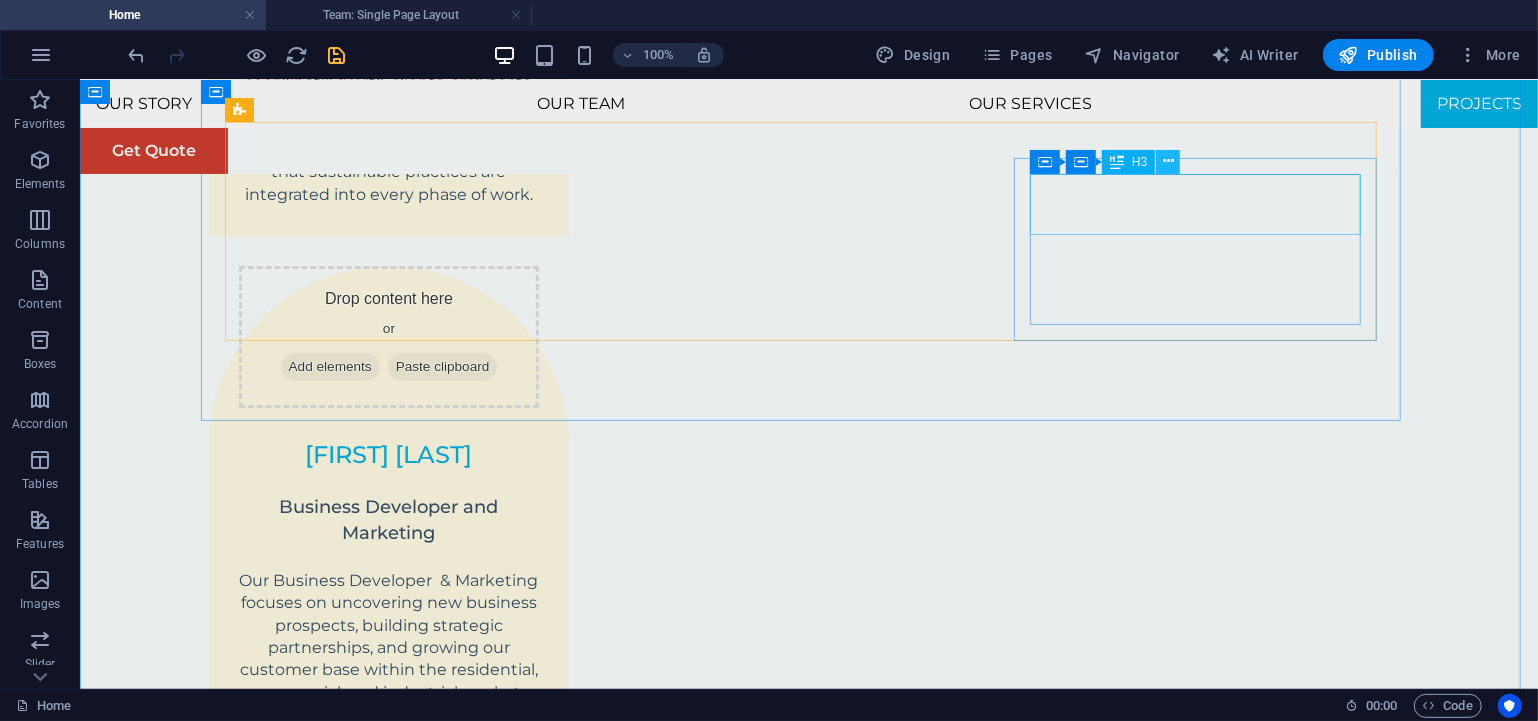 click at bounding box center [1168, 161] 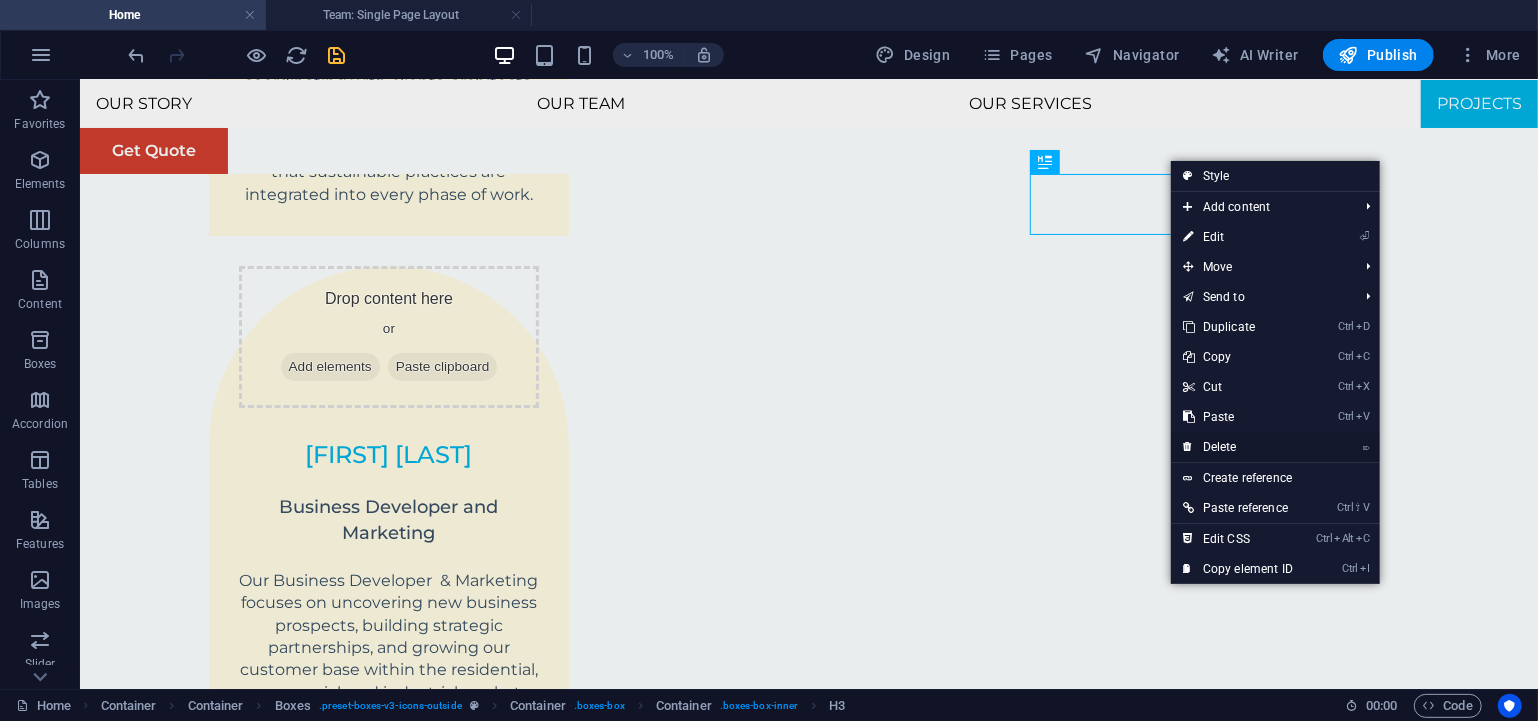click on "⌦  Delete" at bounding box center (1238, 447) 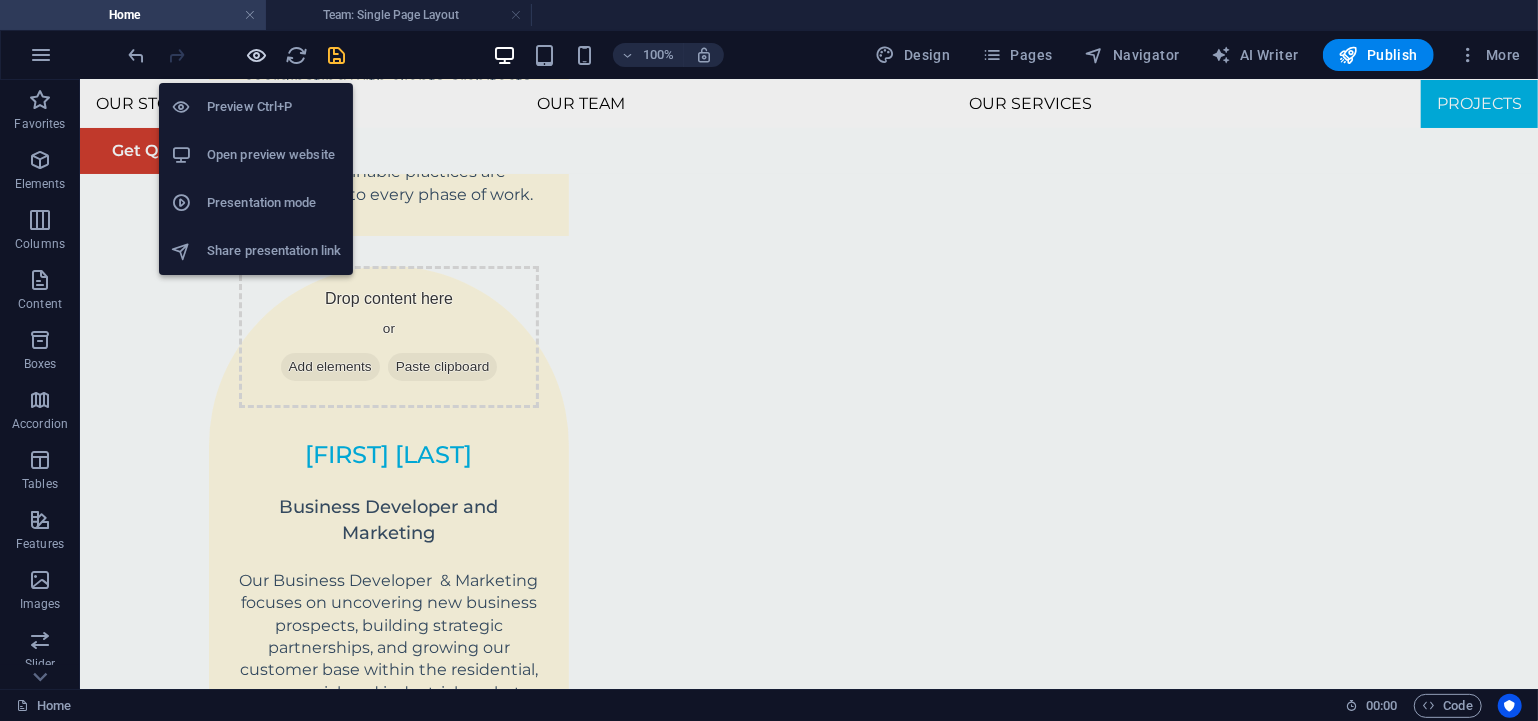 click at bounding box center (257, 55) 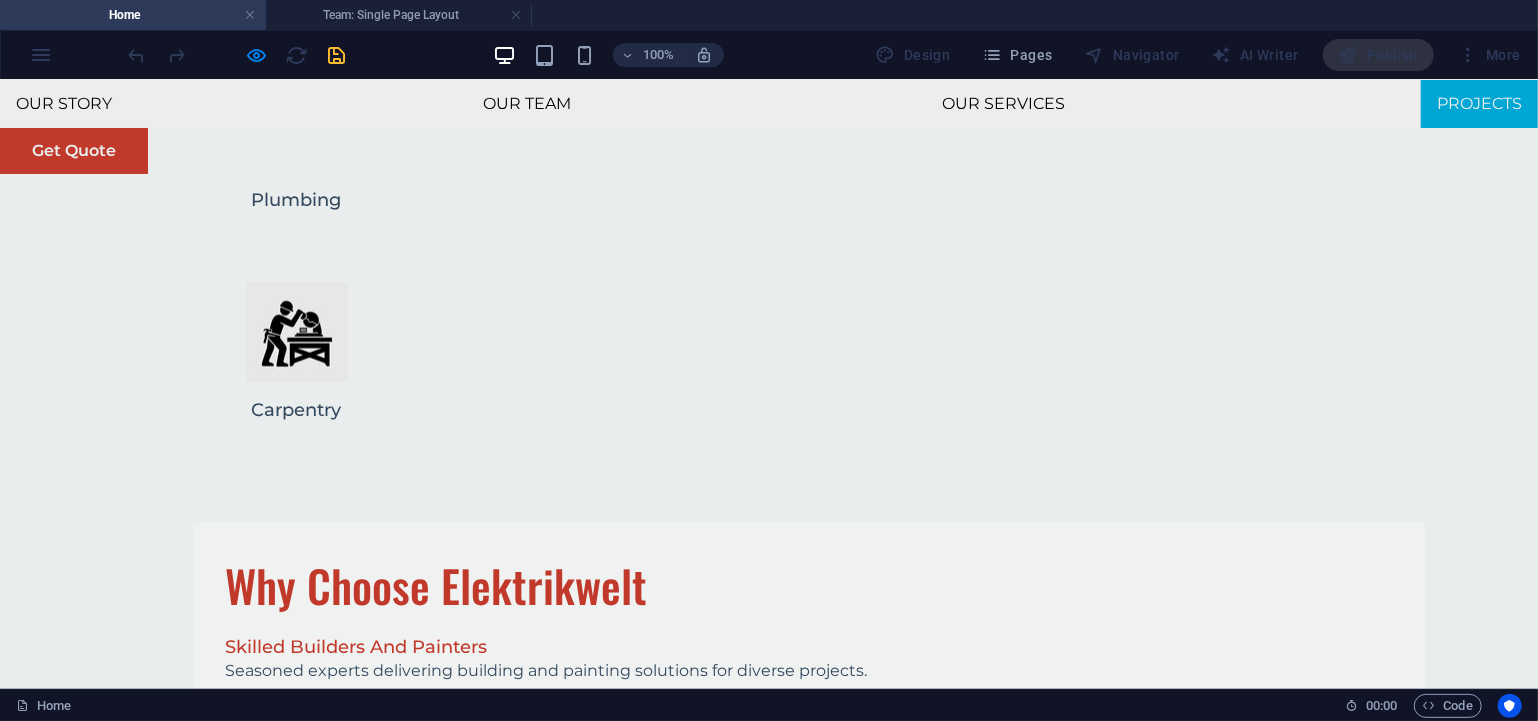 scroll, scrollTop: 6157, scrollLeft: 0, axis: vertical 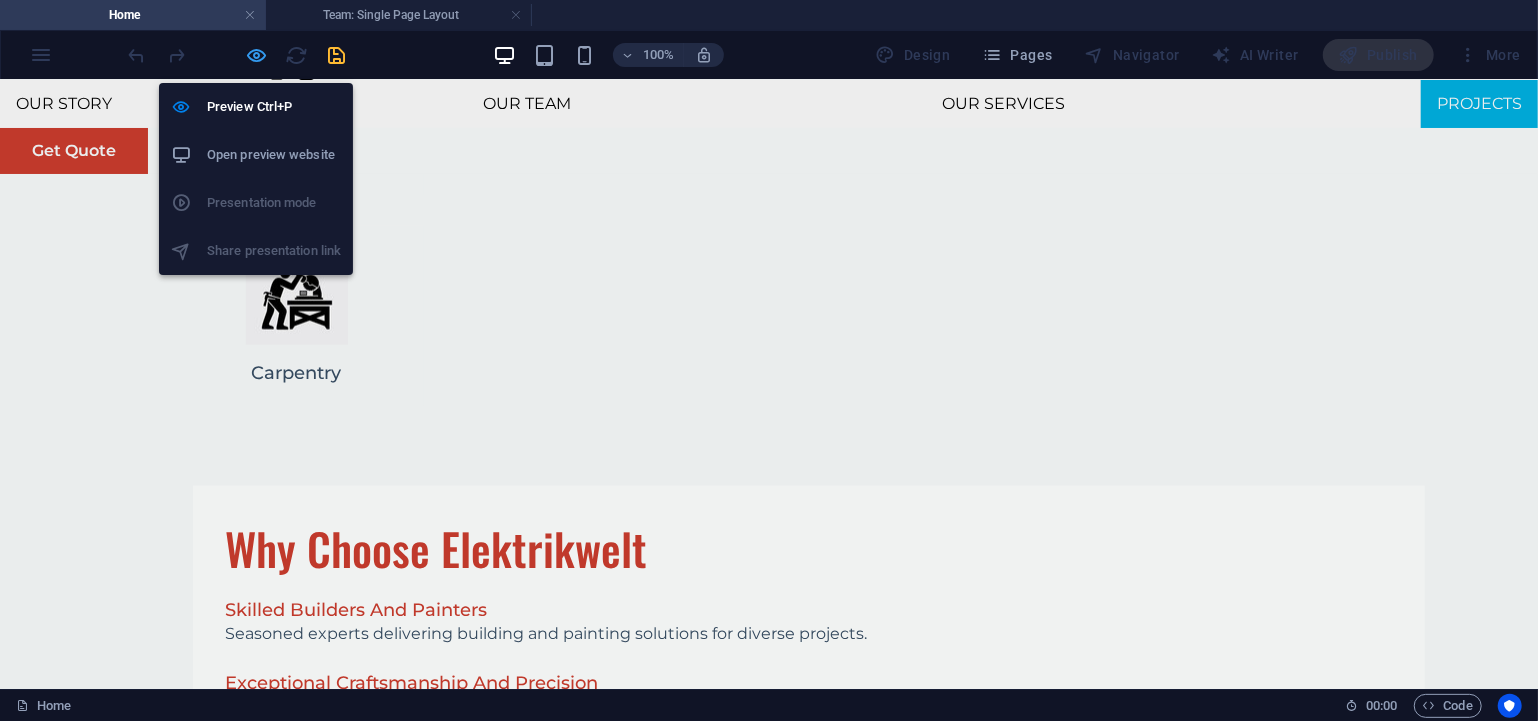 click at bounding box center [257, 55] 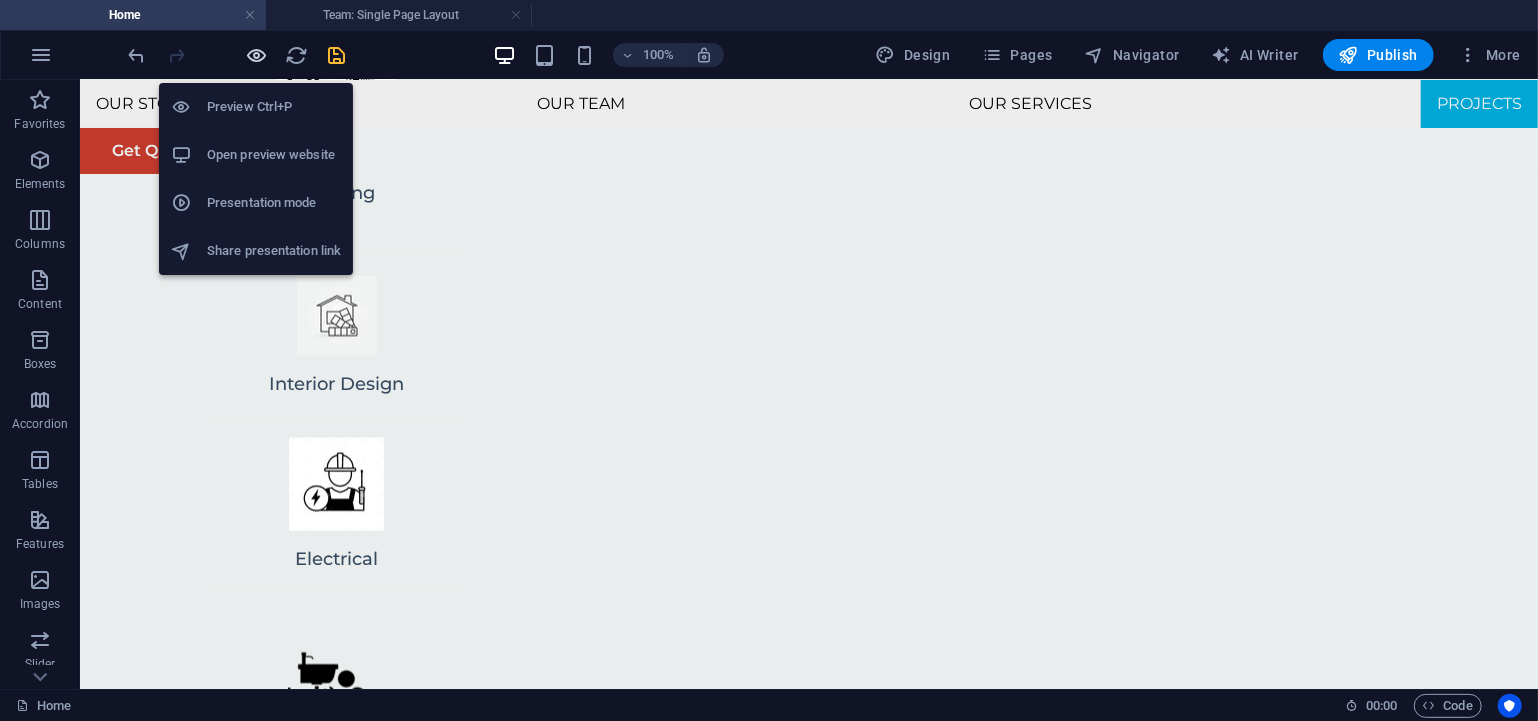 scroll, scrollTop: 6624, scrollLeft: 0, axis: vertical 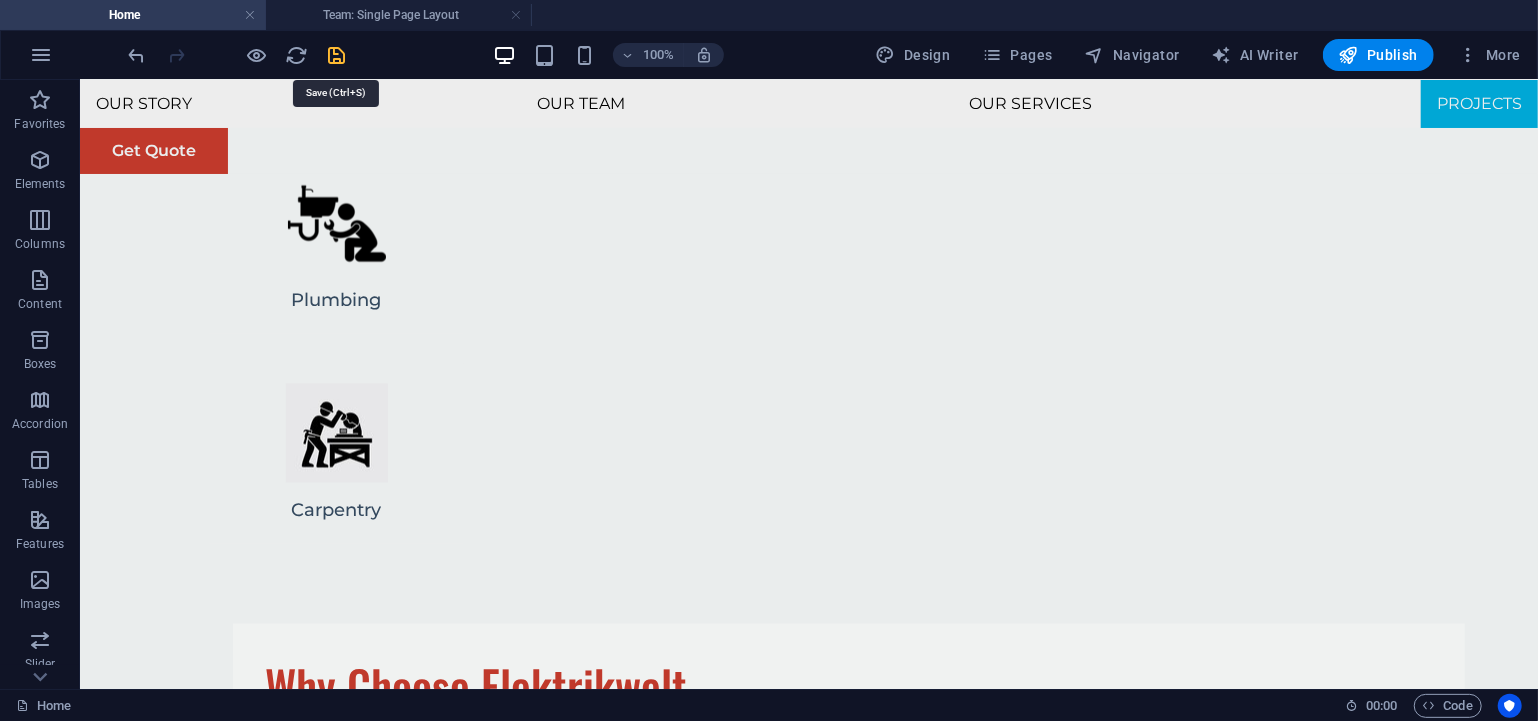 click at bounding box center [337, 55] 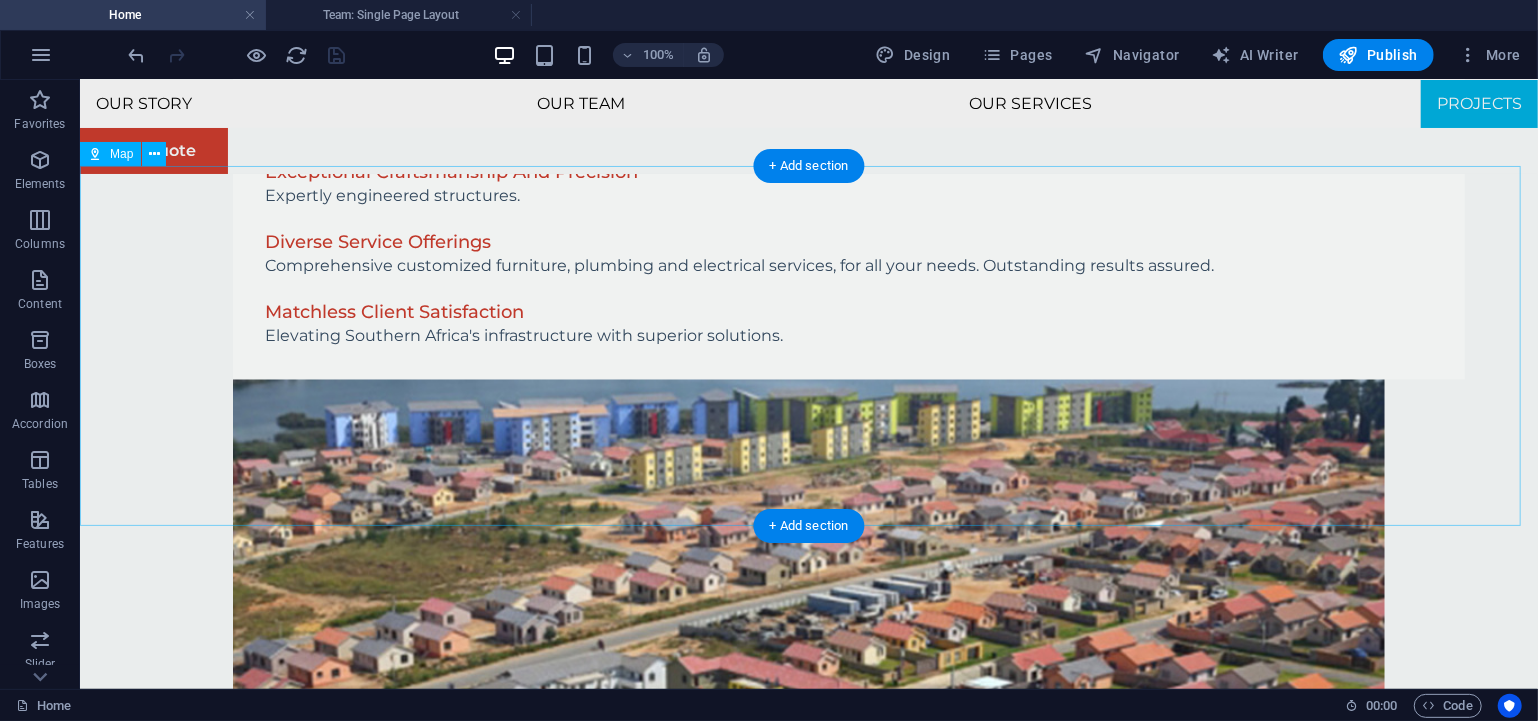 scroll, scrollTop: 7337, scrollLeft: 0, axis: vertical 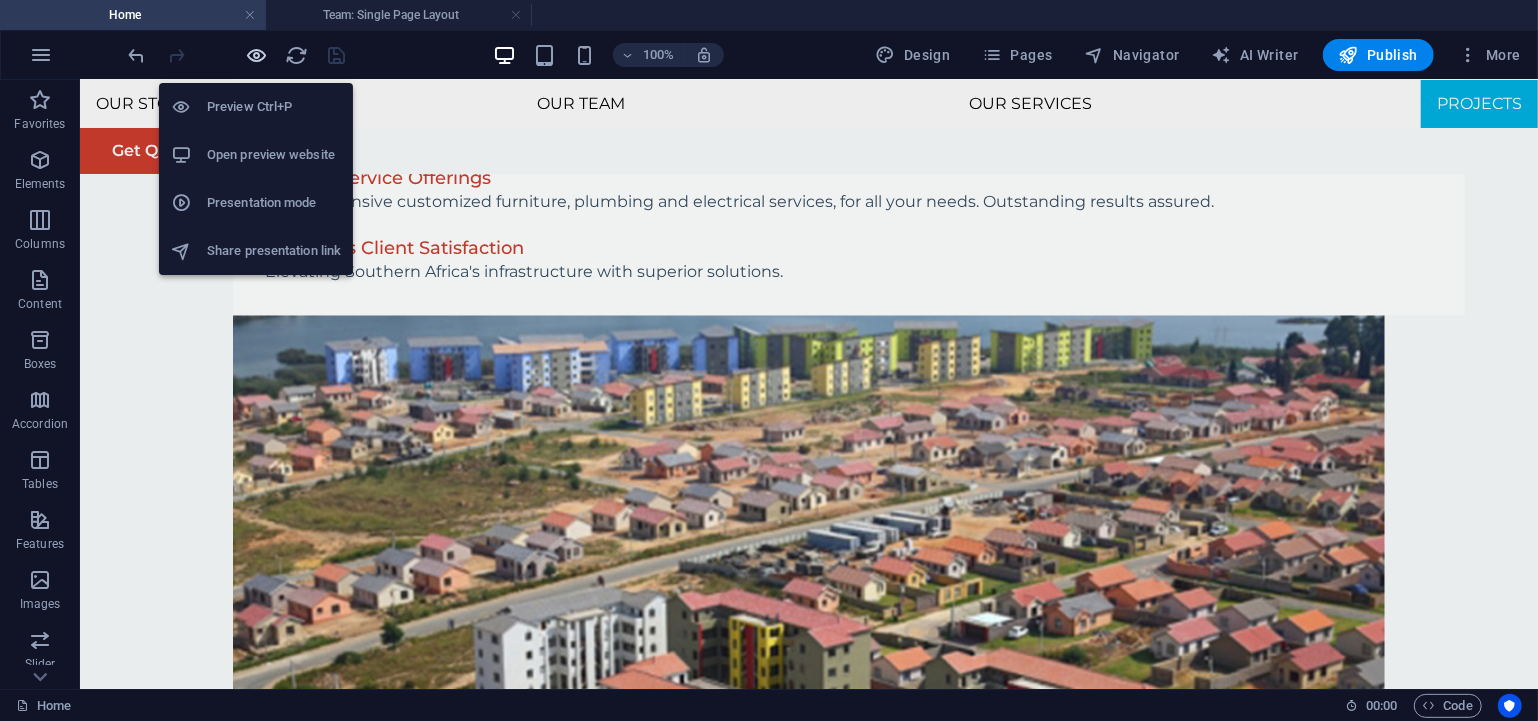 click at bounding box center (257, 55) 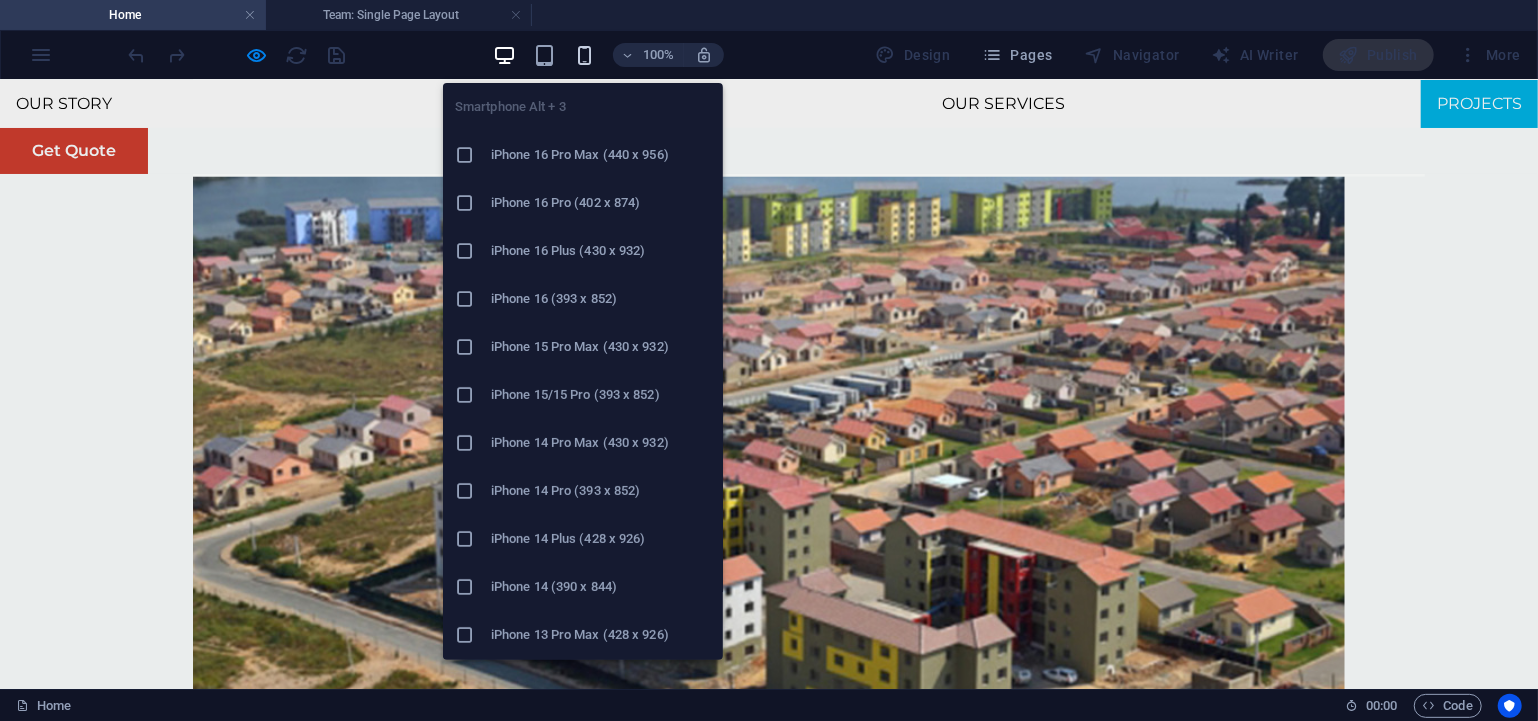 click at bounding box center [584, 55] 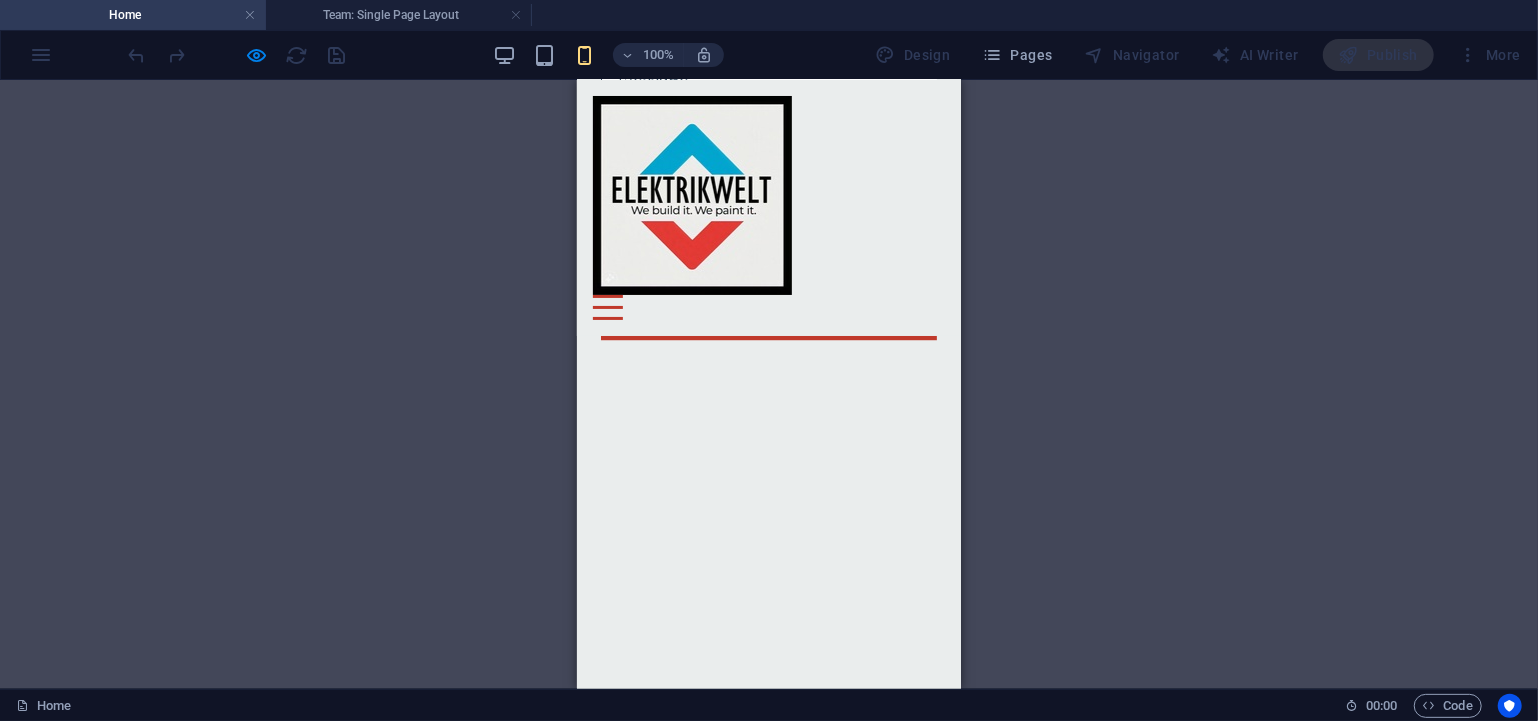 scroll, scrollTop: 11340, scrollLeft: 0, axis: vertical 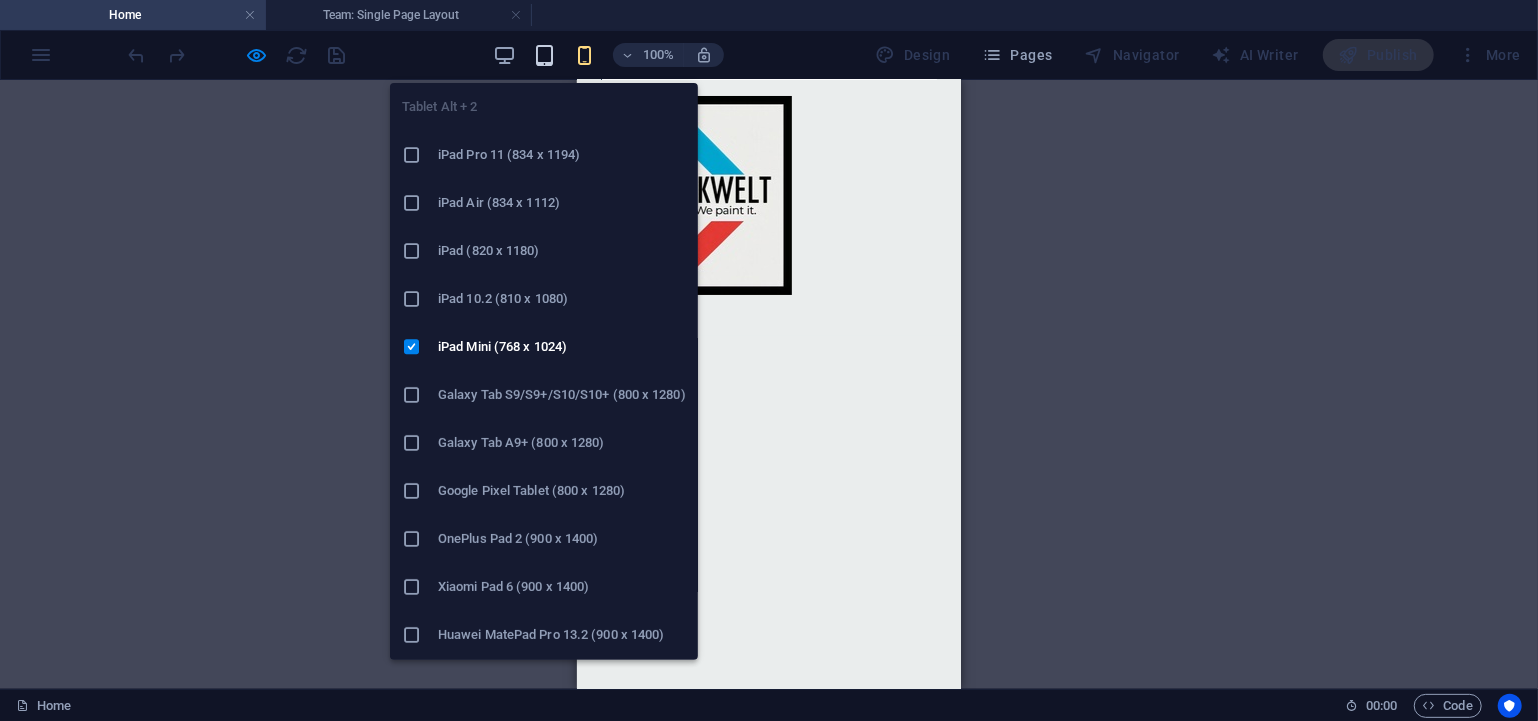 click at bounding box center (544, 55) 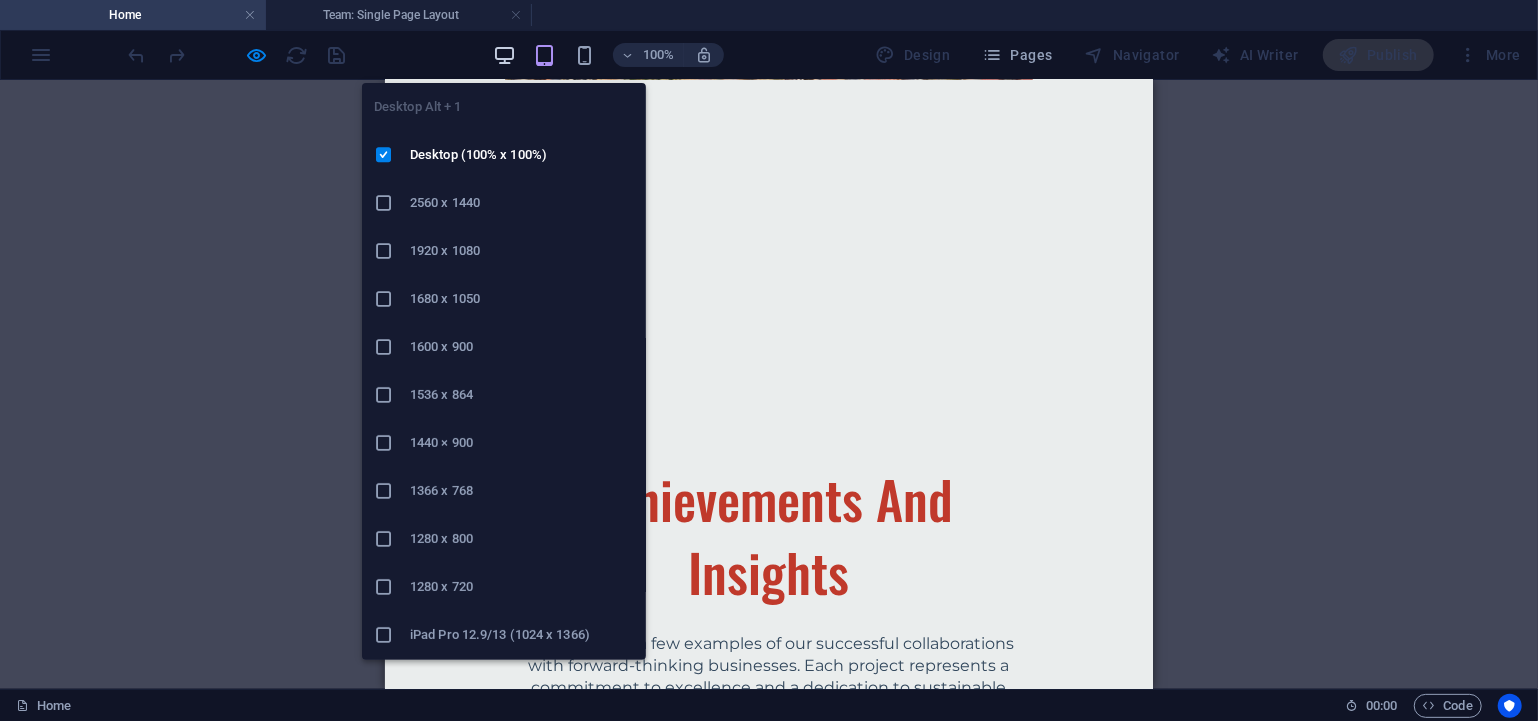 click at bounding box center [504, 55] 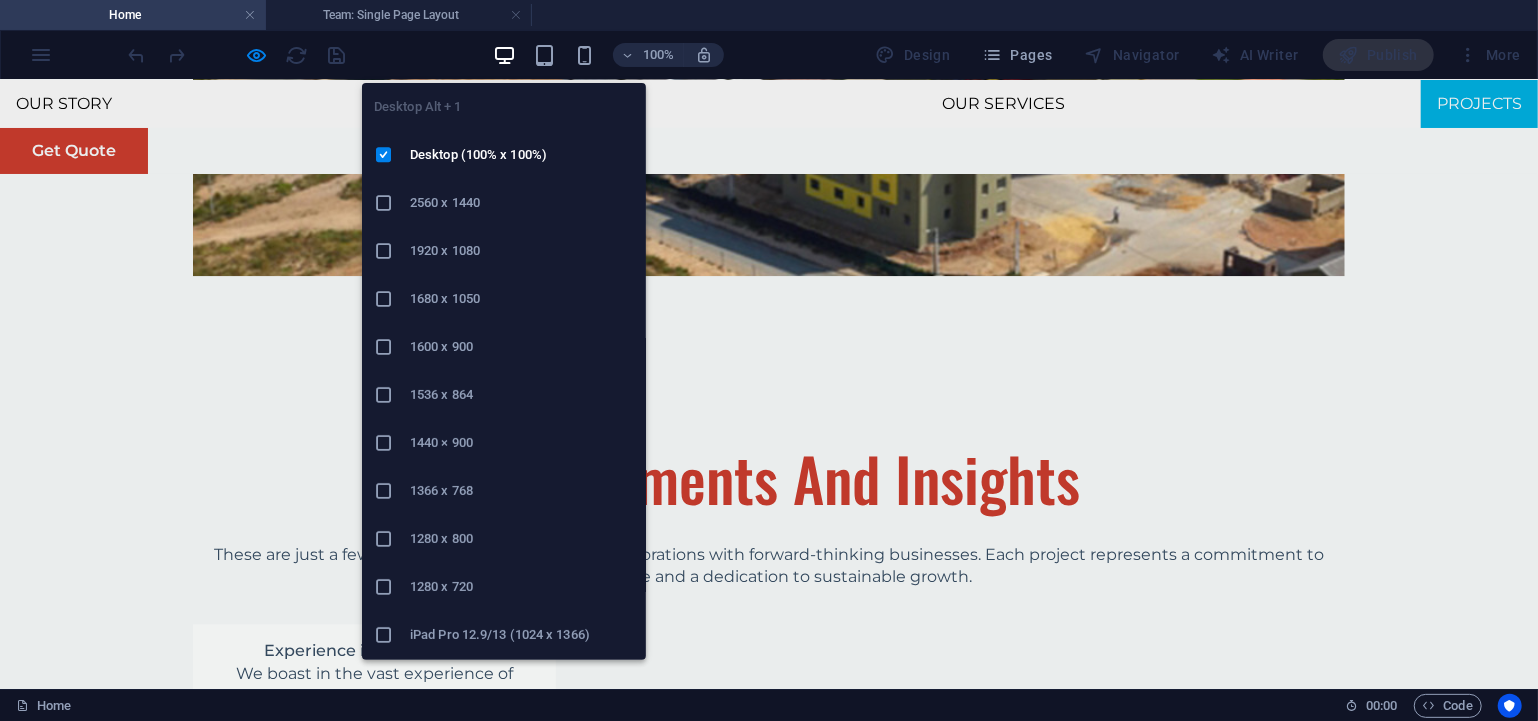 scroll, scrollTop: 6870, scrollLeft: 0, axis: vertical 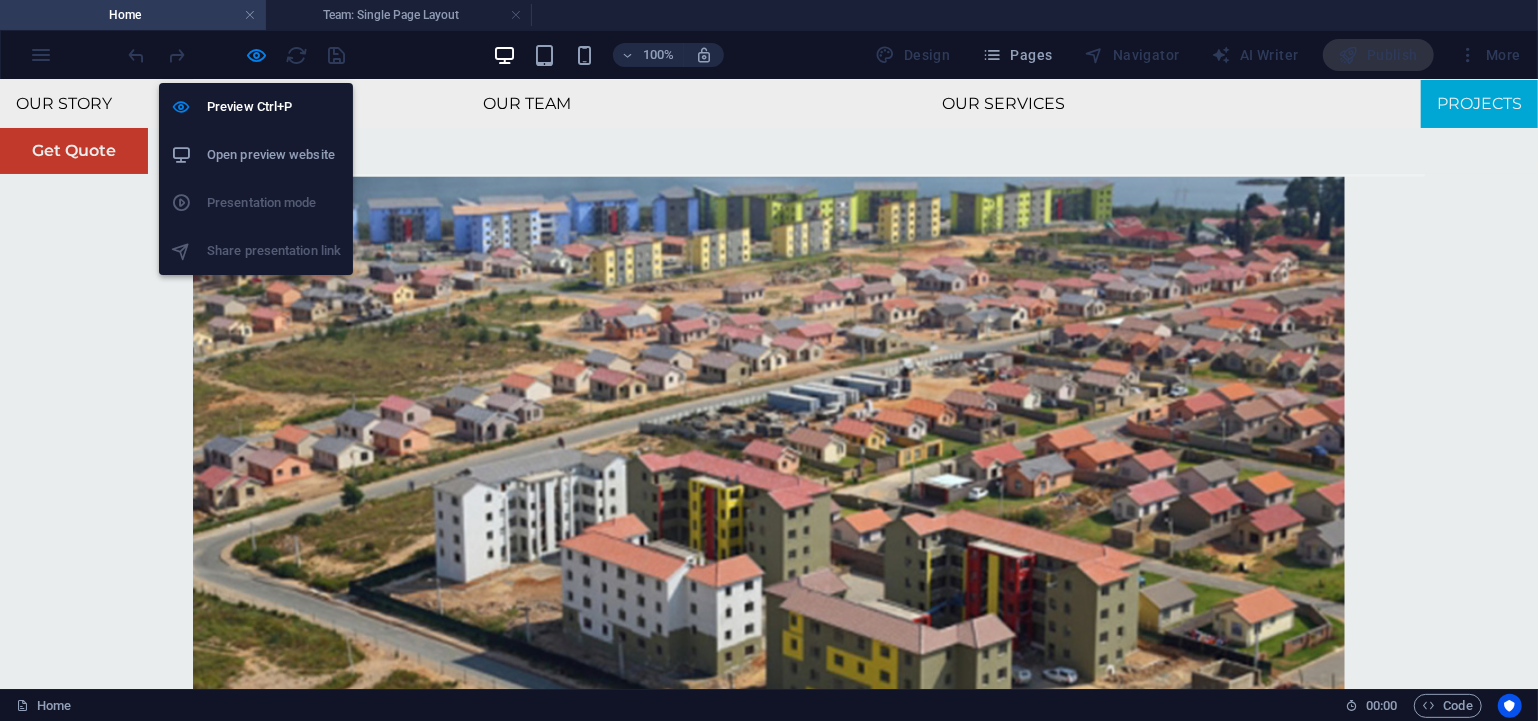 drag, startPoint x: 244, startPoint y: 59, endPoint x: 269, endPoint y: 55, distance: 25.317978 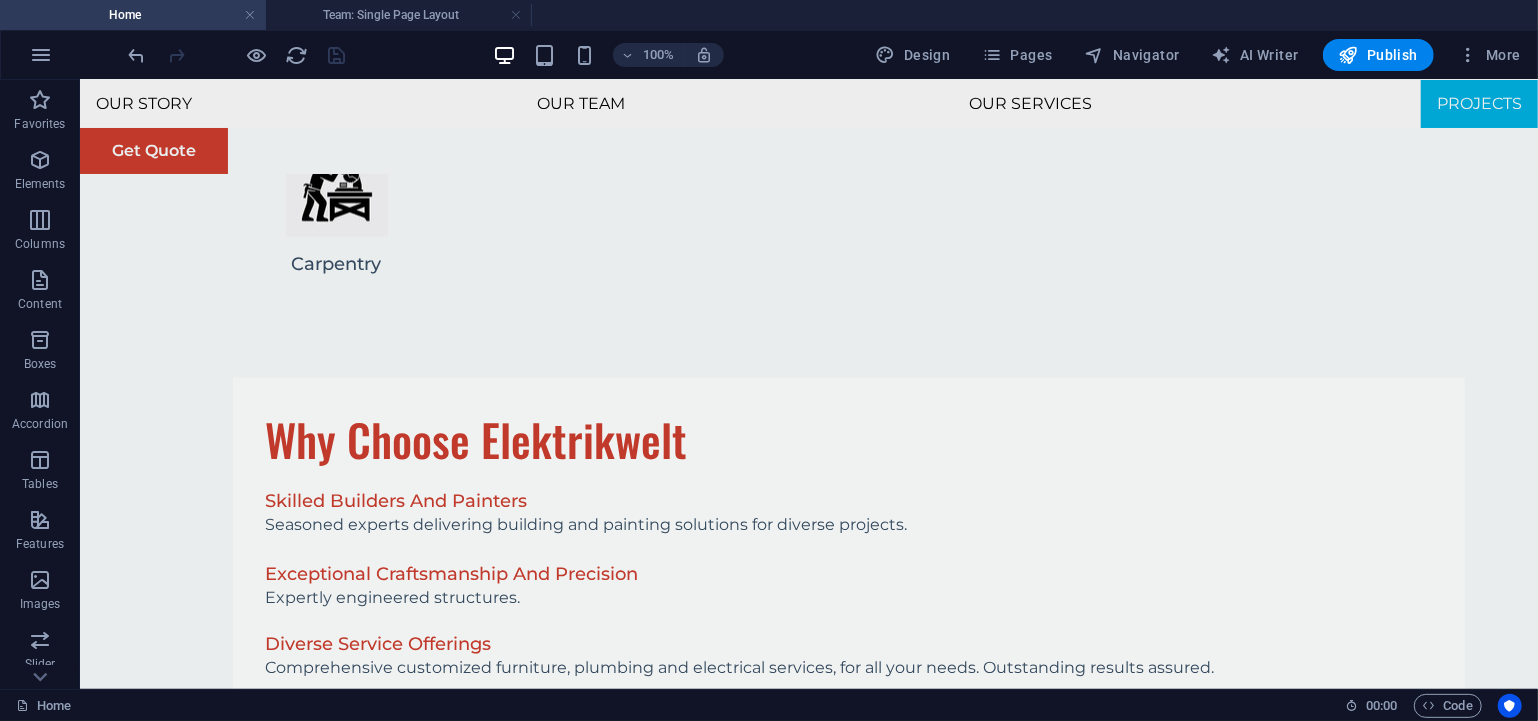 scroll, scrollTop: 7337, scrollLeft: 0, axis: vertical 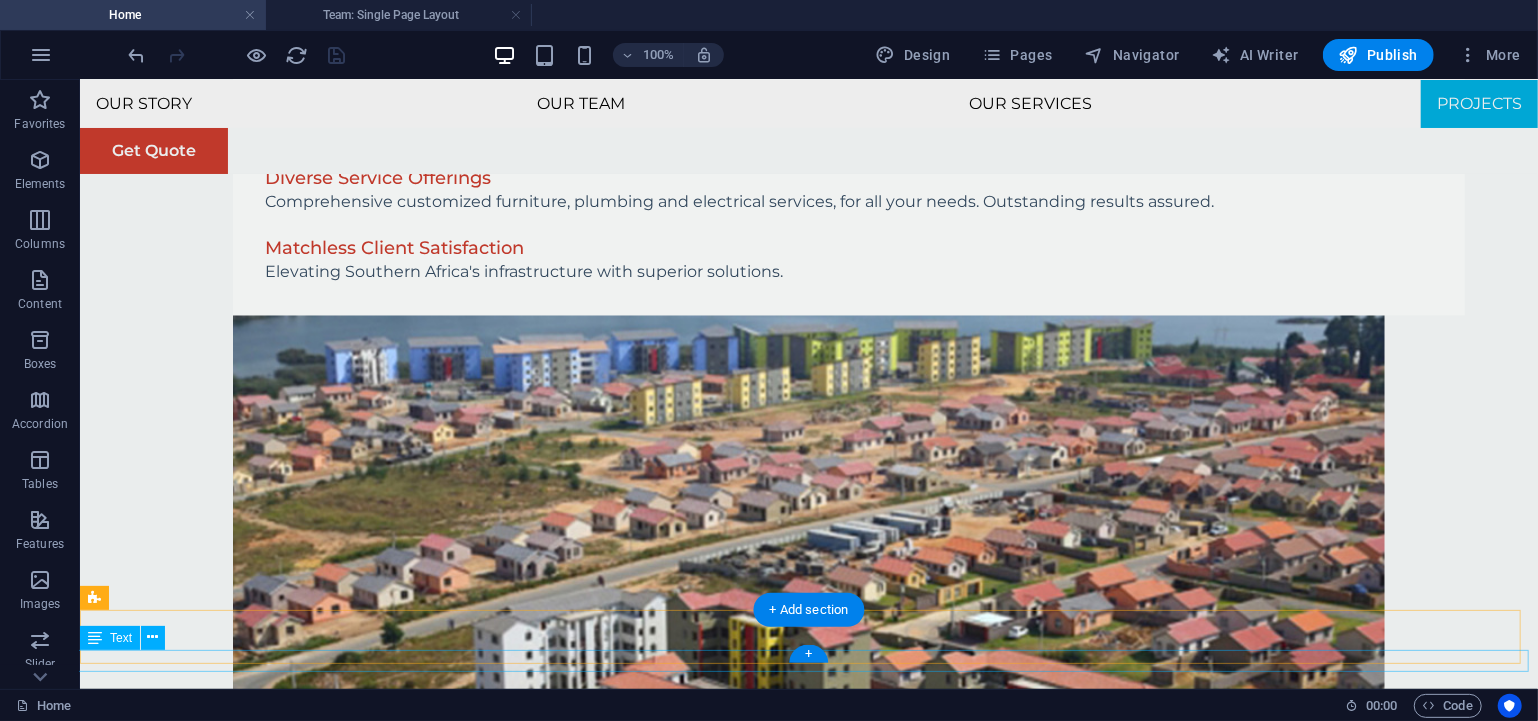 click on "[YEAR]  Elektrikwelt Pty LTD" at bounding box center (808, 7036) 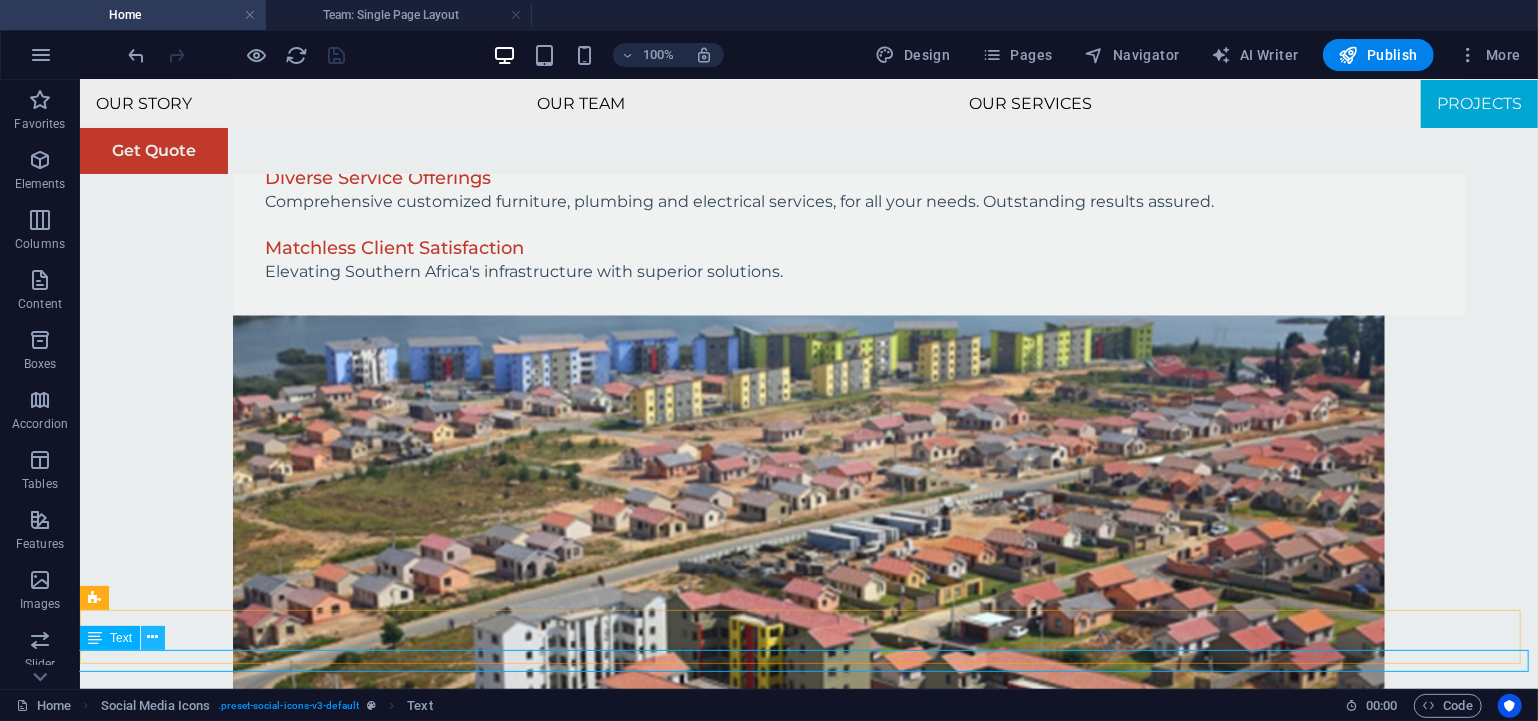 click at bounding box center (153, 637) 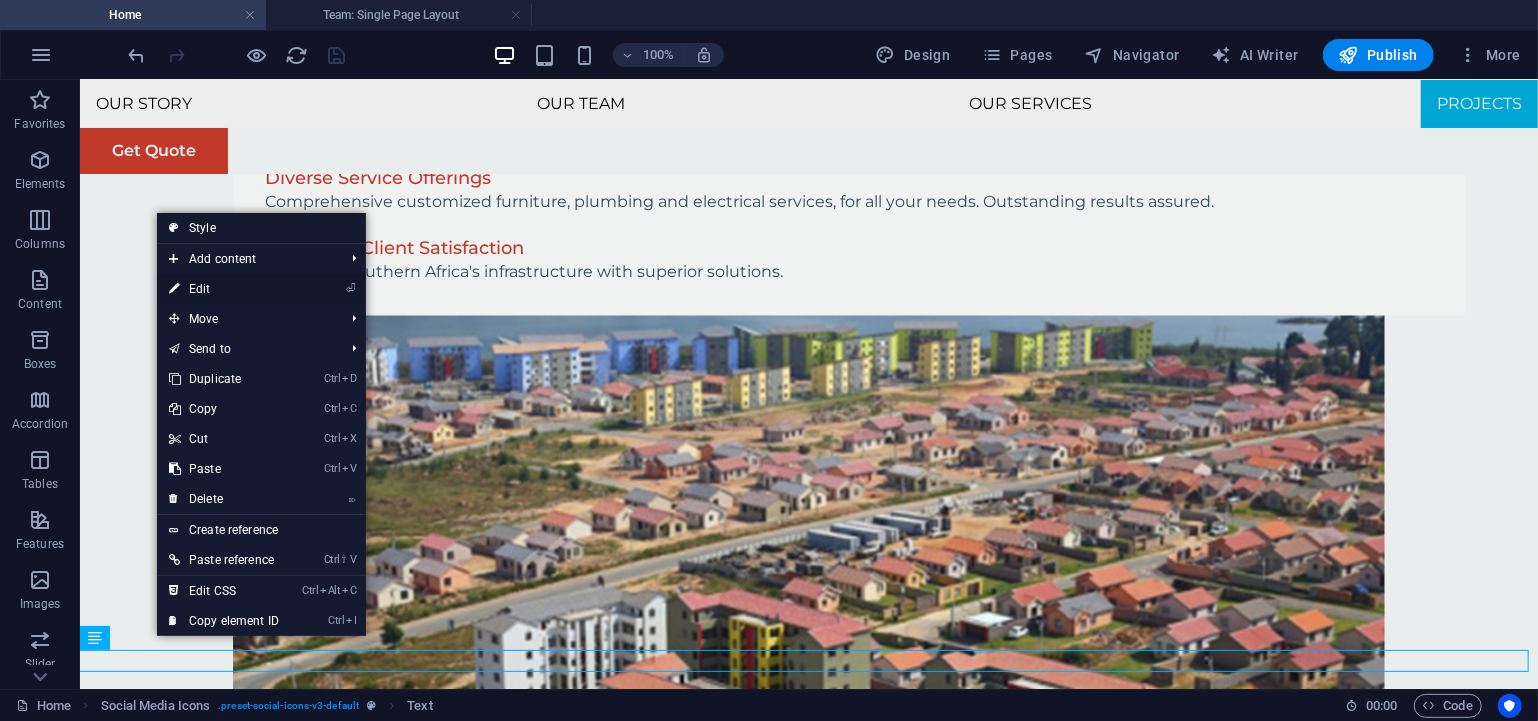 drag, startPoint x: 232, startPoint y: 286, endPoint x: 122, endPoint y: 164, distance: 164.26807 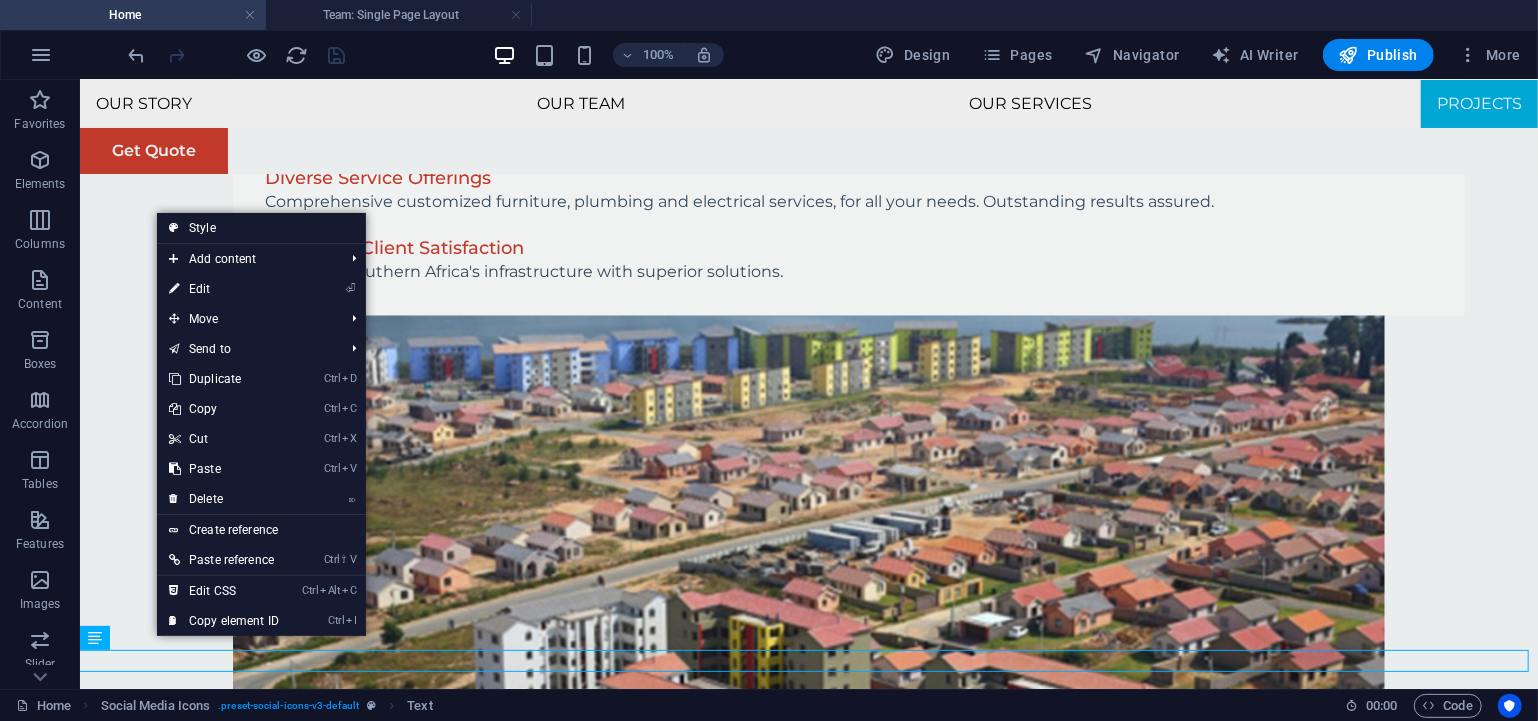 scroll, scrollTop: 7219, scrollLeft: 0, axis: vertical 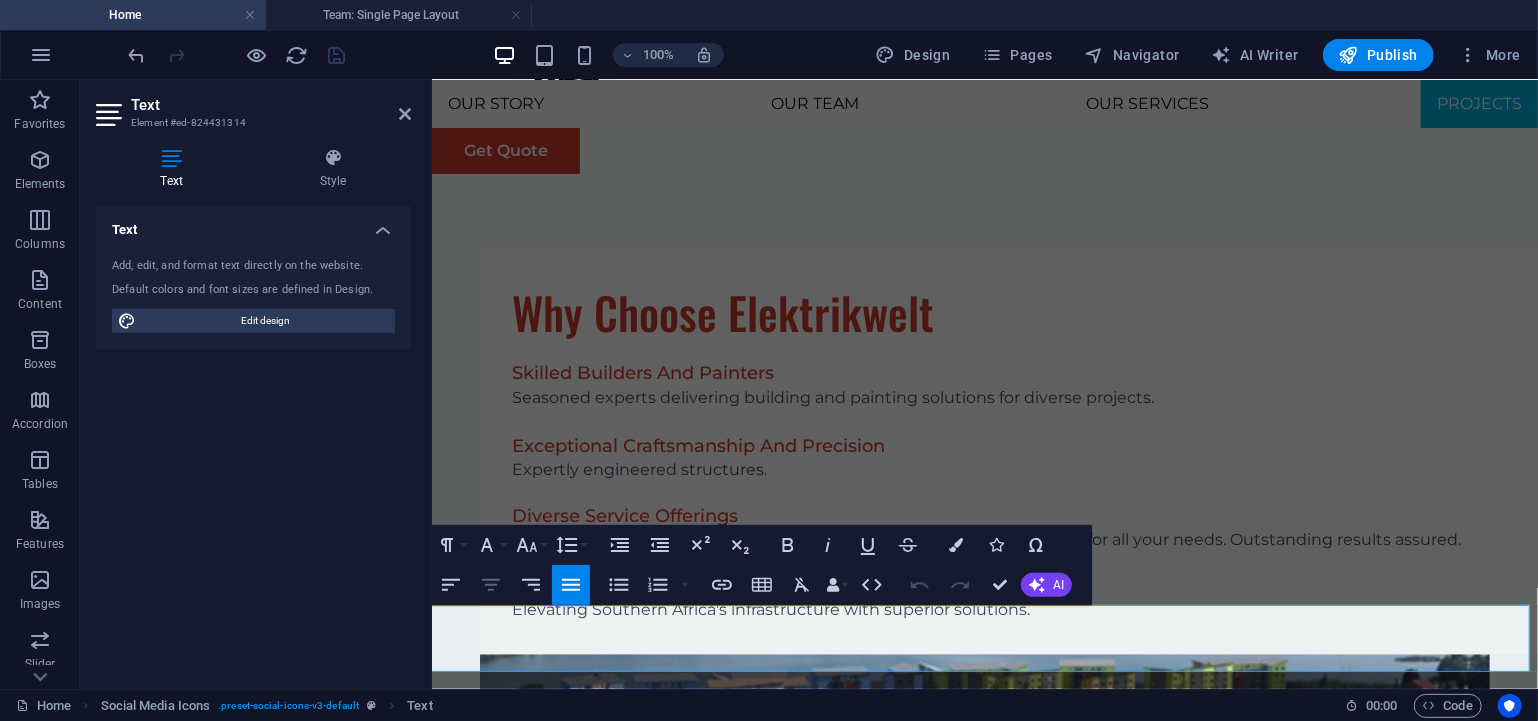 click 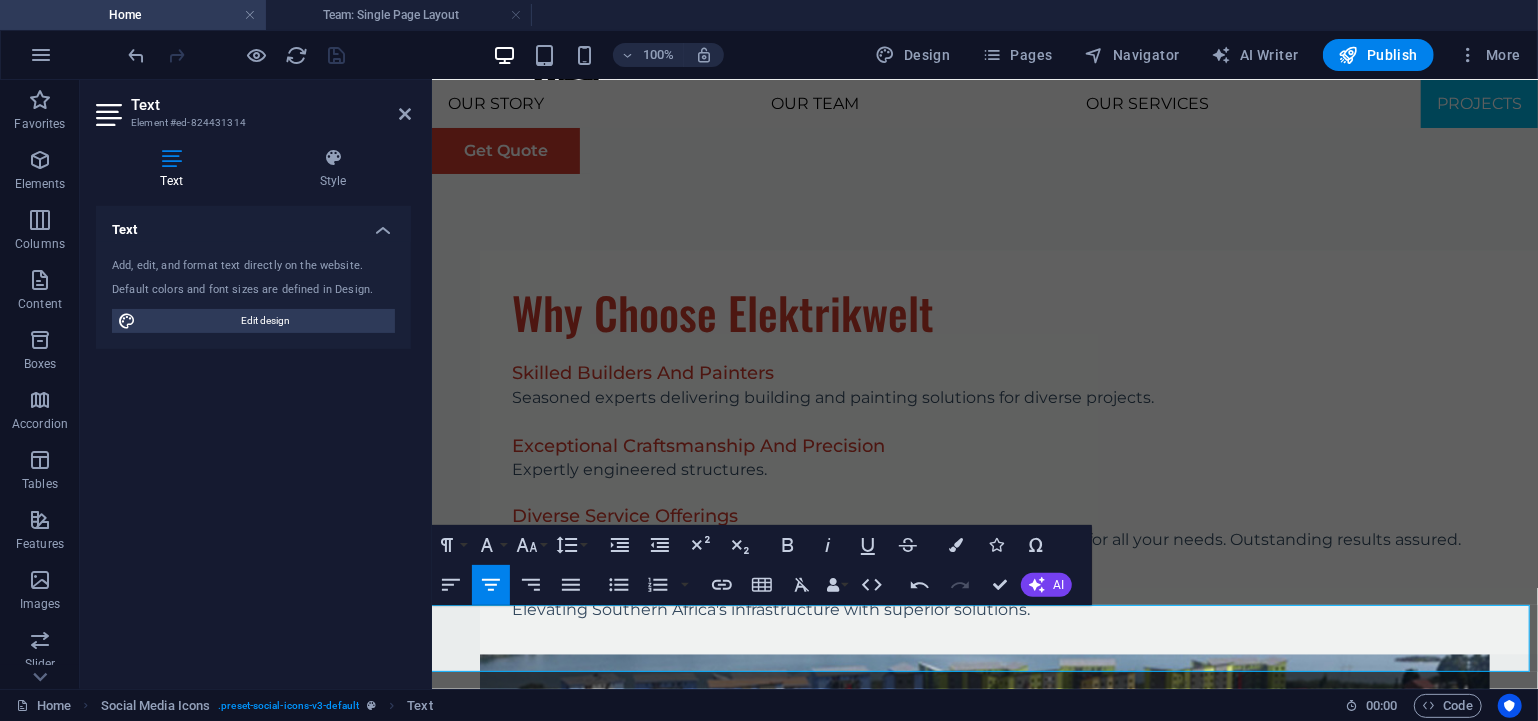 click 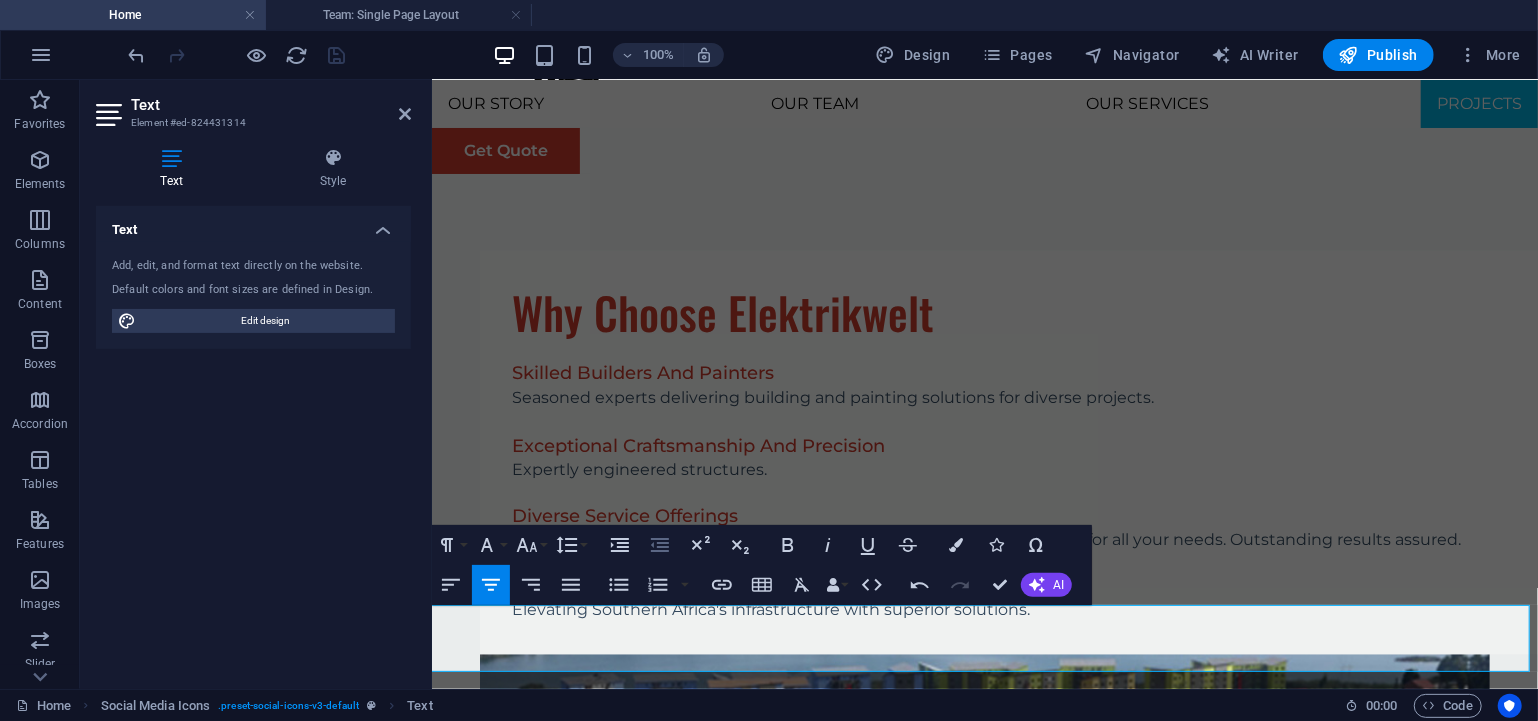 click 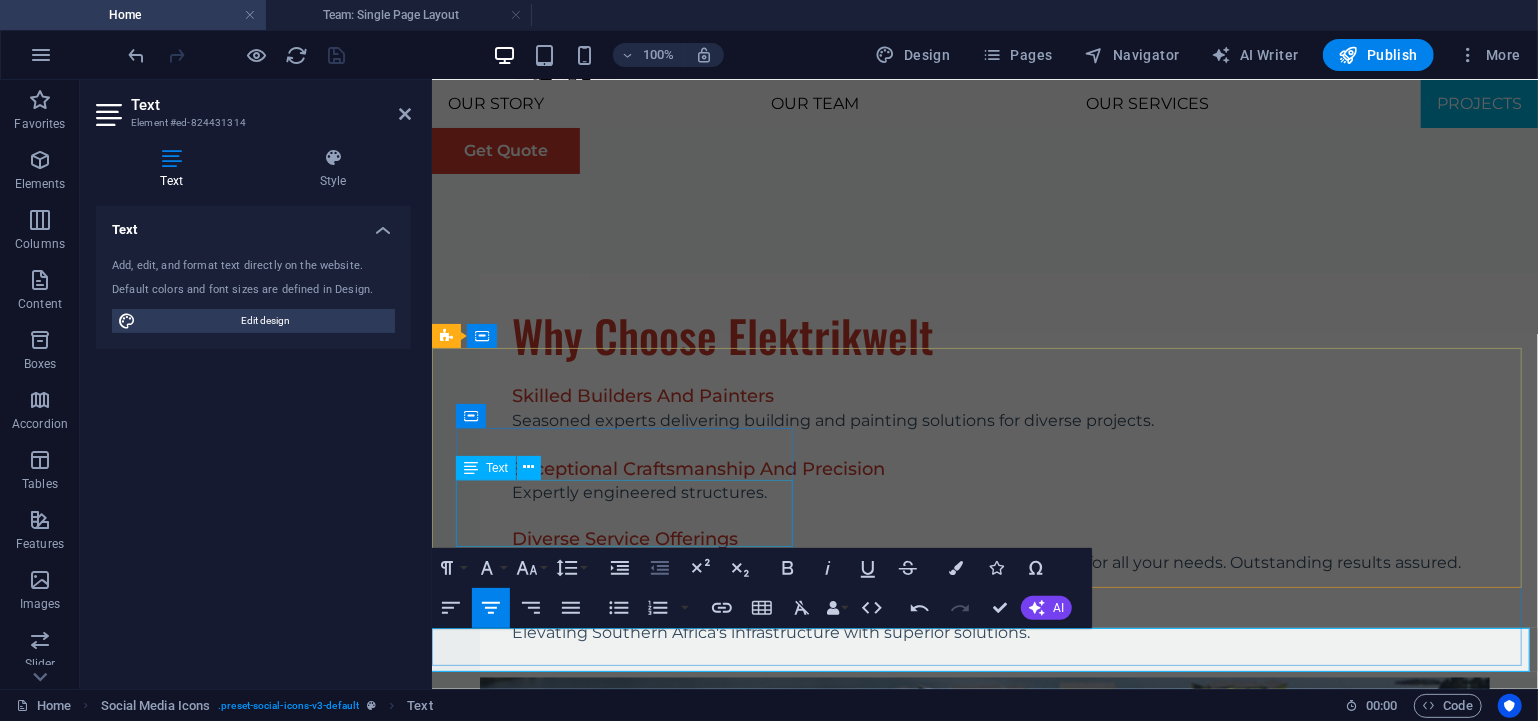 click on "Ground Floor, Mac Mac Building, Maxwell Office Park, Magwa Cres, Waterval City [POSTAL_CODE] [CITY]" at bounding box center (626, 6814) 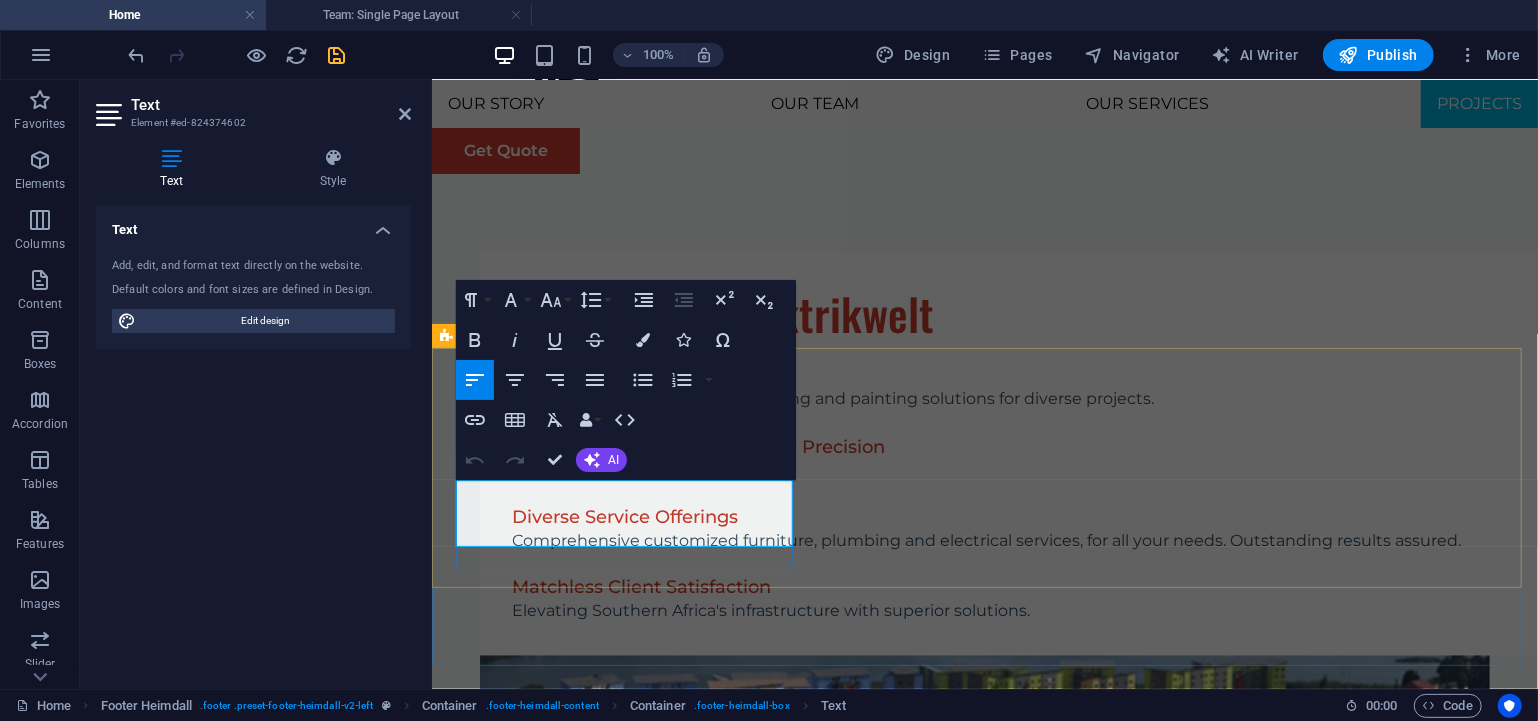 drag, startPoint x: 1094, startPoint y: 622, endPoint x: 664, endPoint y: 542, distance: 437.37854 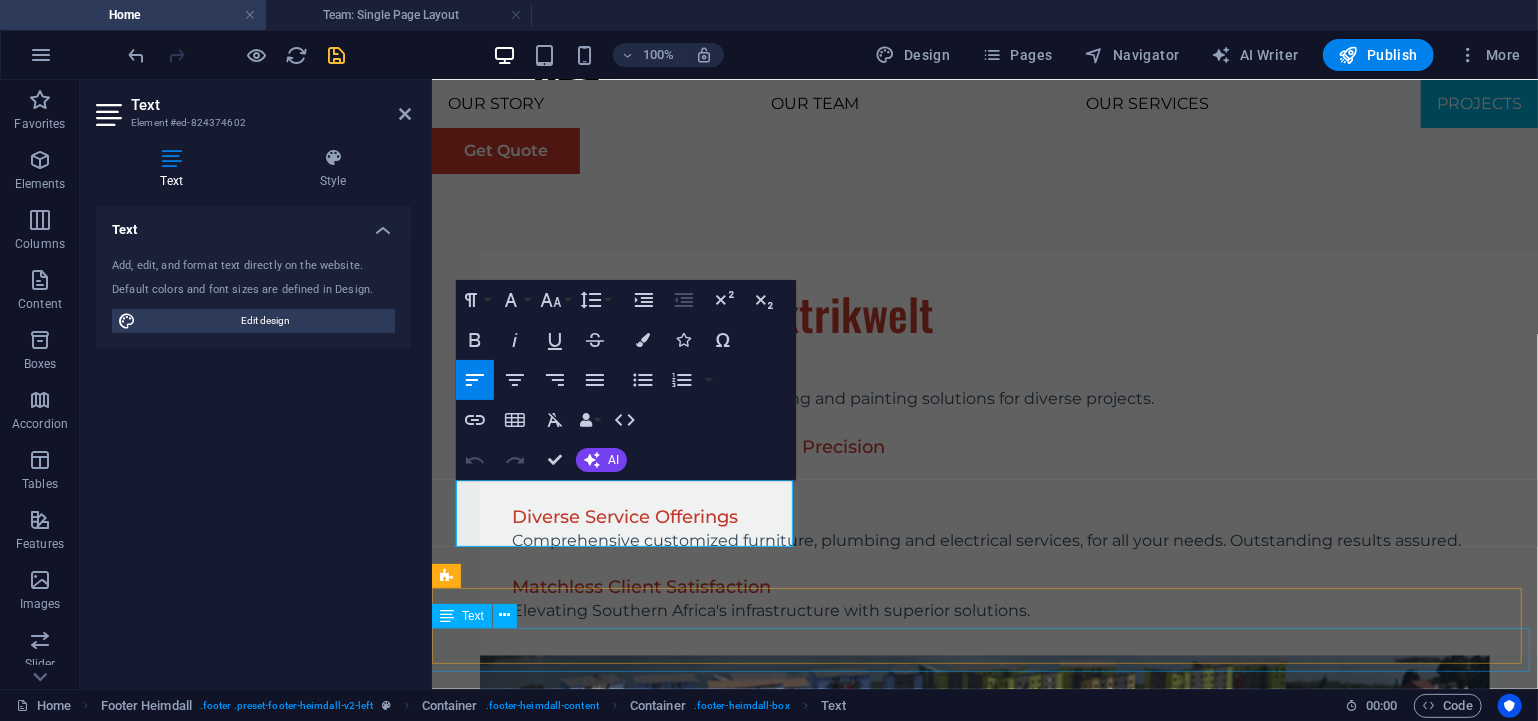 click on "[YEAR]  Elektrikwelt Pty LTD" at bounding box center [984, 6925] 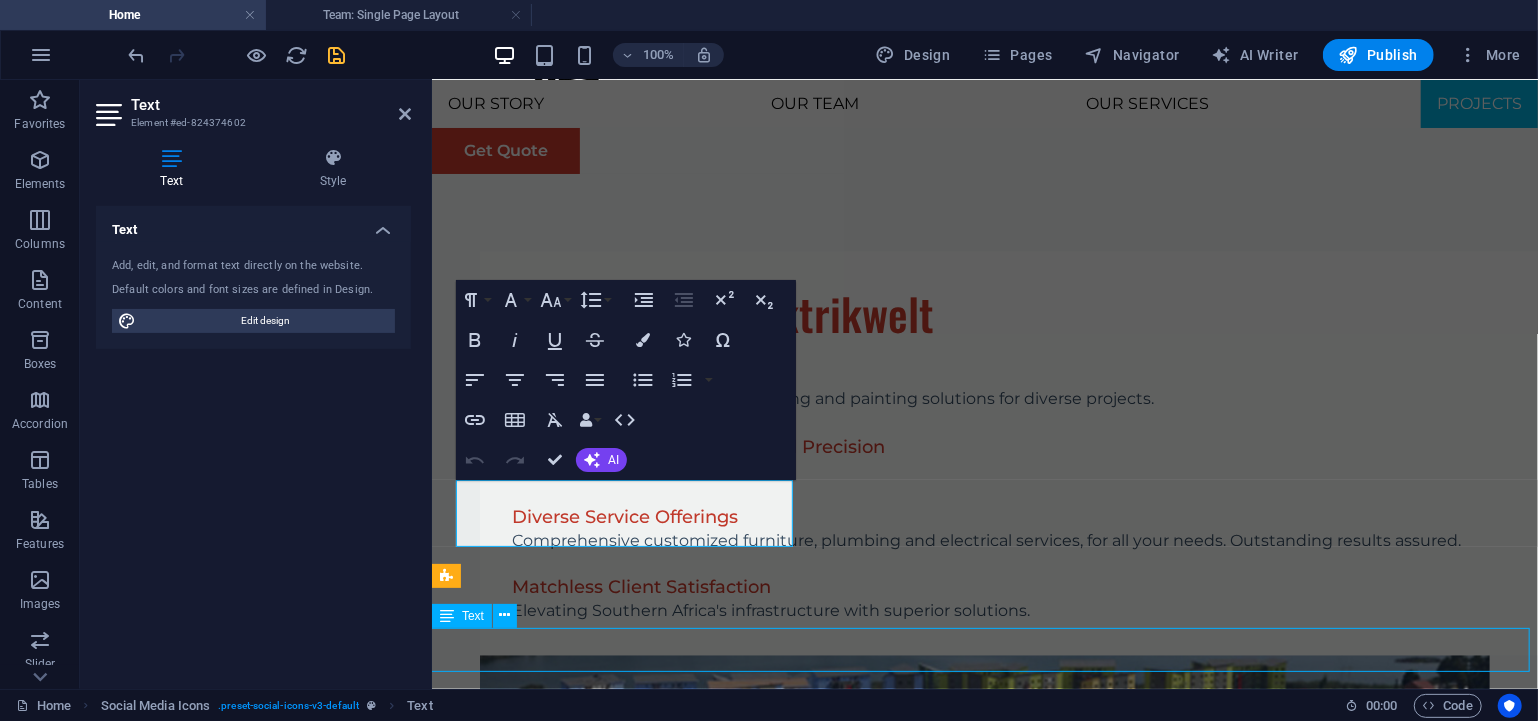 scroll, scrollTop: 7337, scrollLeft: 0, axis: vertical 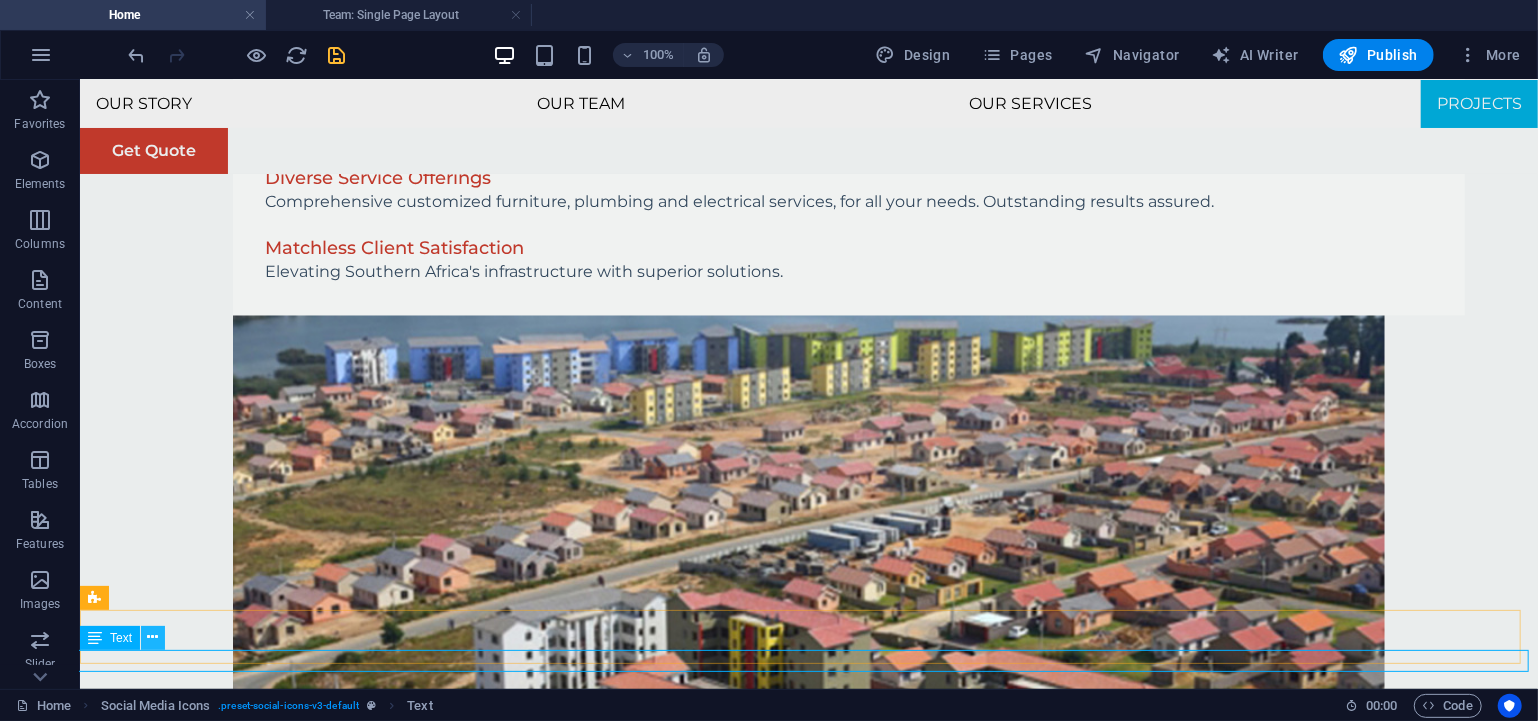 click at bounding box center (153, 637) 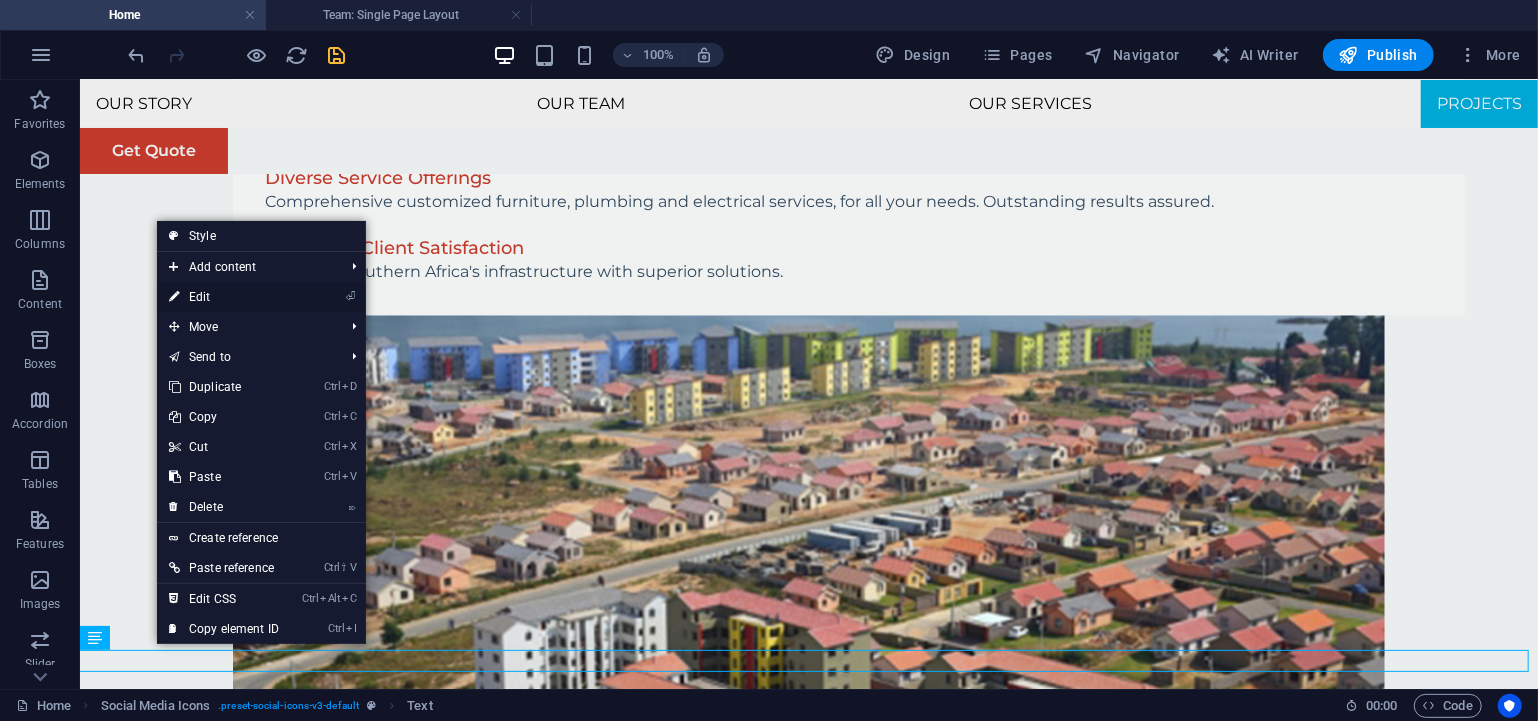 click on "⏎  Edit" at bounding box center (224, 297) 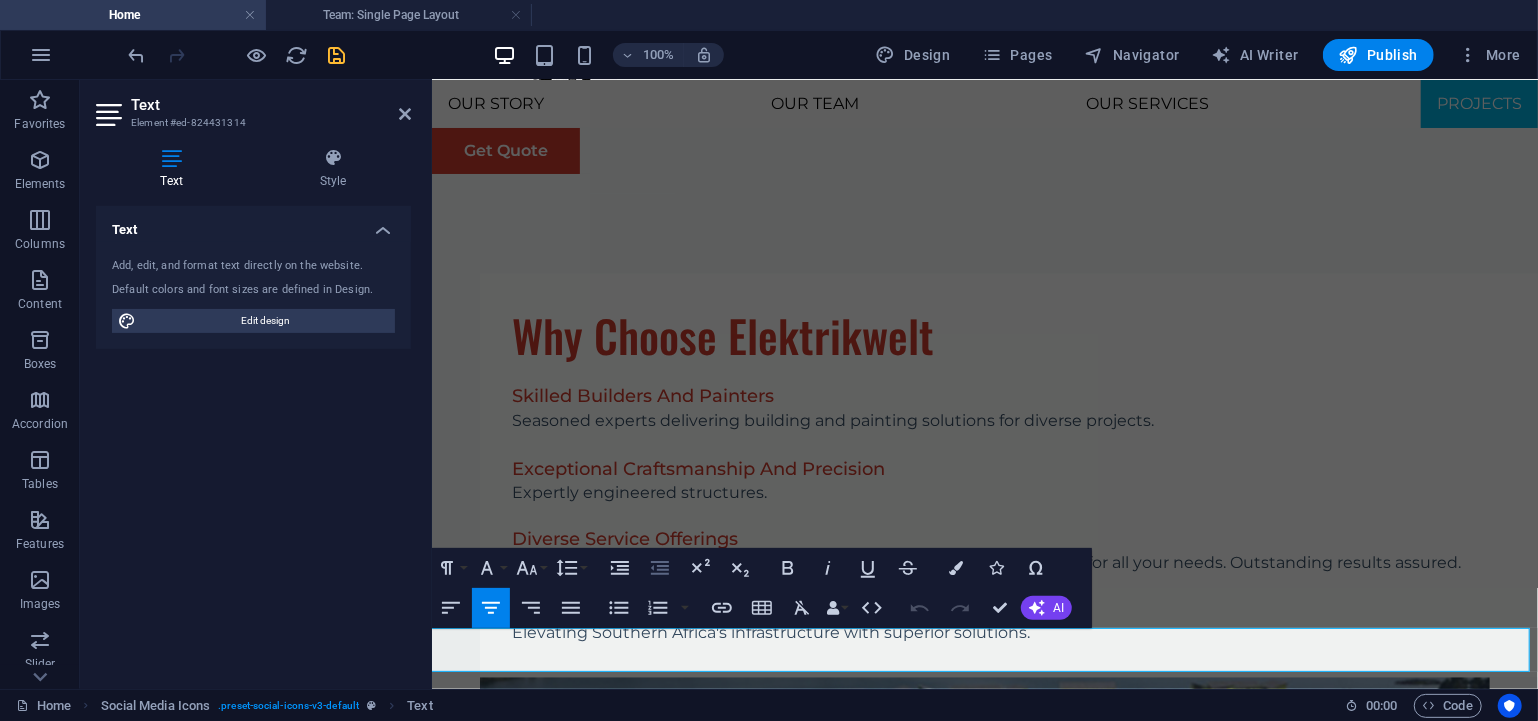 click 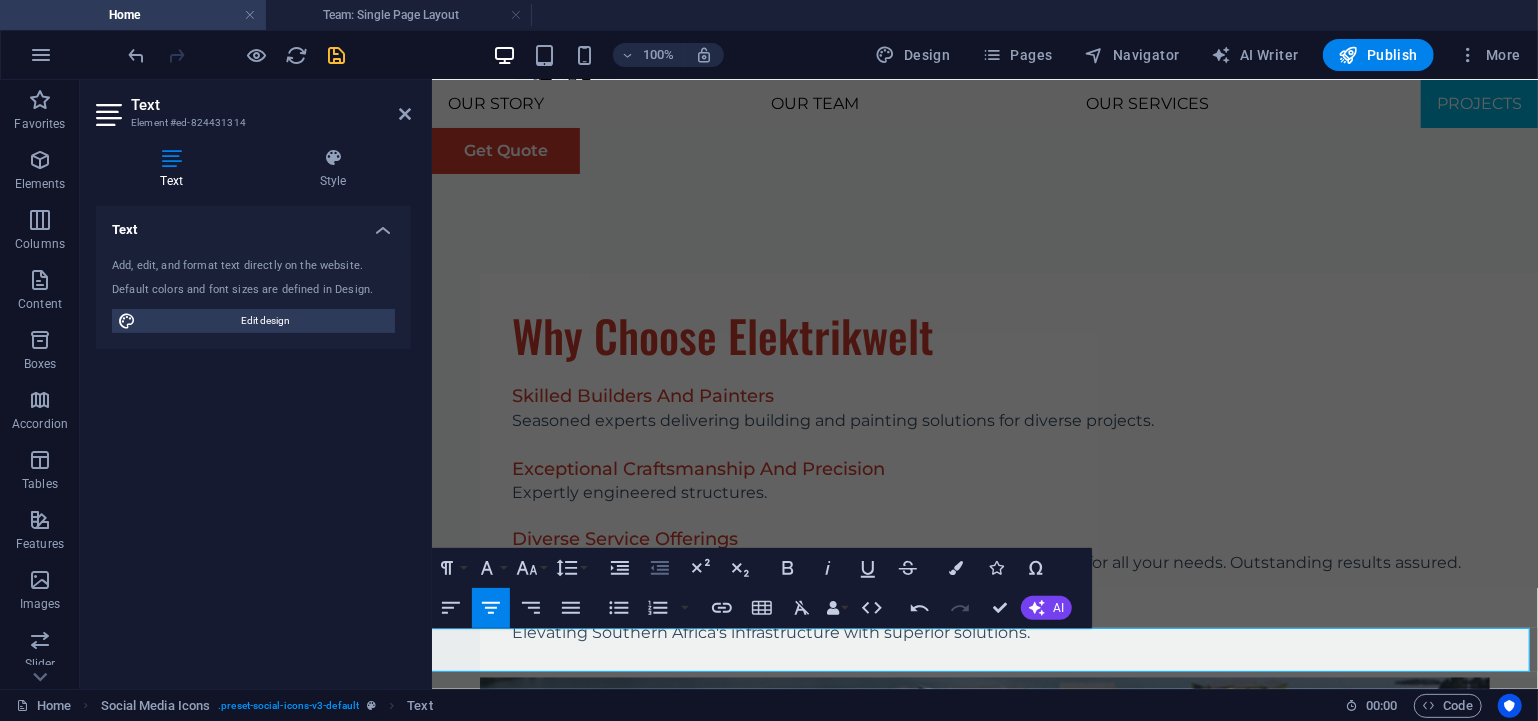 click 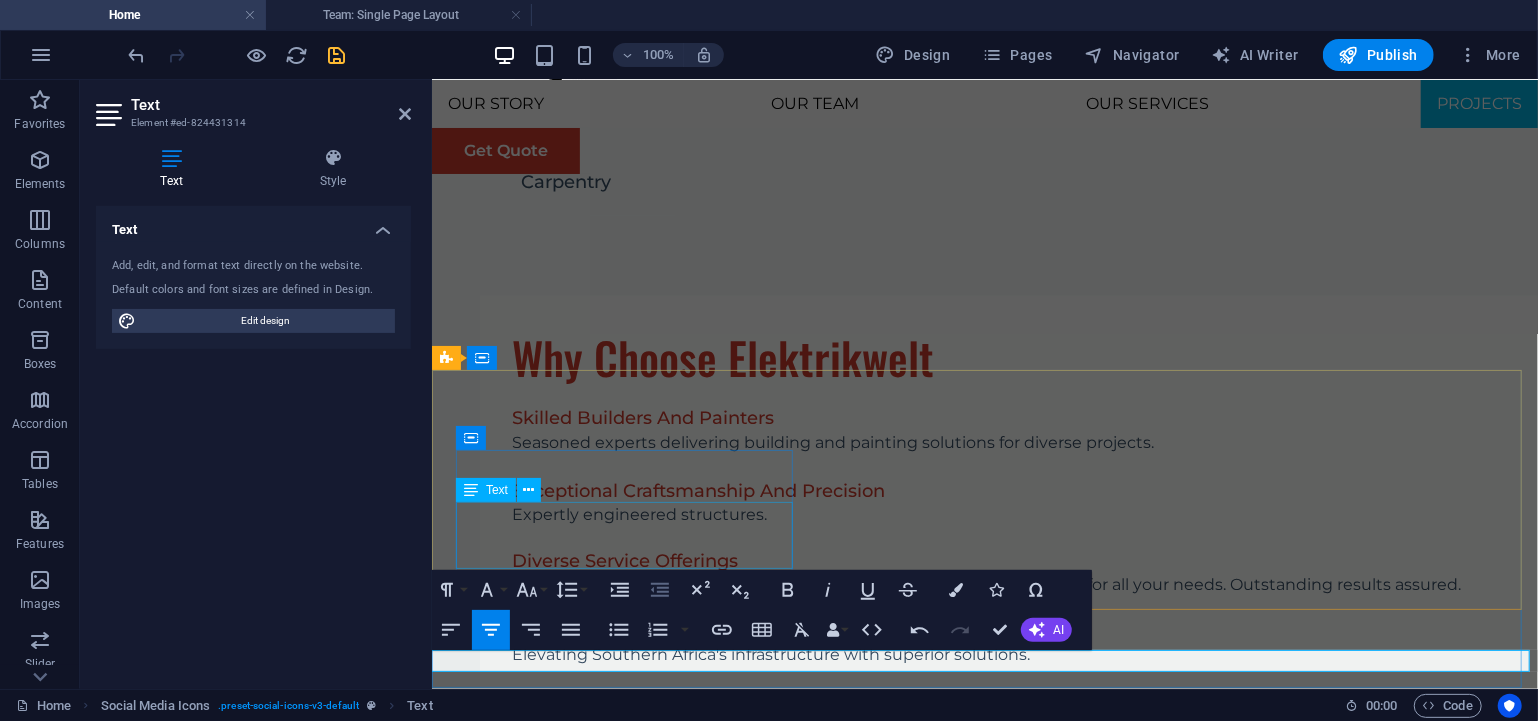 click on "Ground Floor, Mac Mac Building, Maxwell Office Park, Magwa Cres, Waterval City [POSTAL_CODE] [CITY]" at bounding box center [626, 6836] 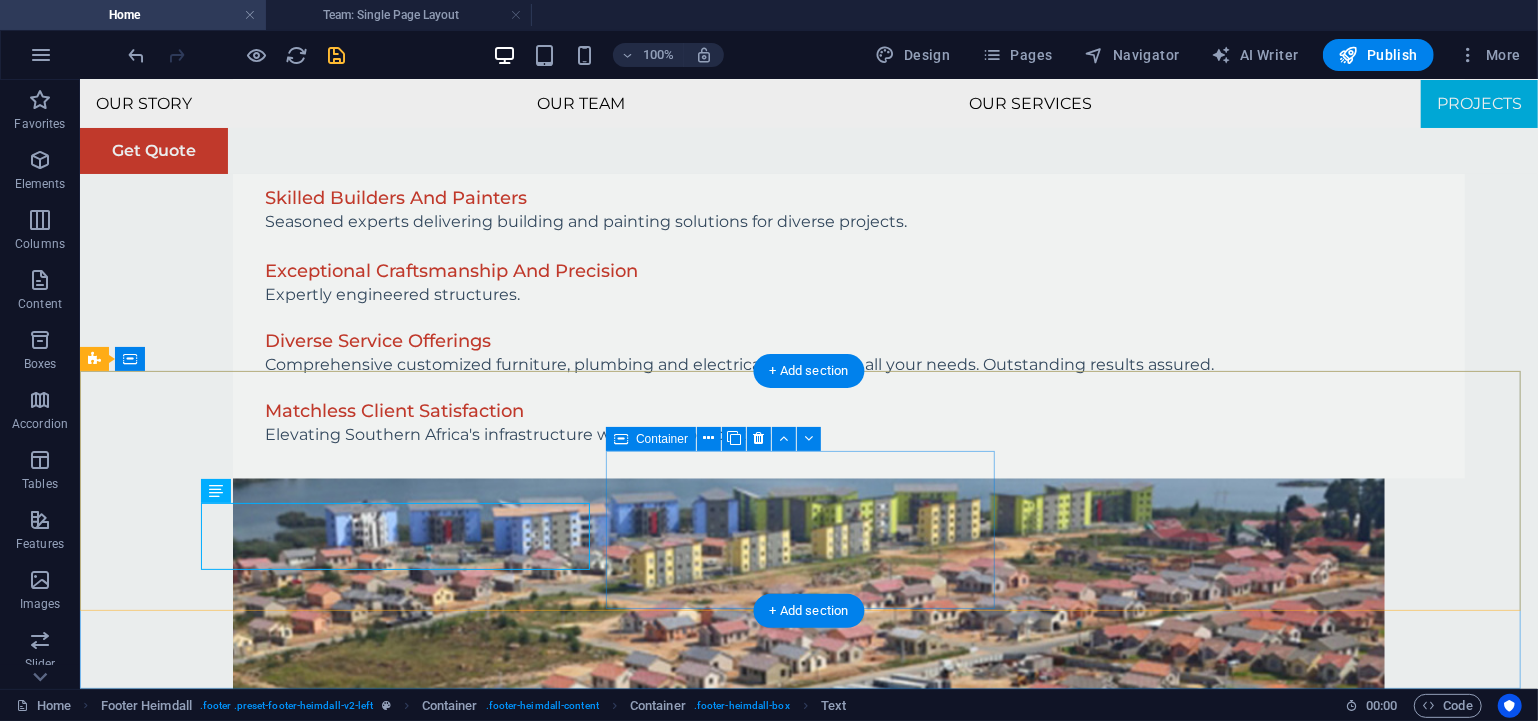 scroll, scrollTop: 7336, scrollLeft: 0, axis: vertical 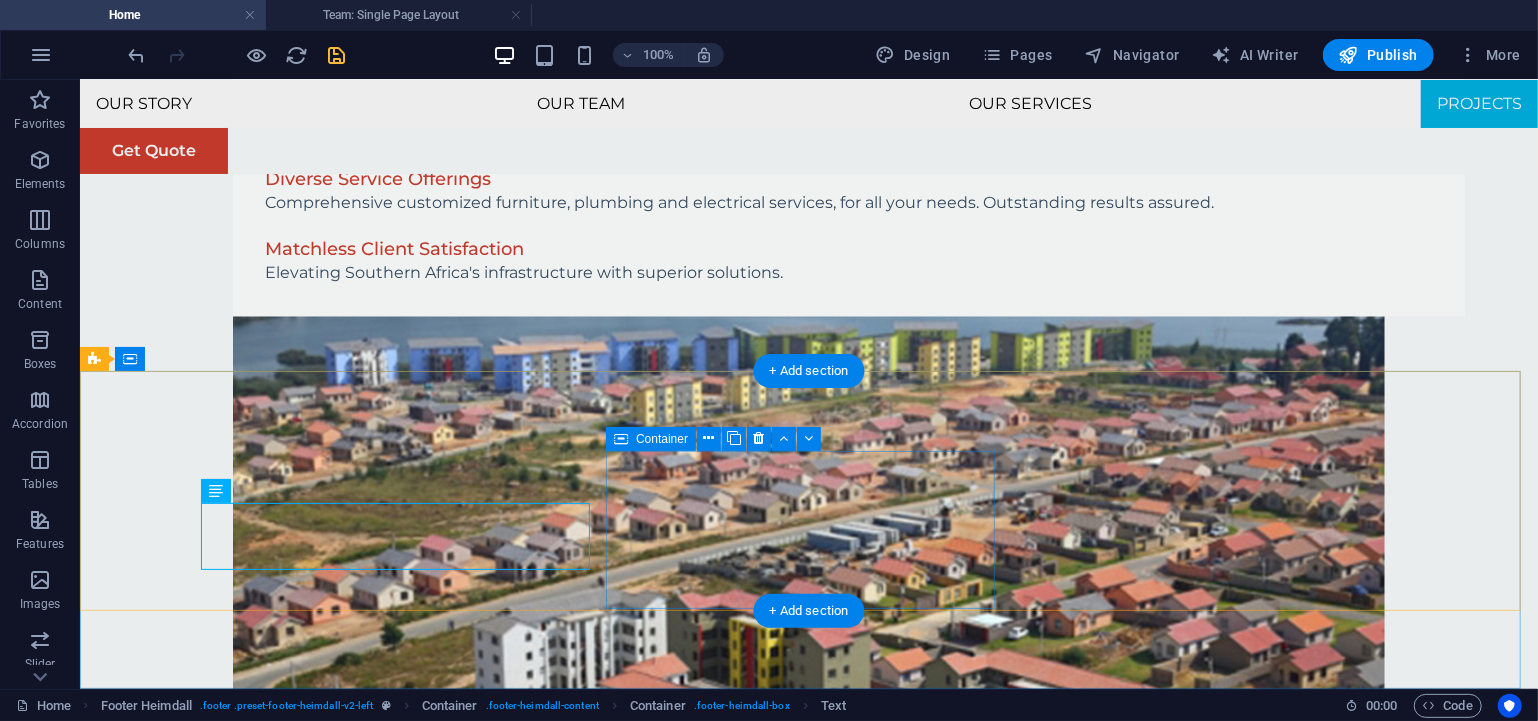 click on "Contact Landline:  [PHONE] WhatsApp:  [PHONE]" at bounding box center (297, 7006) 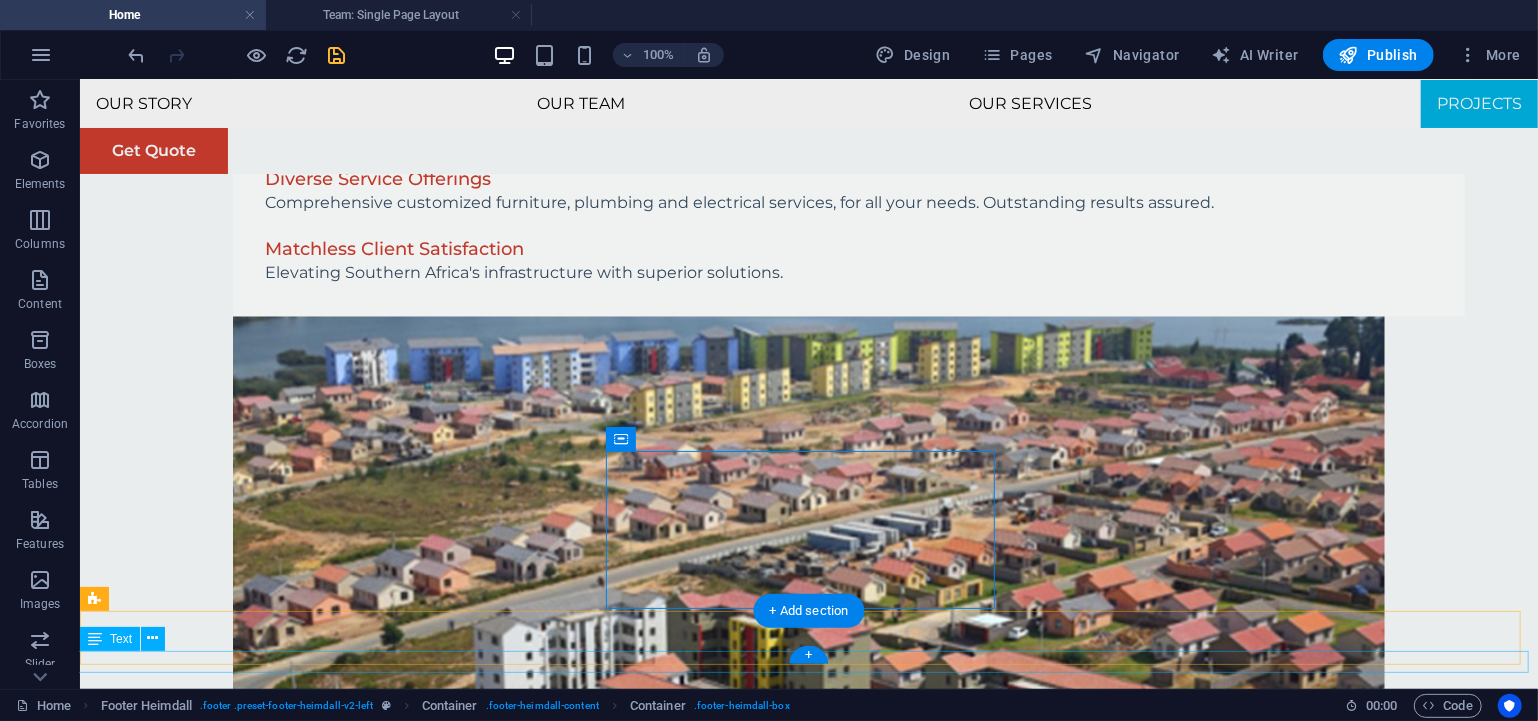 click on "[YEAR]  Elektrikwelt Pty LTD" at bounding box center (808, 7037) 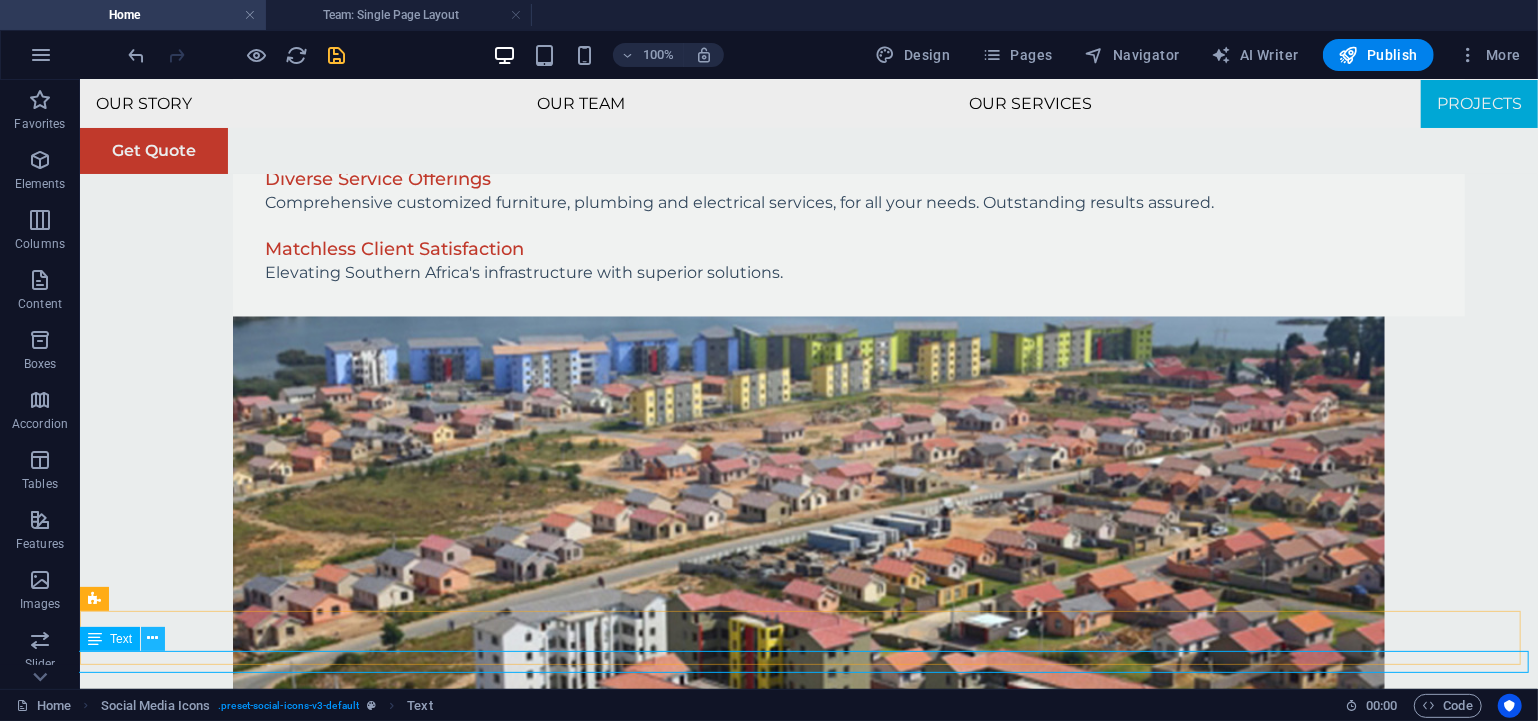 click at bounding box center (153, 638) 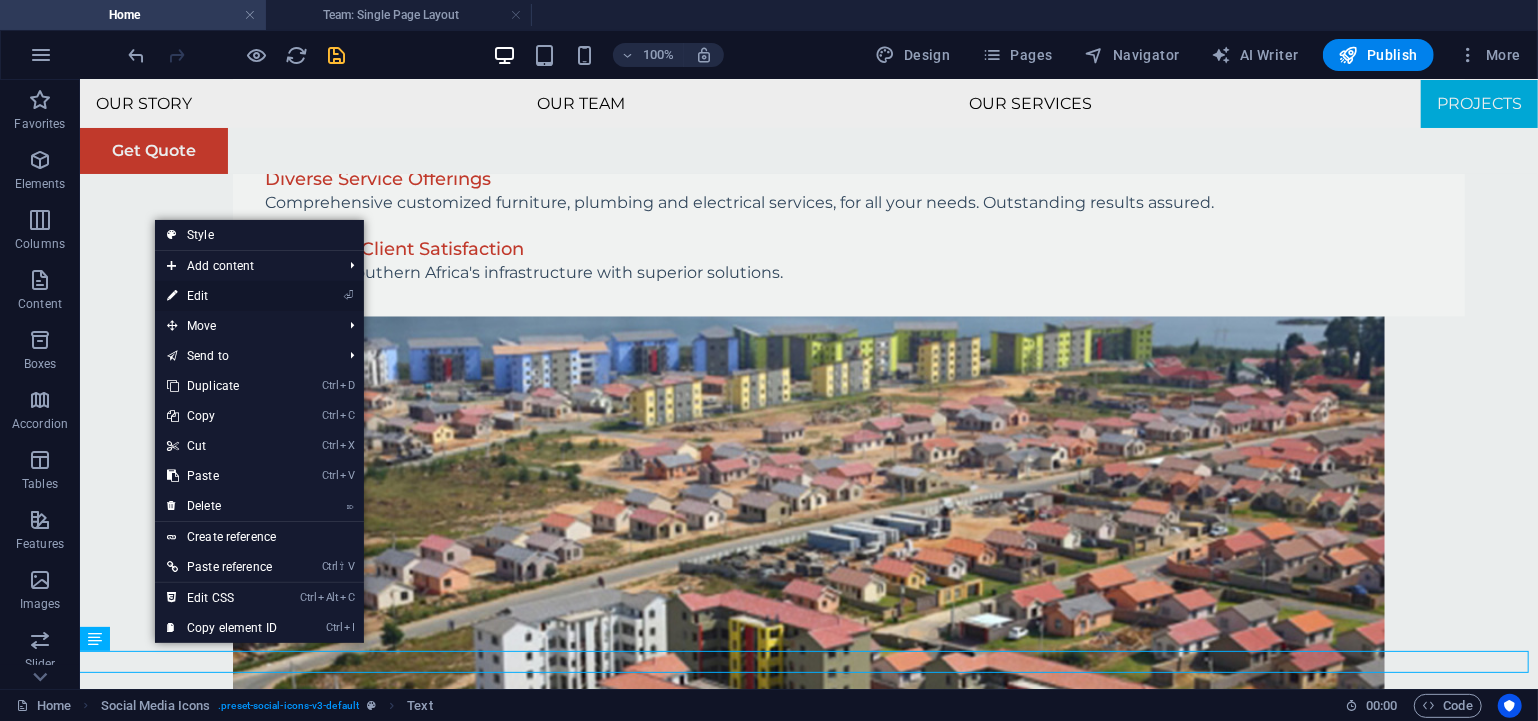 click on "⏎  Edit" at bounding box center [222, 296] 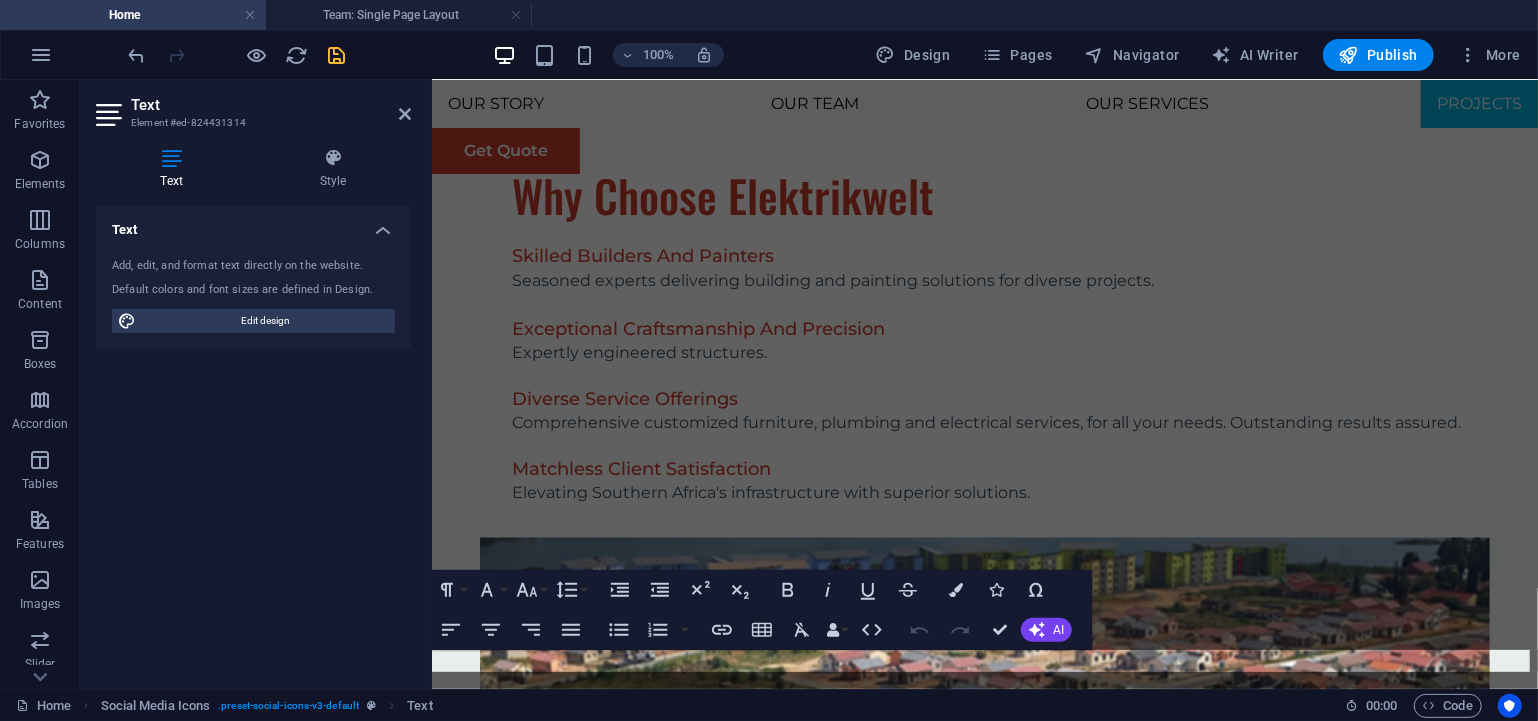 scroll, scrollTop: 7174, scrollLeft: 0, axis: vertical 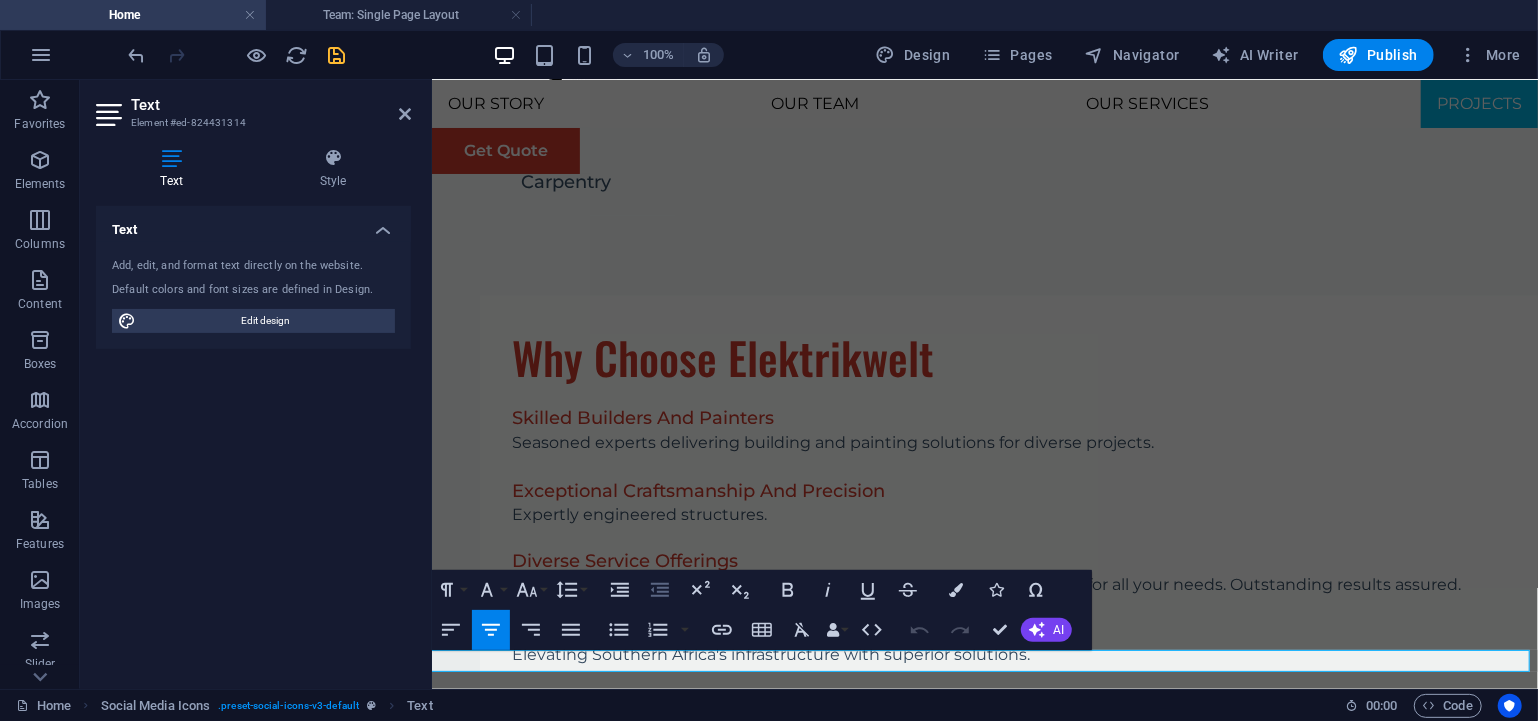 click 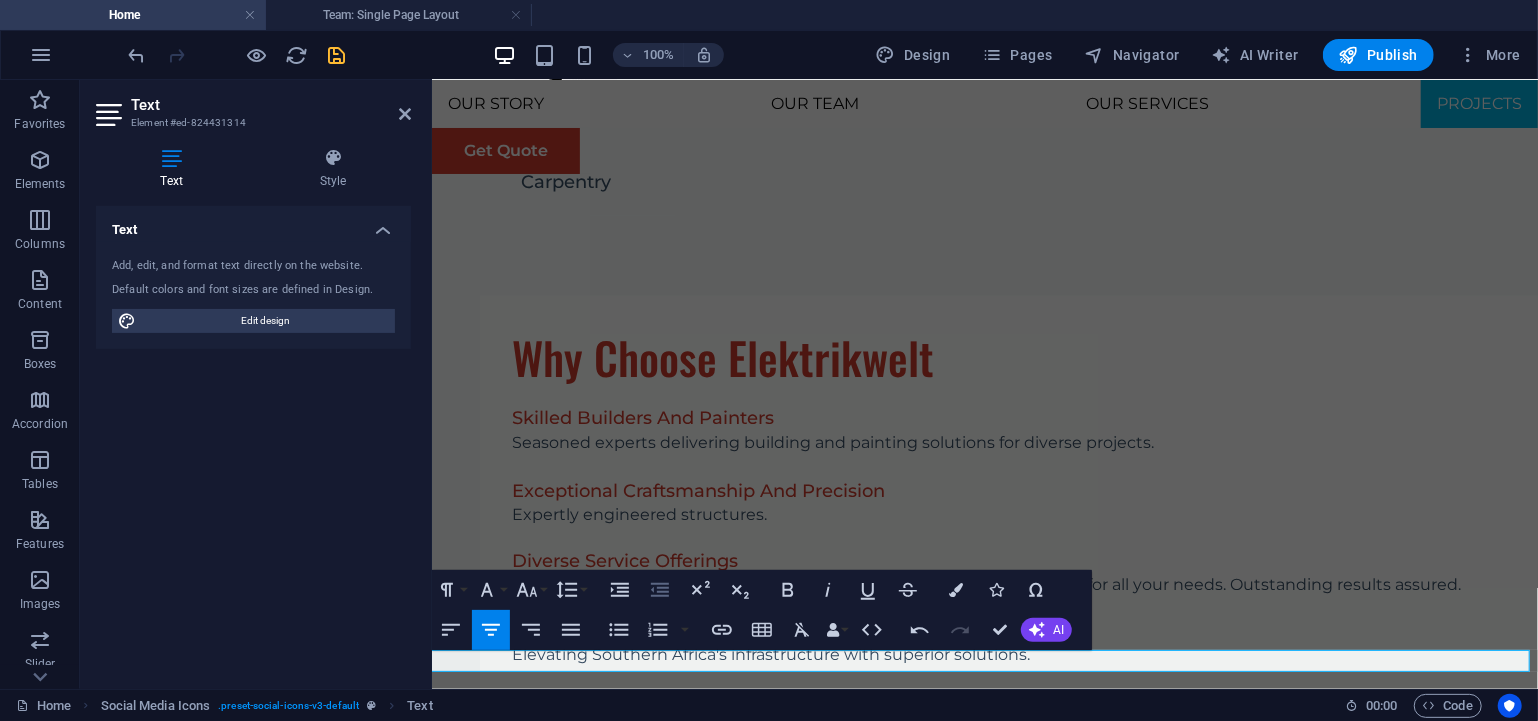 click 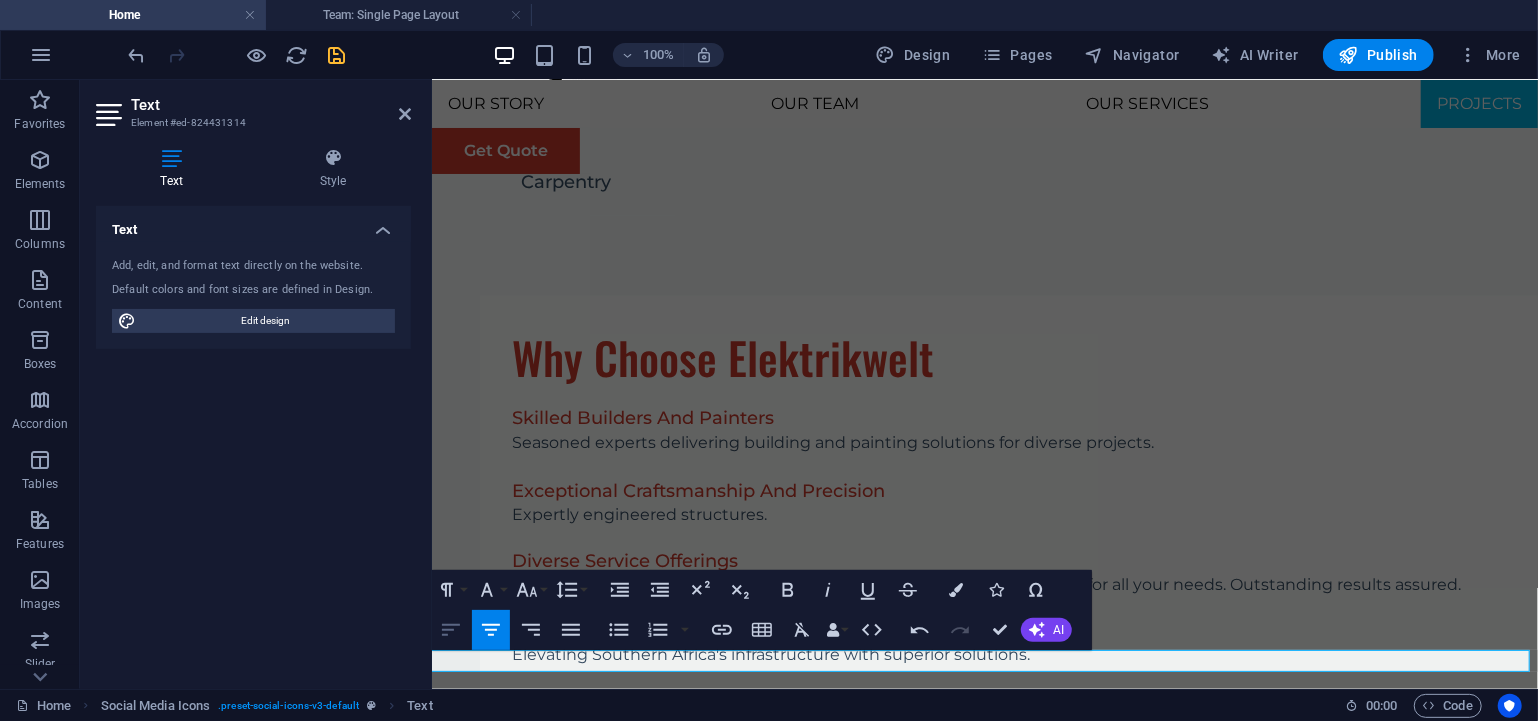 click 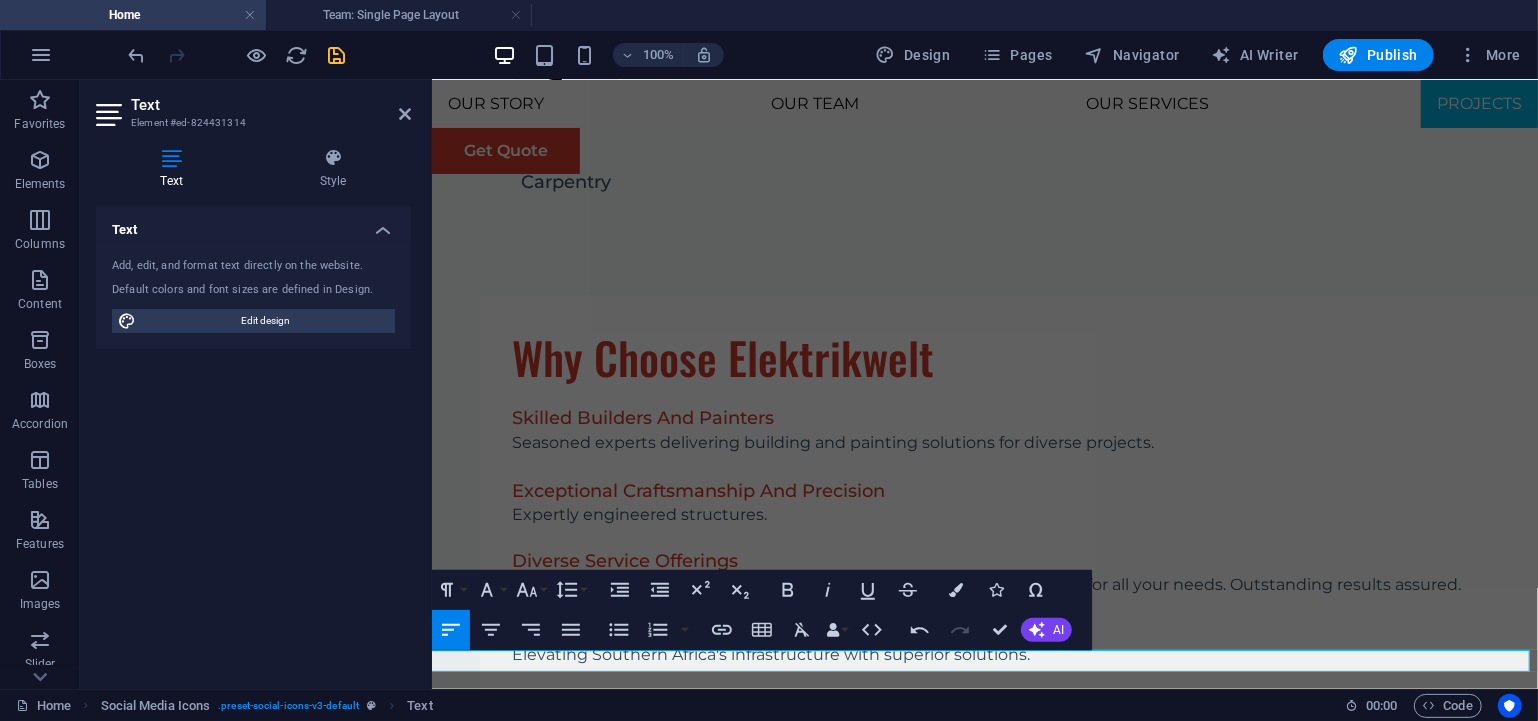 click 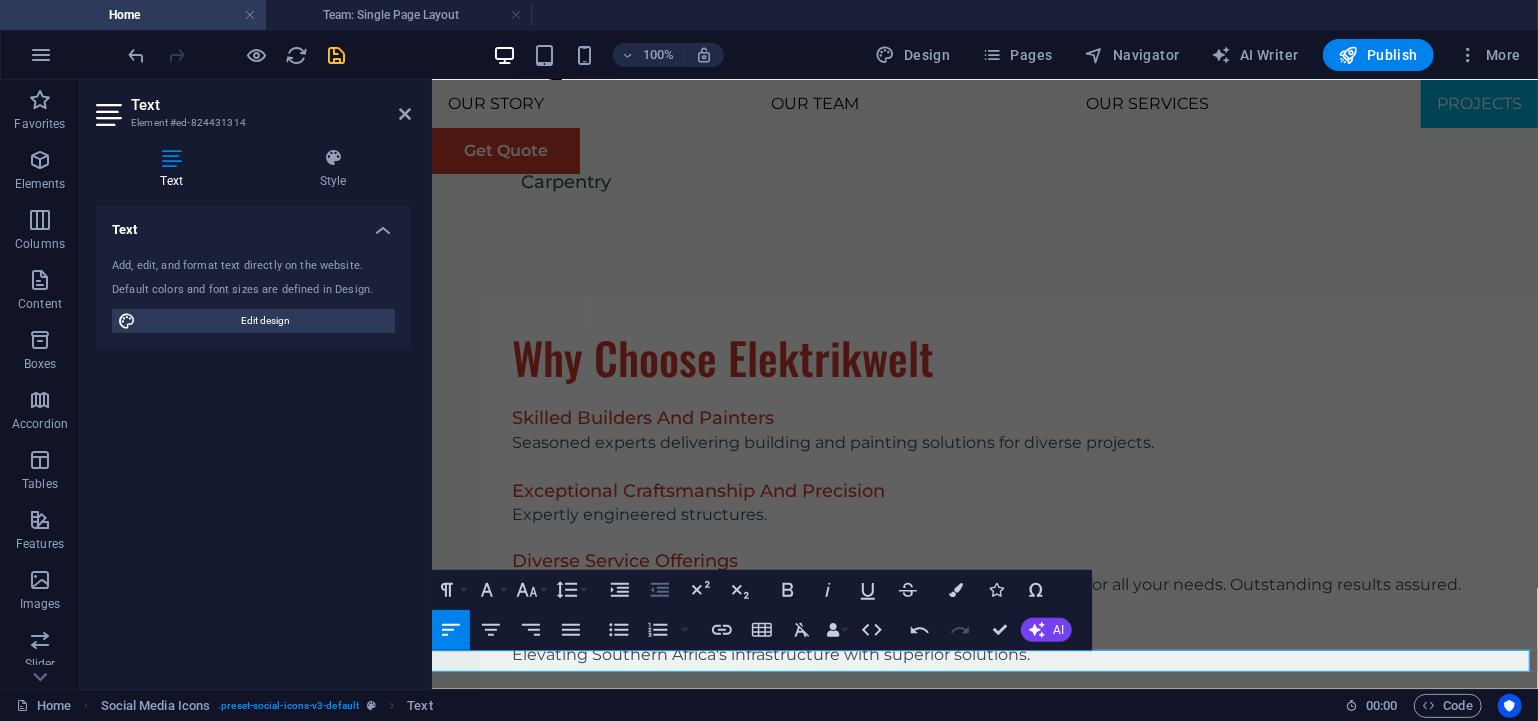 click 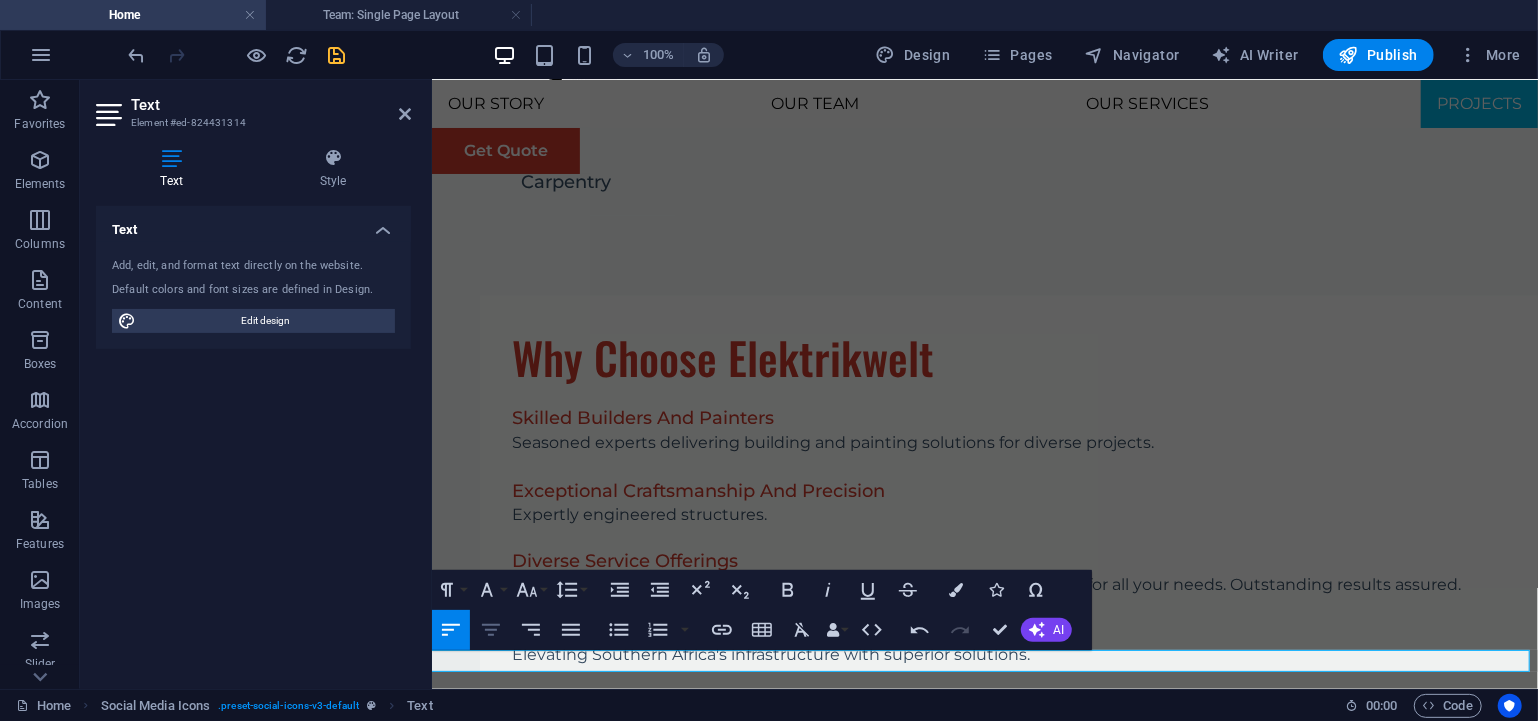 click 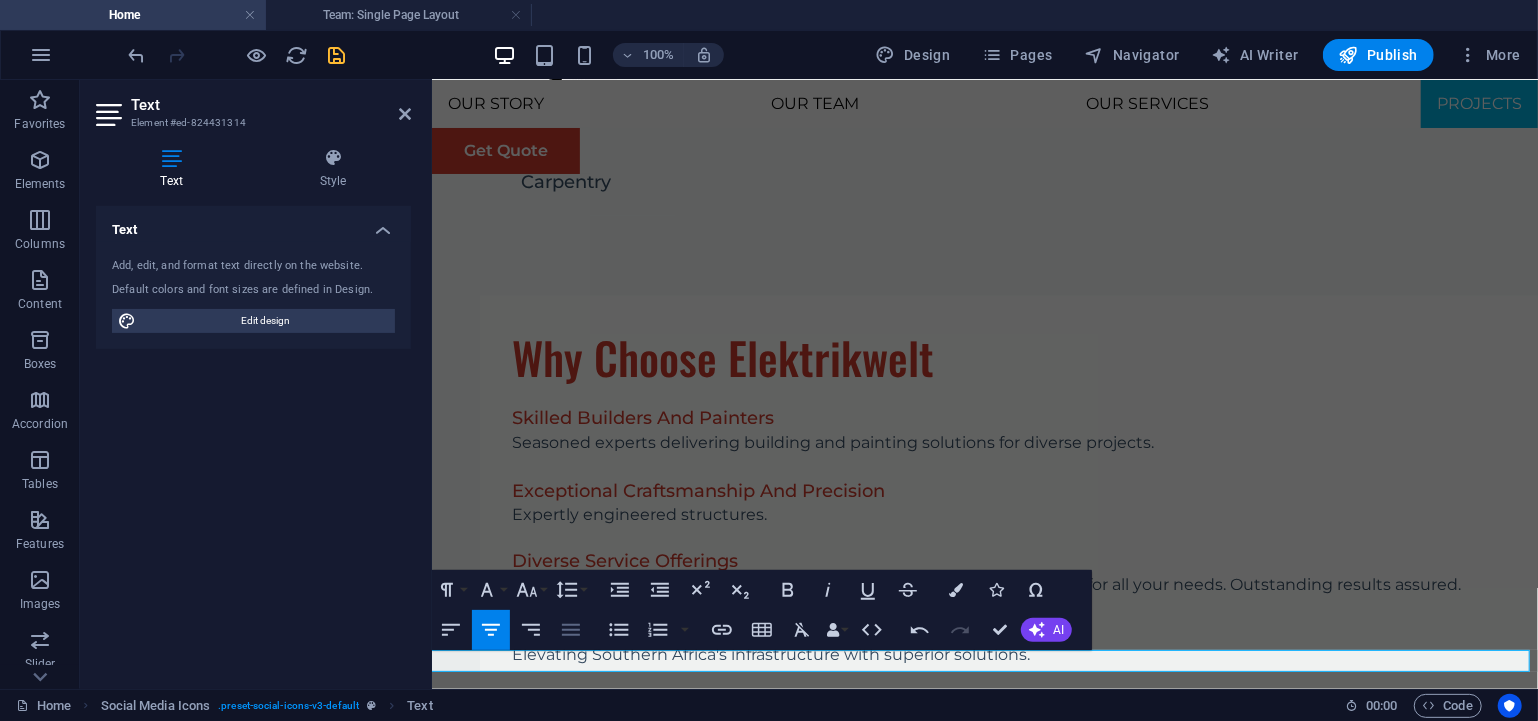 click on "Align Justify" at bounding box center (571, 630) 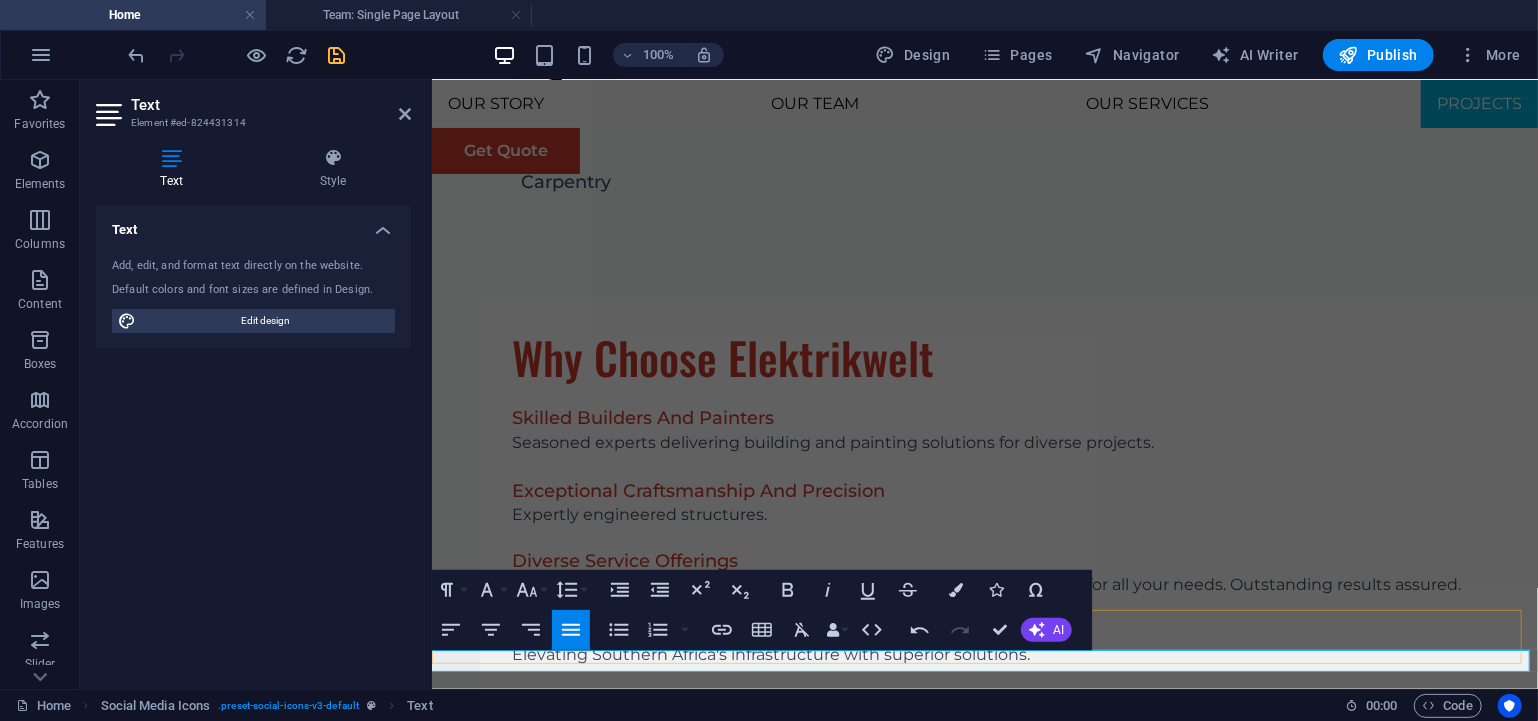 click on "[YEAR]  Elektrikwelt Pty LTD" at bounding box center (984, 6918) 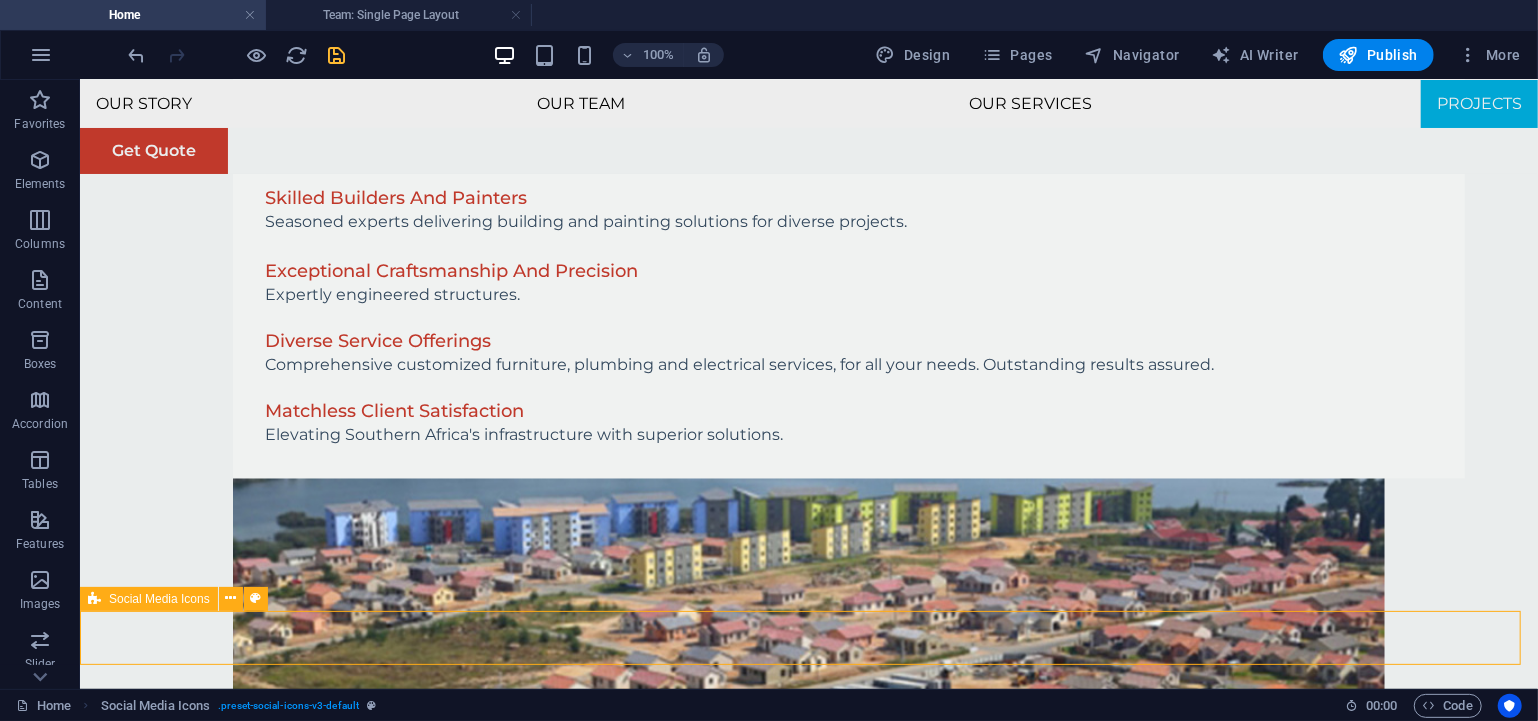 scroll, scrollTop: 7336, scrollLeft: 0, axis: vertical 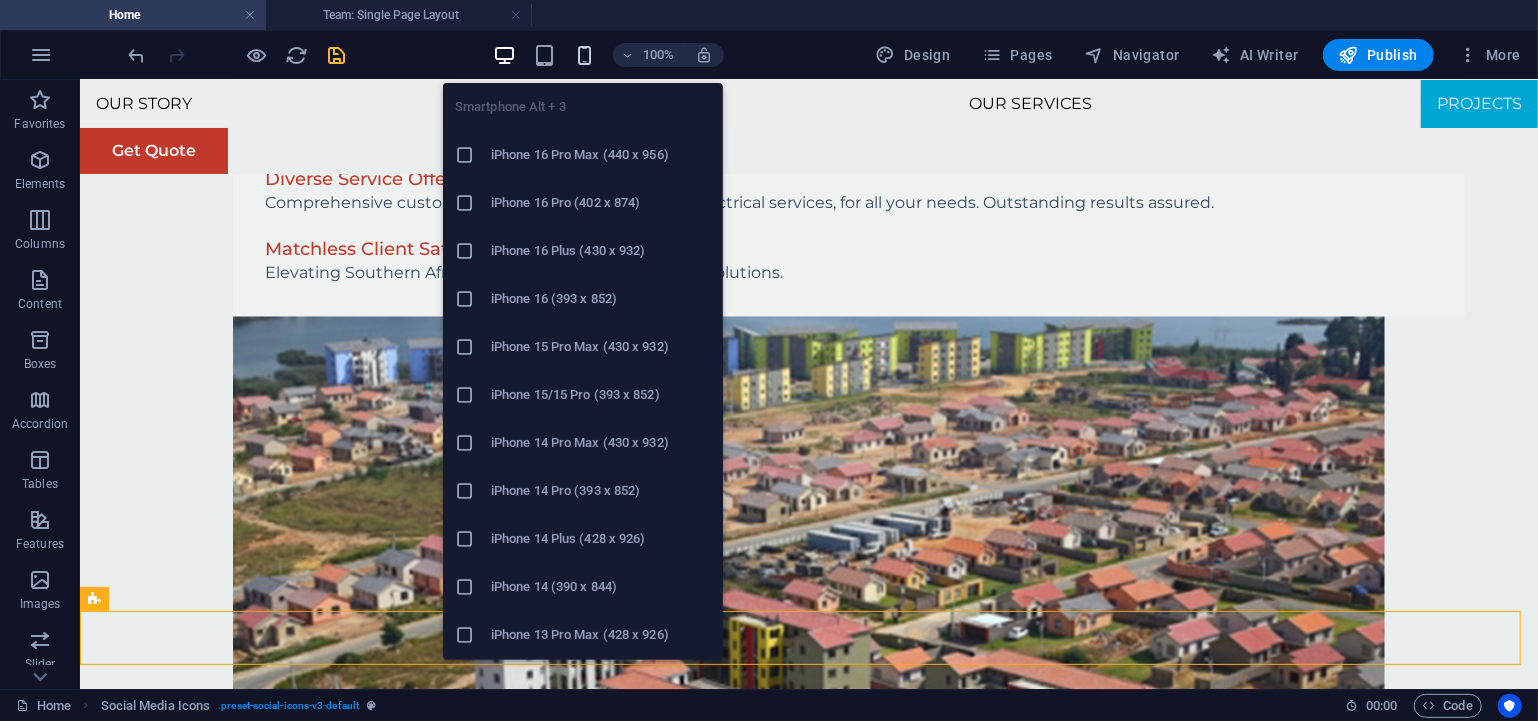 click at bounding box center [584, 55] 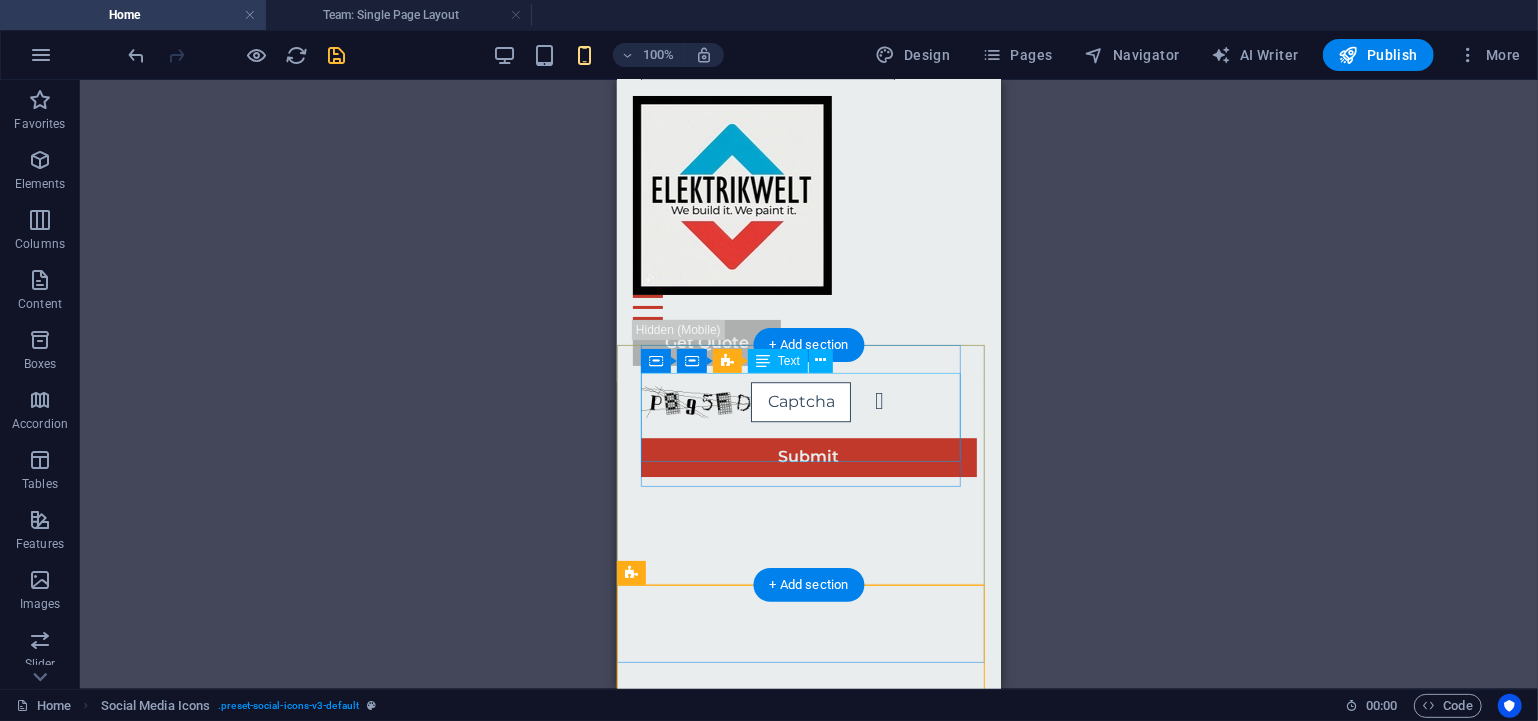 scroll, scrollTop: 12375, scrollLeft: 0, axis: vertical 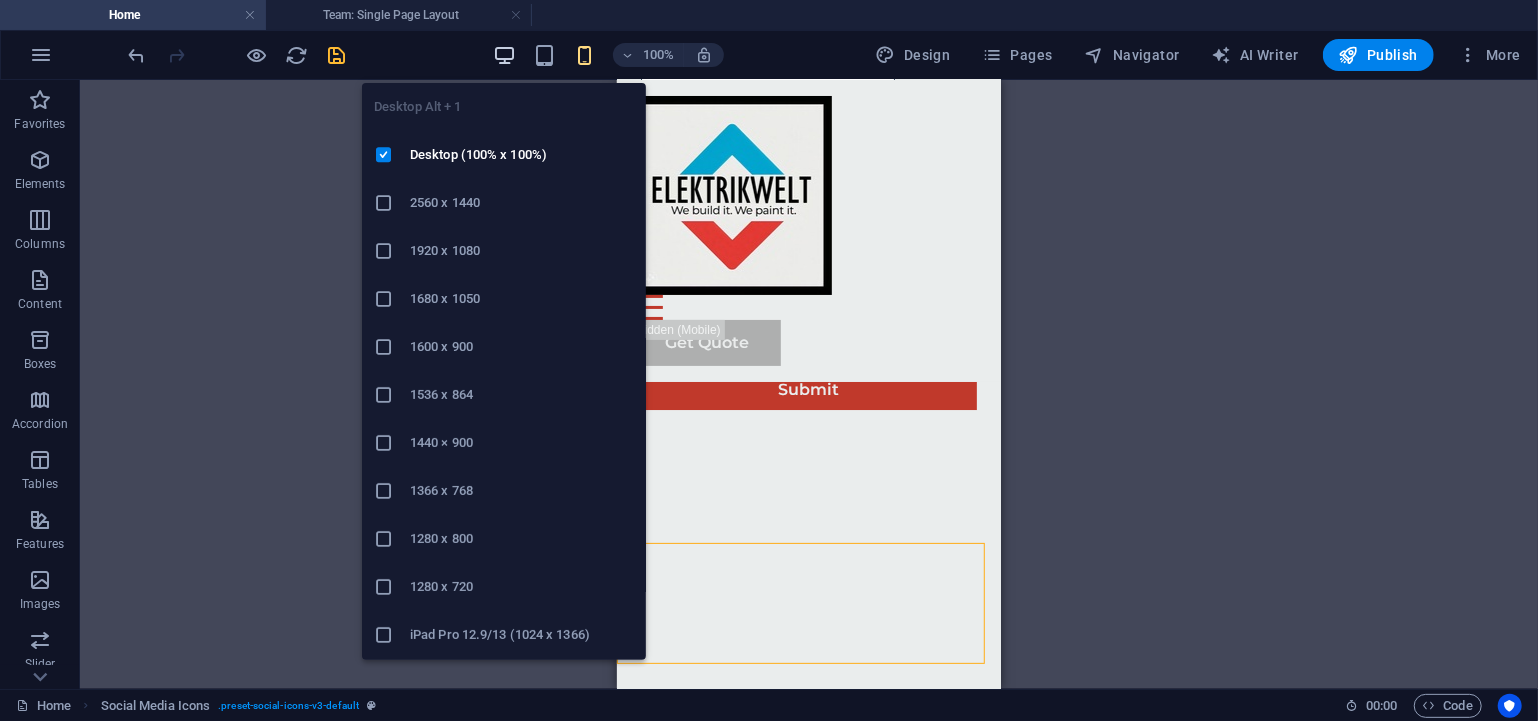 click at bounding box center [504, 55] 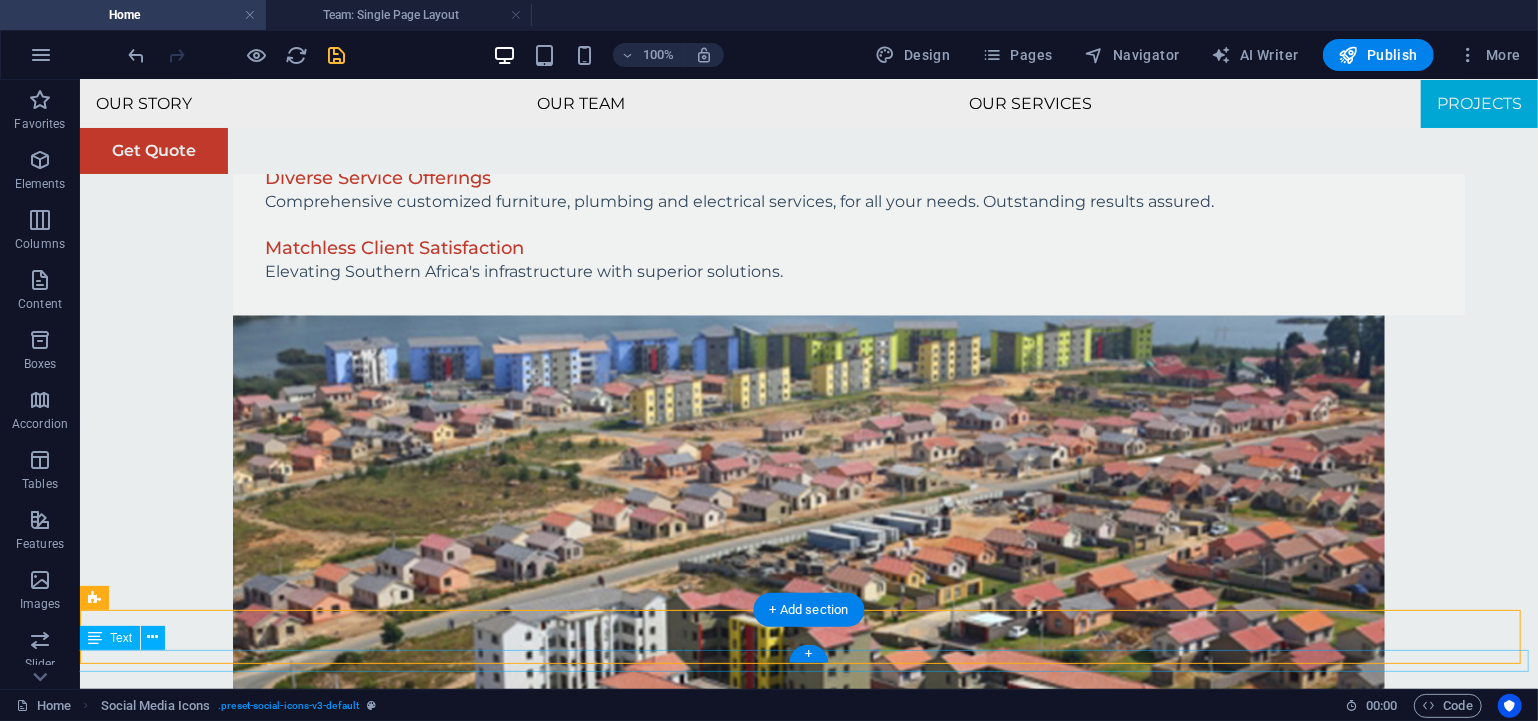 click on "[YEAR]  Elektrikwelt Pty LTD" at bounding box center (808, 7036) 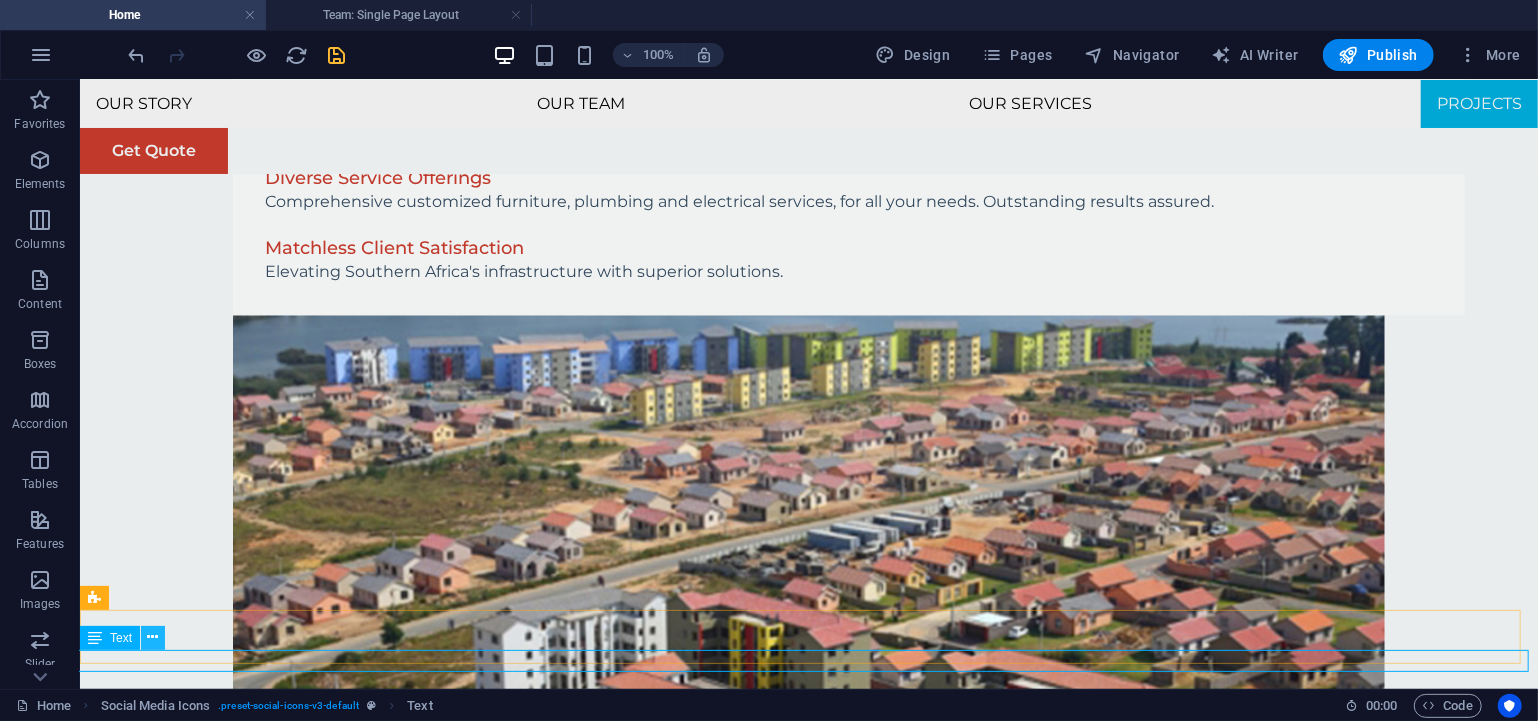 click at bounding box center (153, 637) 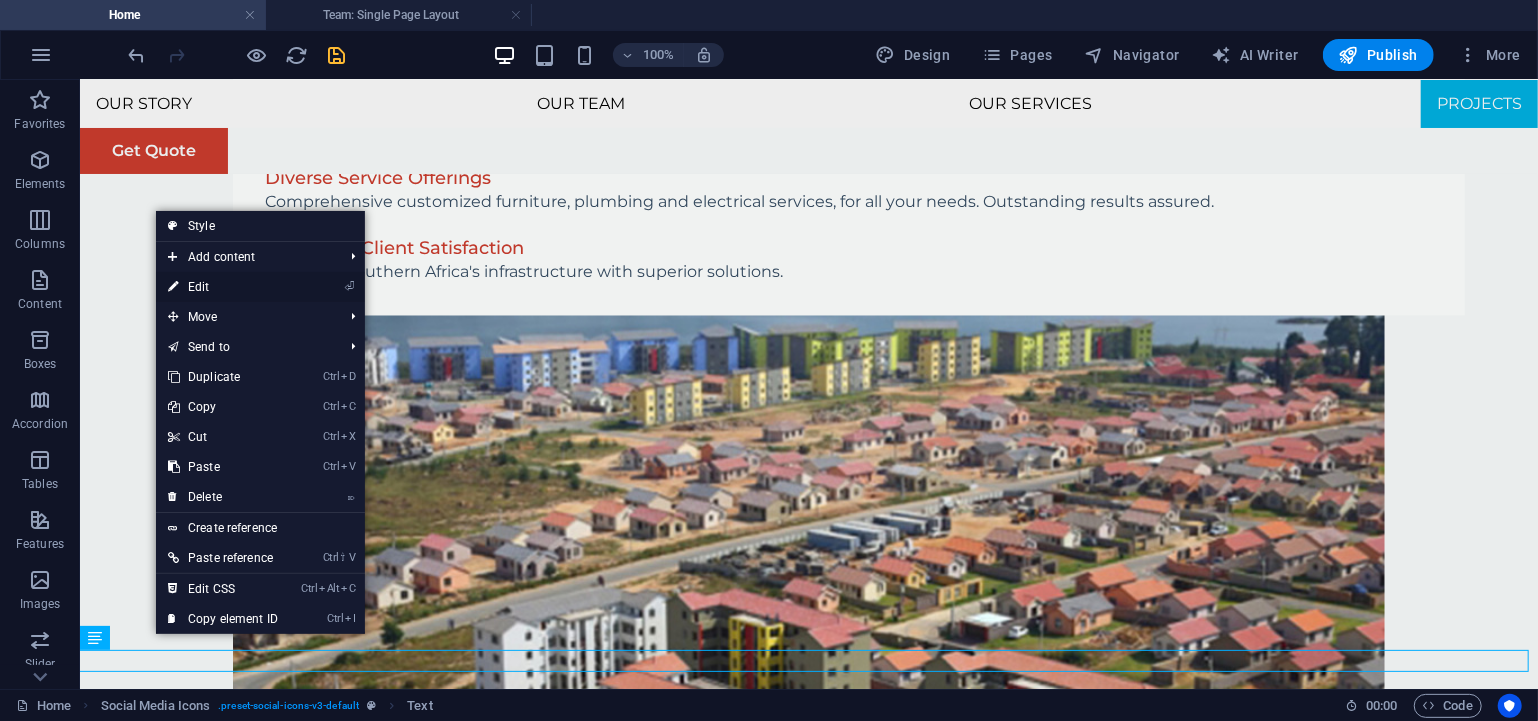 click on "⏎  Edit" at bounding box center (223, 287) 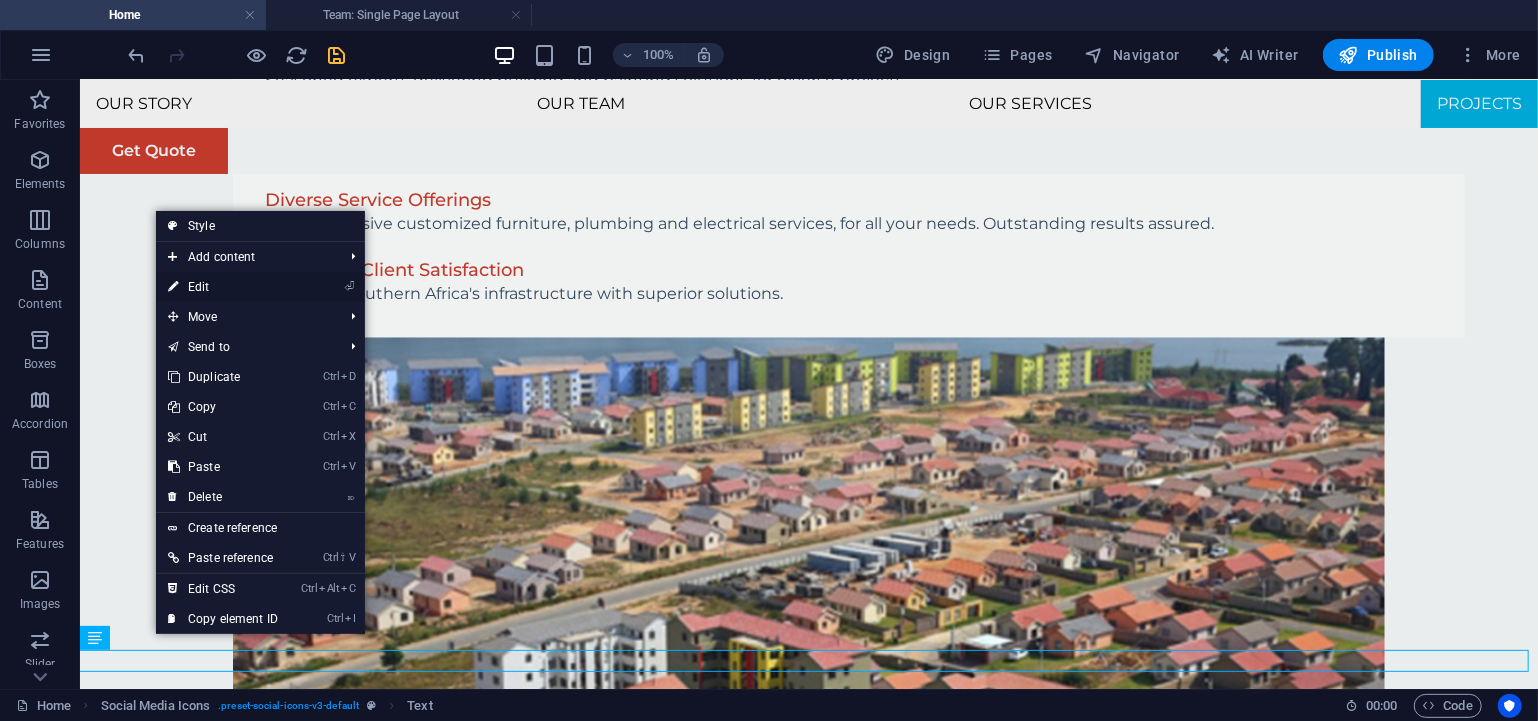 scroll, scrollTop: 7174, scrollLeft: 0, axis: vertical 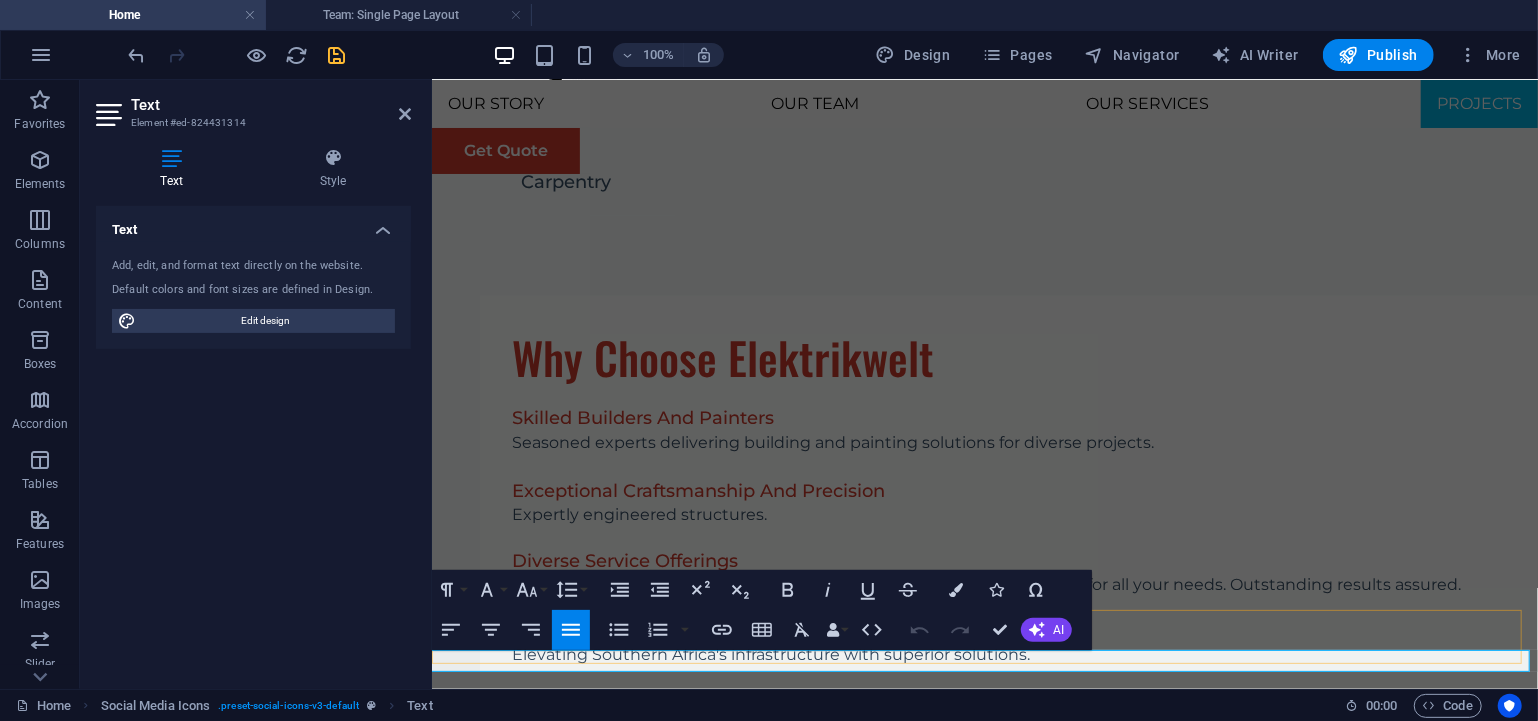 drag, startPoint x: 1088, startPoint y: 659, endPoint x: 835, endPoint y: 665, distance: 253.07114 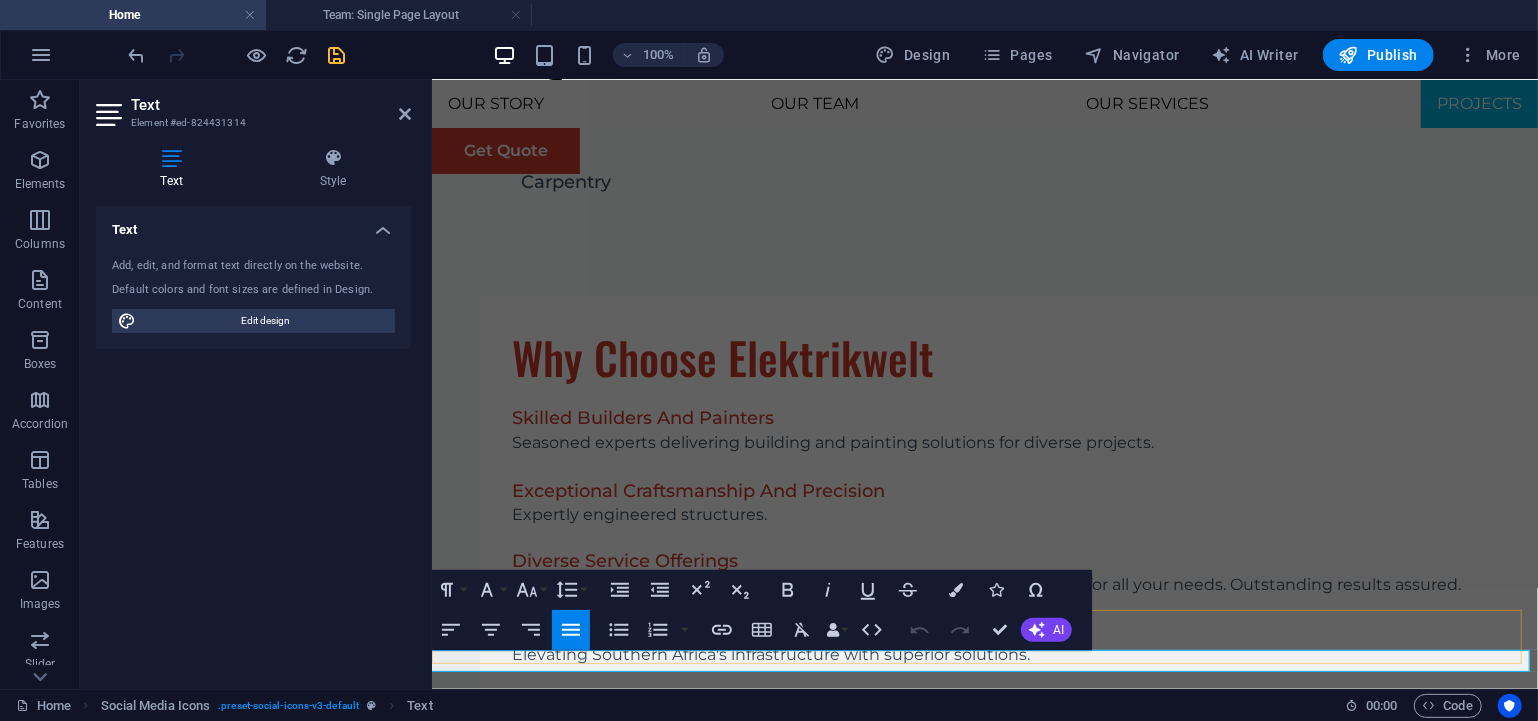click on "[YEAR]  Elektrikwelt Pty LTD" at bounding box center (984, 6918) 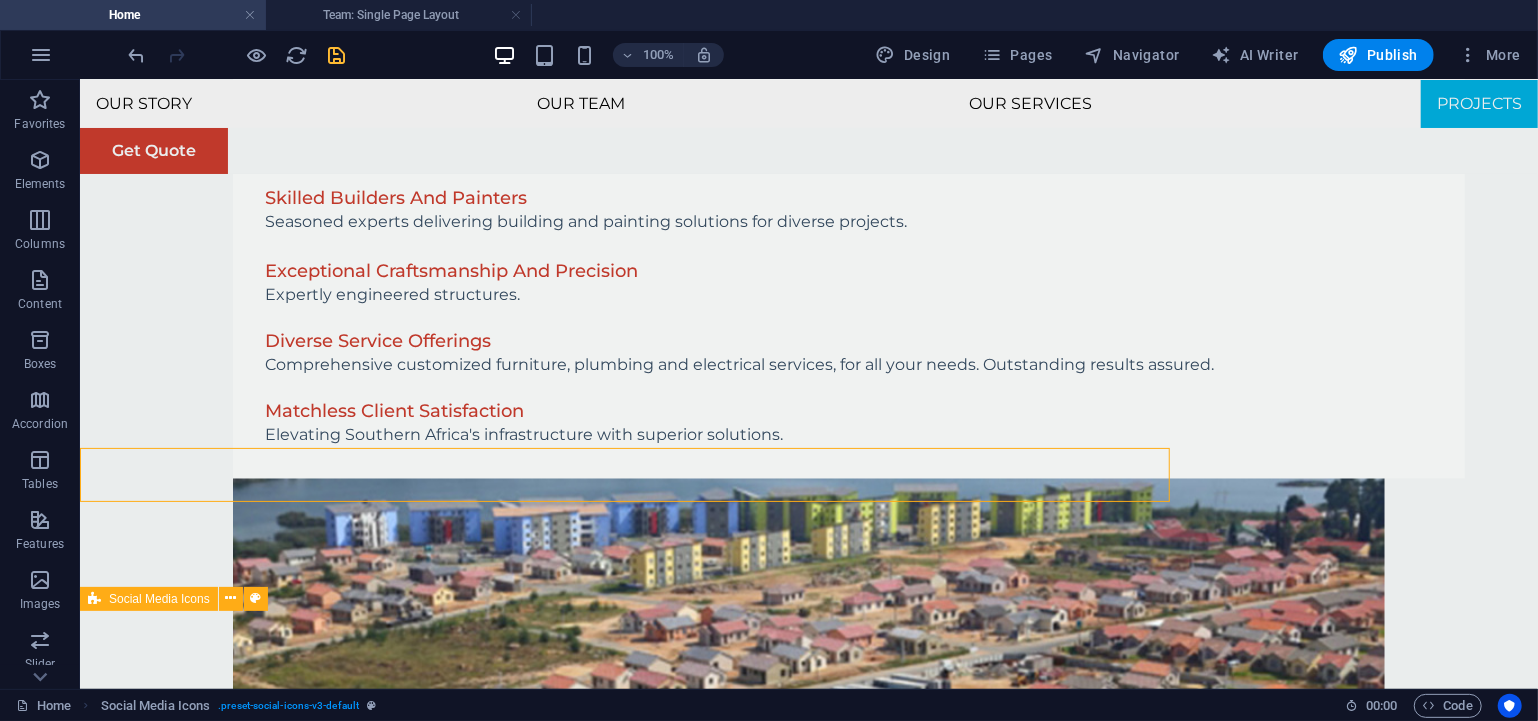 scroll, scrollTop: 7336, scrollLeft: 0, axis: vertical 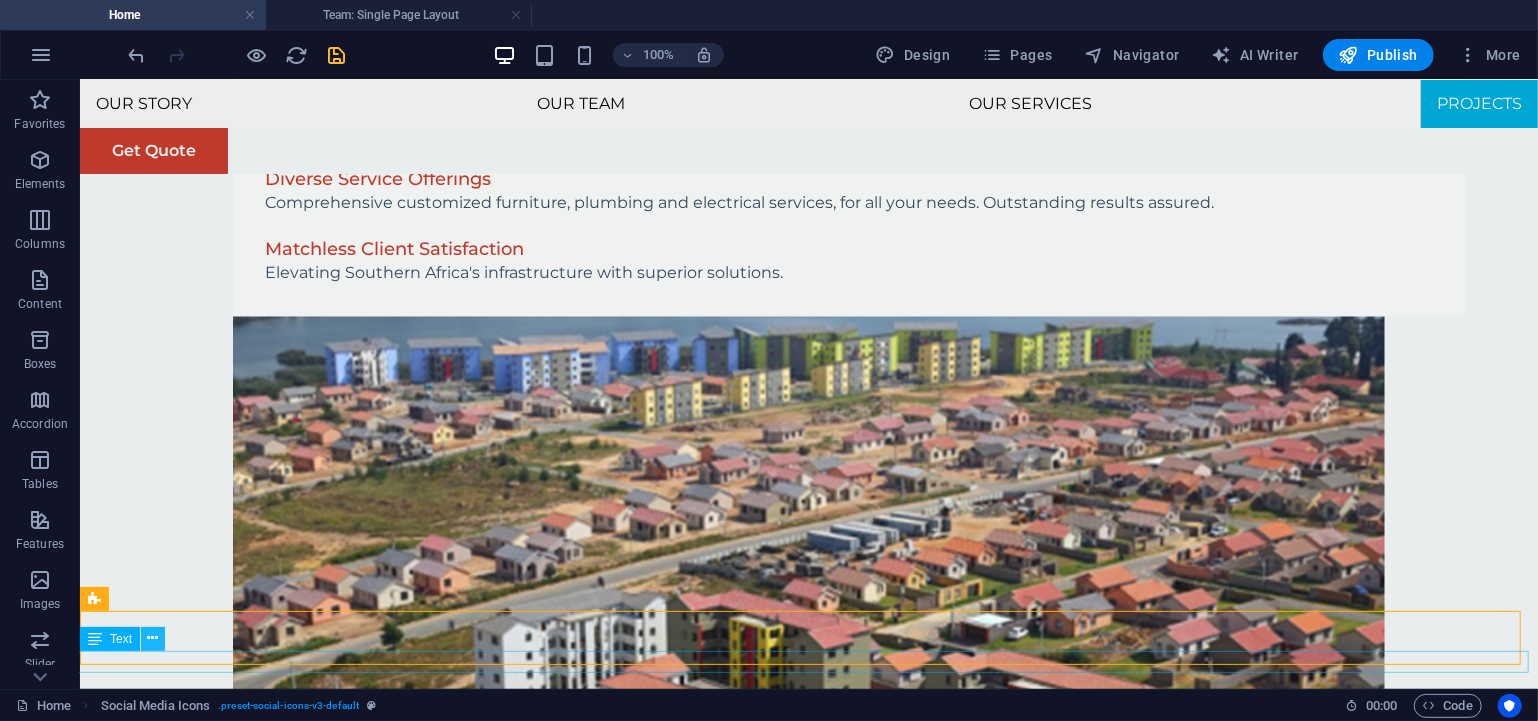 click at bounding box center [153, 638] 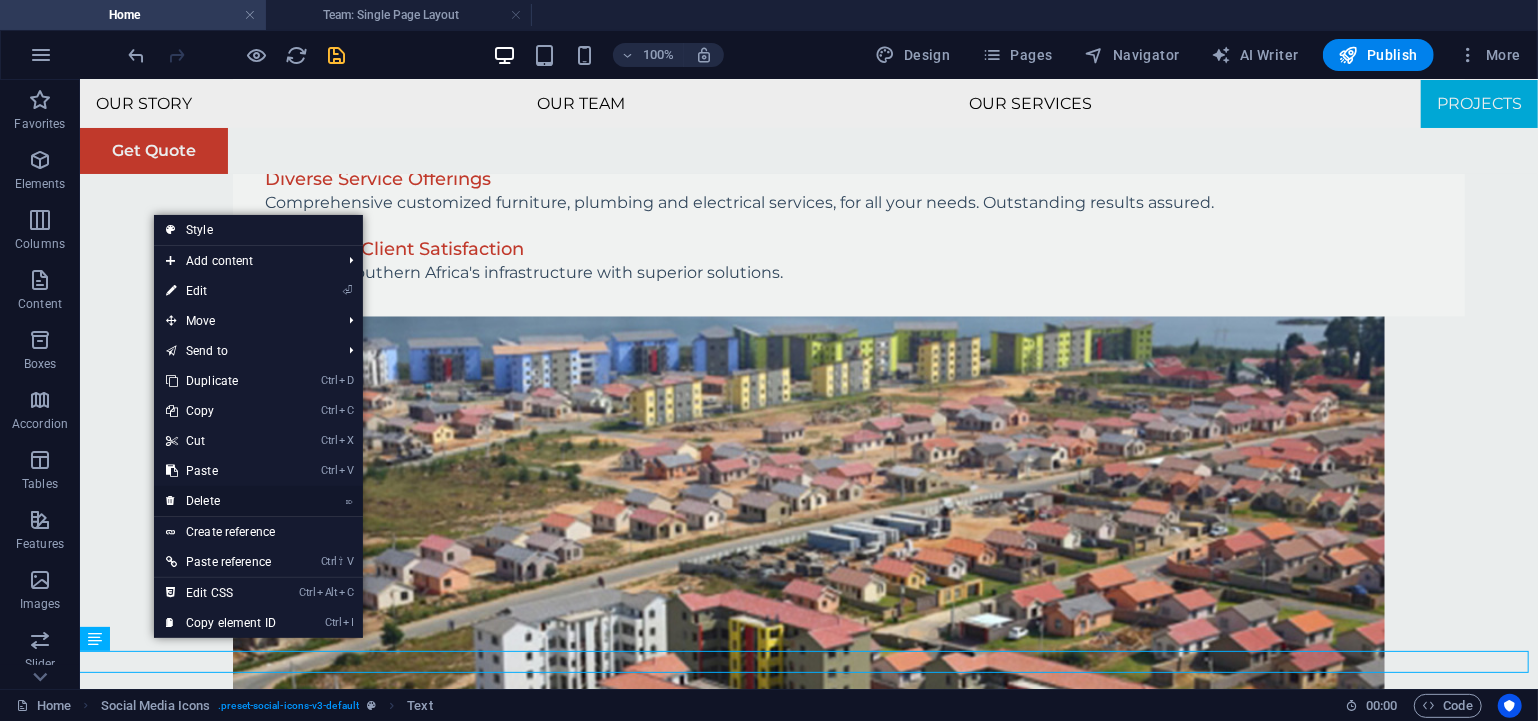 click on "⌦  Delete" at bounding box center (221, 501) 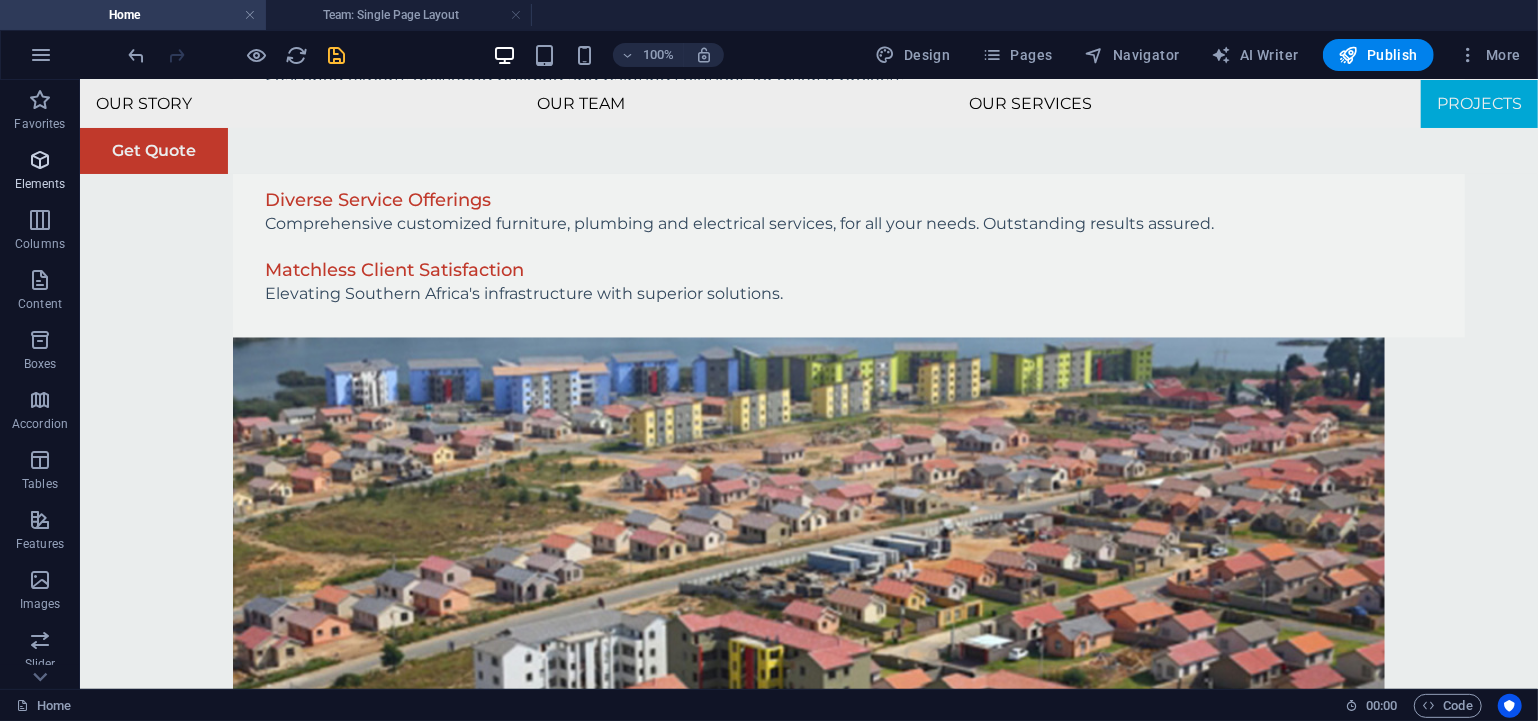 click at bounding box center (40, 160) 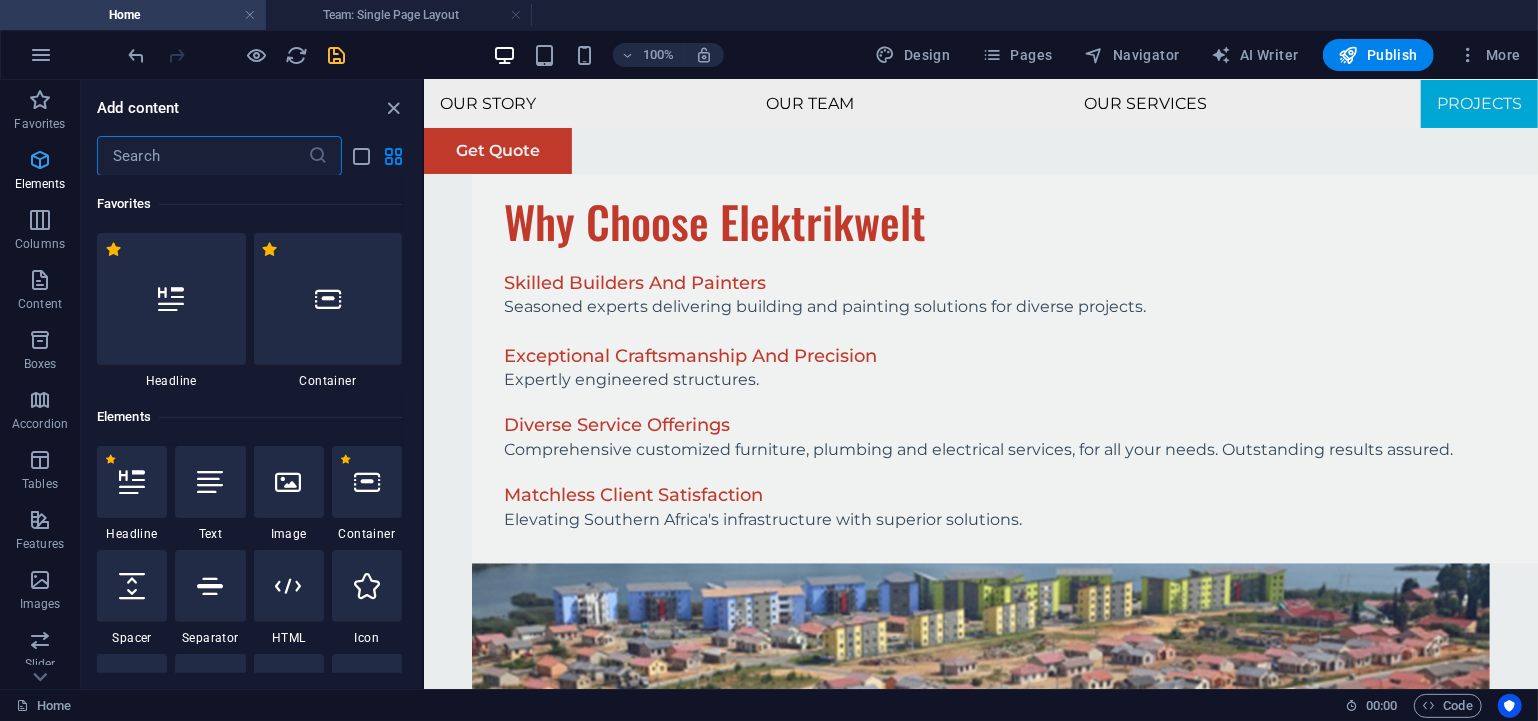 scroll, scrollTop: 7160, scrollLeft: 0, axis: vertical 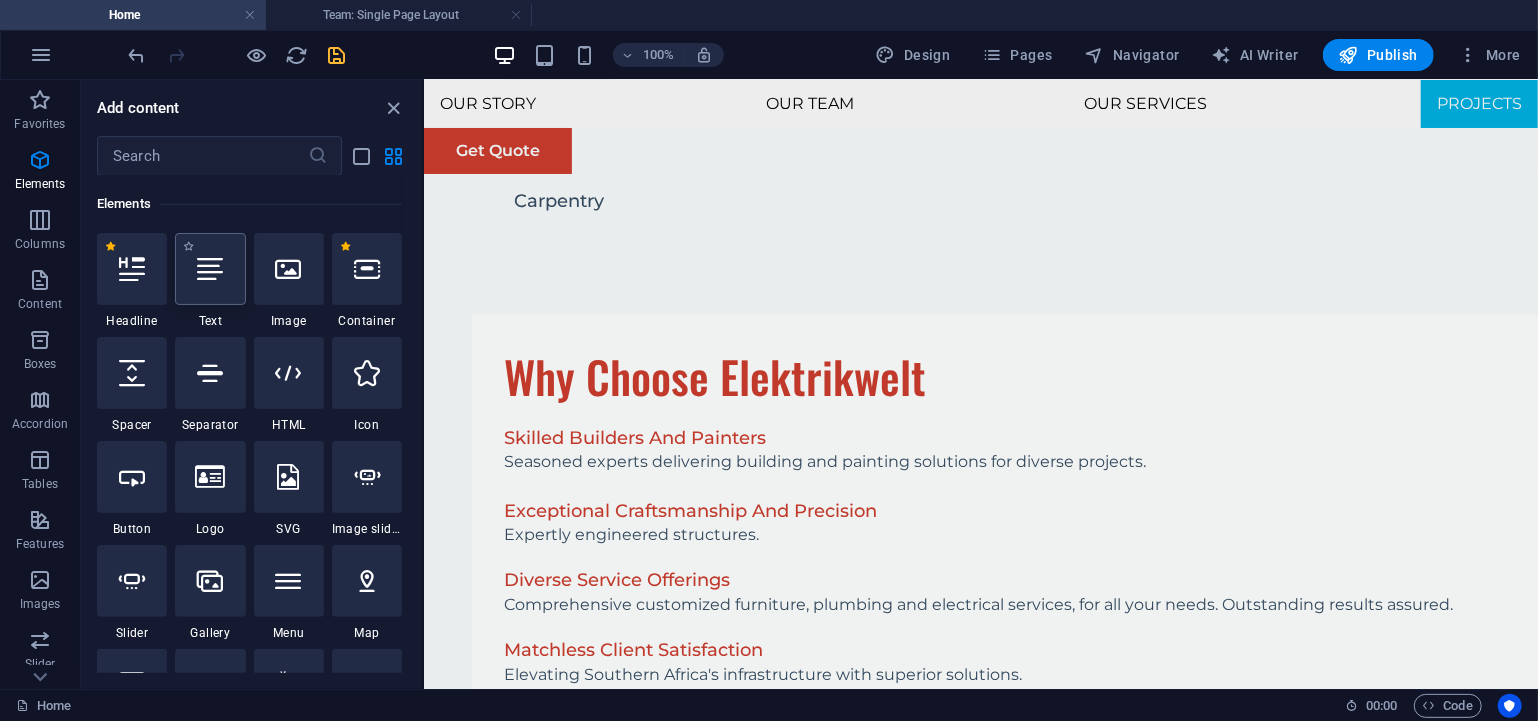 click at bounding box center (210, 269) 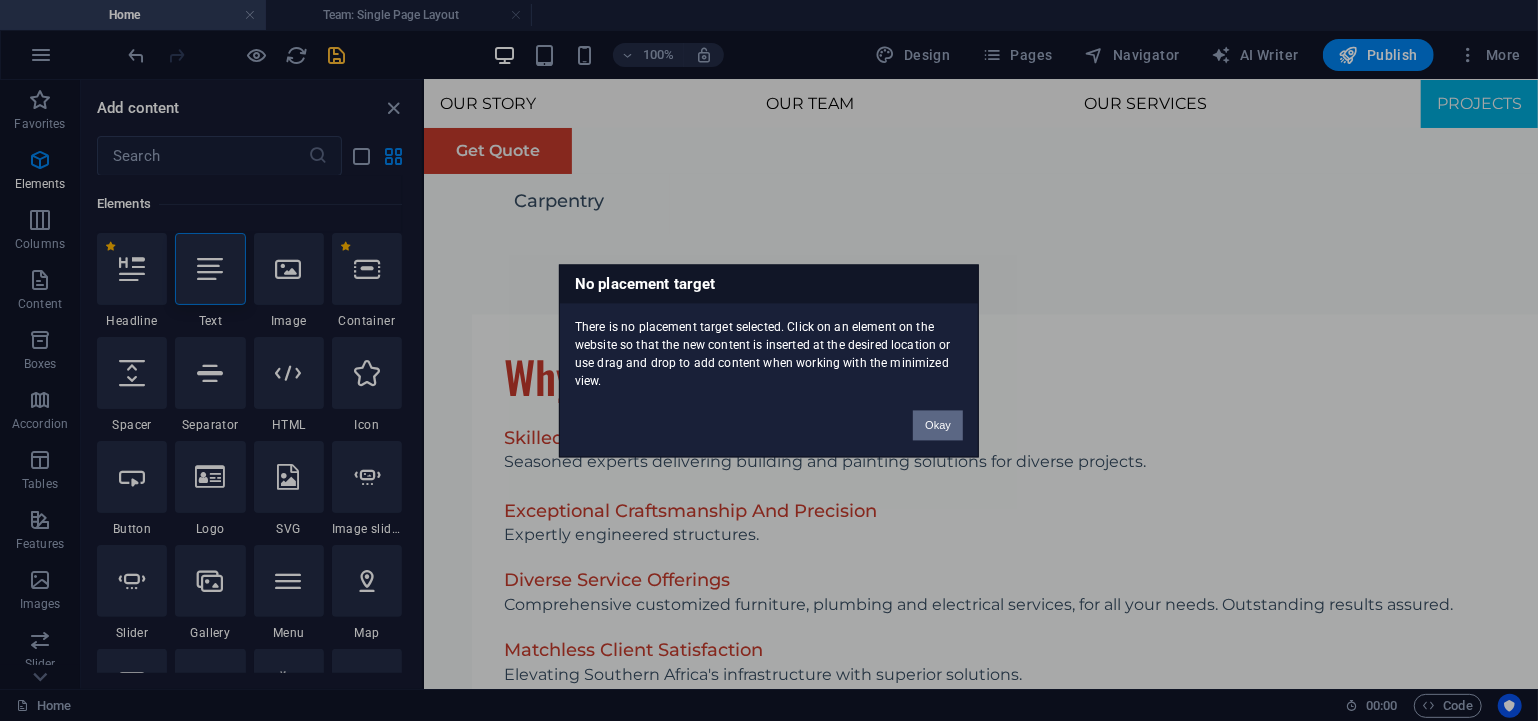 drag, startPoint x: 939, startPoint y: 428, endPoint x: 515, endPoint y: 348, distance: 431.48117 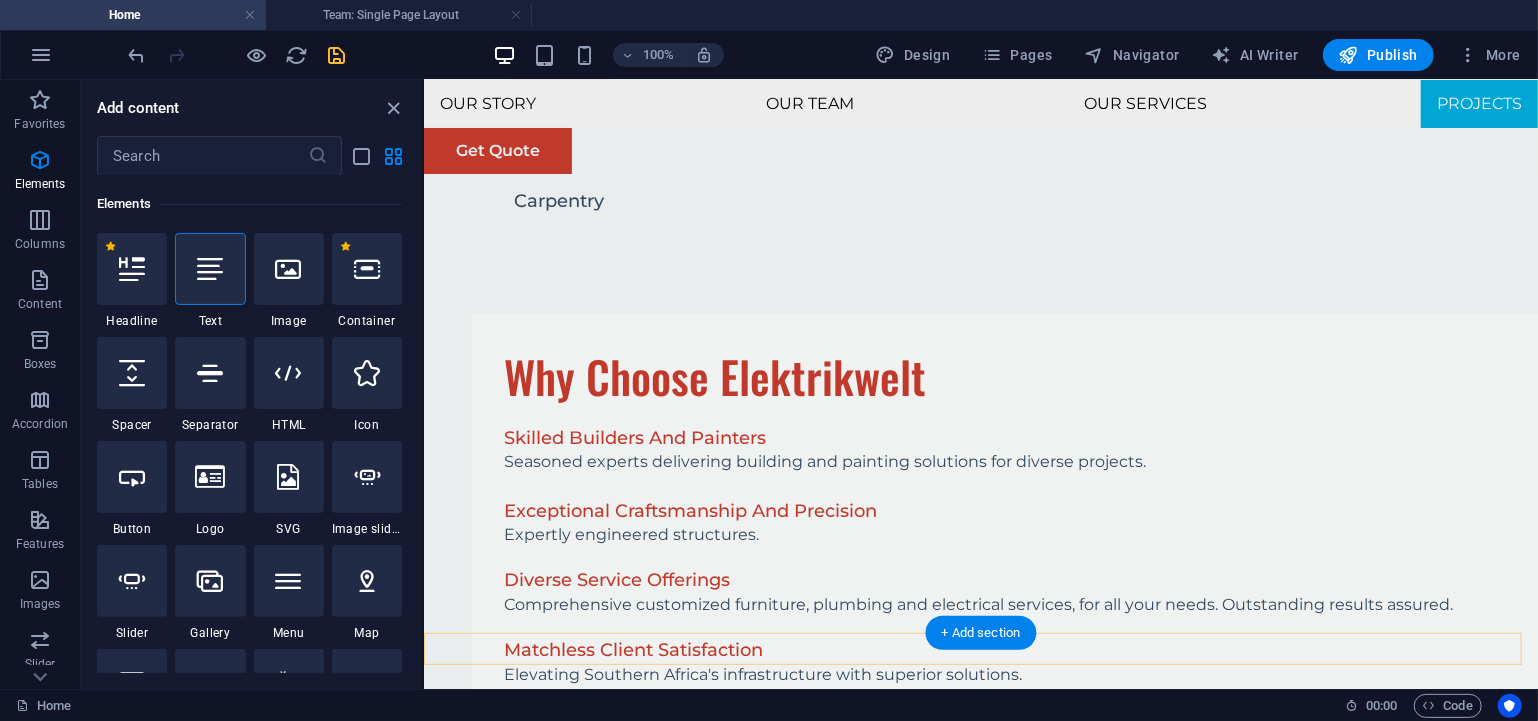 click on "+ Add section" at bounding box center (981, 633) 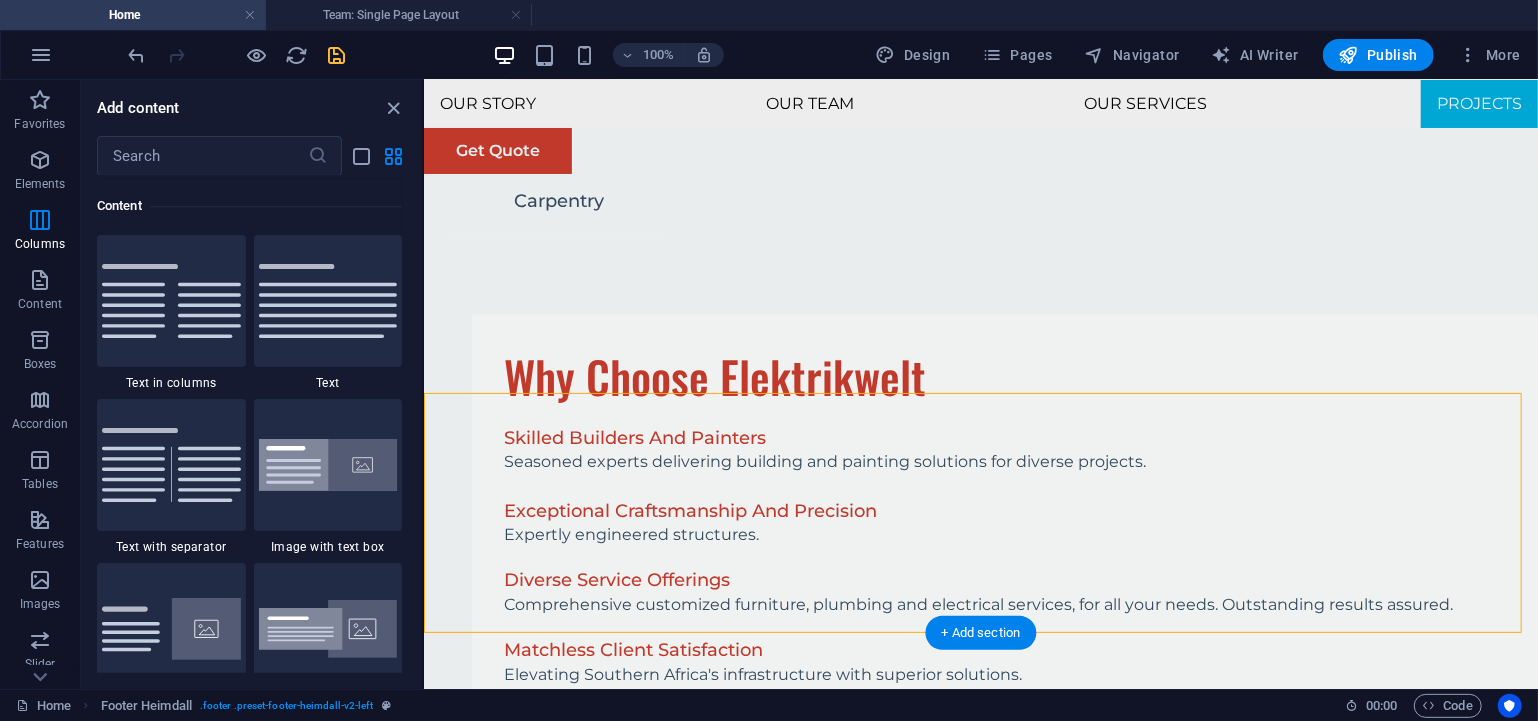 scroll, scrollTop: 3498, scrollLeft: 0, axis: vertical 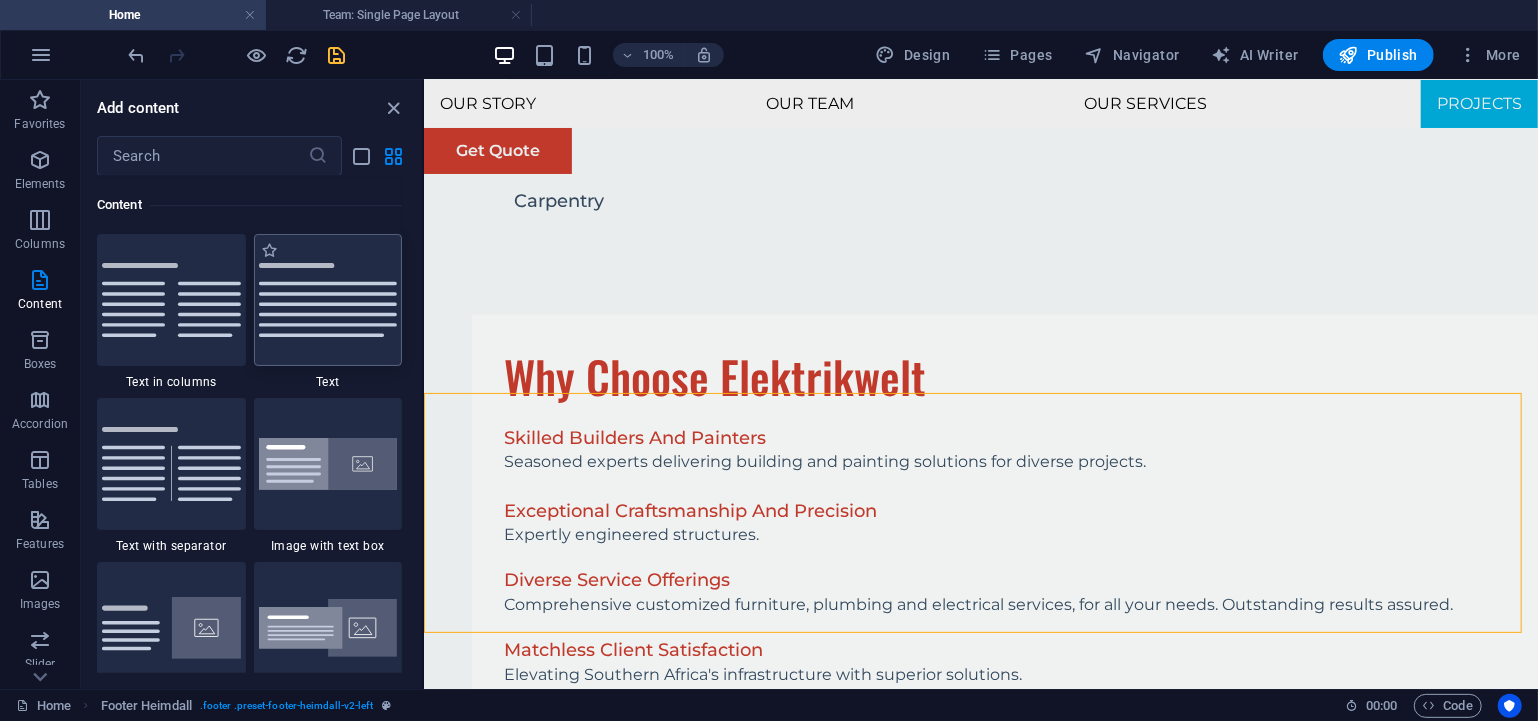 click at bounding box center [328, 300] 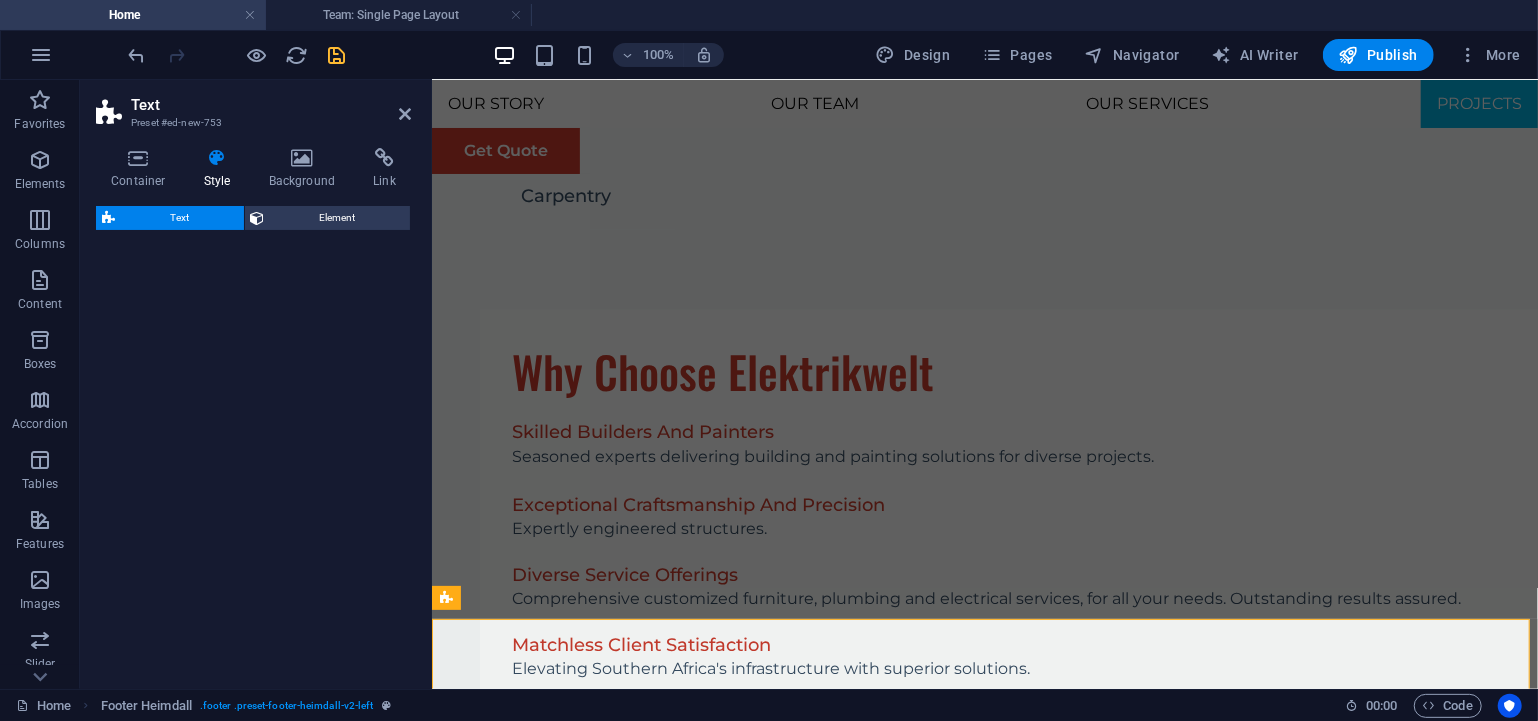 scroll, scrollTop: 7174, scrollLeft: 0, axis: vertical 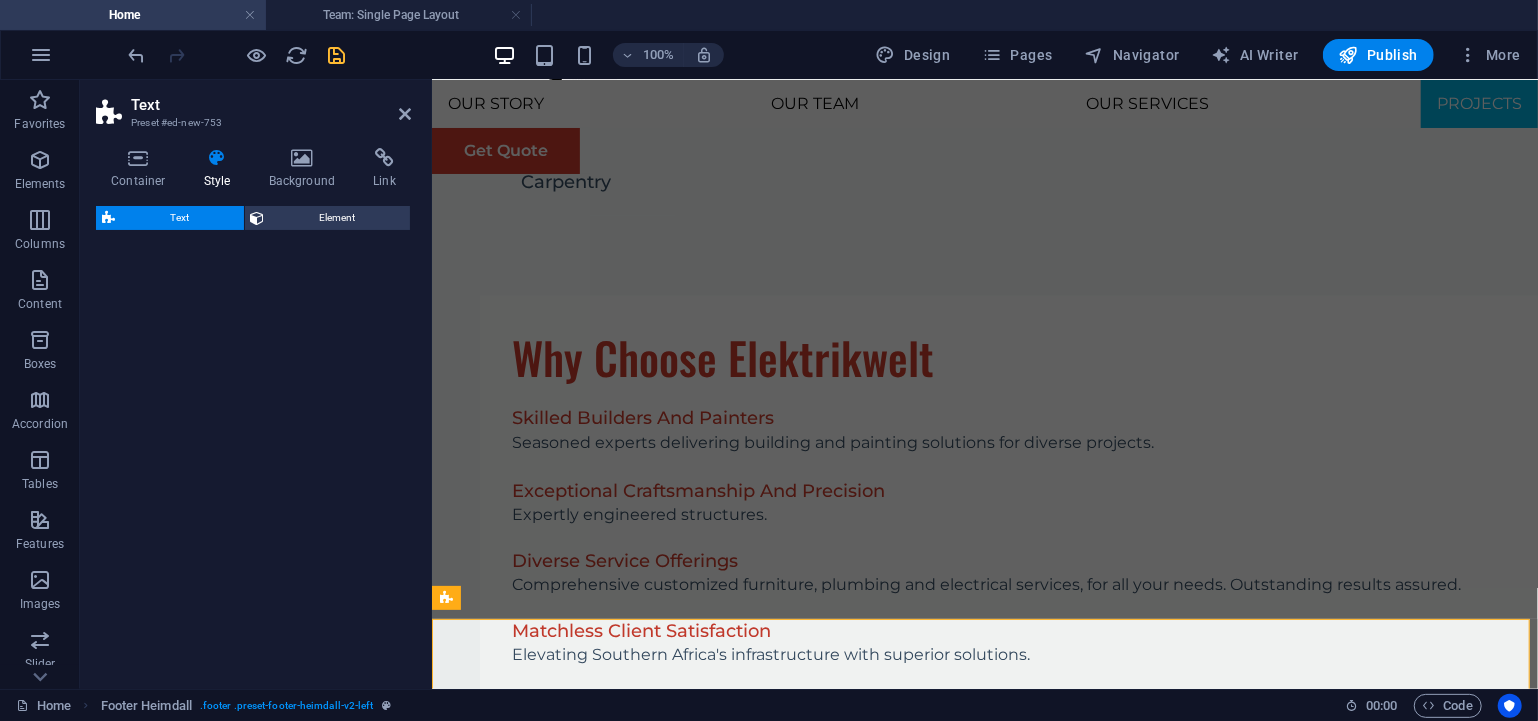 select on "preset-text-v2-default" 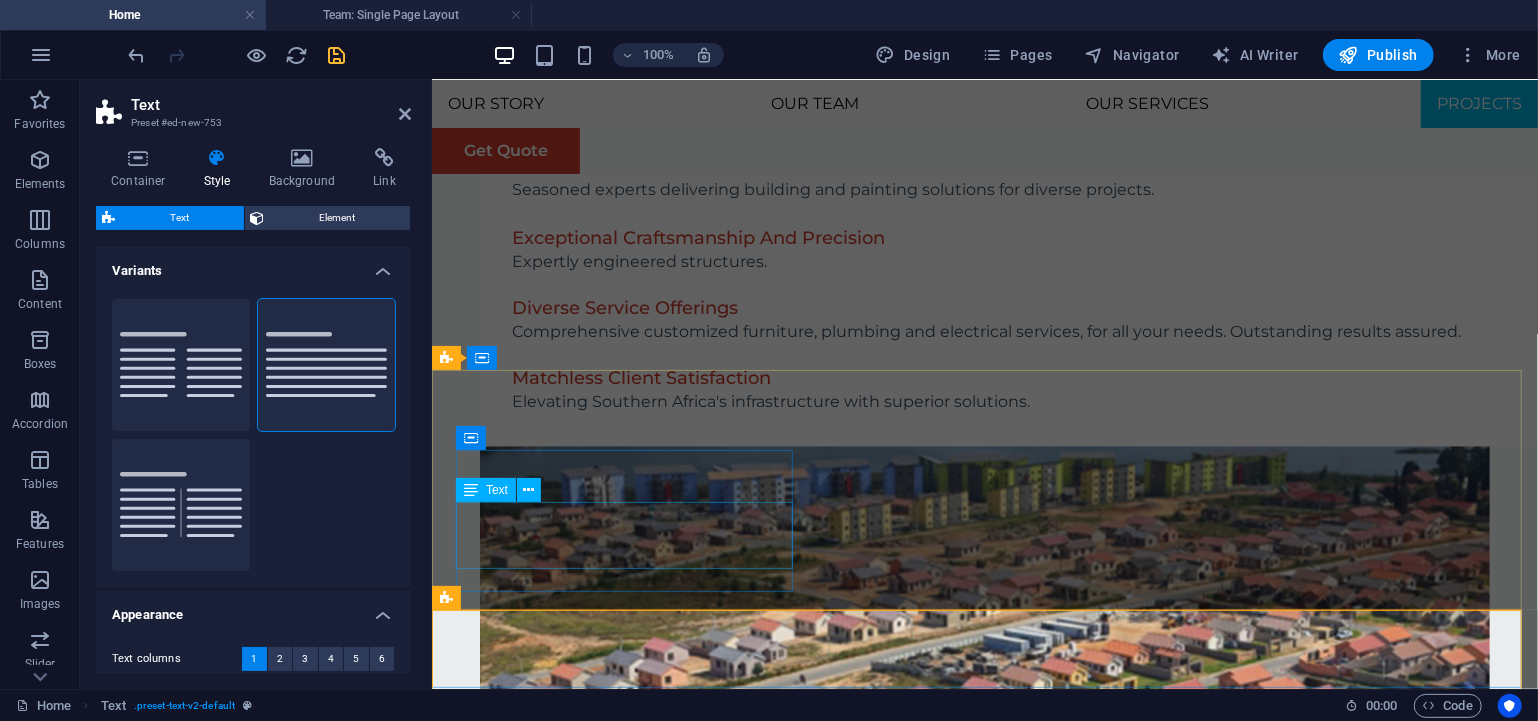 scroll, scrollTop: 7523, scrollLeft: 0, axis: vertical 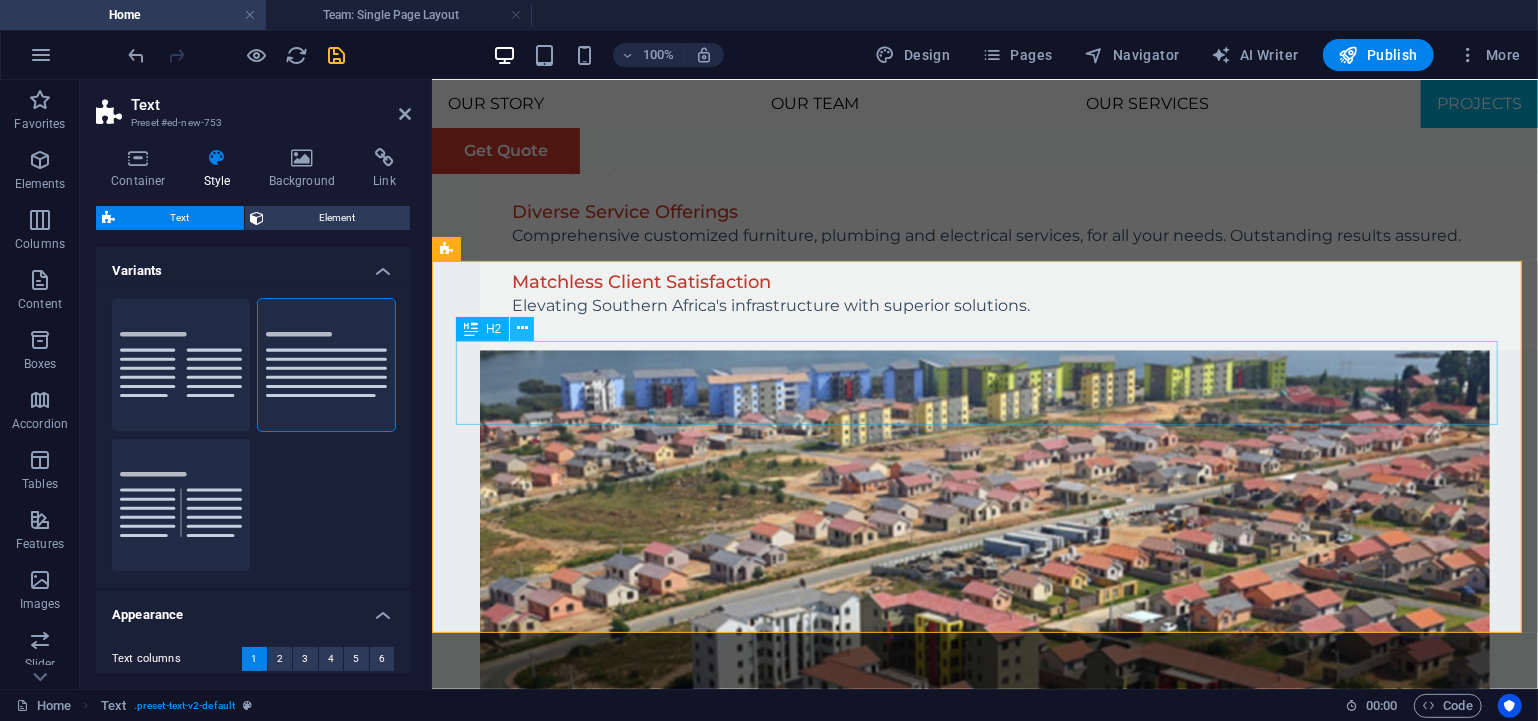 click at bounding box center [522, 328] 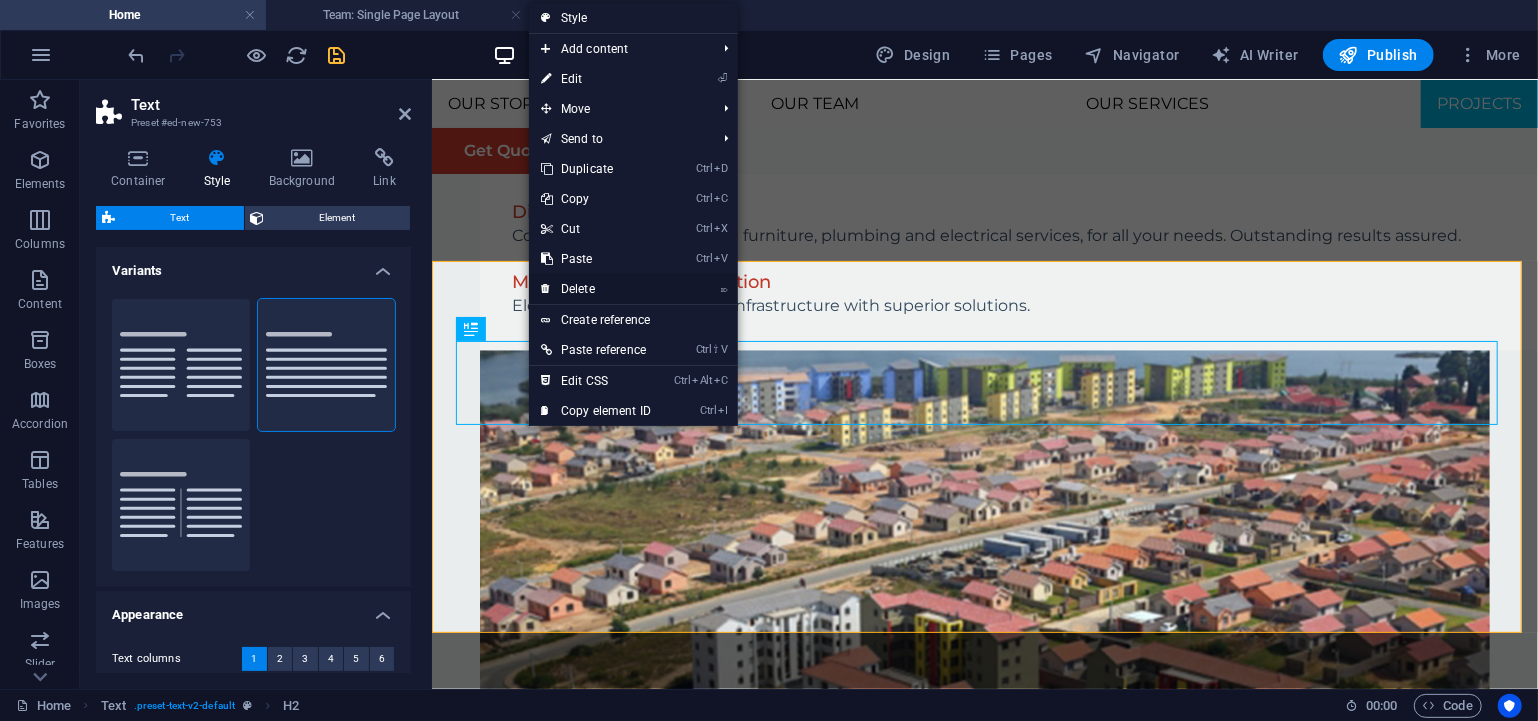 click on "⌦  Delete" at bounding box center [596, 289] 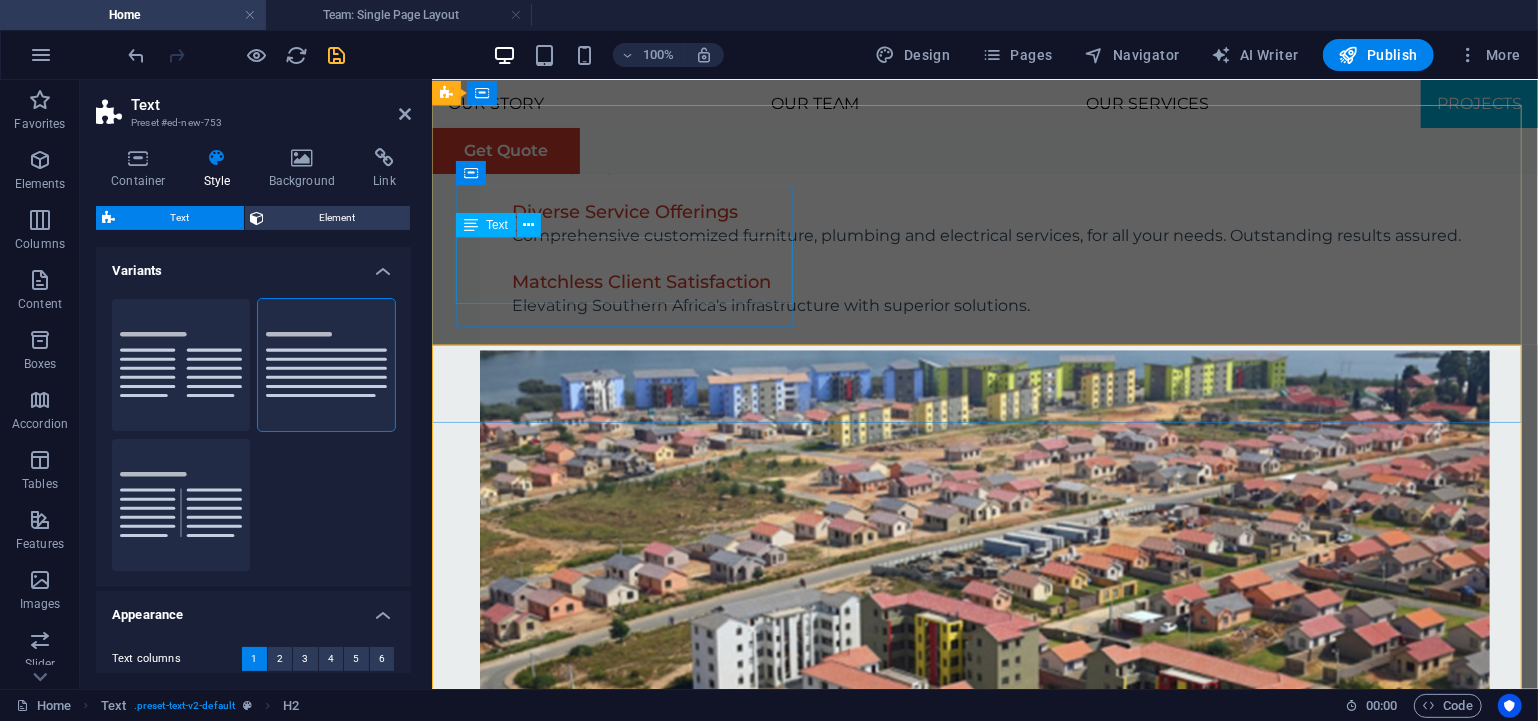 scroll, scrollTop: 7439, scrollLeft: 0, axis: vertical 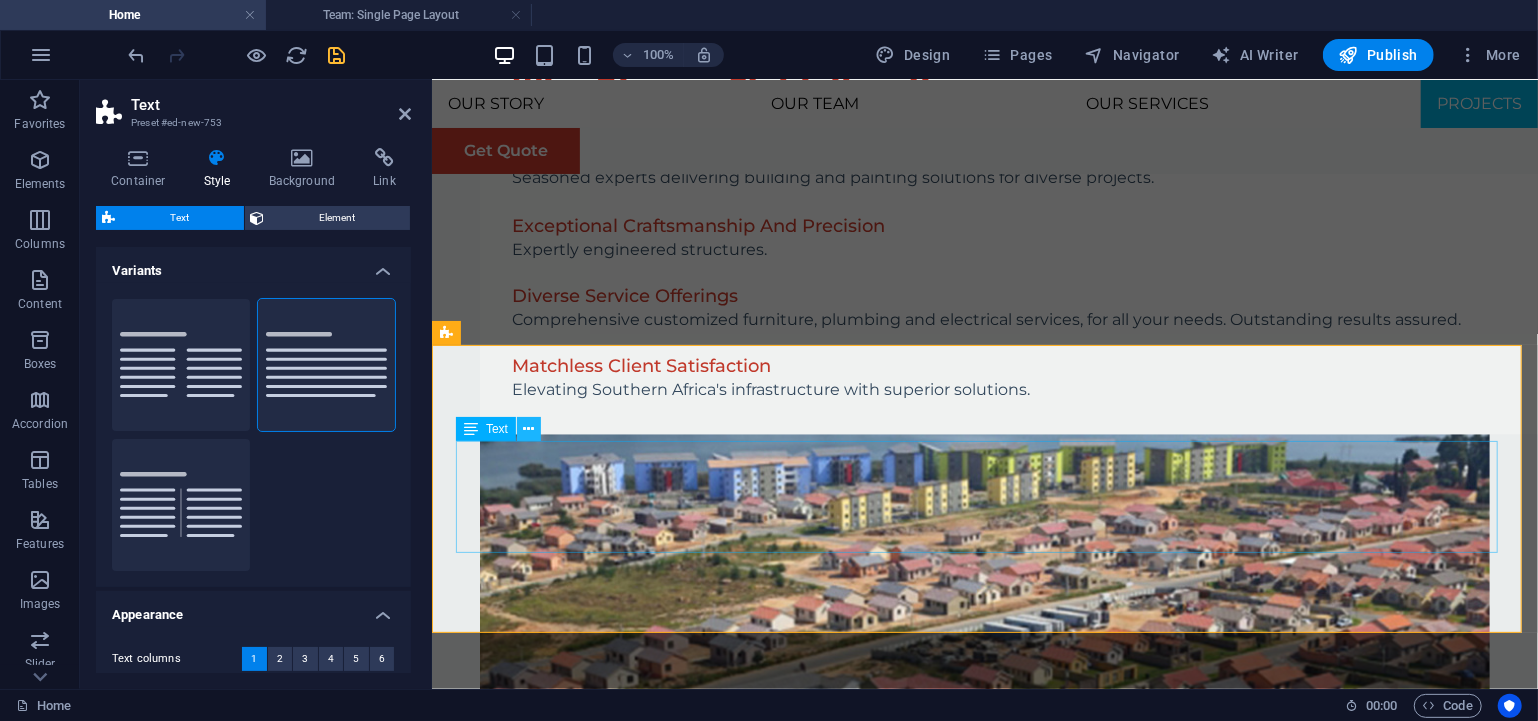 click at bounding box center [529, 429] 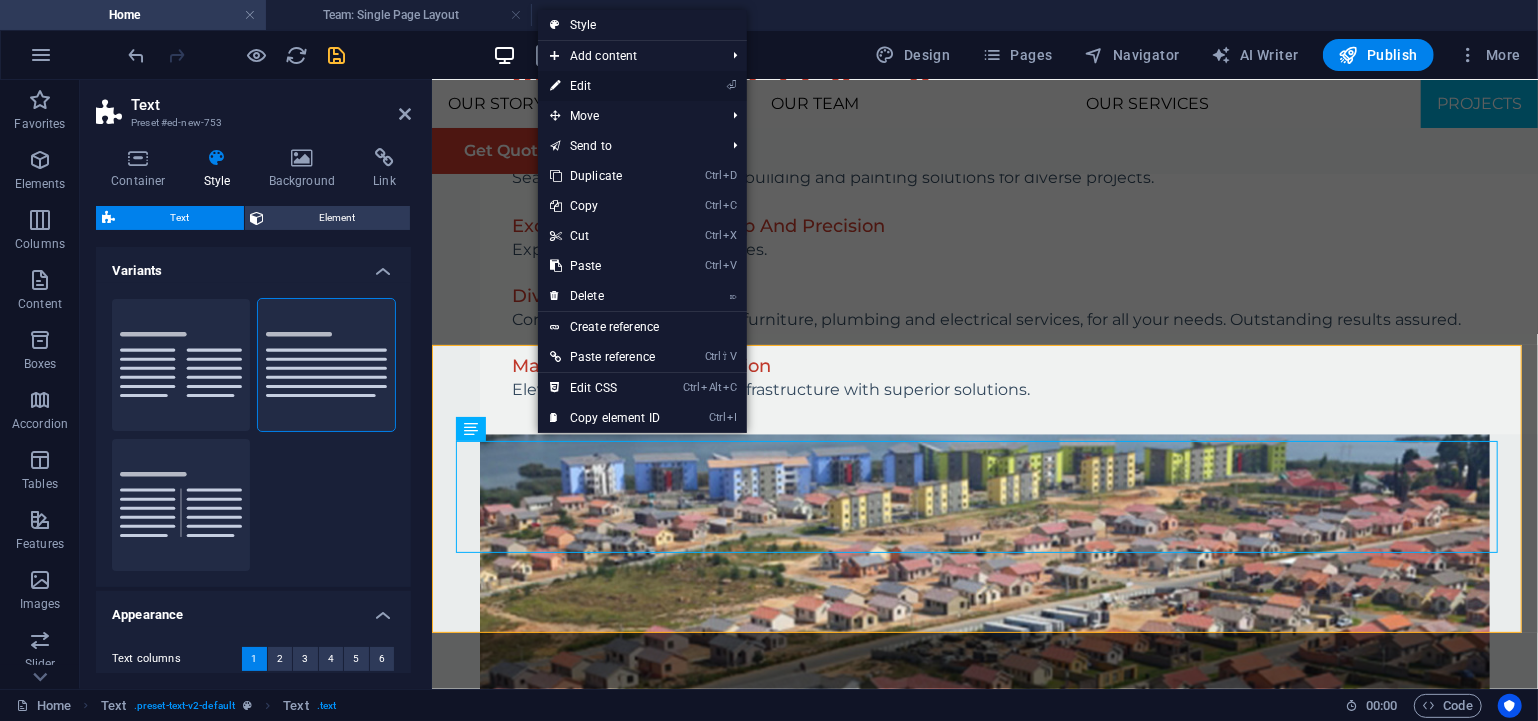 click on "⏎  Edit" at bounding box center (605, 86) 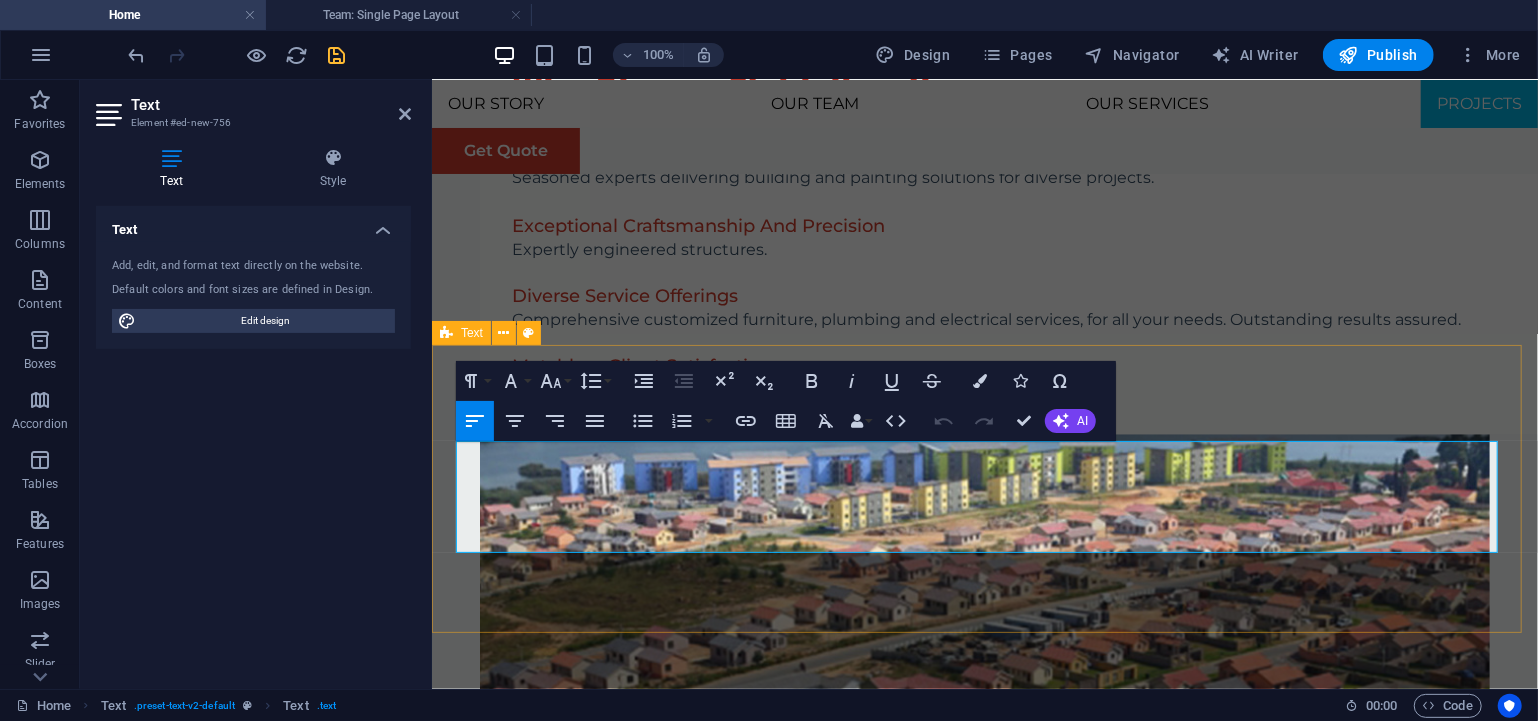 drag, startPoint x: 1329, startPoint y: 544, endPoint x: 441, endPoint y: 452, distance: 892.75305 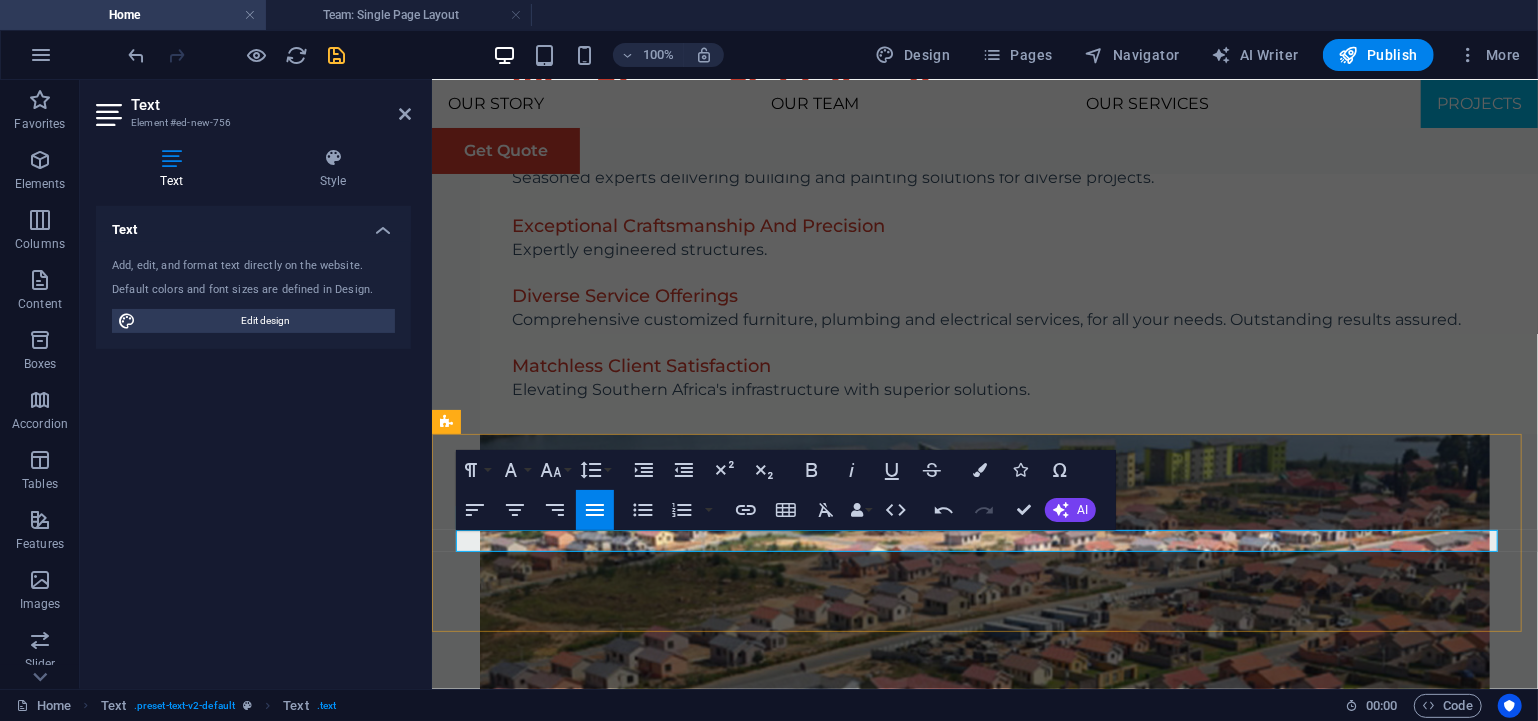 scroll, scrollTop: 7350, scrollLeft: 0, axis: vertical 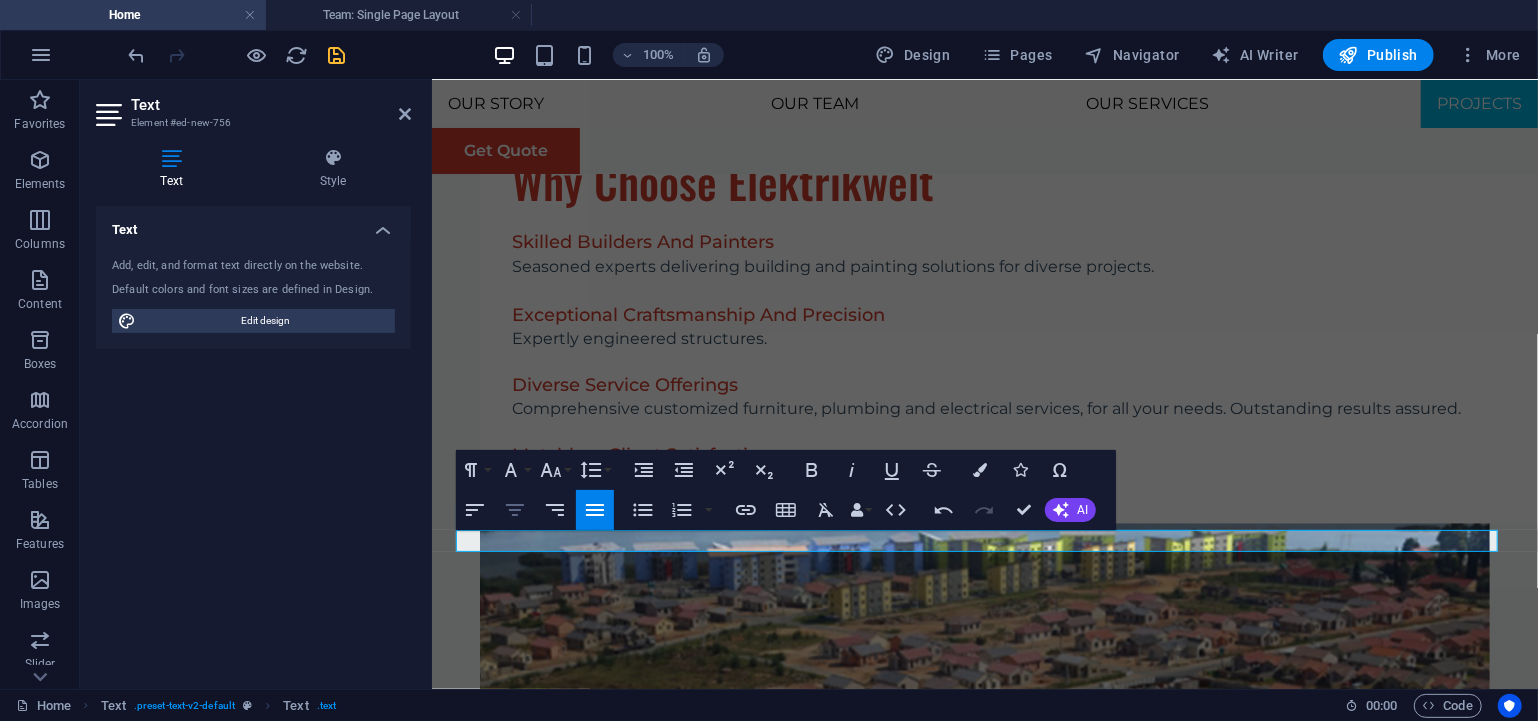 click 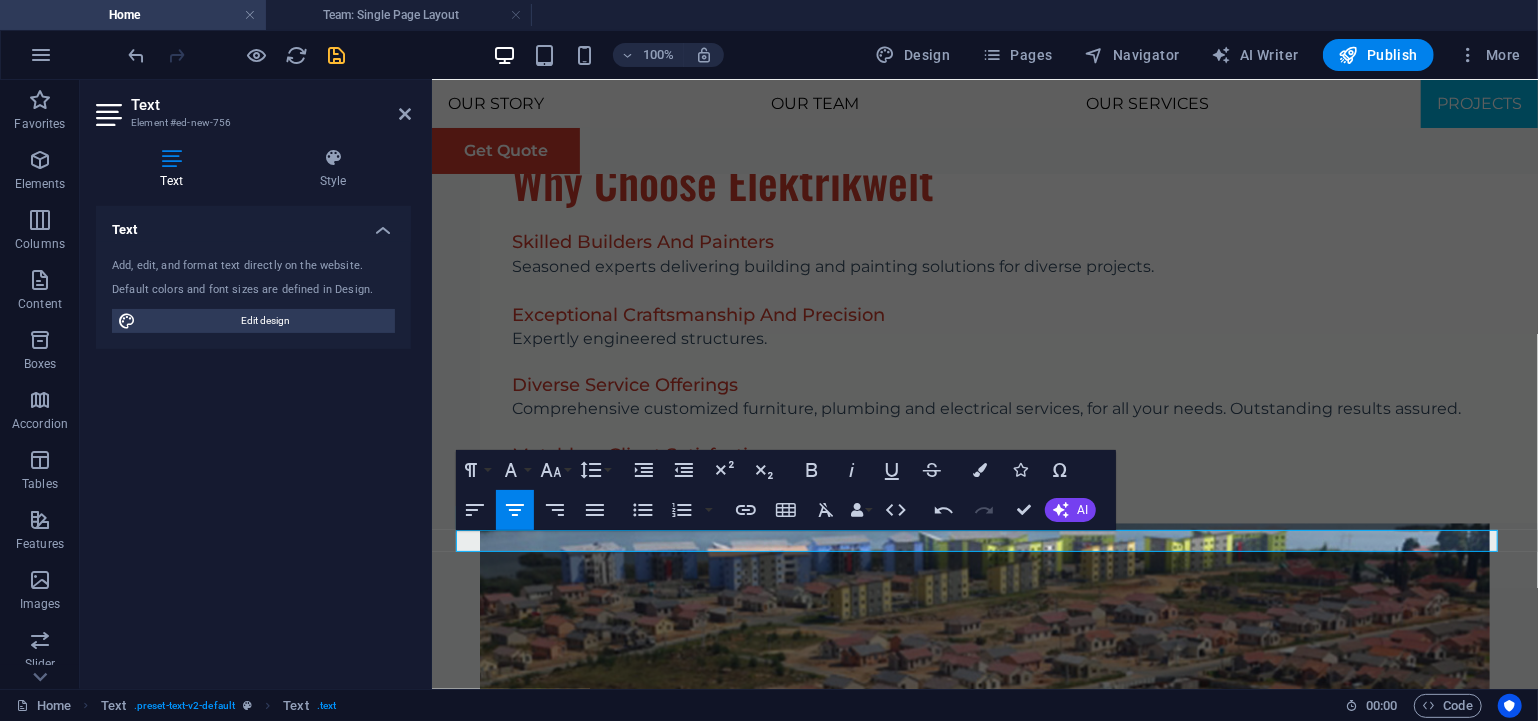 click 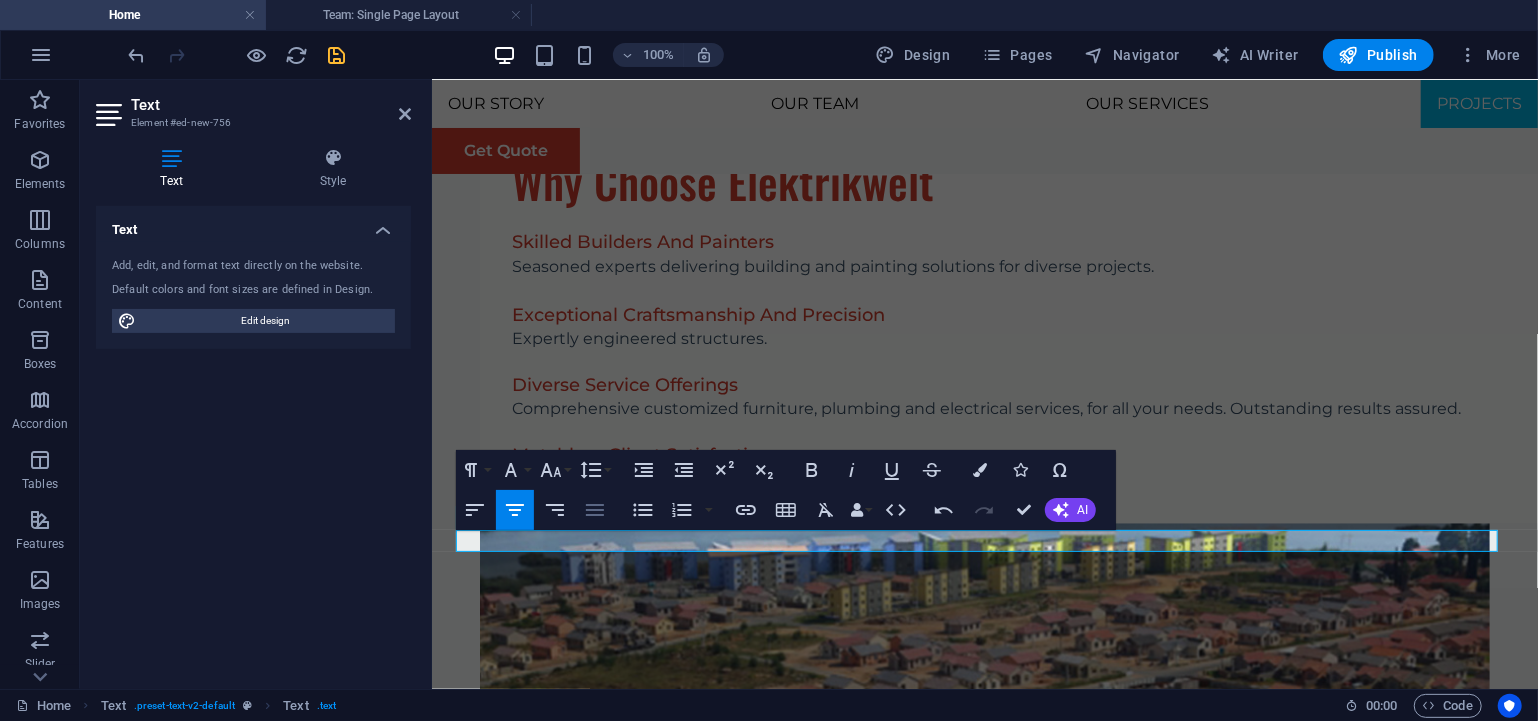 click 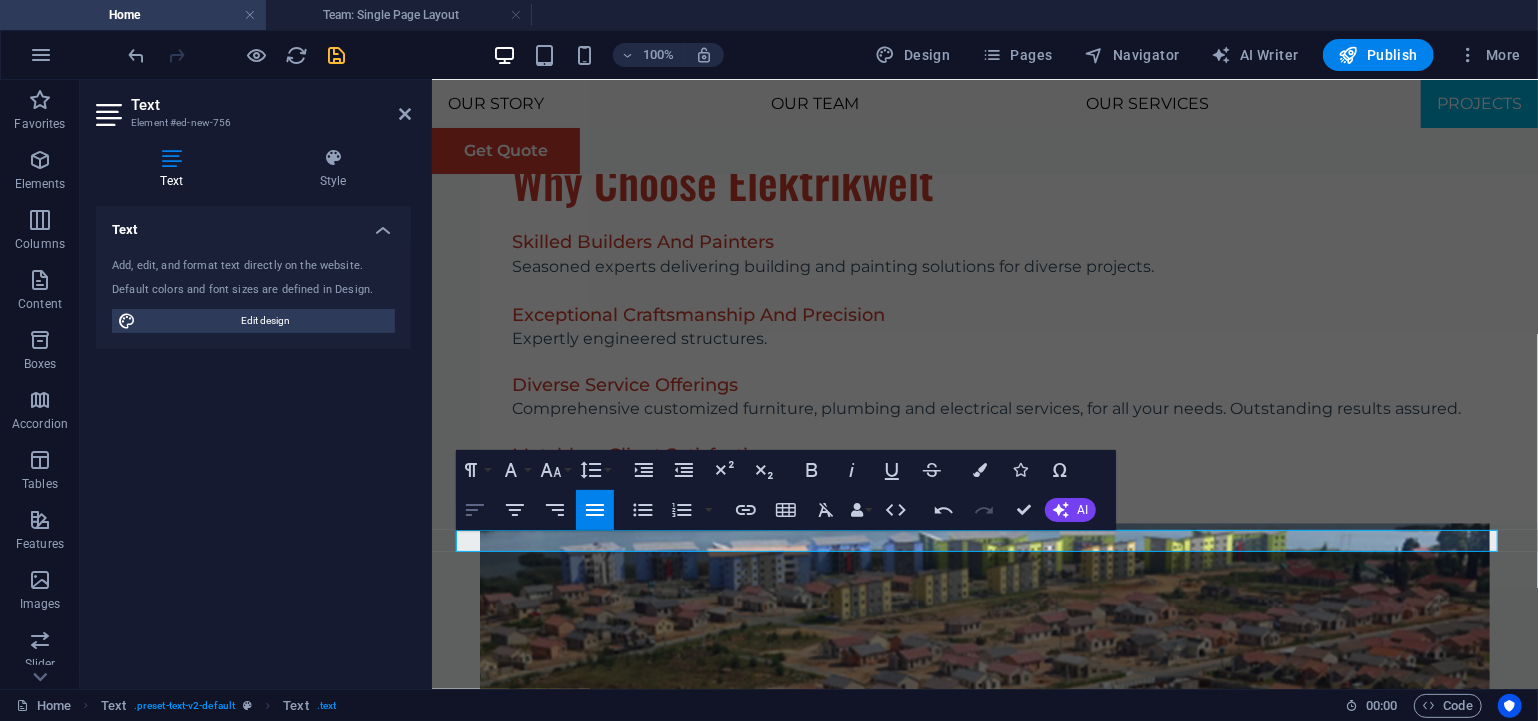 click on "Align Left" at bounding box center [475, 510] 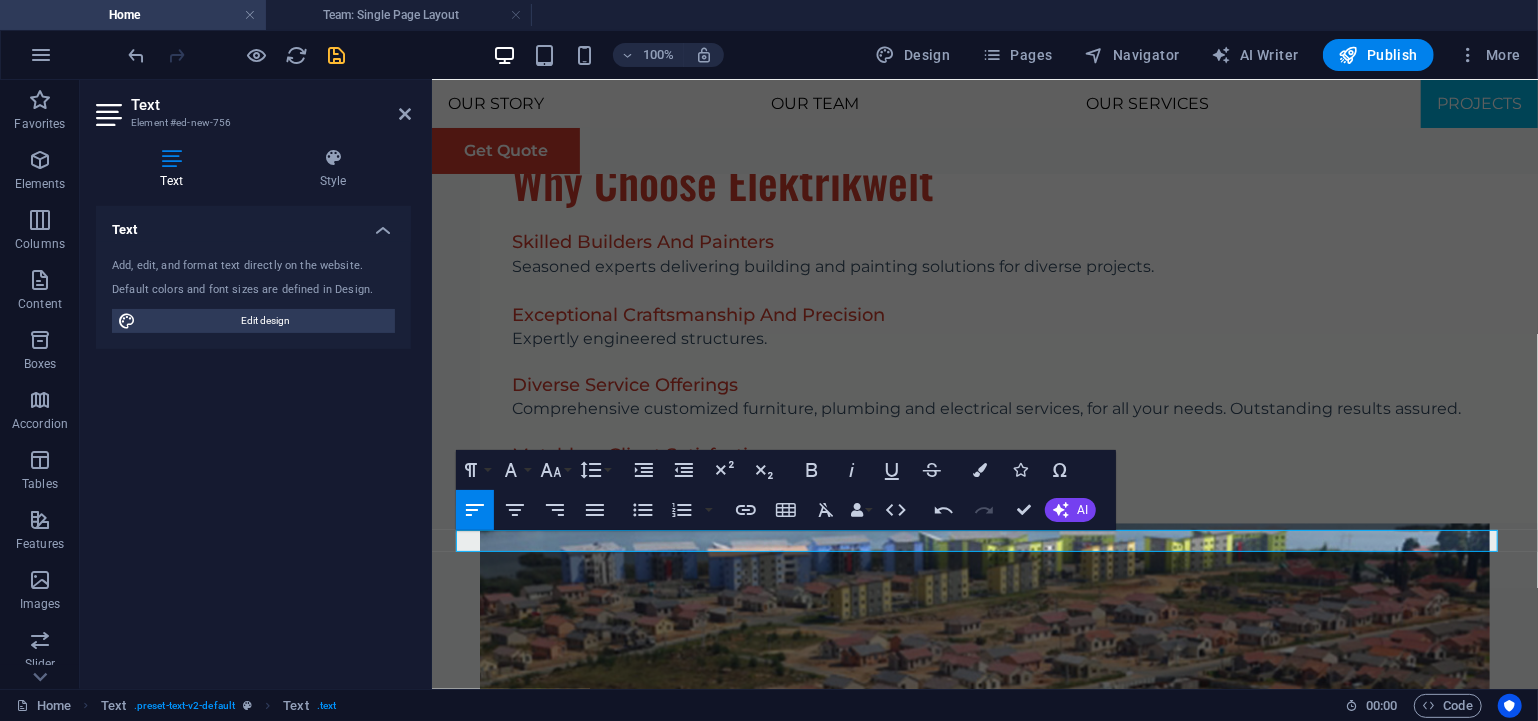 click 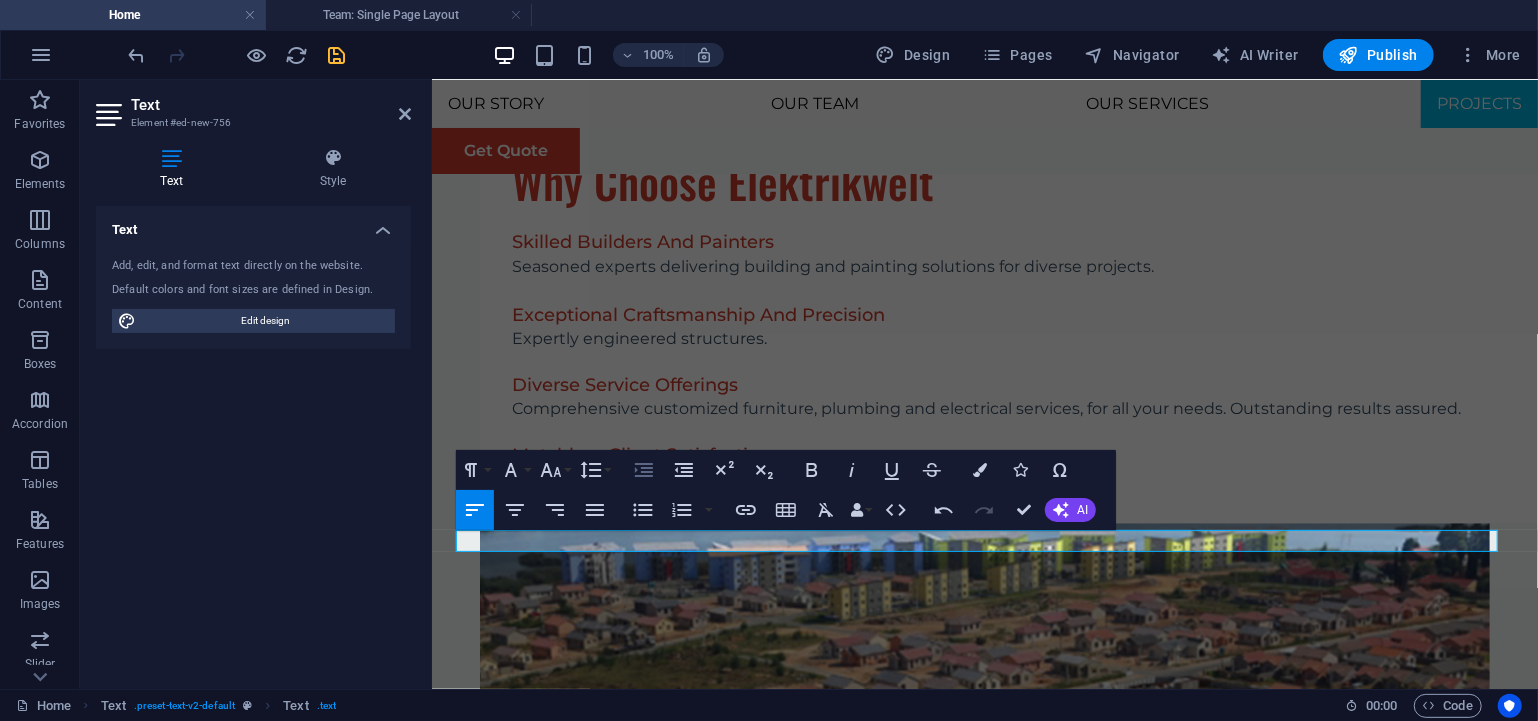 click 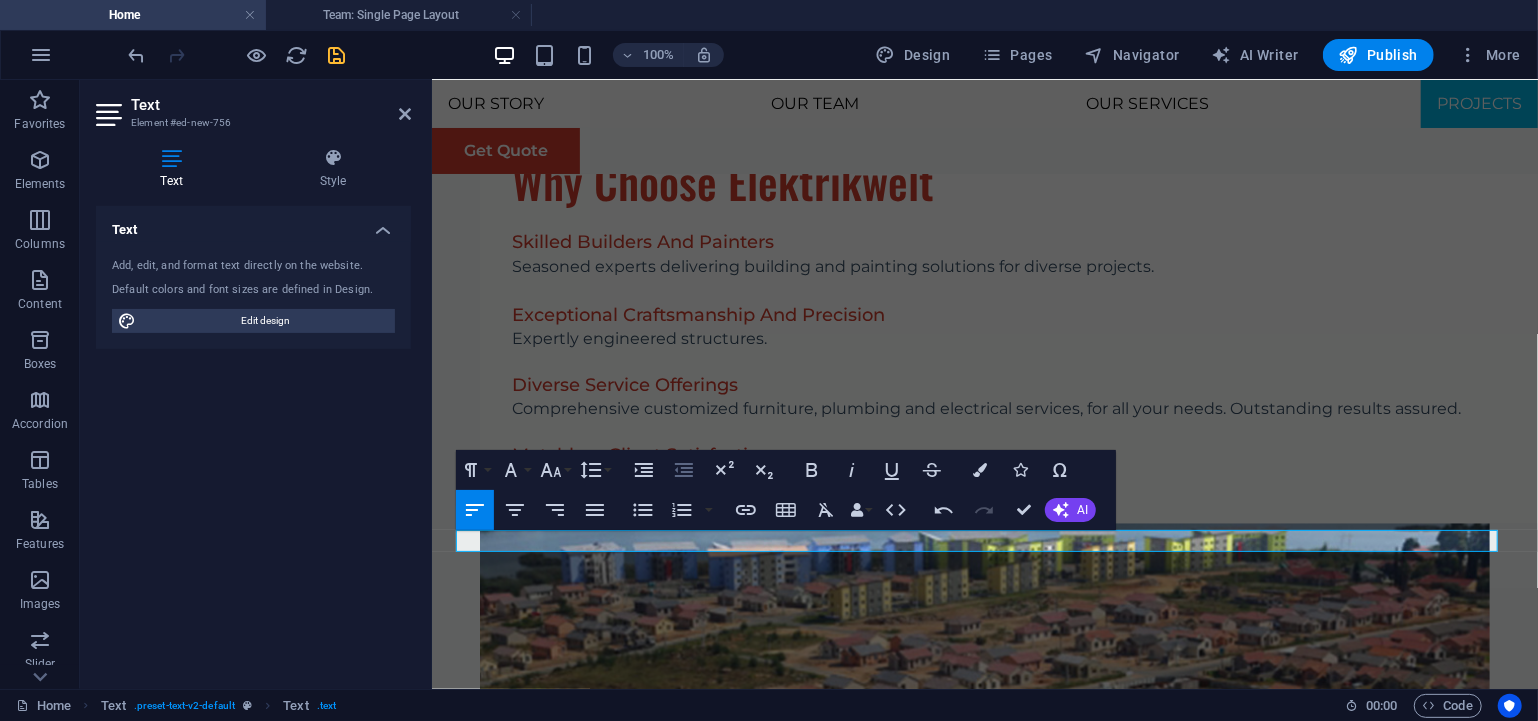 click 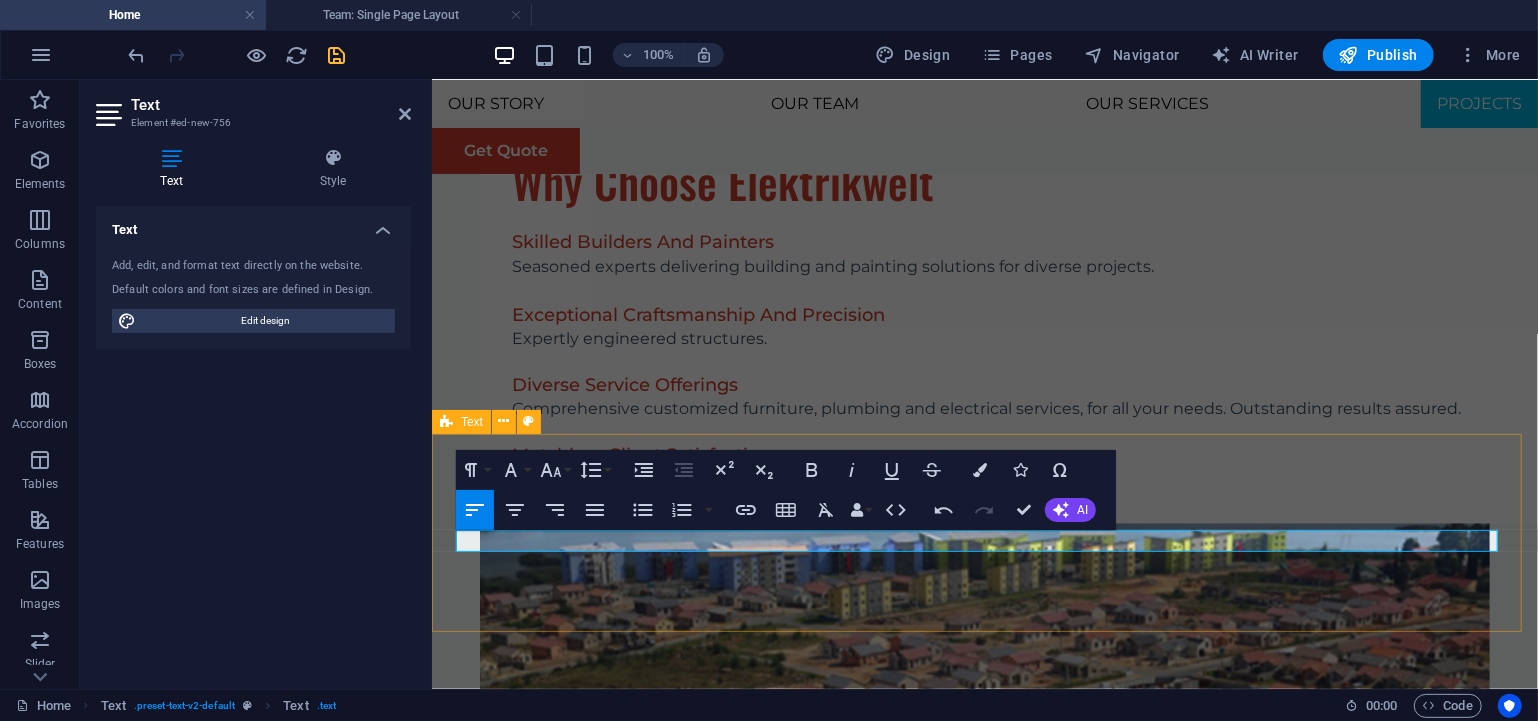 click on "[YEAR]  Elektrikwelt Pty LTD" at bounding box center (984, 6790) 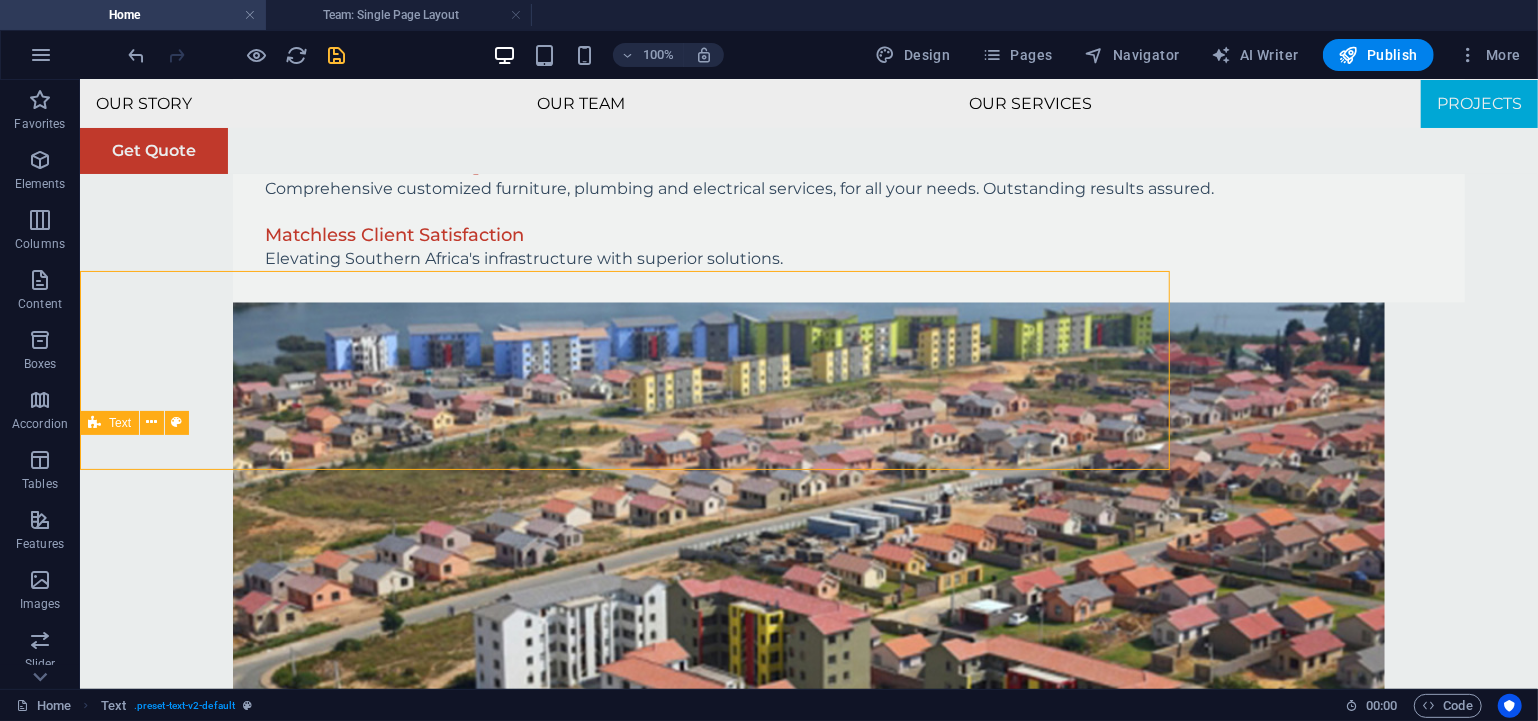 scroll, scrollTop: 7513, scrollLeft: 0, axis: vertical 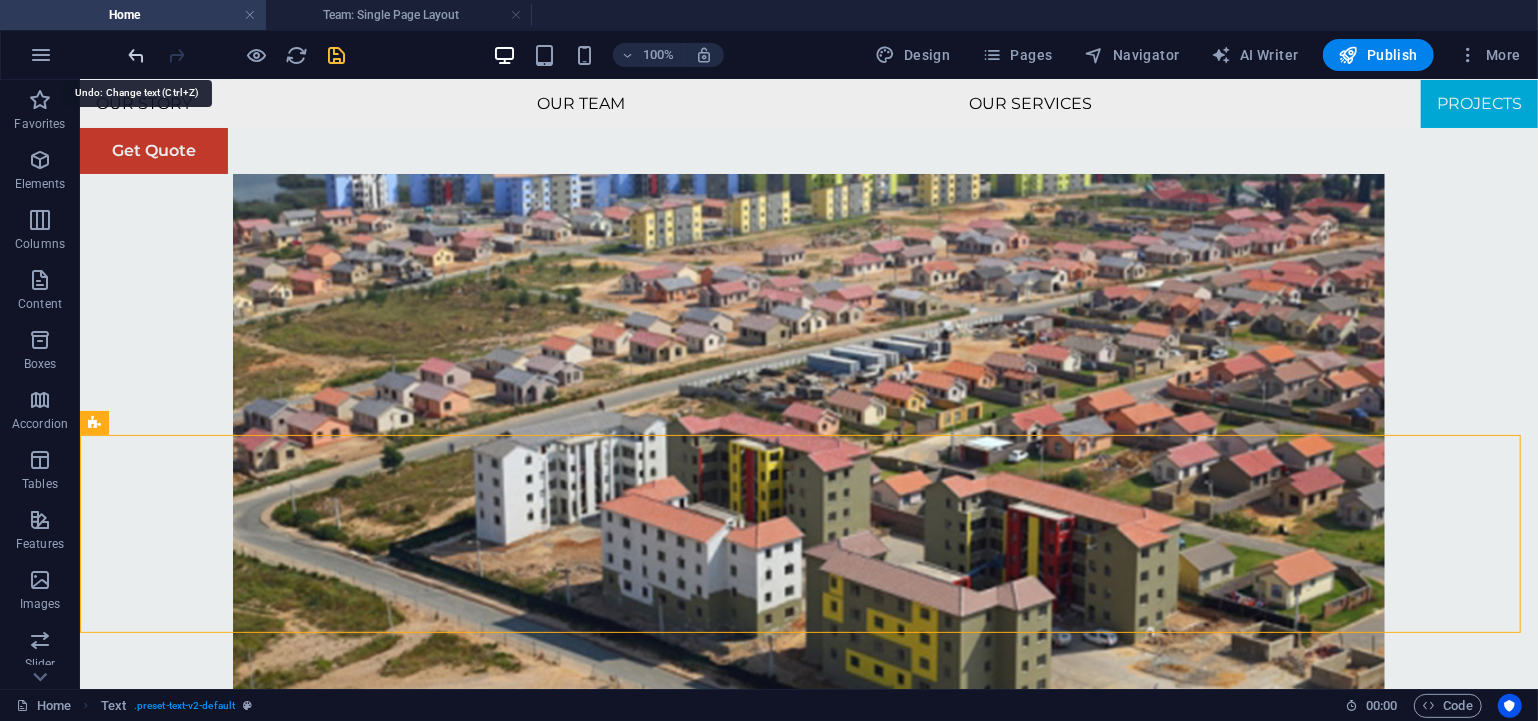 click at bounding box center (137, 55) 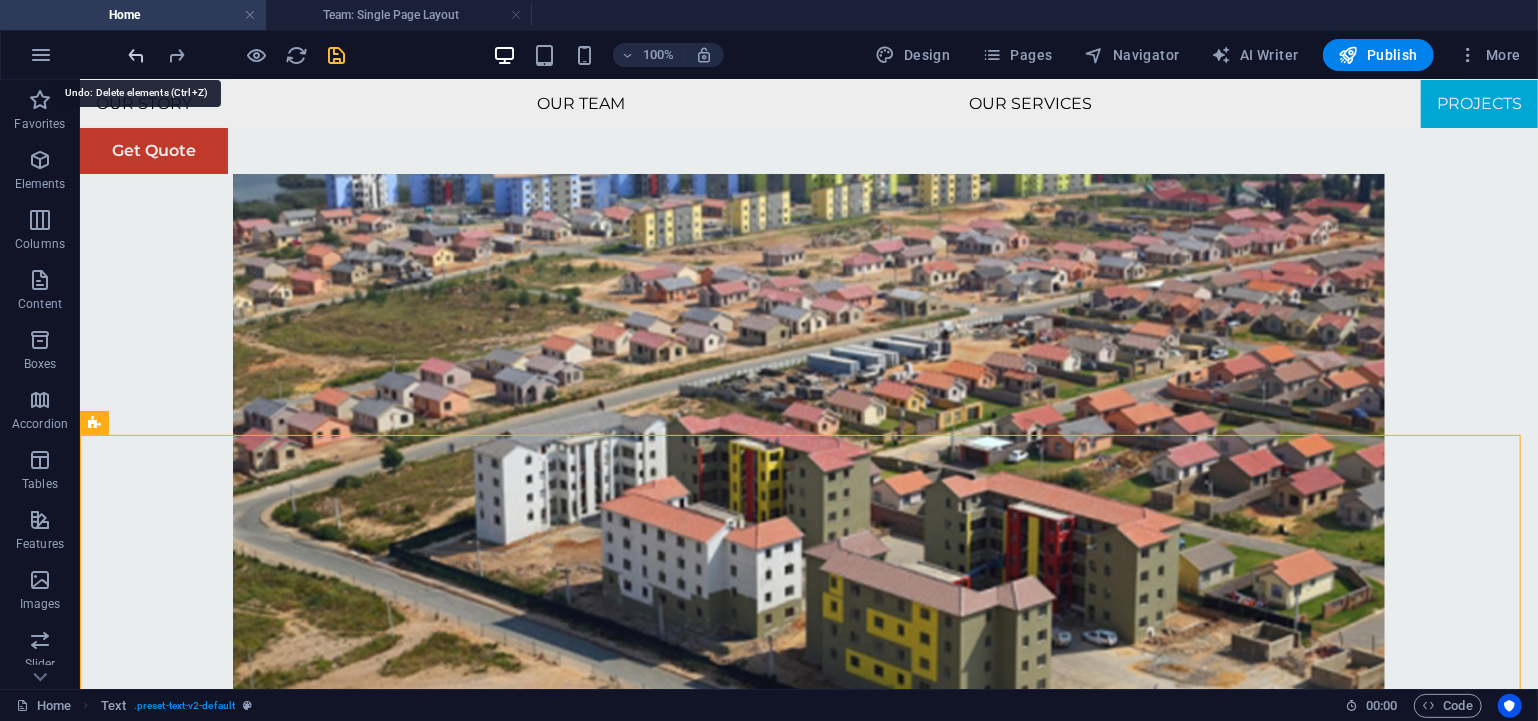 click at bounding box center [137, 55] 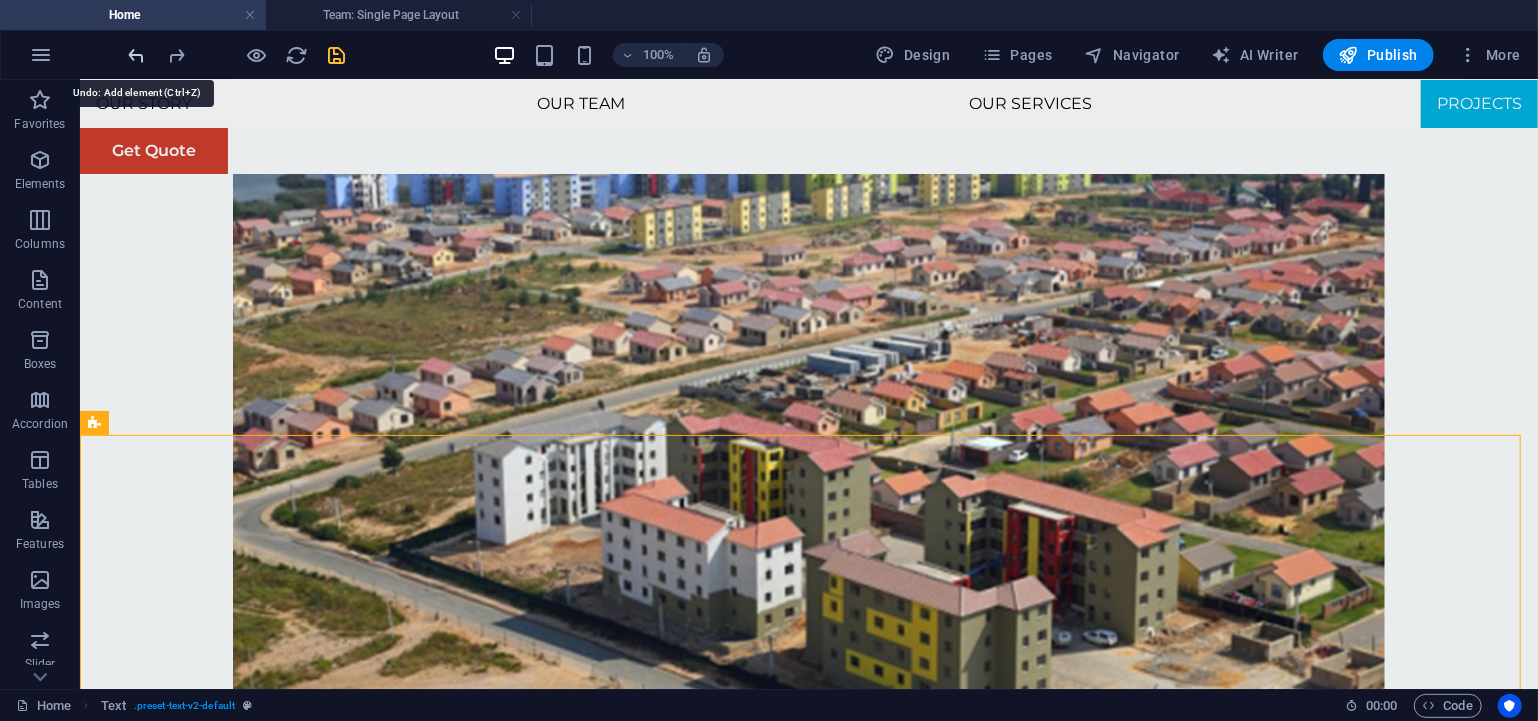 click at bounding box center [137, 55] 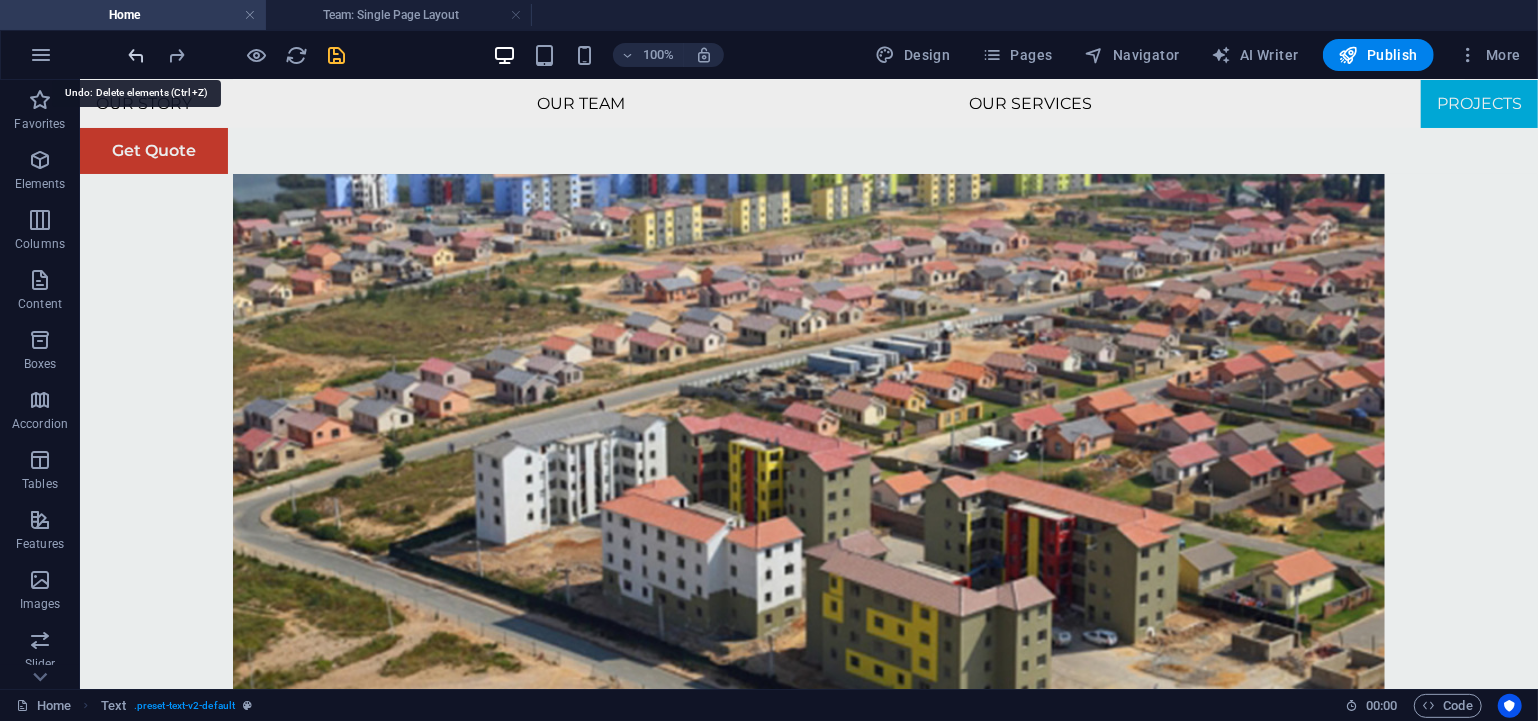 scroll, scrollTop: 7315, scrollLeft: 0, axis: vertical 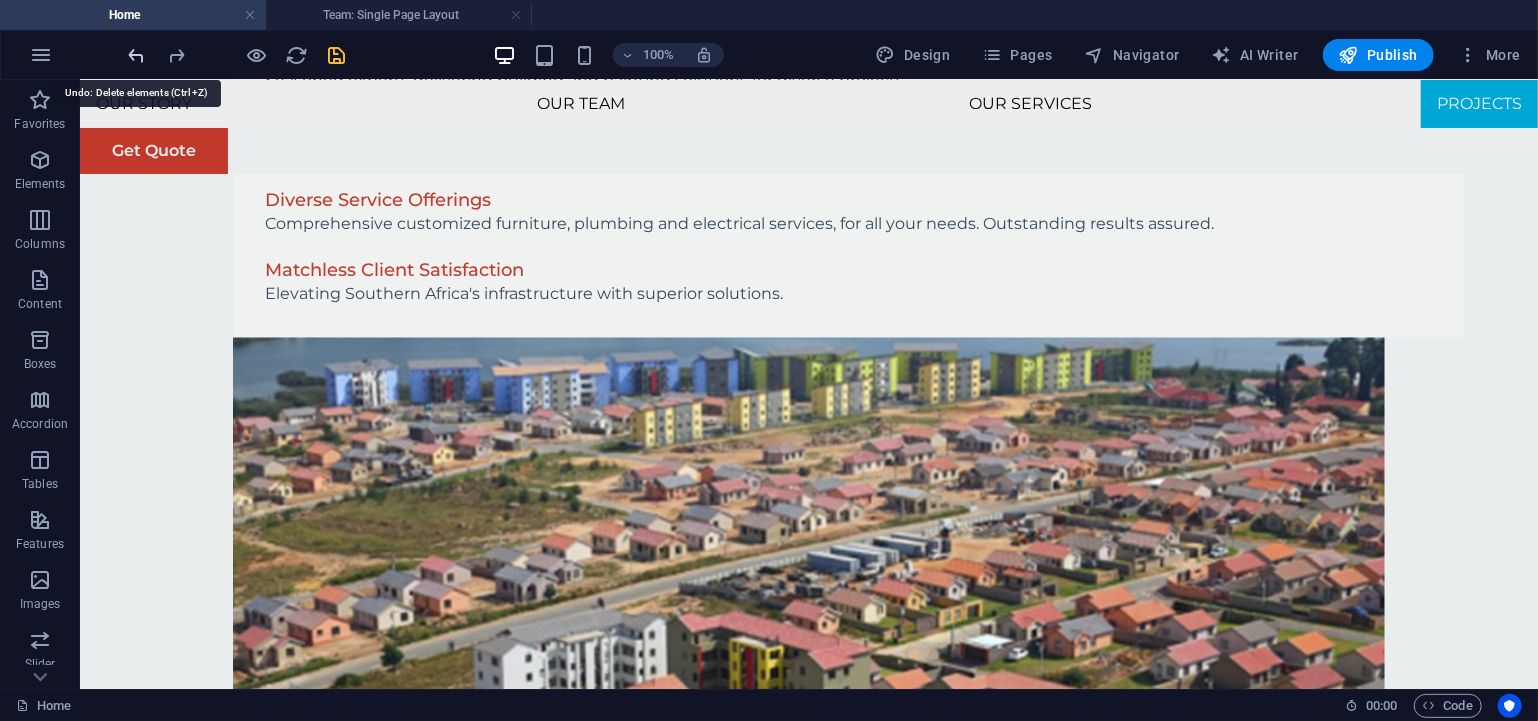 click at bounding box center [137, 55] 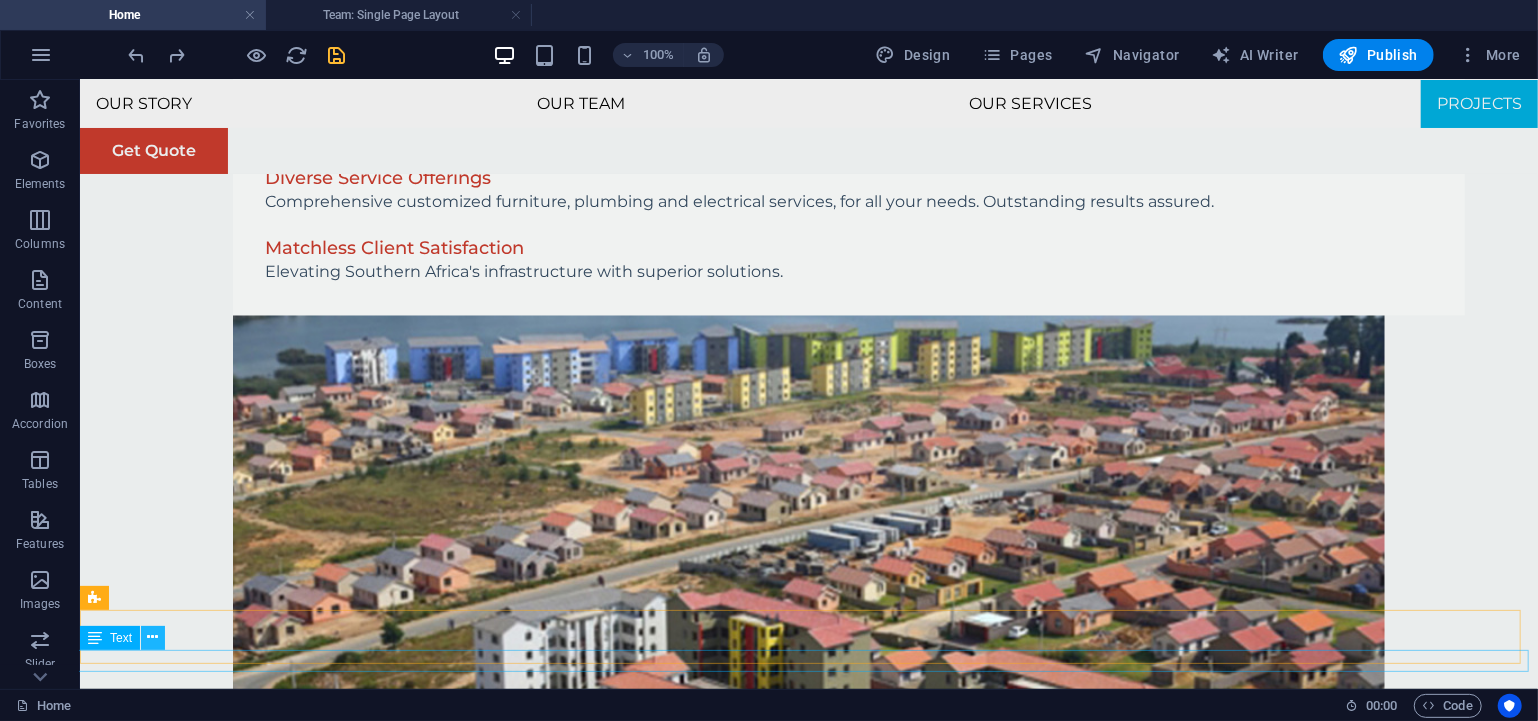 click at bounding box center (153, 638) 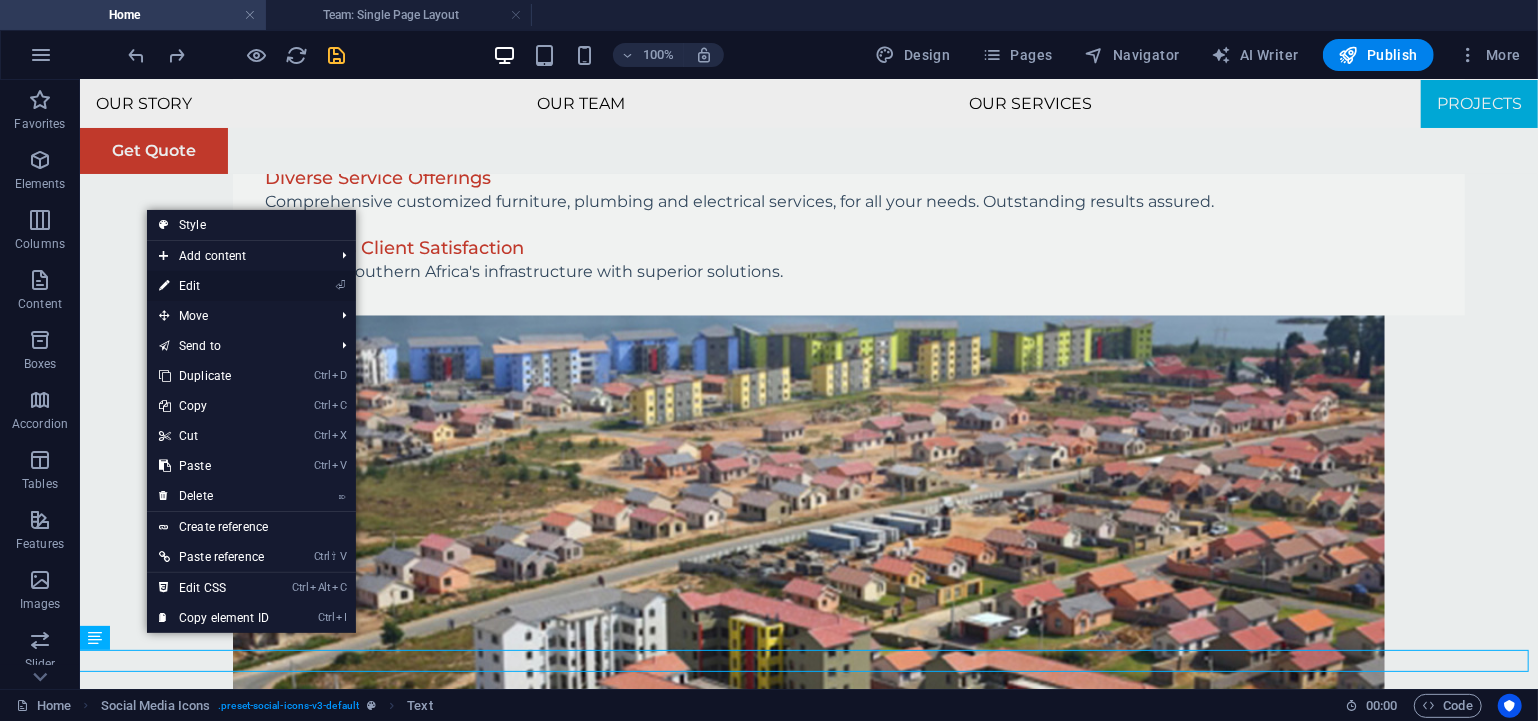 click on "⏎  Edit" at bounding box center (214, 286) 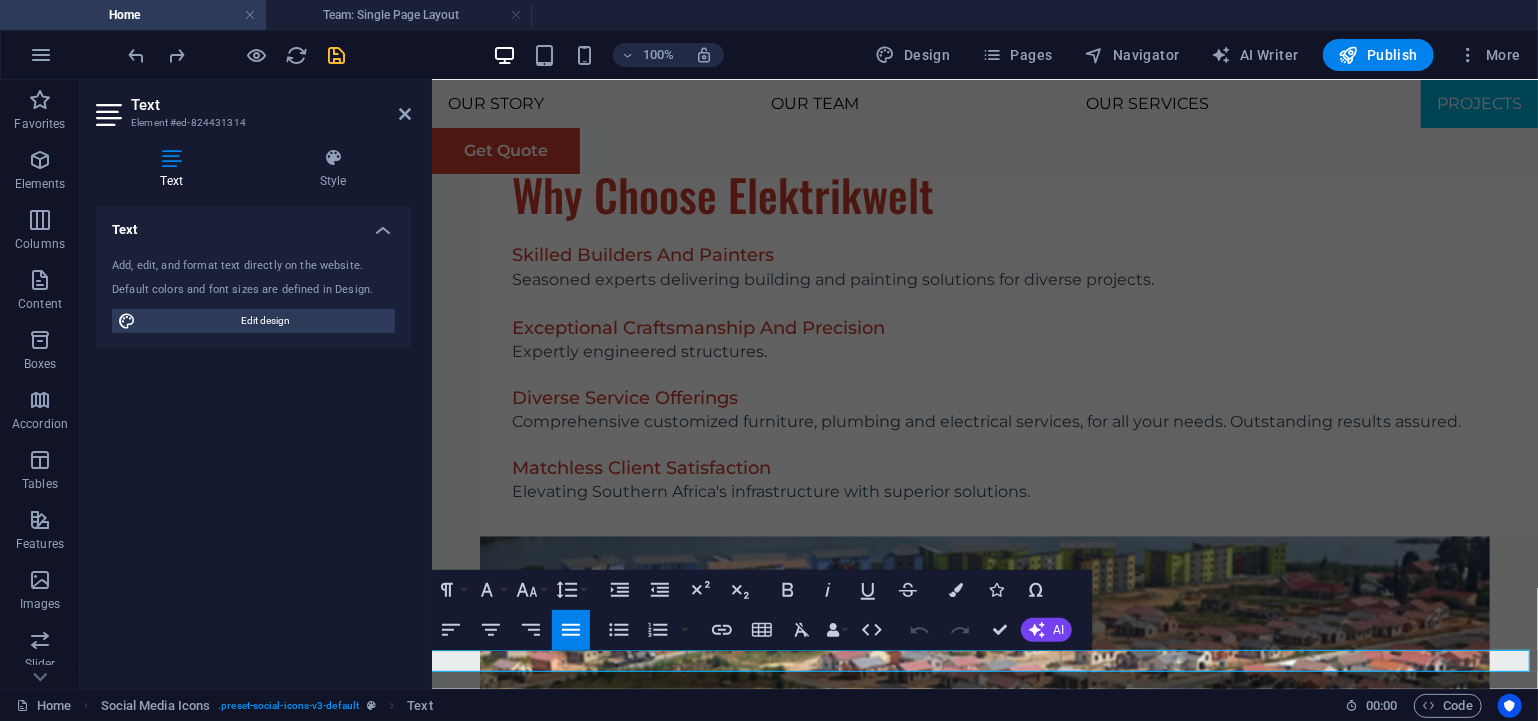 scroll, scrollTop: 7174, scrollLeft: 0, axis: vertical 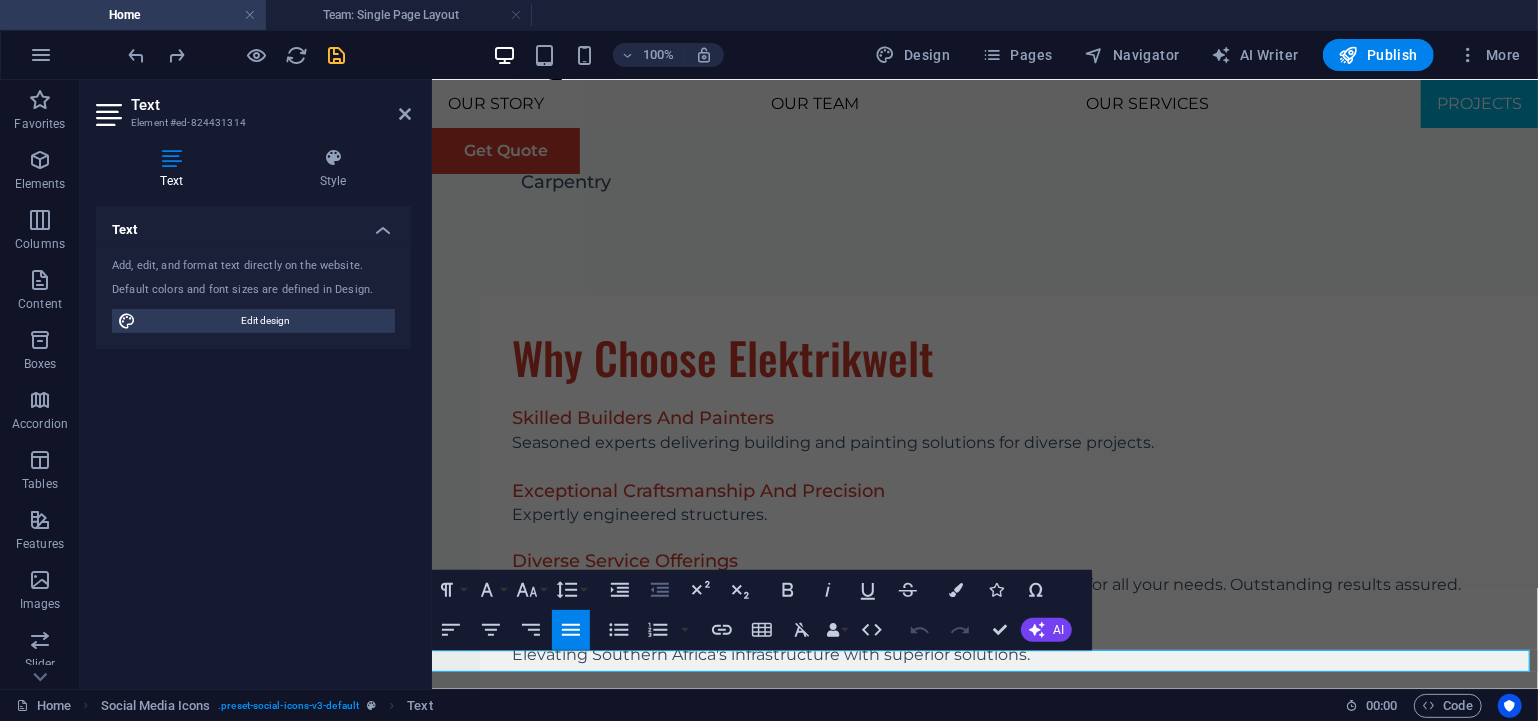 click 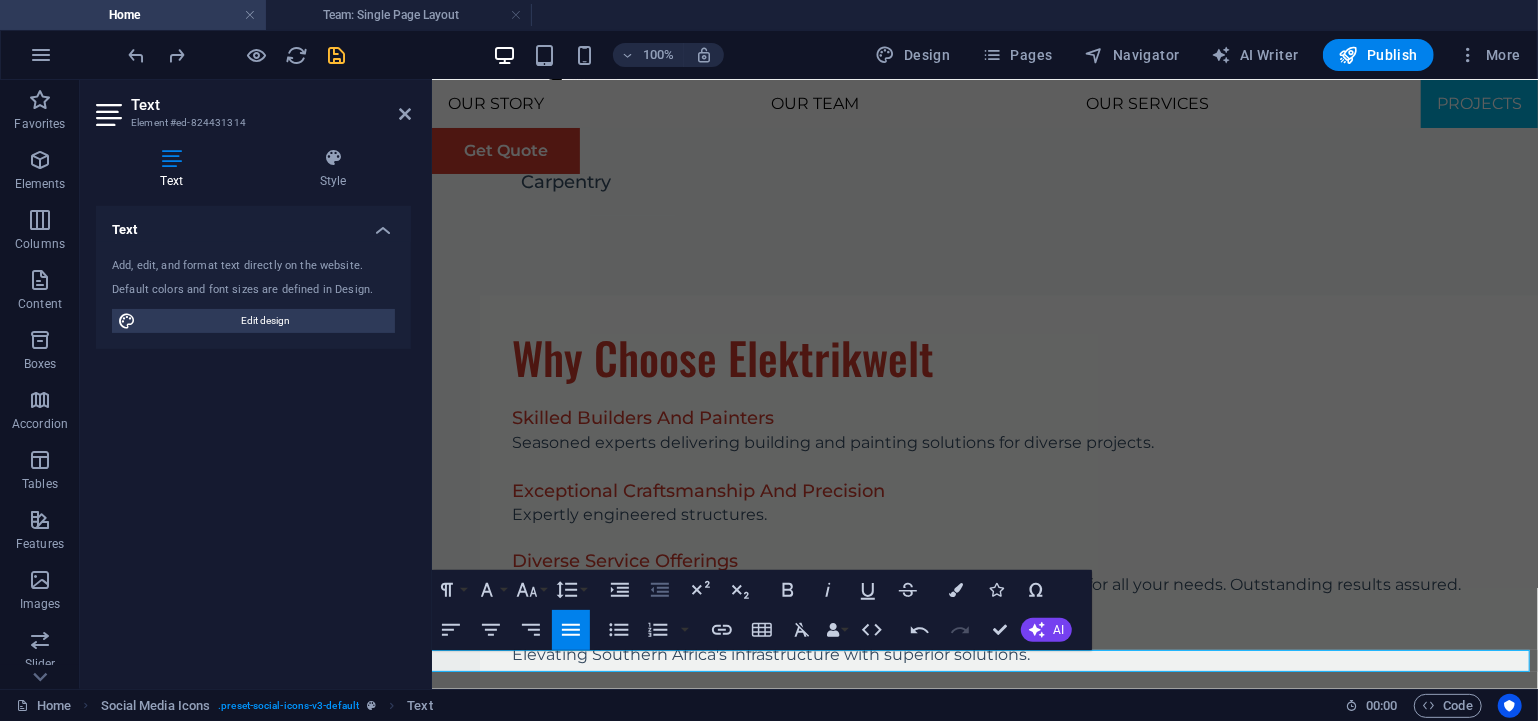 click 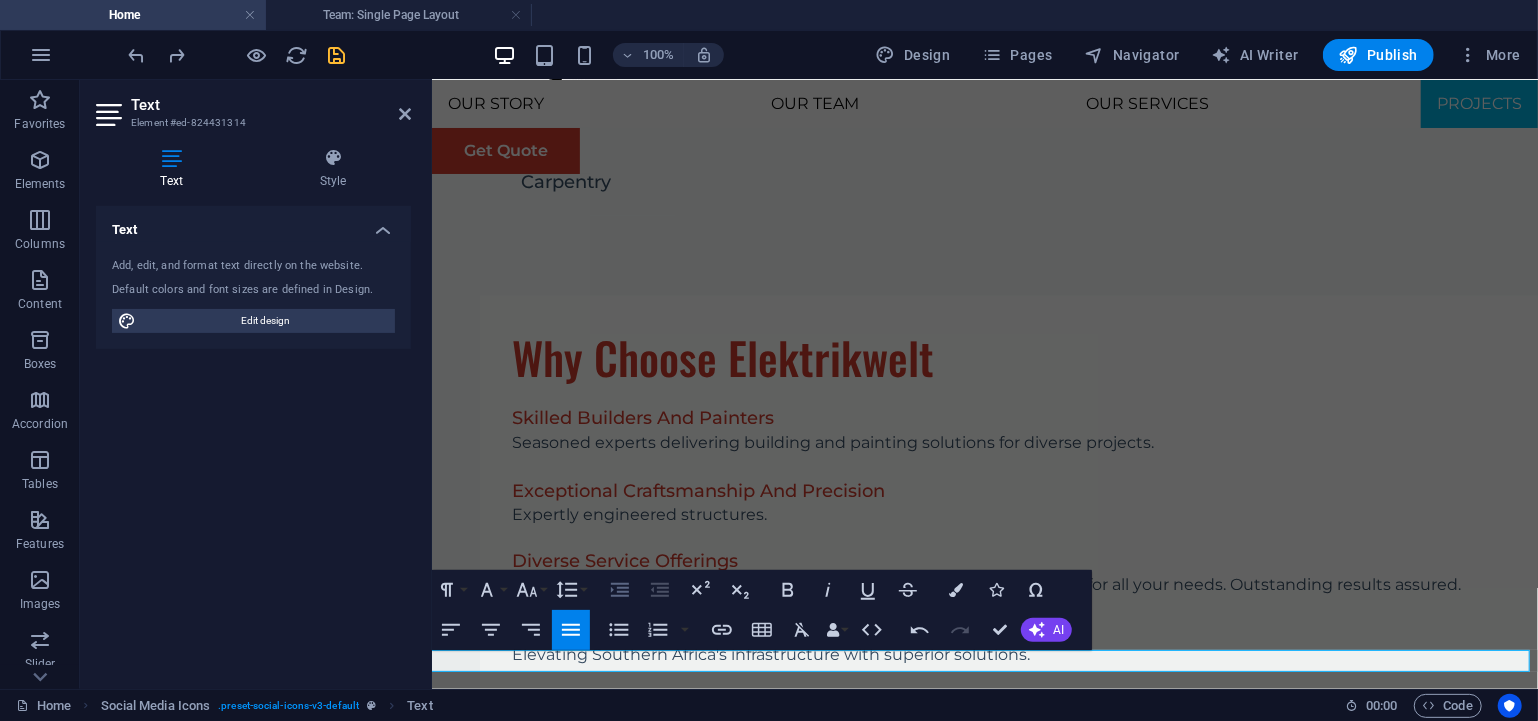 click 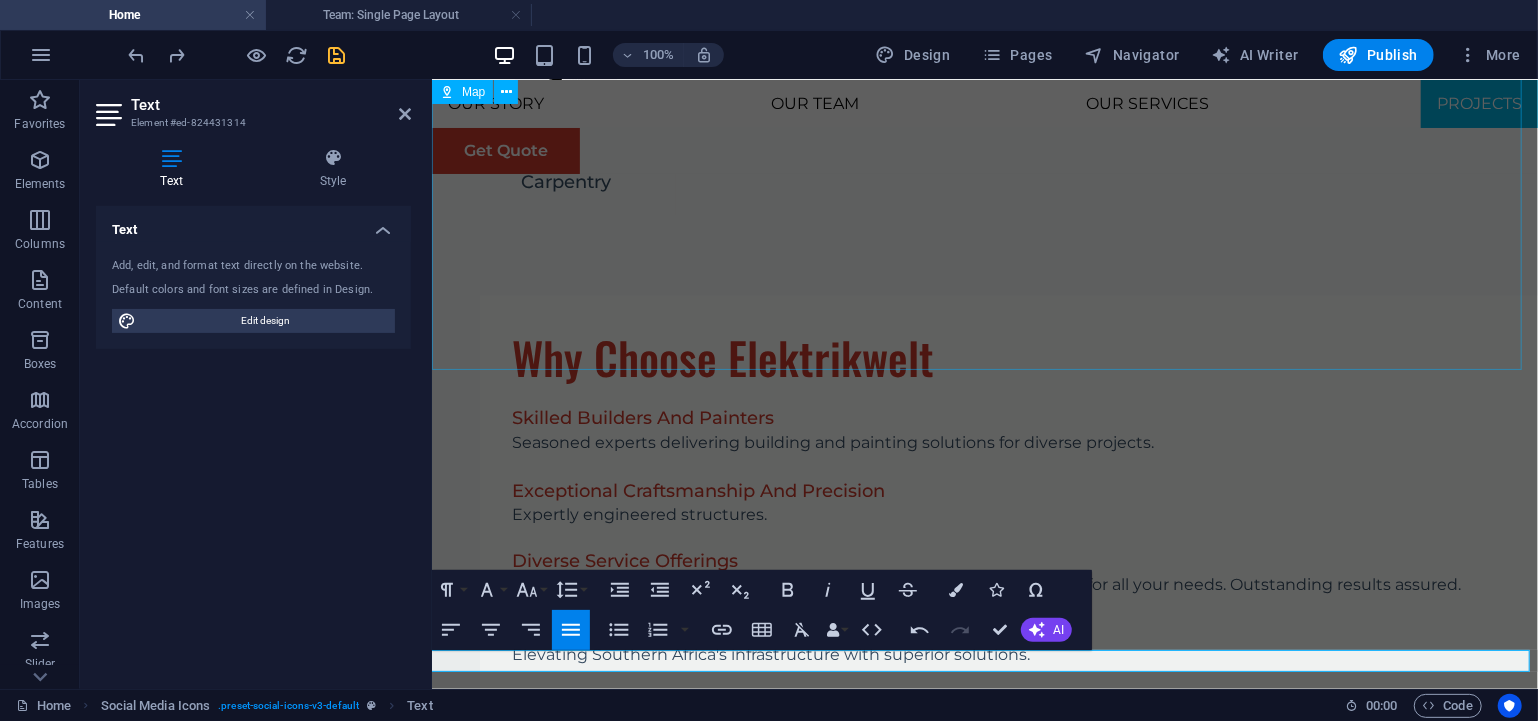 click at bounding box center (984, 6447) 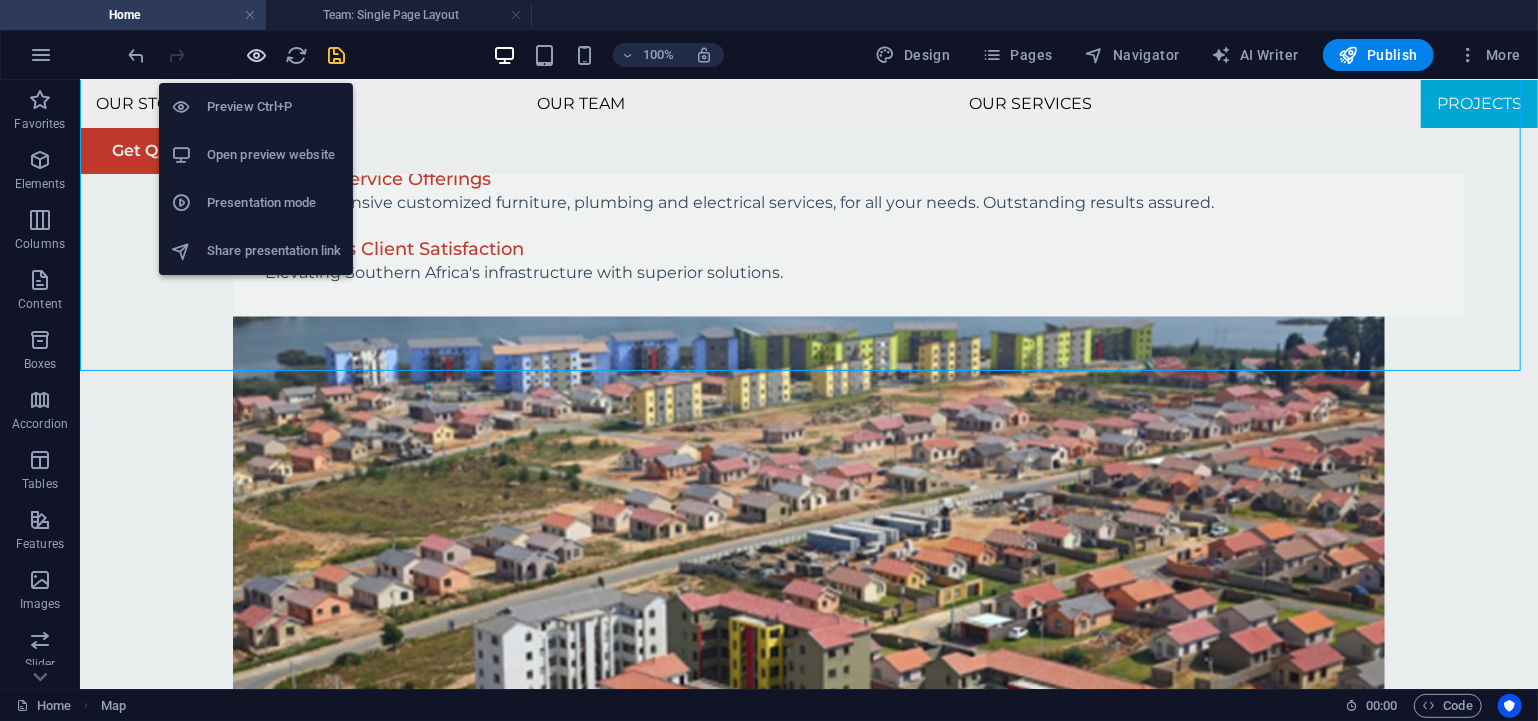 click at bounding box center [257, 55] 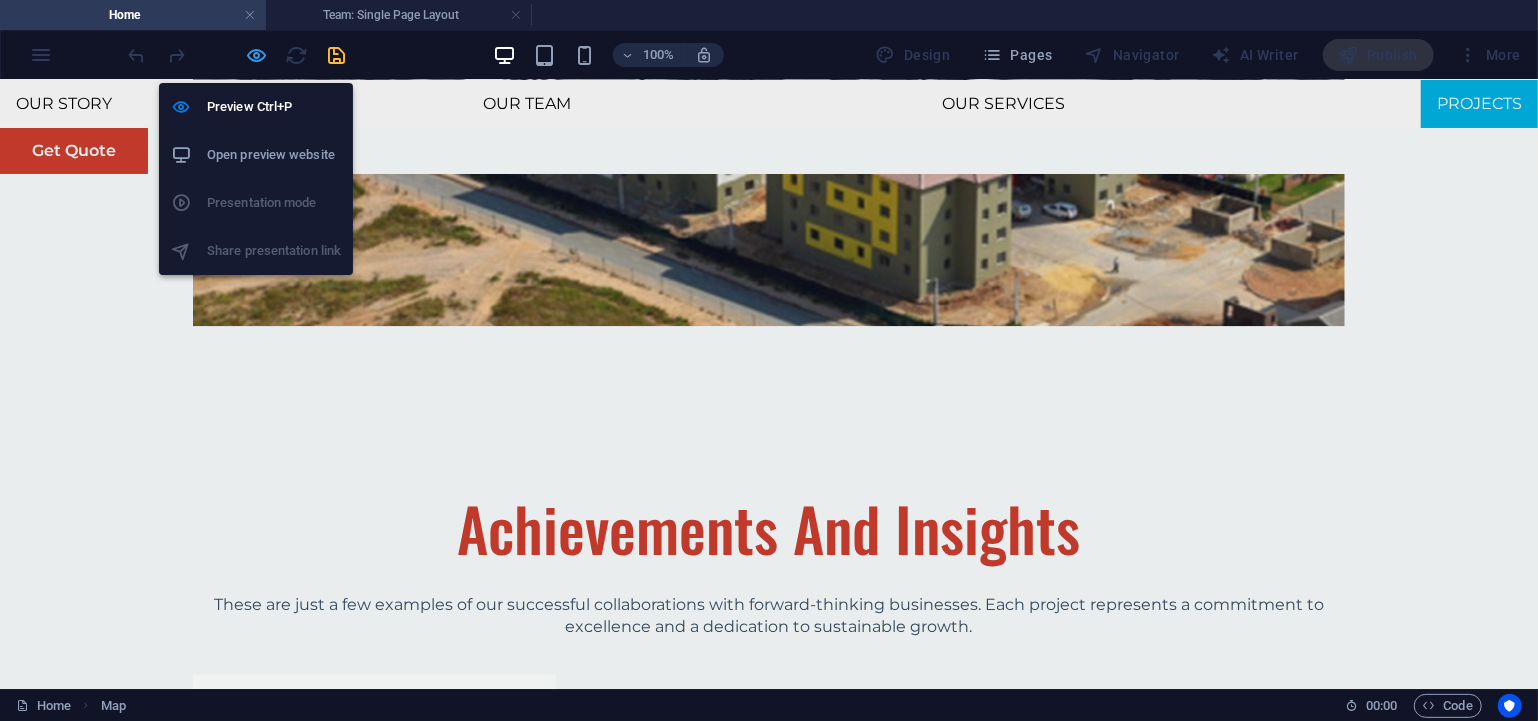 scroll, scrollTop: 6870, scrollLeft: 0, axis: vertical 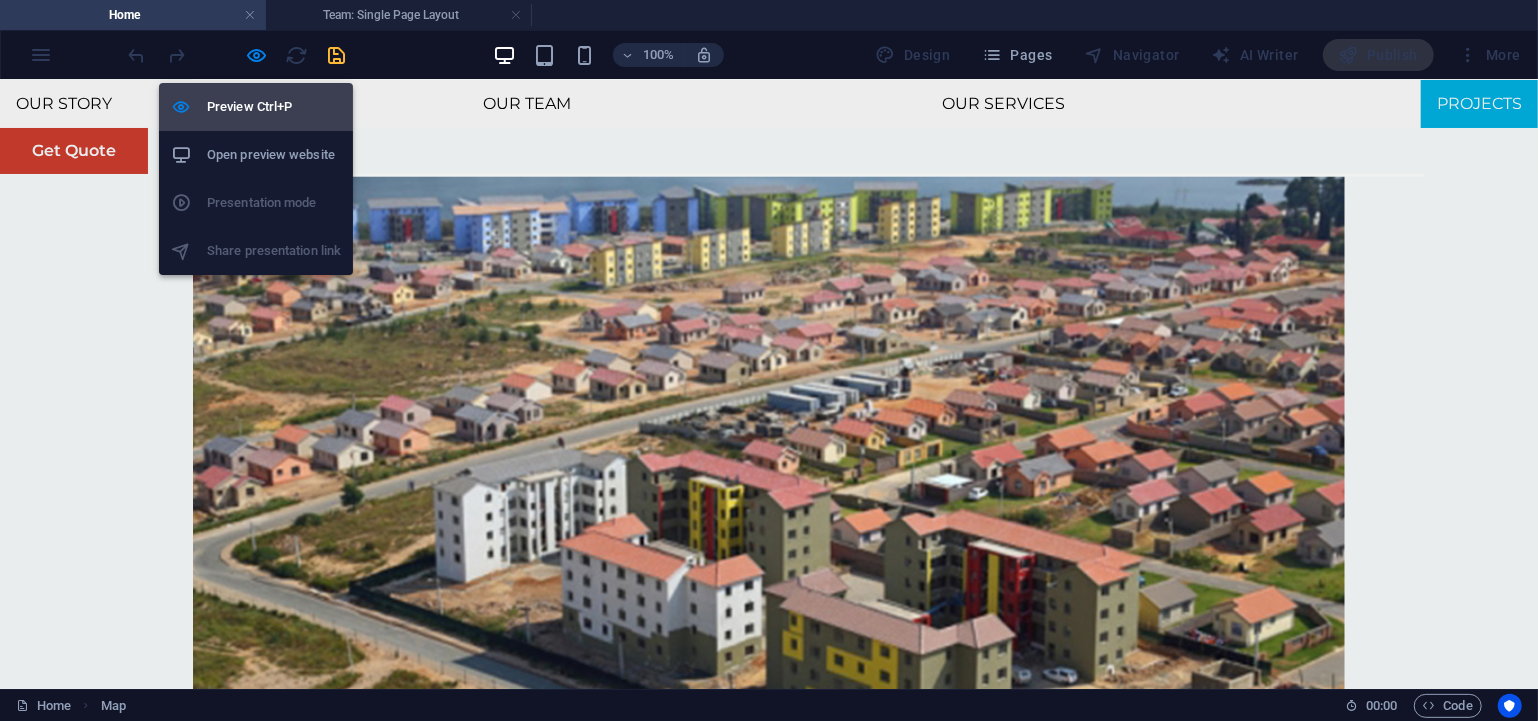 click on "Preview Ctrl+P" at bounding box center [274, 107] 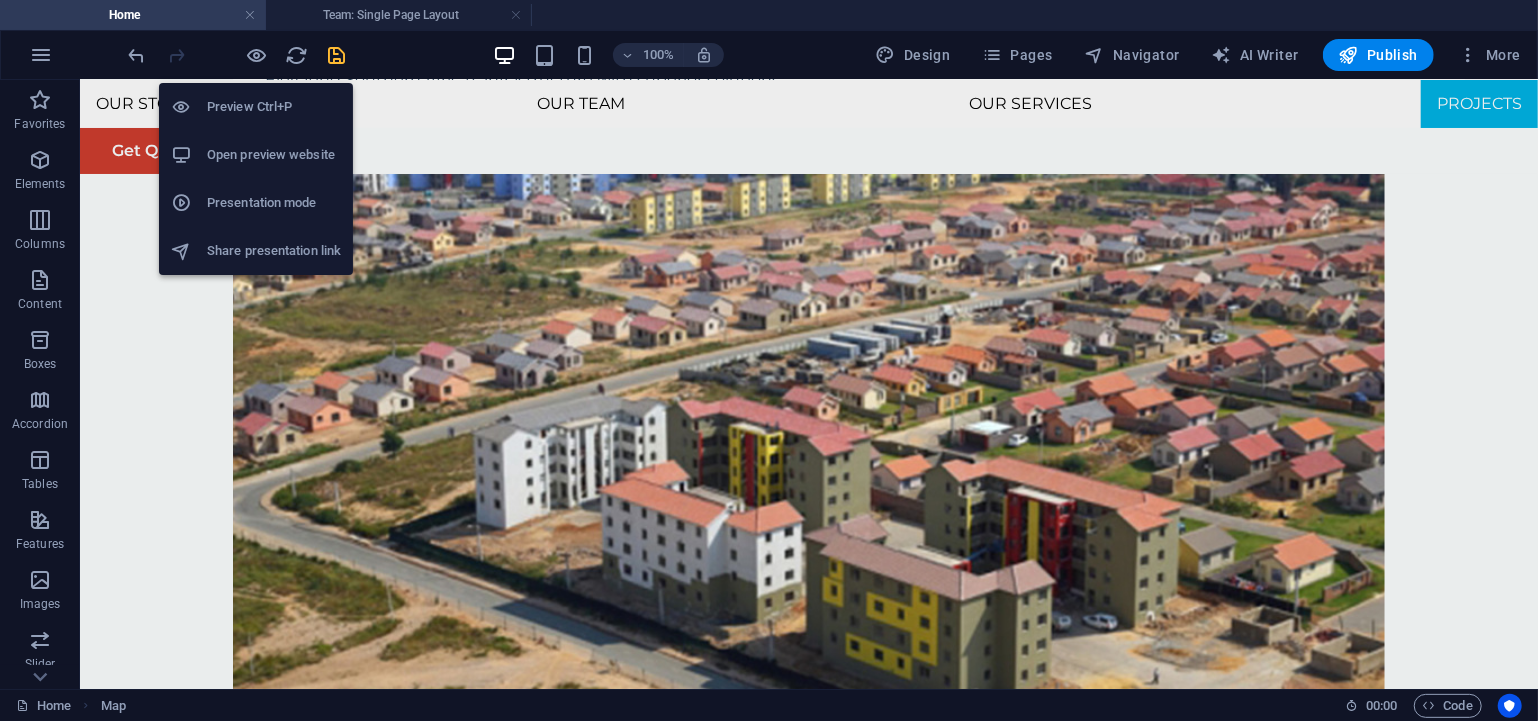 scroll, scrollTop: 7336, scrollLeft: 0, axis: vertical 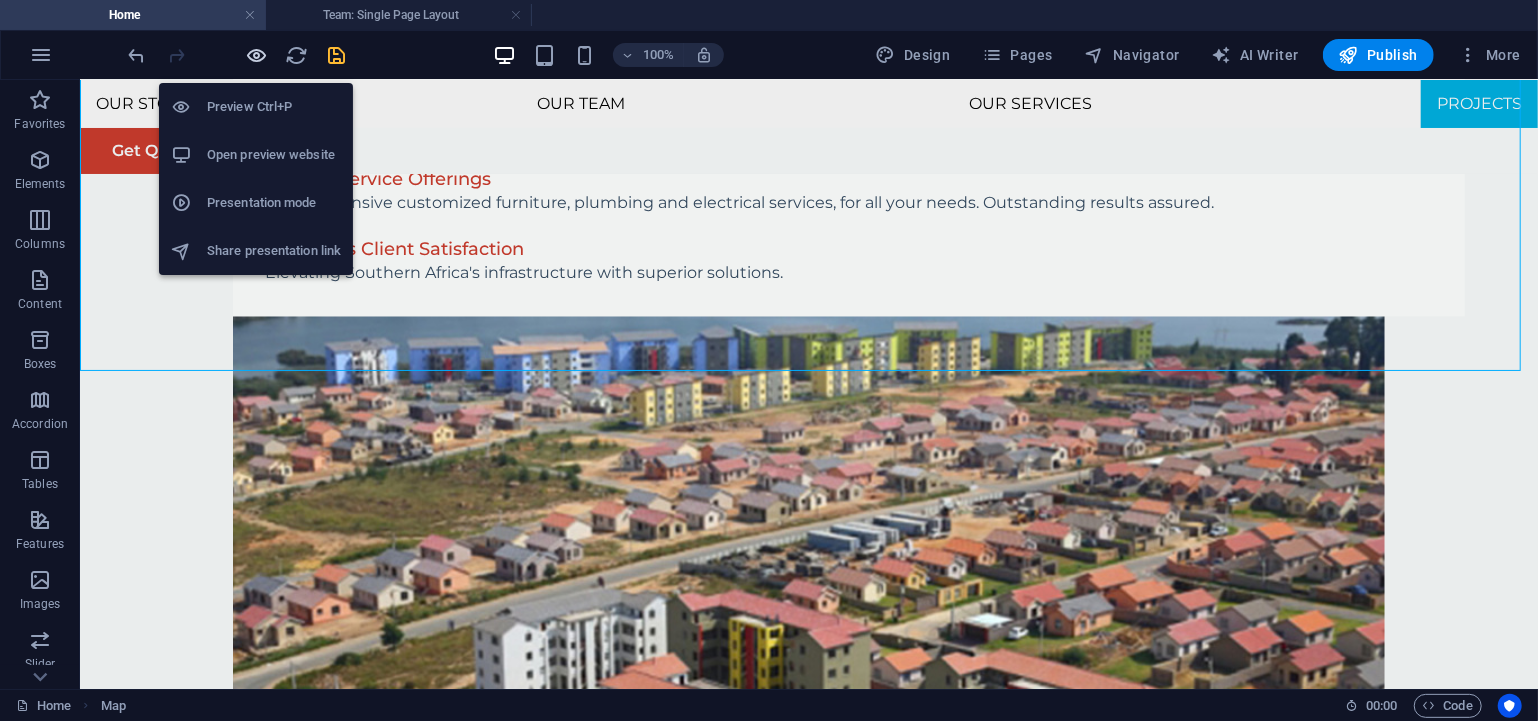 click at bounding box center [257, 55] 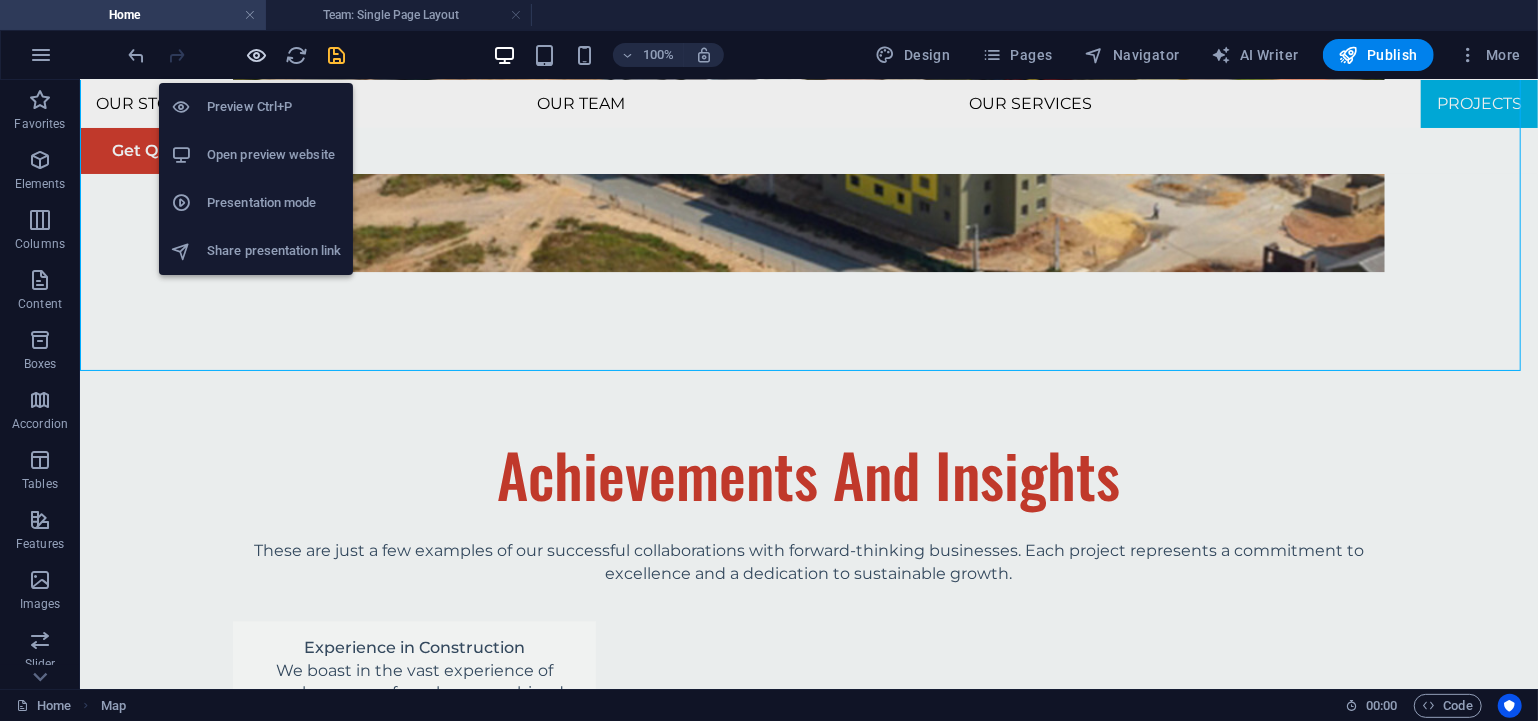 scroll, scrollTop: 6870, scrollLeft: 0, axis: vertical 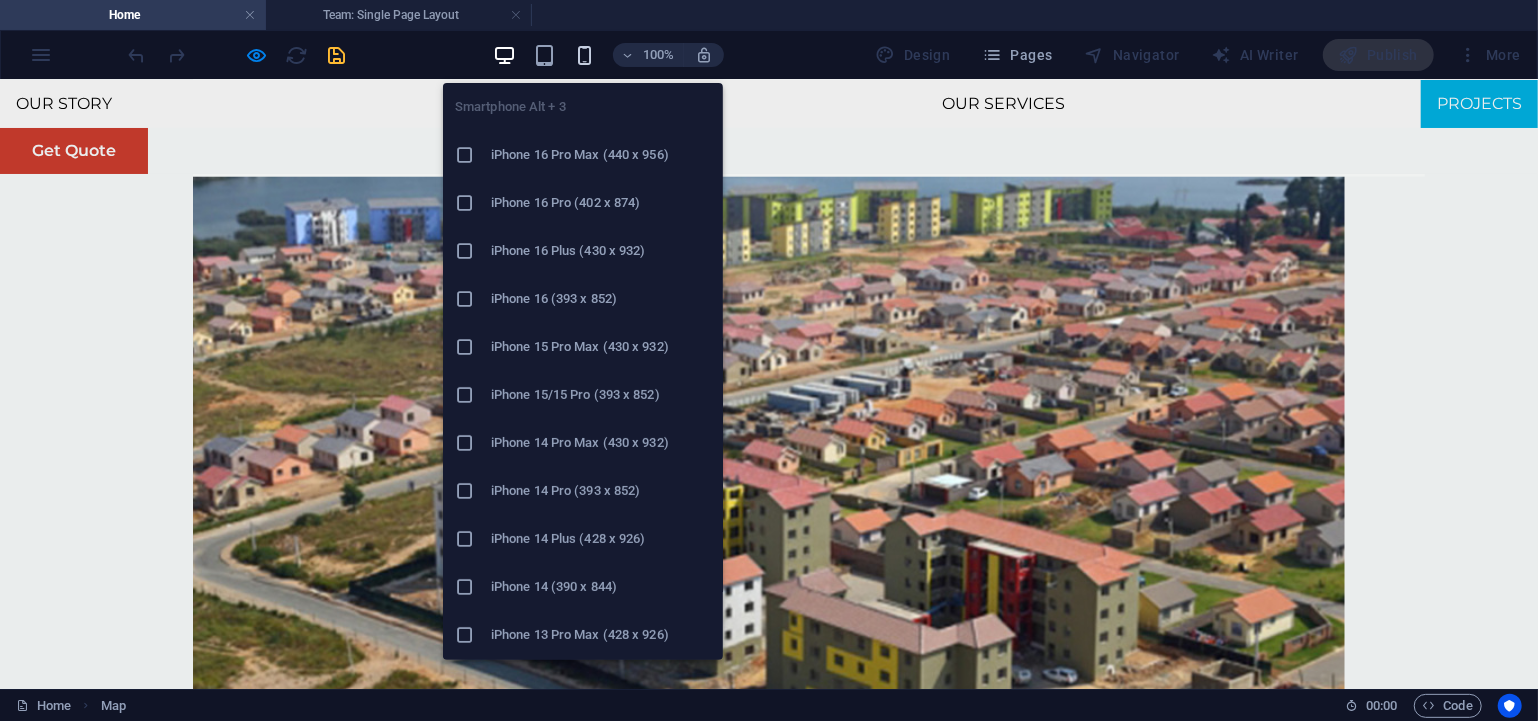 click at bounding box center [584, 55] 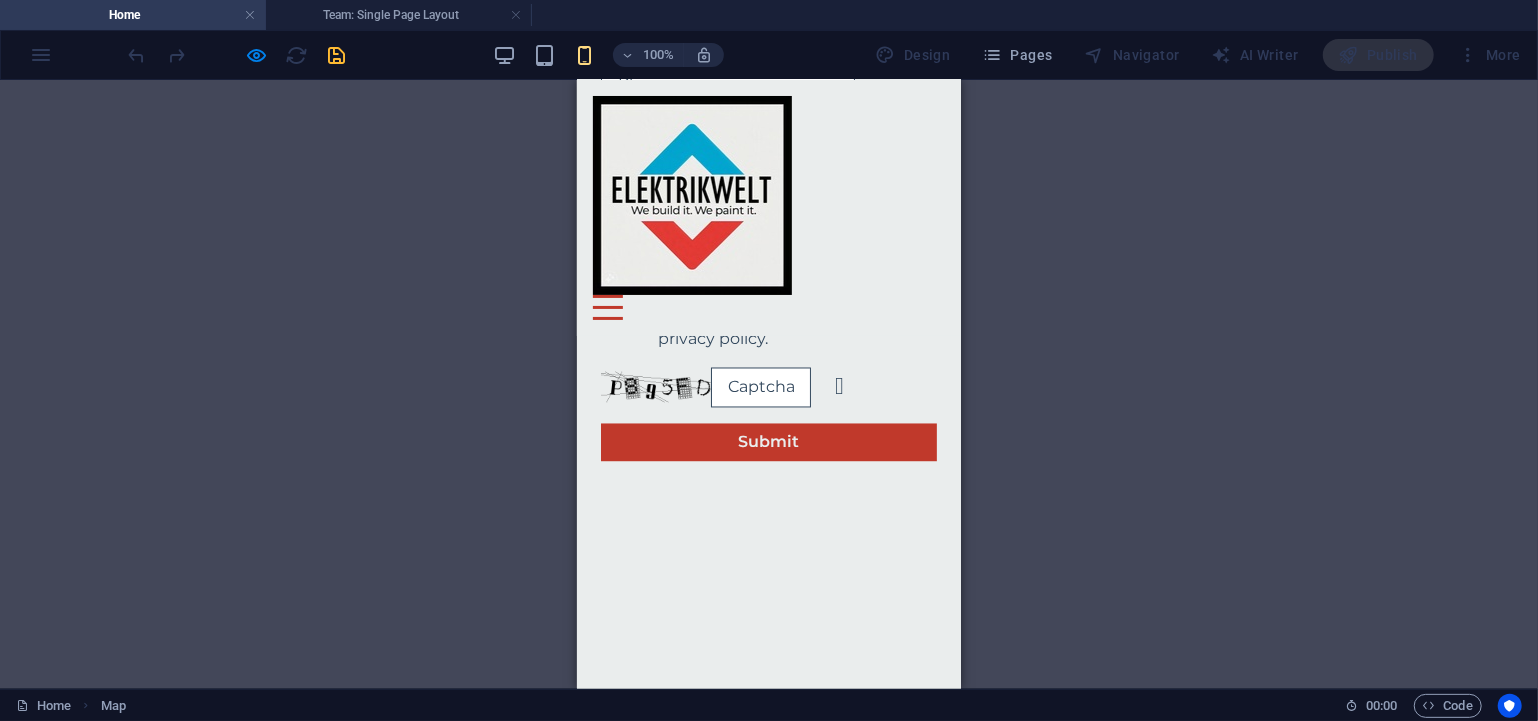 scroll, scrollTop: 11272, scrollLeft: 0, axis: vertical 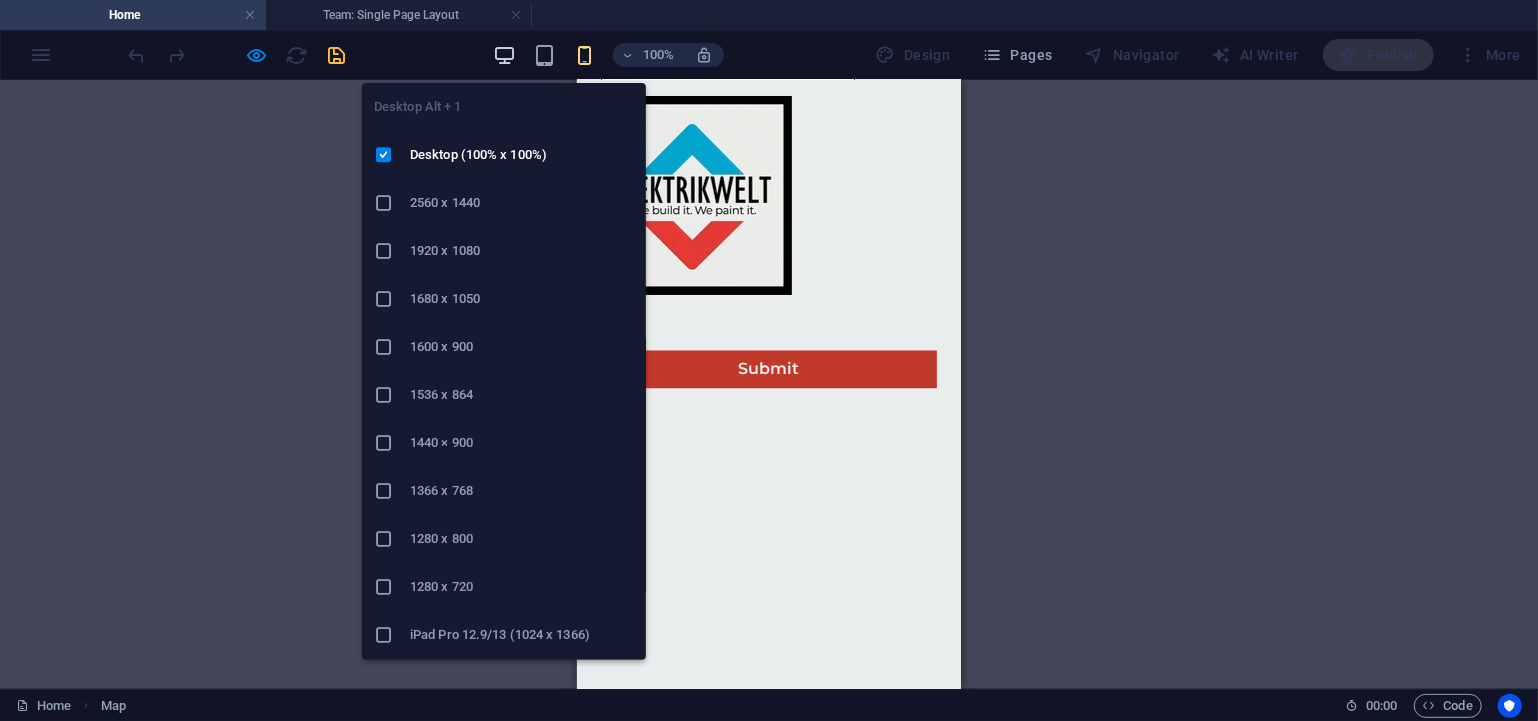 click at bounding box center [504, 55] 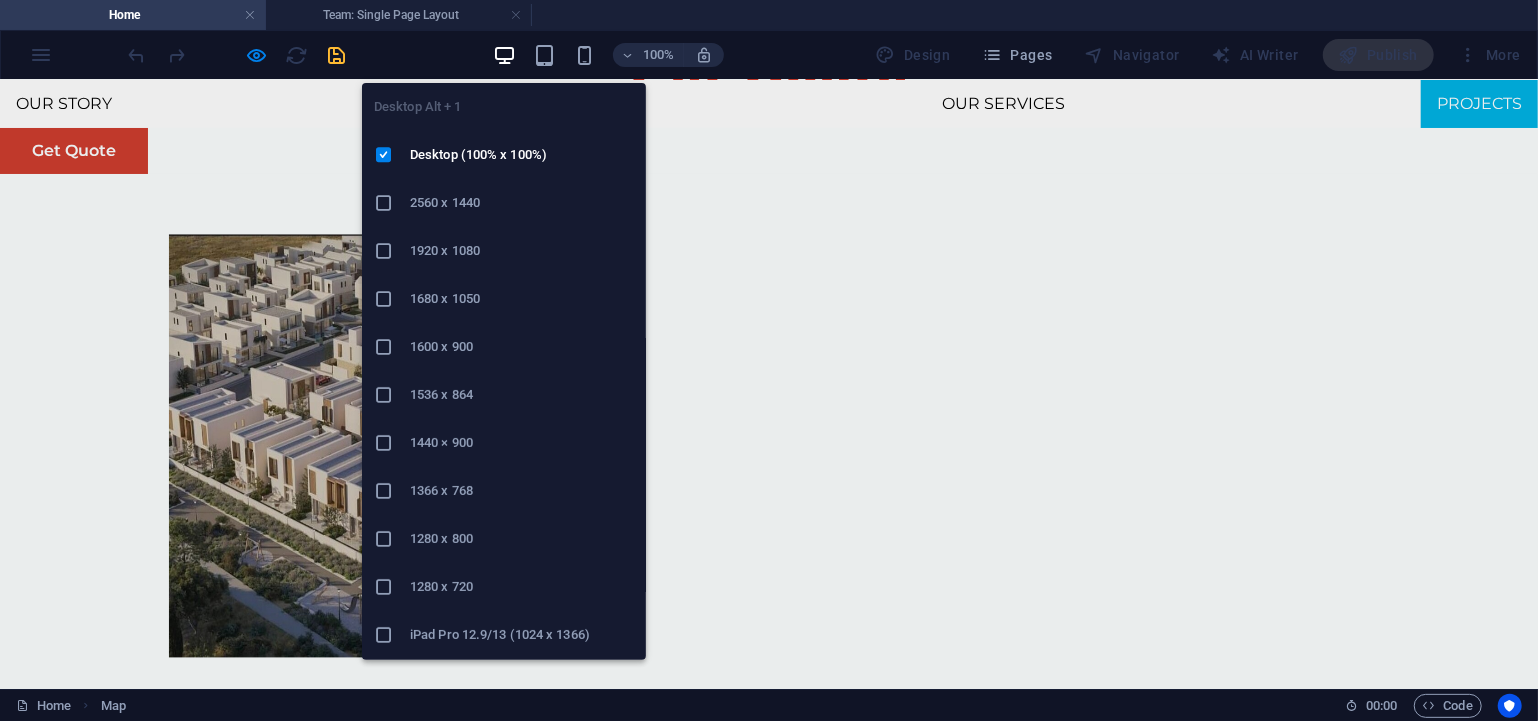 scroll, scrollTop: 6870, scrollLeft: 0, axis: vertical 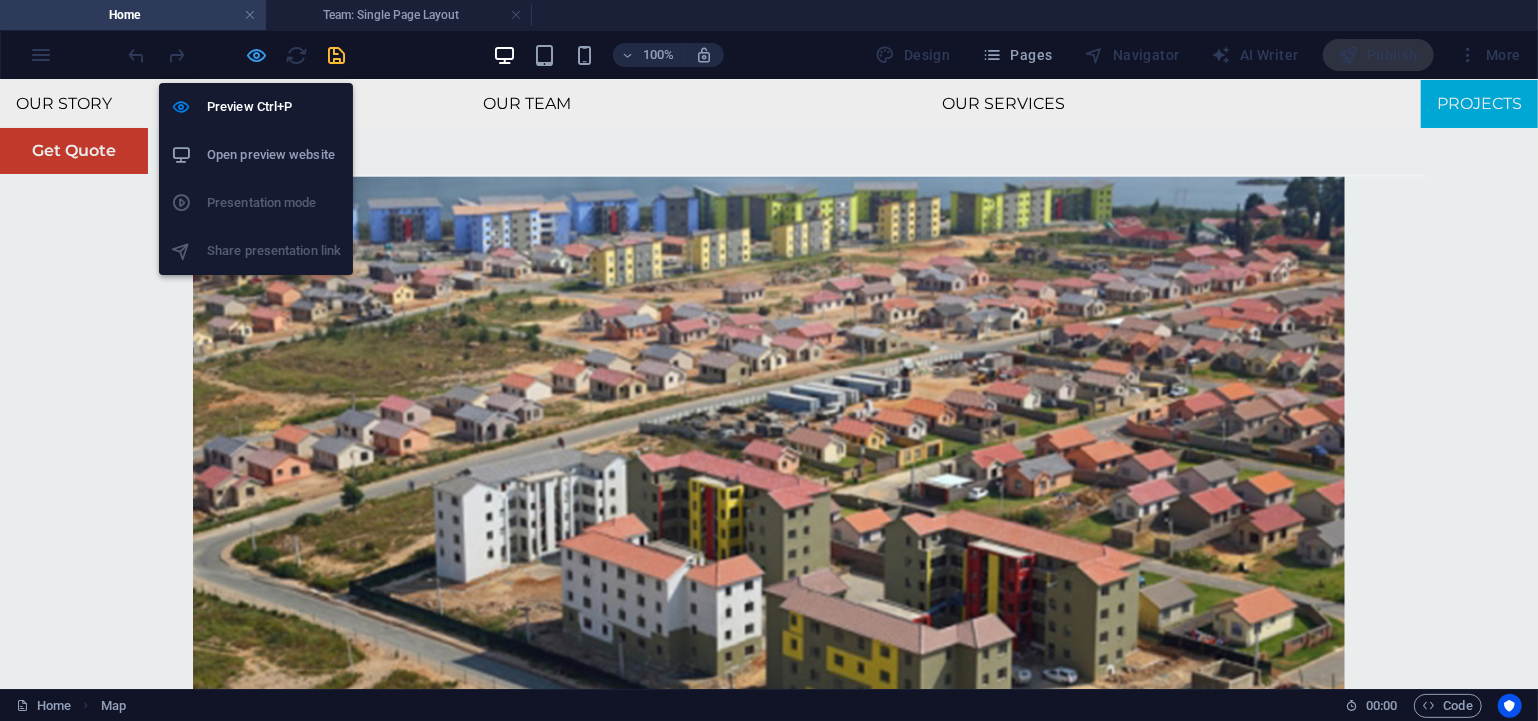 click at bounding box center (257, 55) 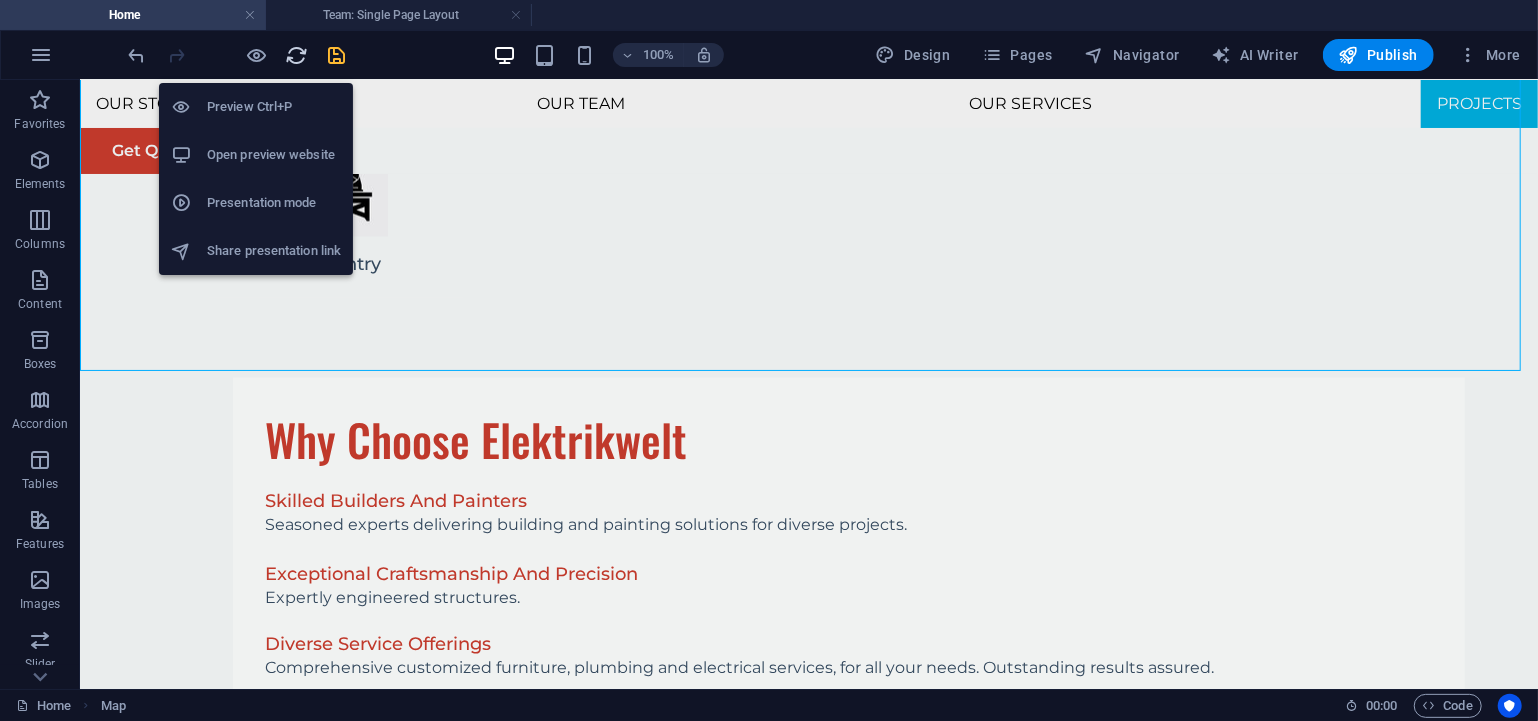 scroll, scrollTop: 7336, scrollLeft: 0, axis: vertical 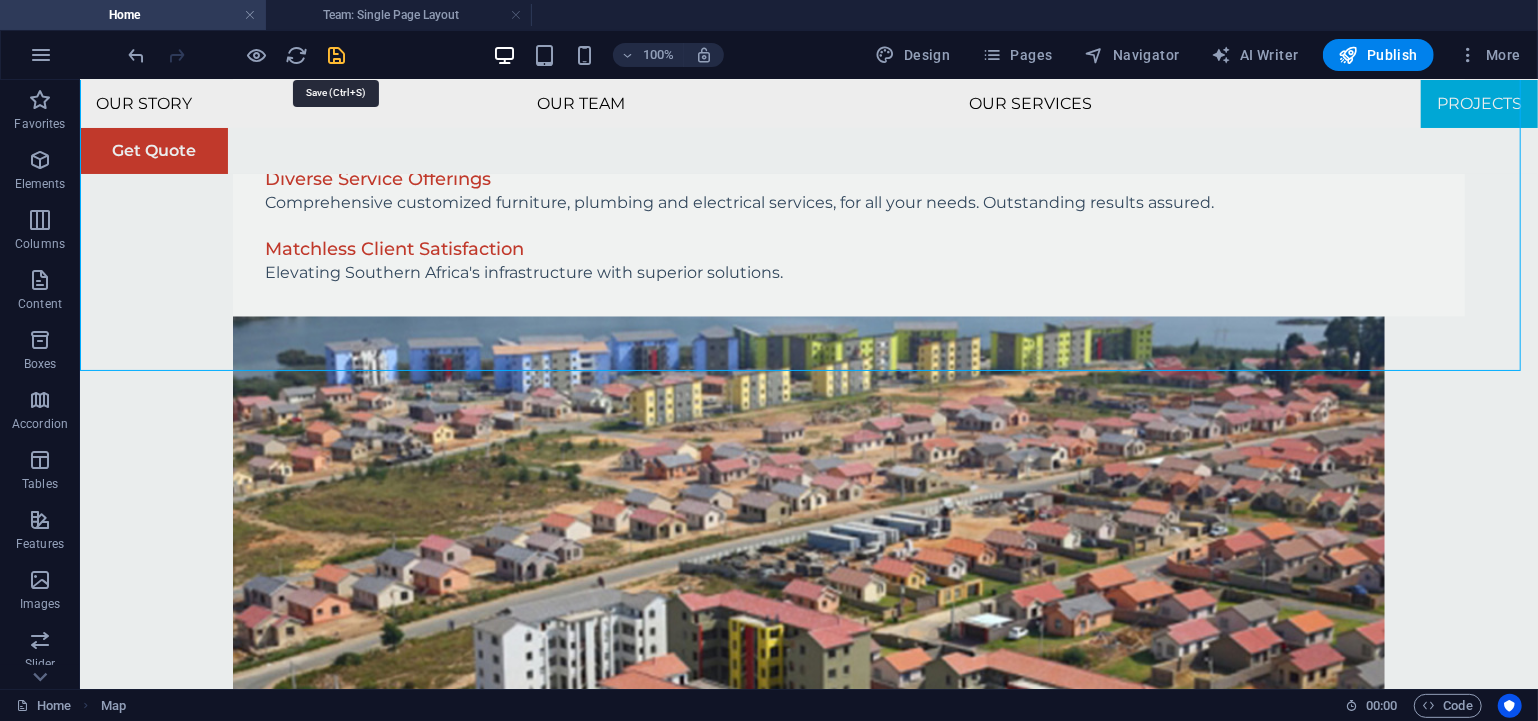 click at bounding box center (337, 55) 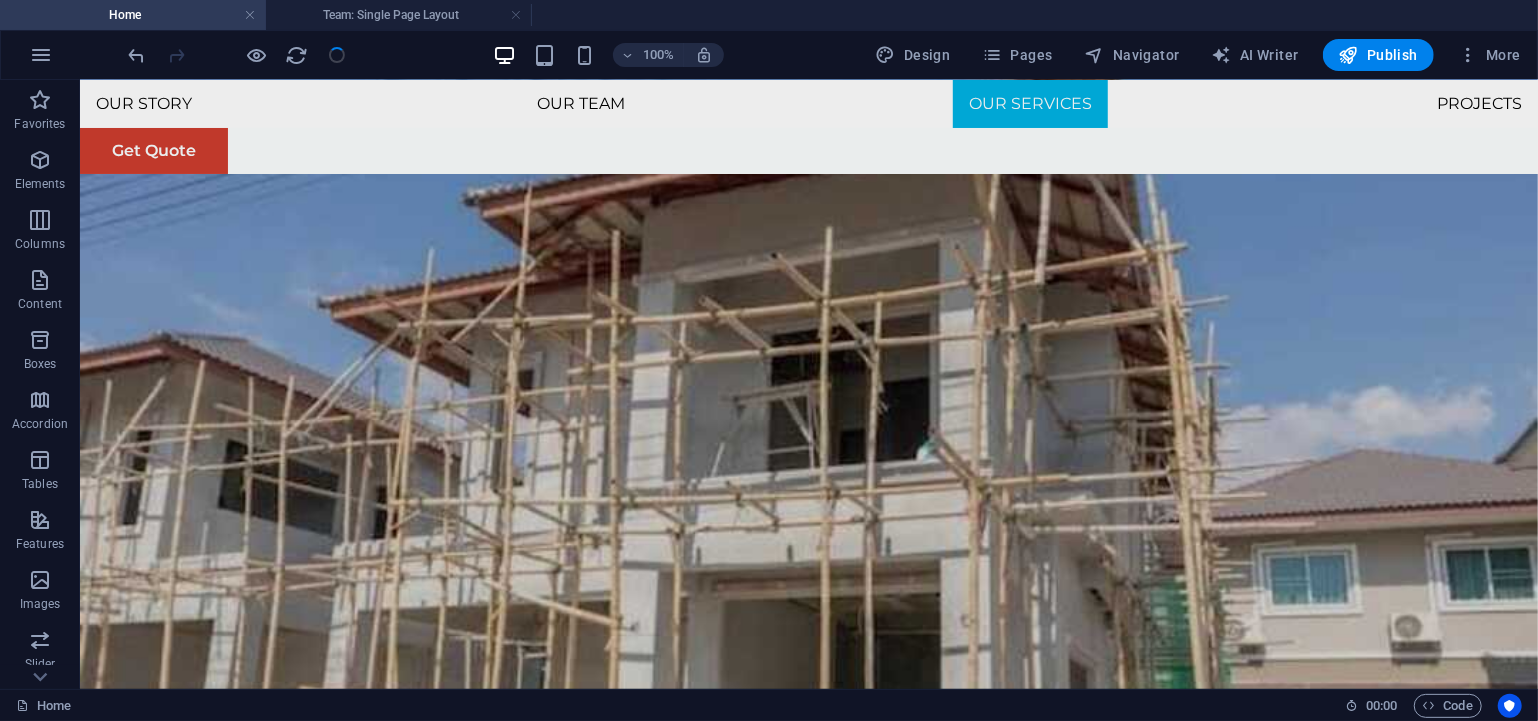 scroll, scrollTop: 2781, scrollLeft: 0, axis: vertical 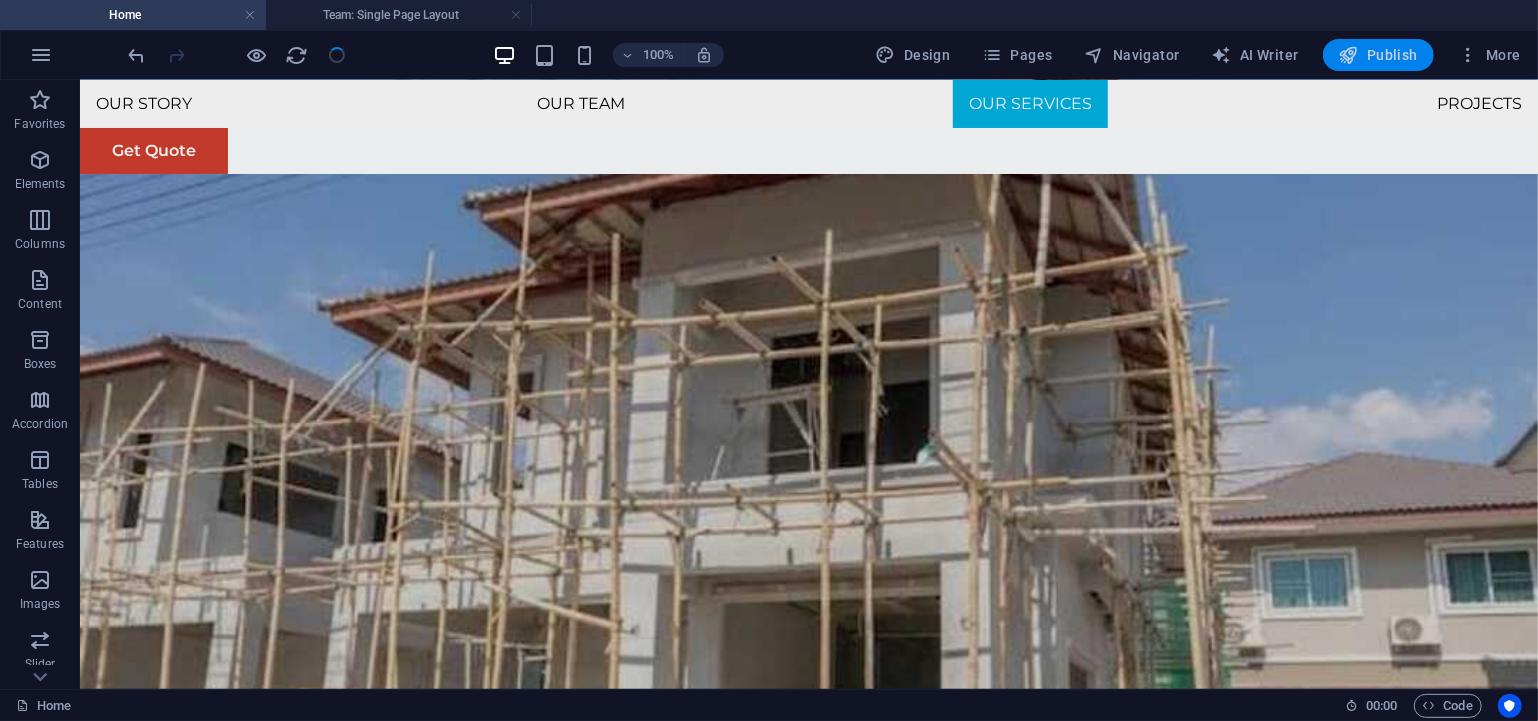 click on "Publish" at bounding box center [1378, 55] 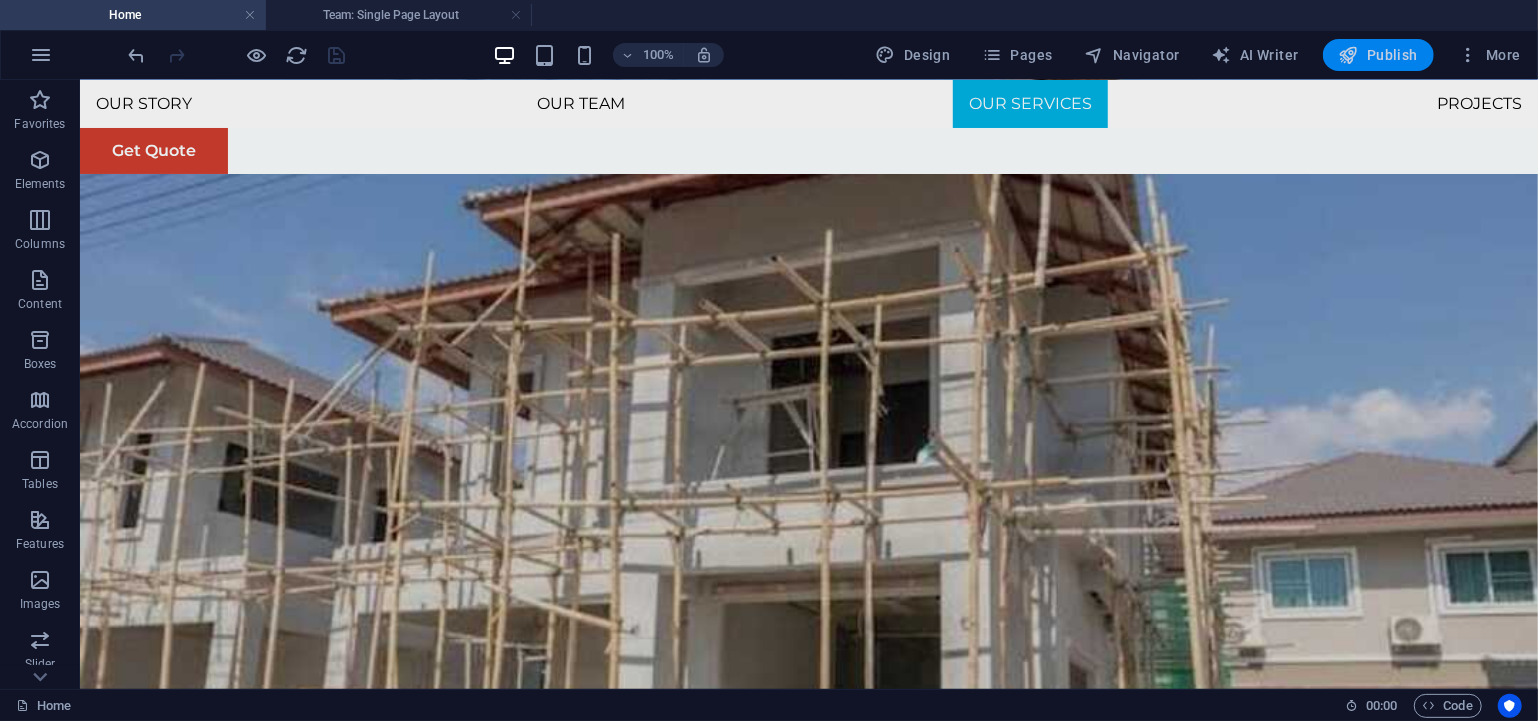 click on "Publish" at bounding box center (1378, 55) 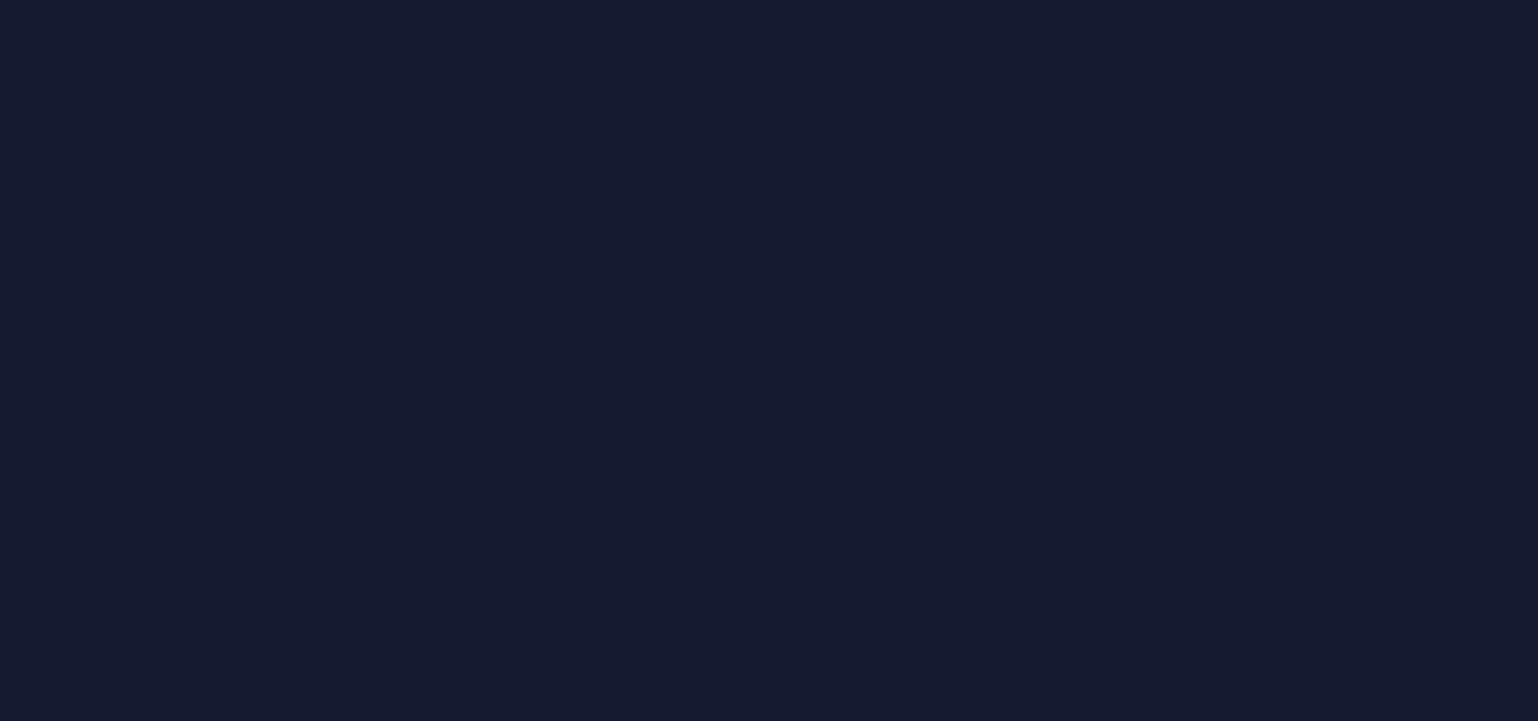 scroll, scrollTop: 0, scrollLeft: 0, axis: both 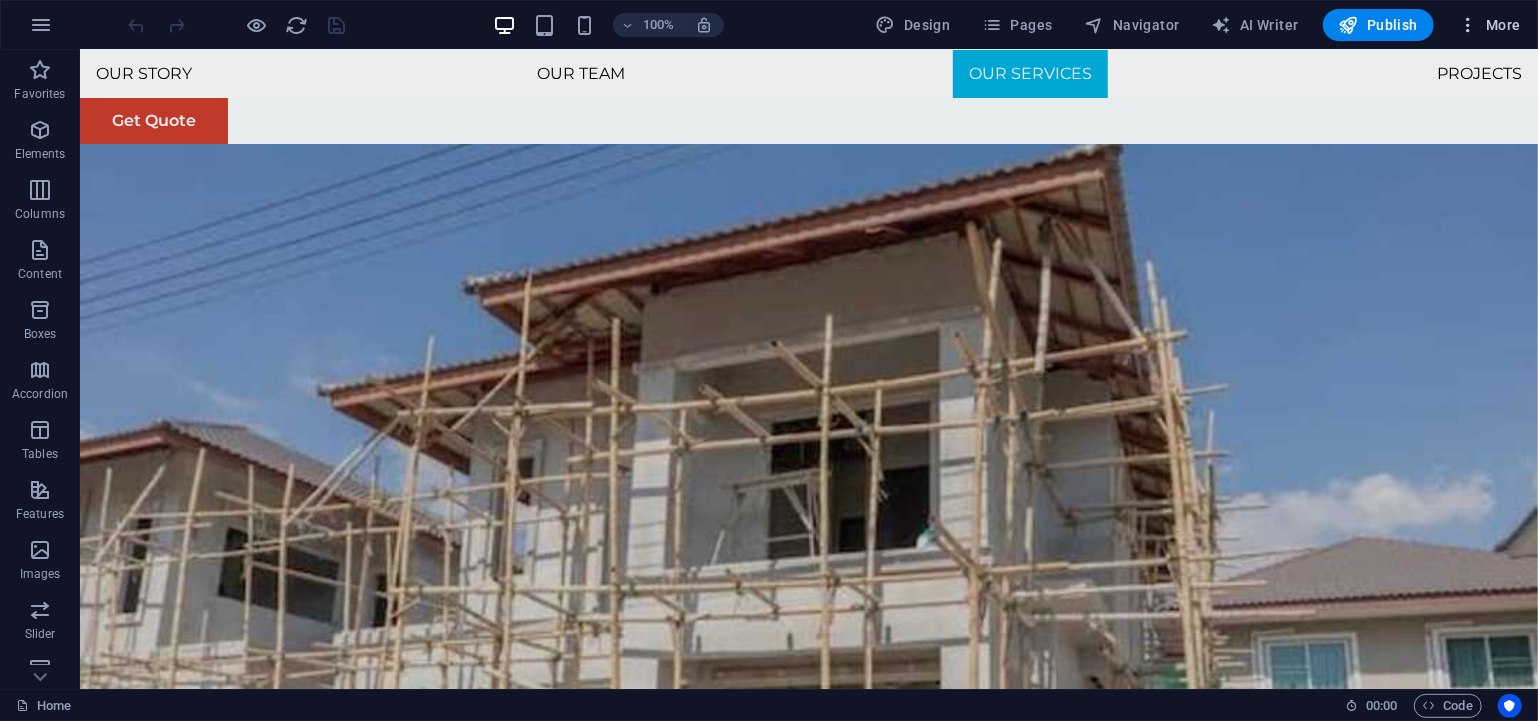 click at bounding box center [1468, 25] 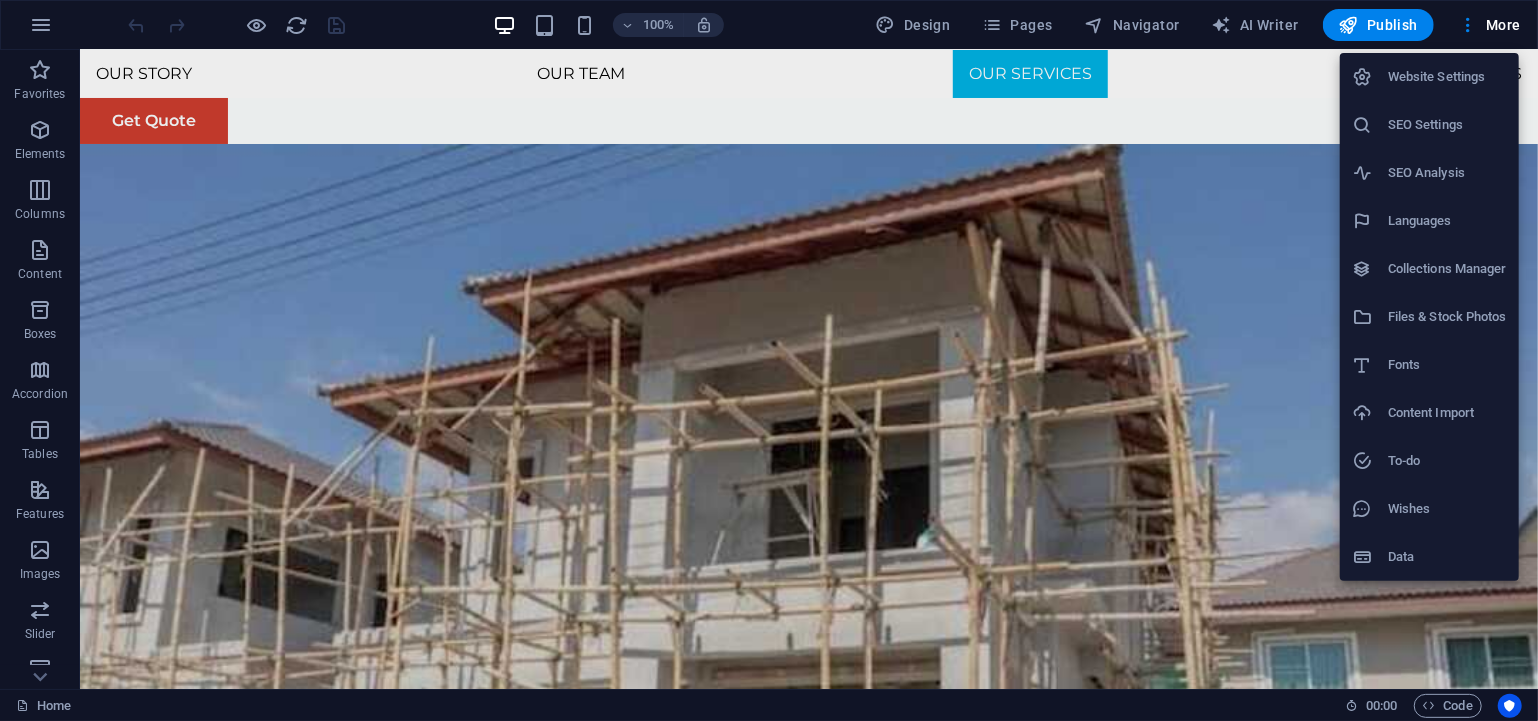 click on "SEO Analysis" at bounding box center (1447, 173) 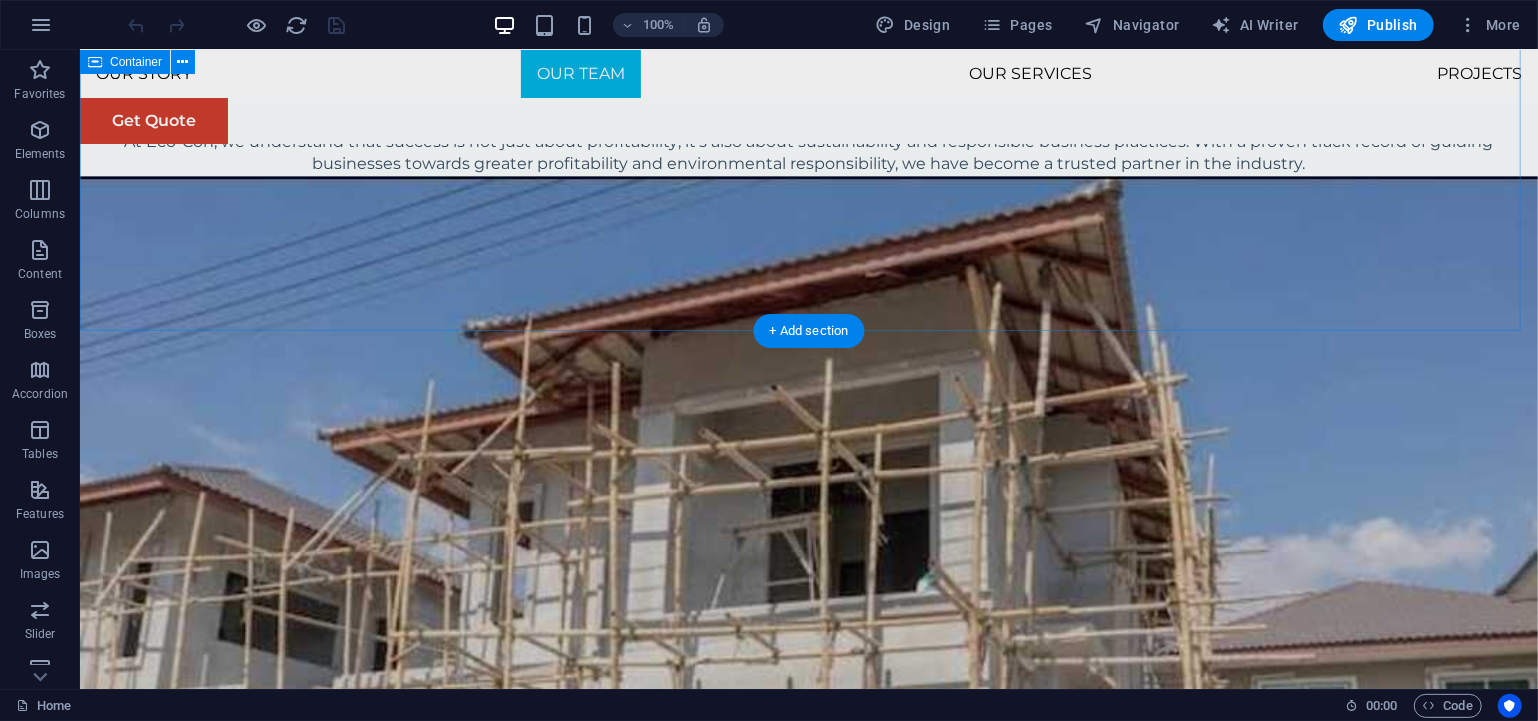 scroll, scrollTop: 2614, scrollLeft: 0, axis: vertical 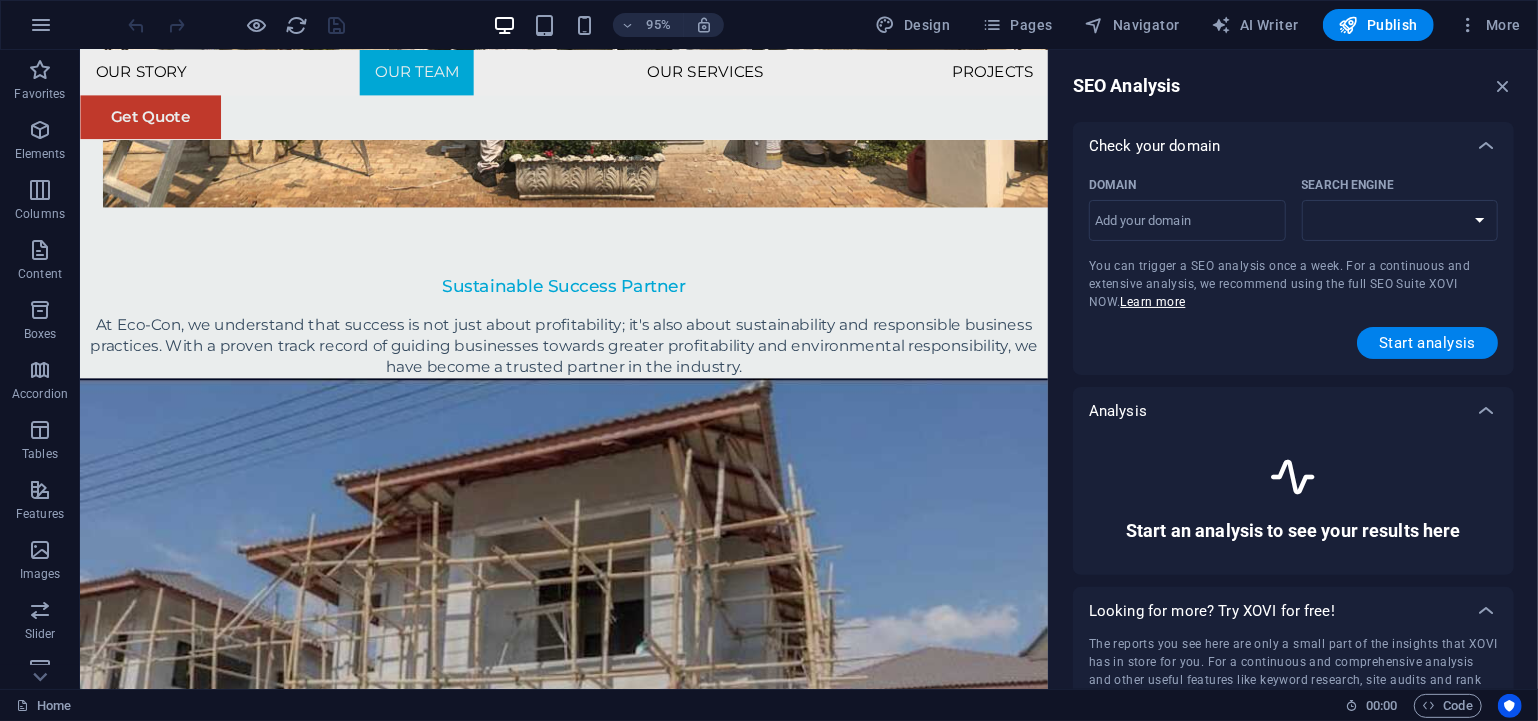 select on "google.com" 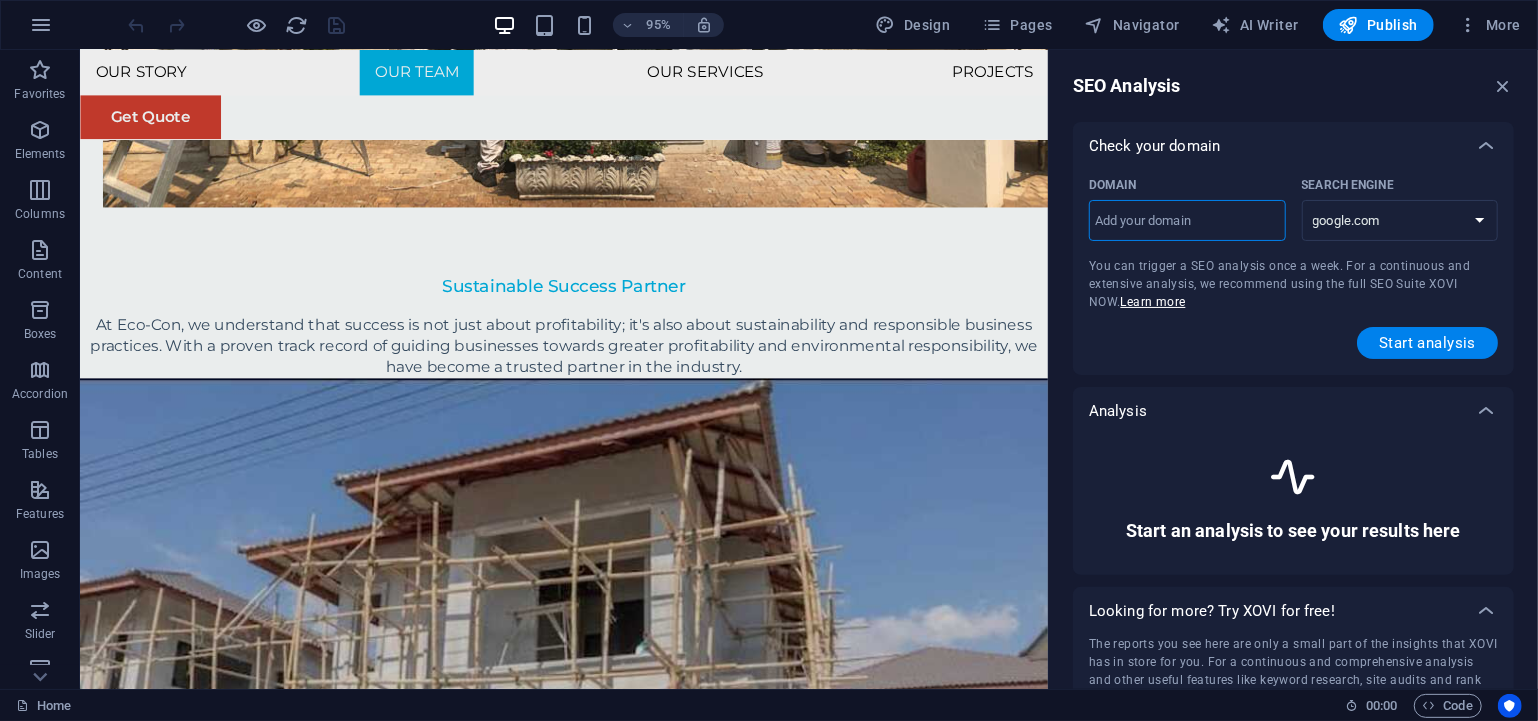 click on "Domain ​" at bounding box center [1187, 221] 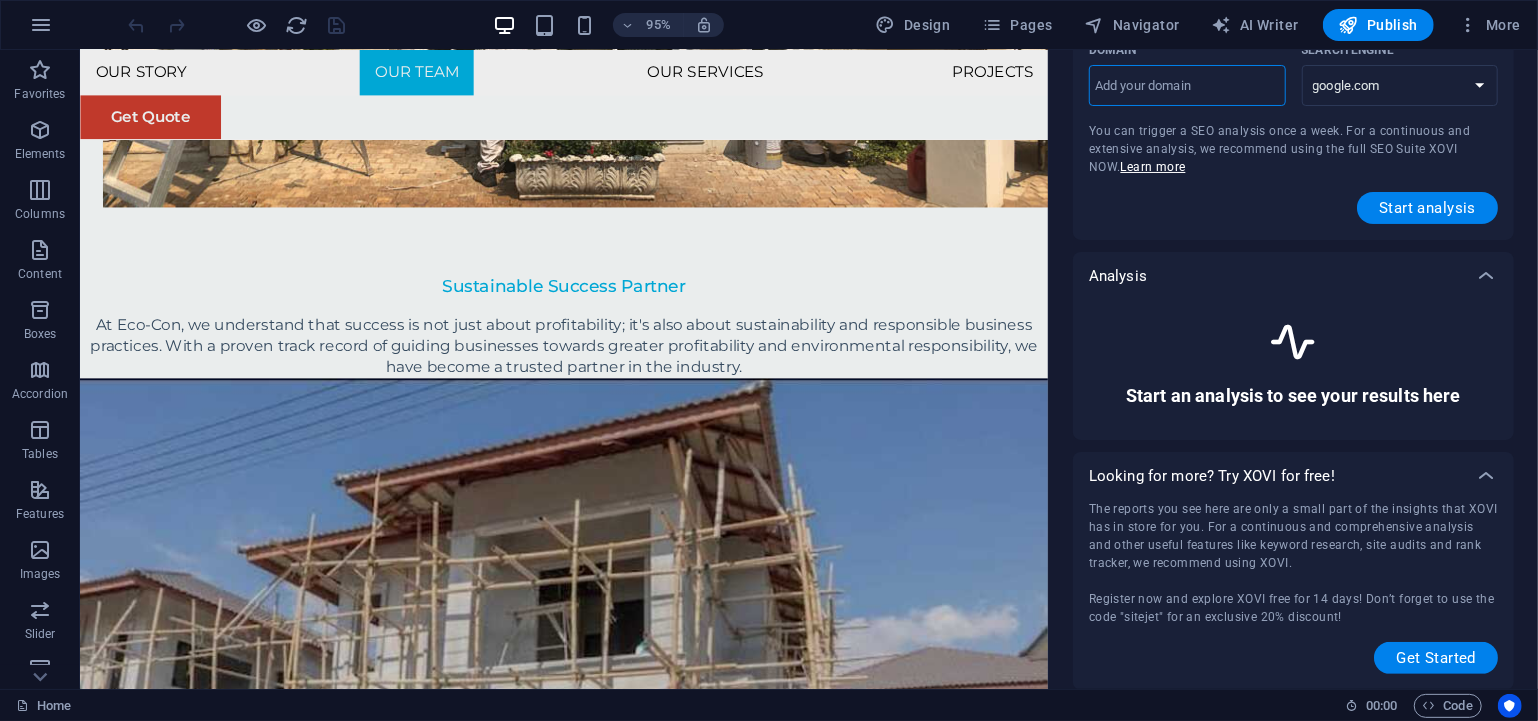 scroll, scrollTop: 0, scrollLeft: 0, axis: both 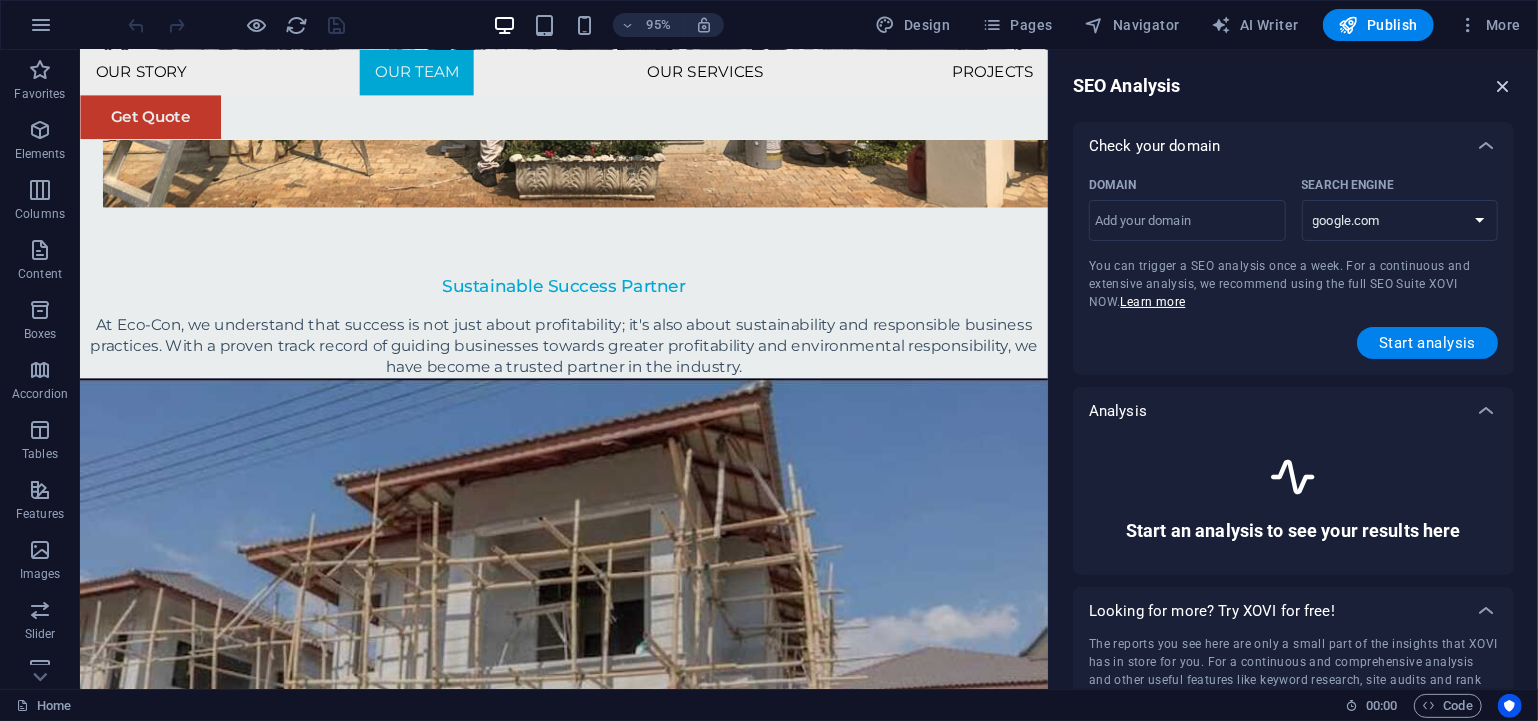 click at bounding box center [1503, 86] 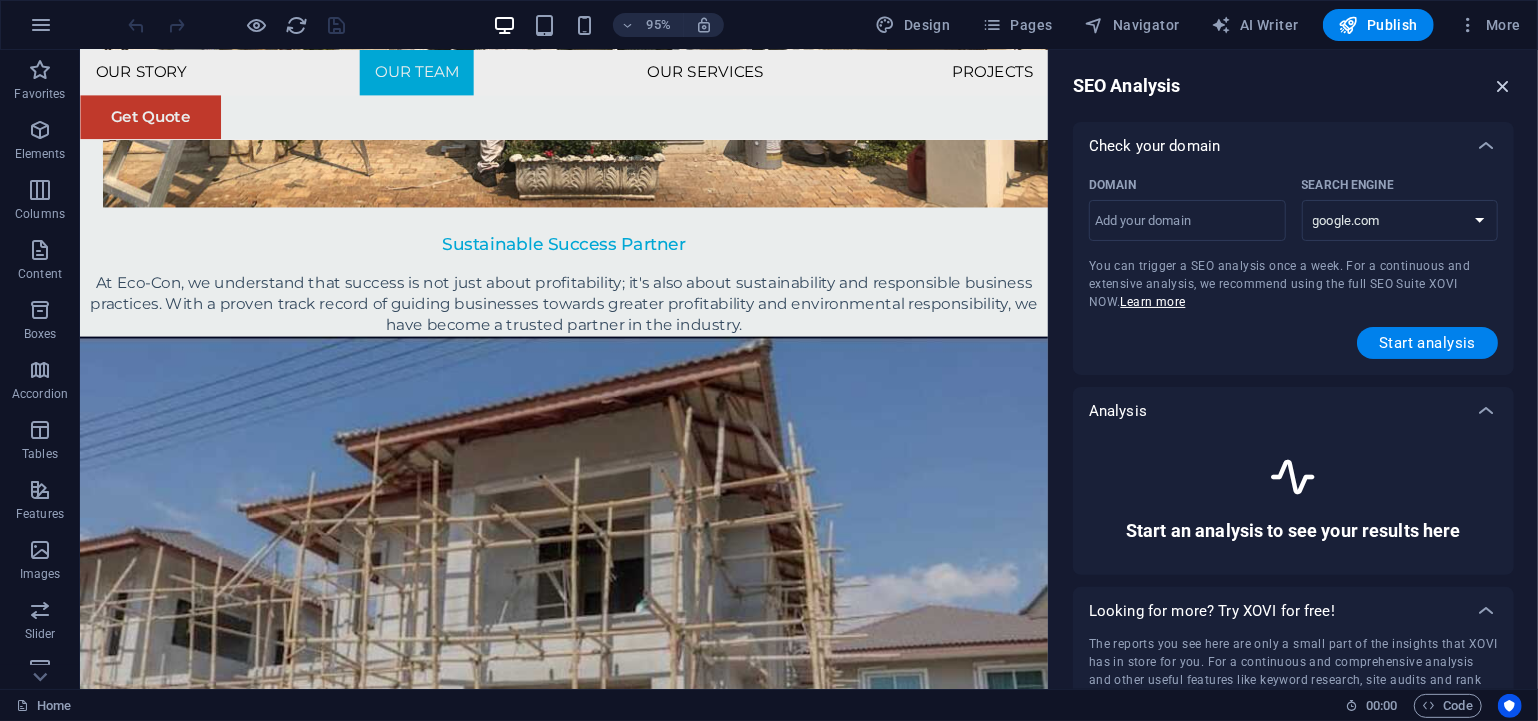 scroll, scrollTop: 2666, scrollLeft: 0, axis: vertical 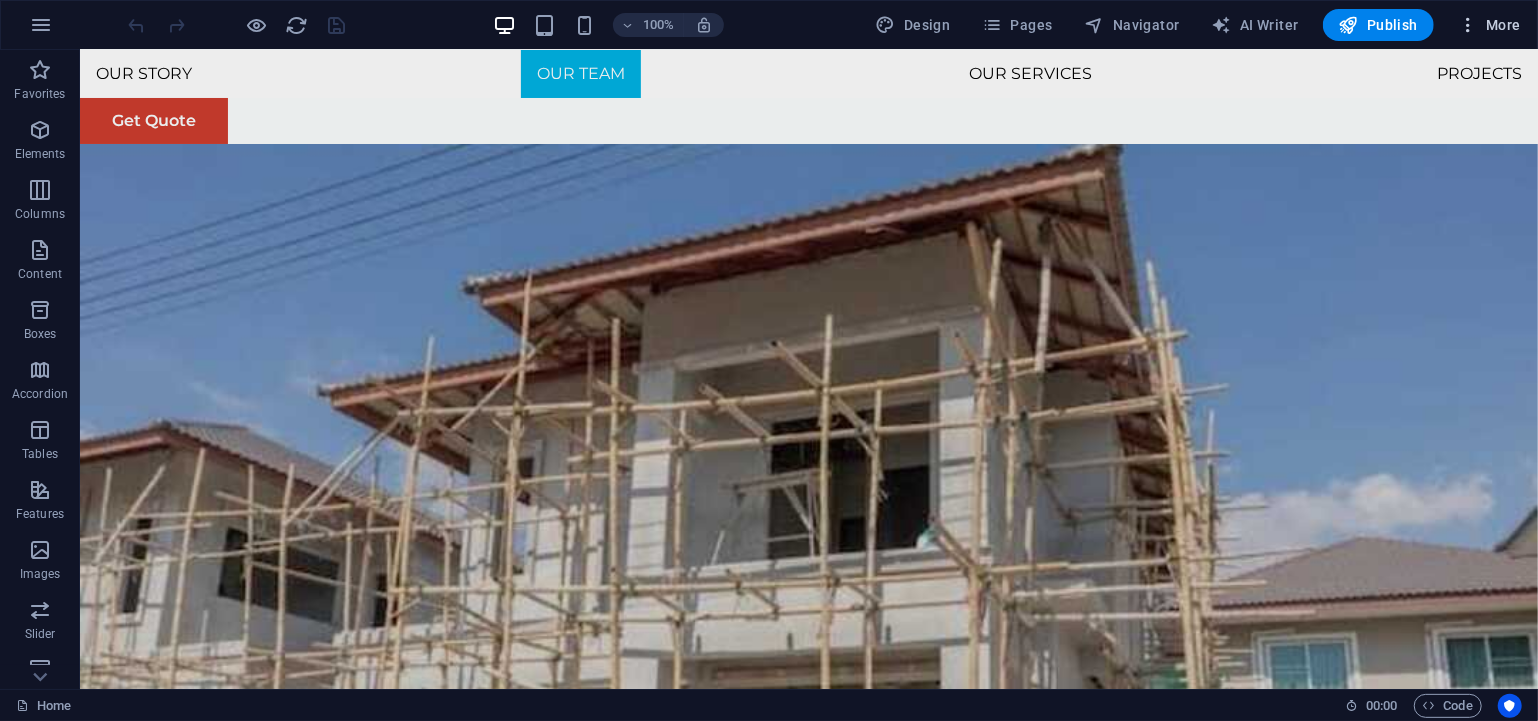 click on "More" at bounding box center [1489, 25] 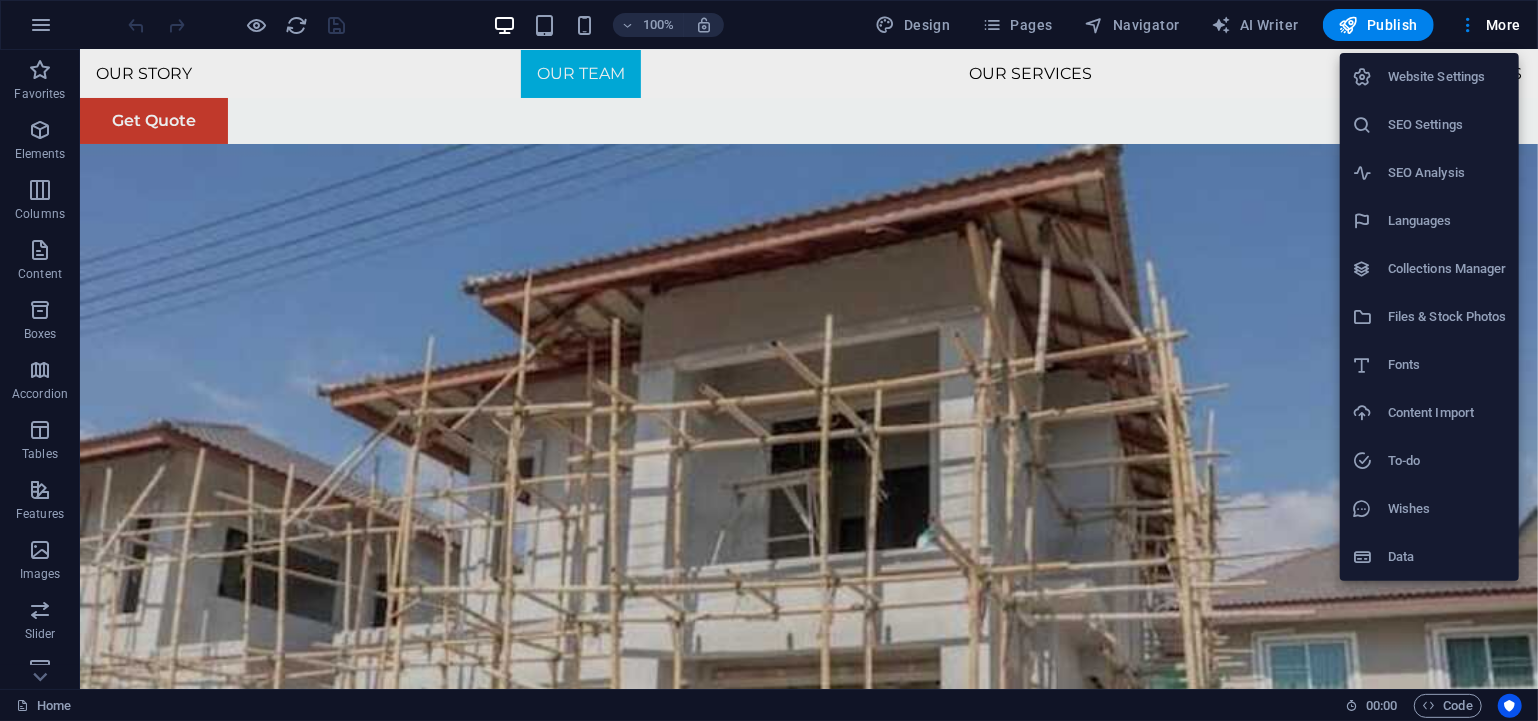 click at bounding box center (769, 360) 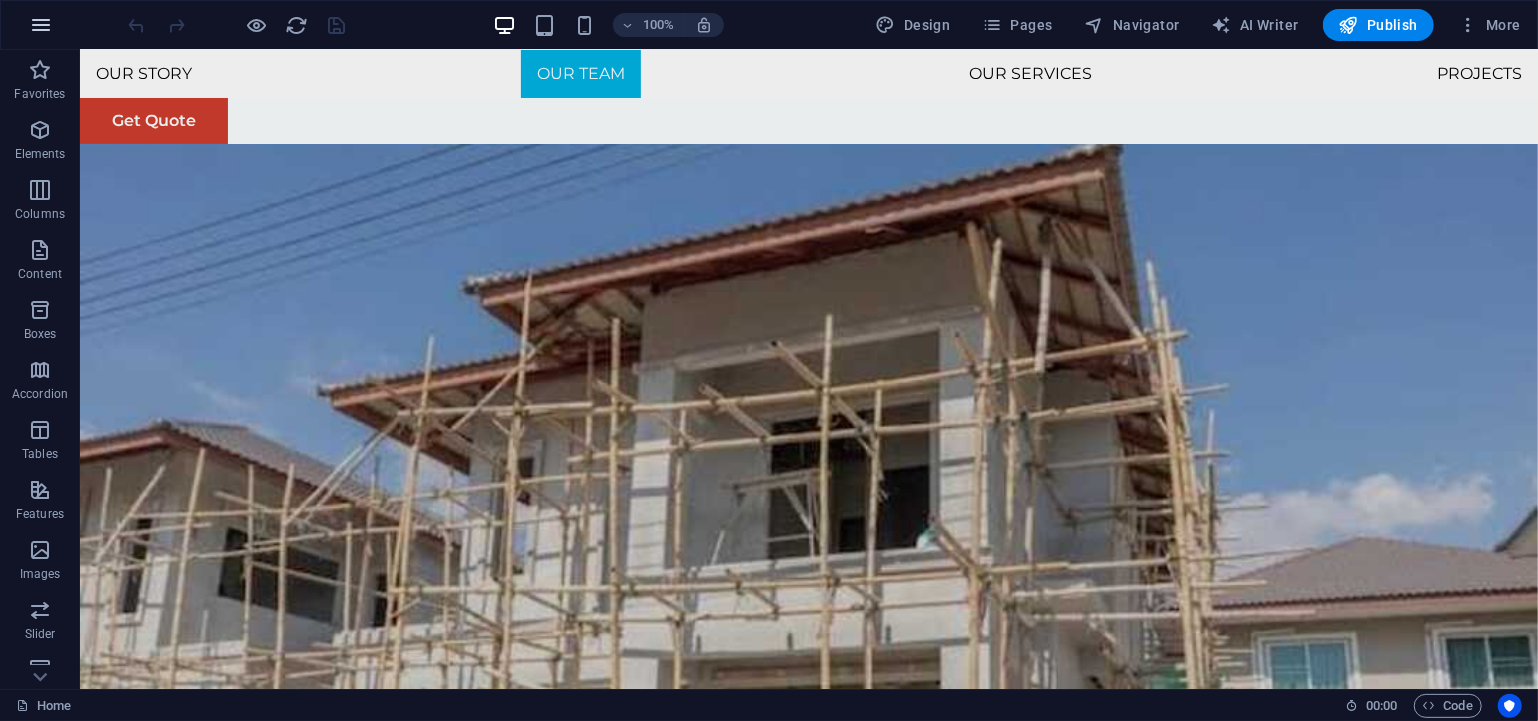 click at bounding box center (41, 25) 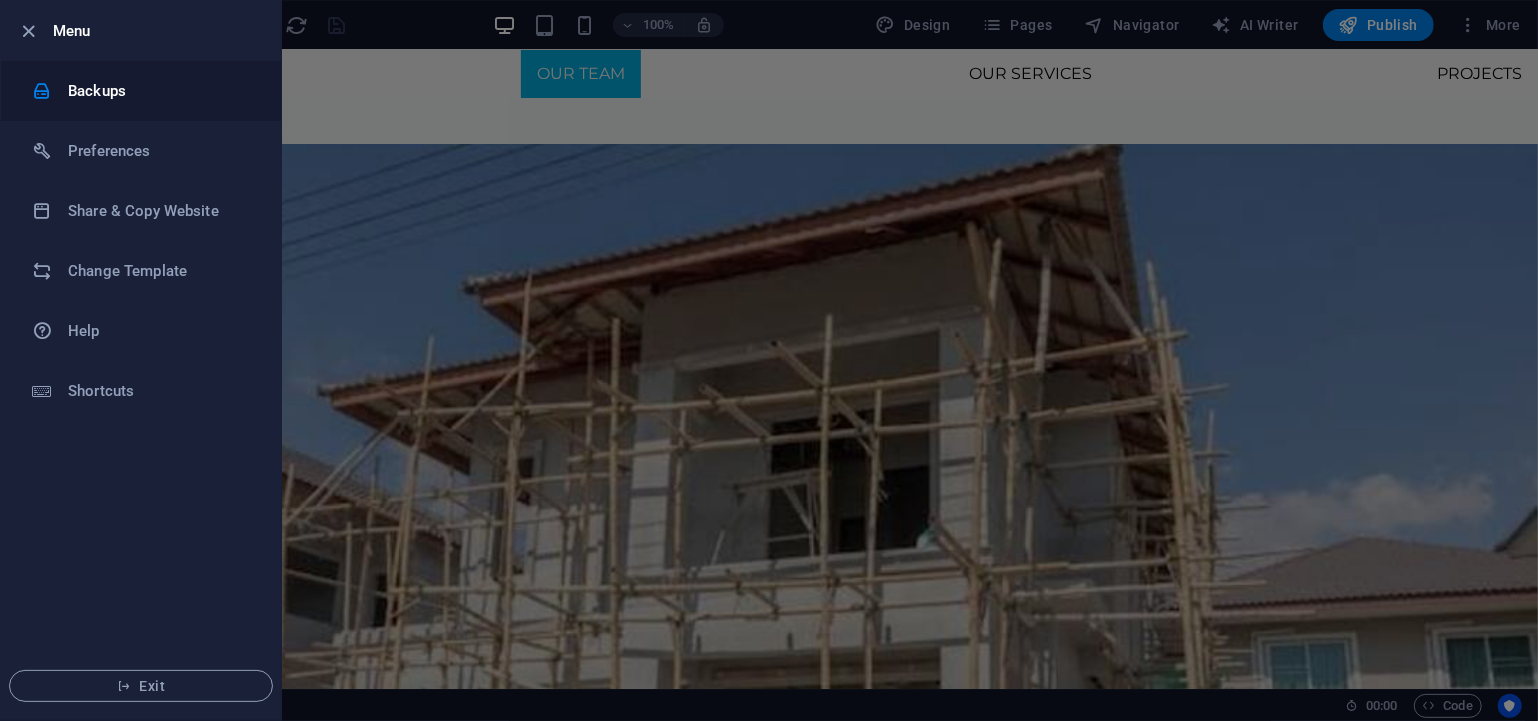click on "Backups" at bounding box center [160, 91] 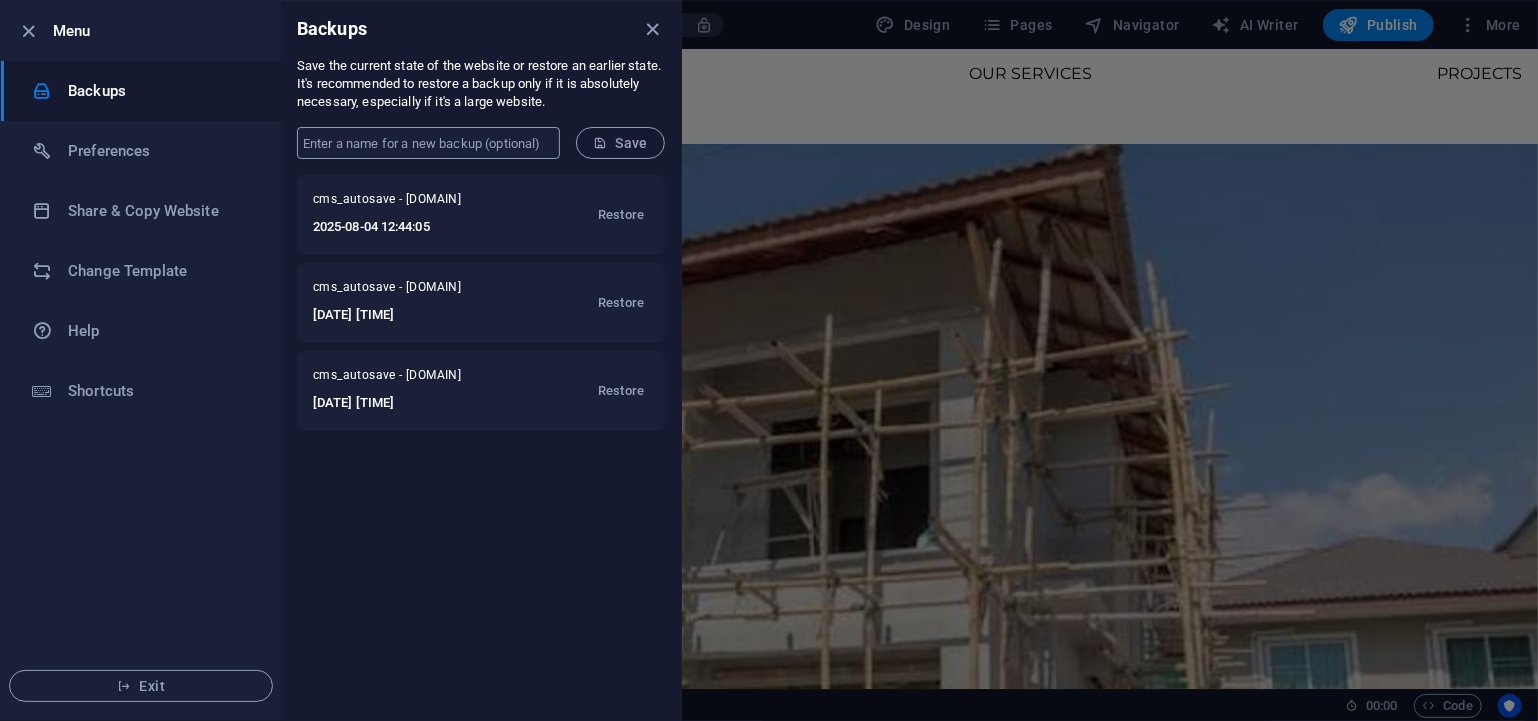 click at bounding box center [428, 143] 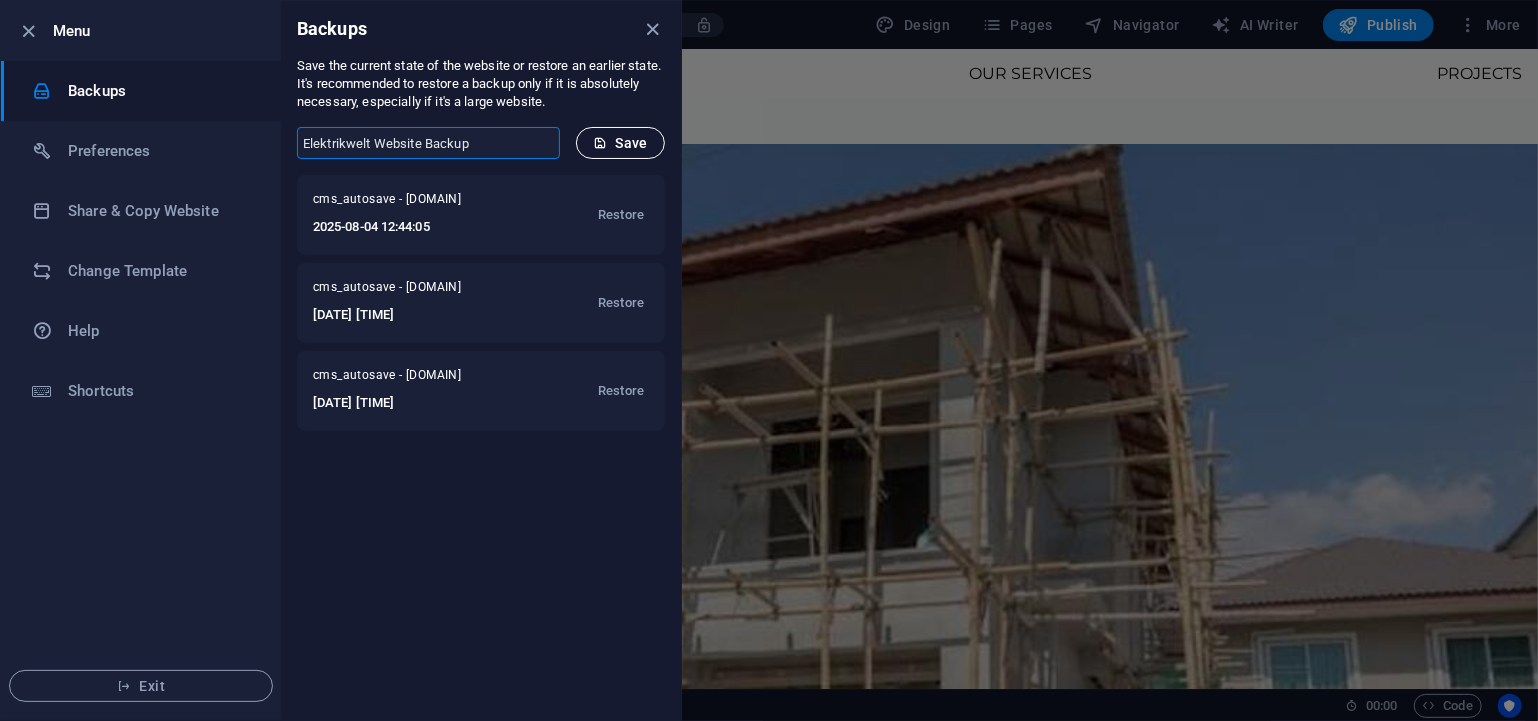 type on "Elektrikwelt Website Backup" 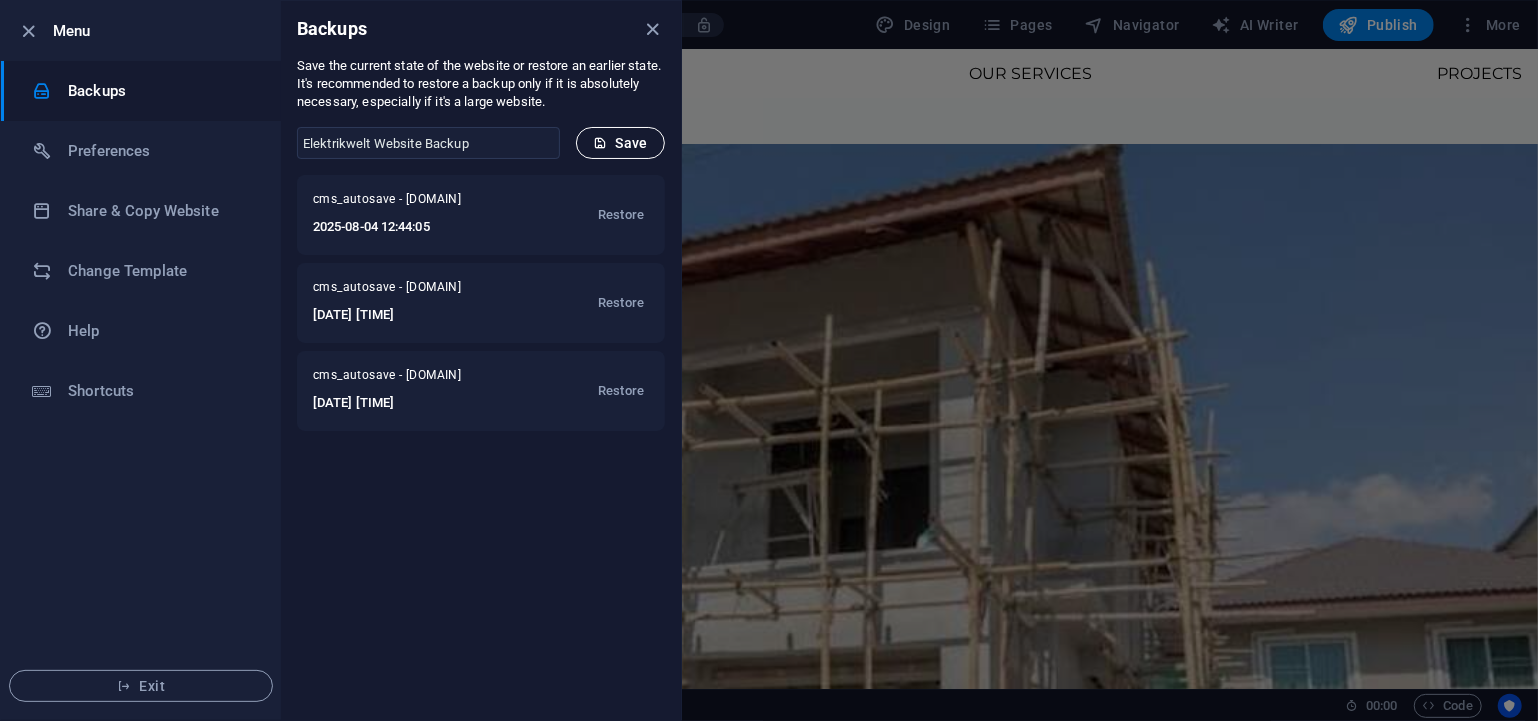 click on "Save" at bounding box center (620, 143) 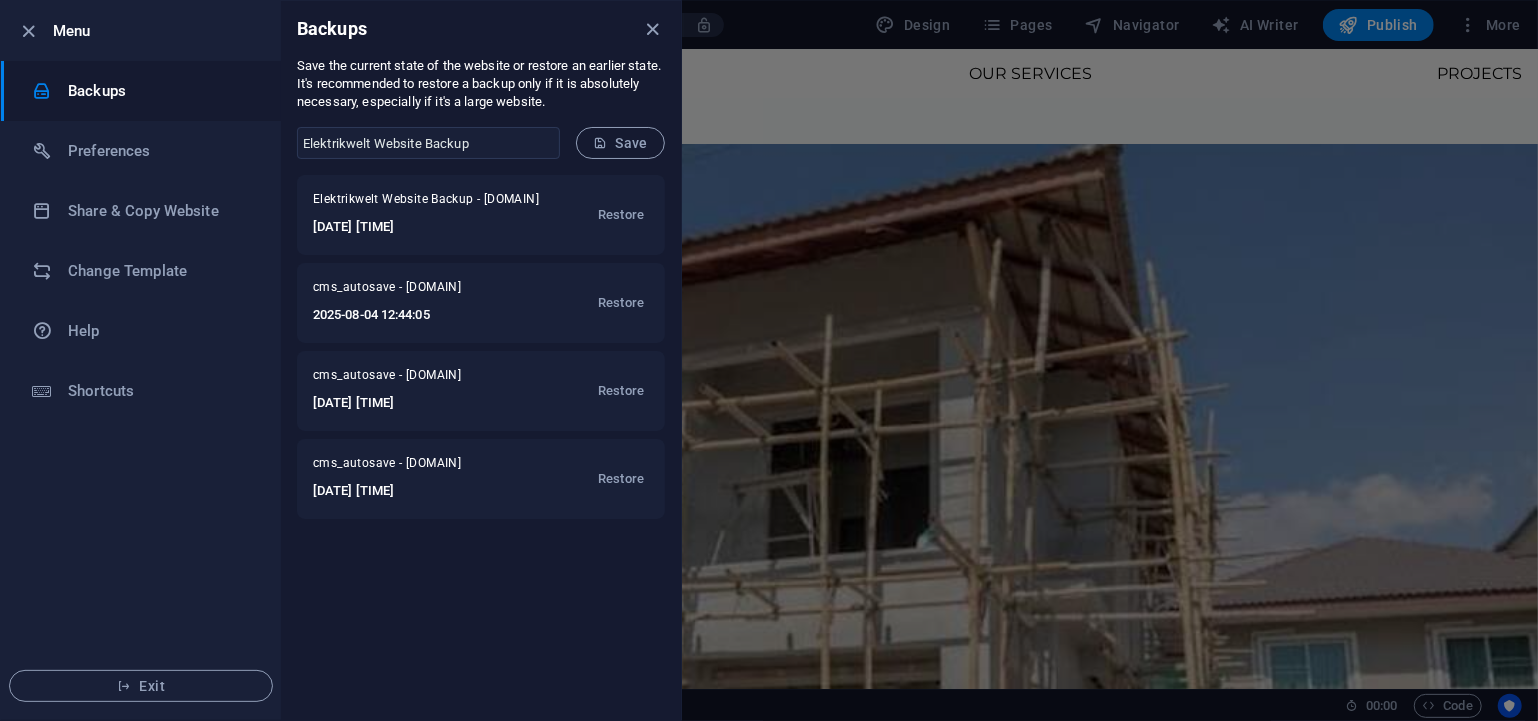 click at bounding box center [769, 360] 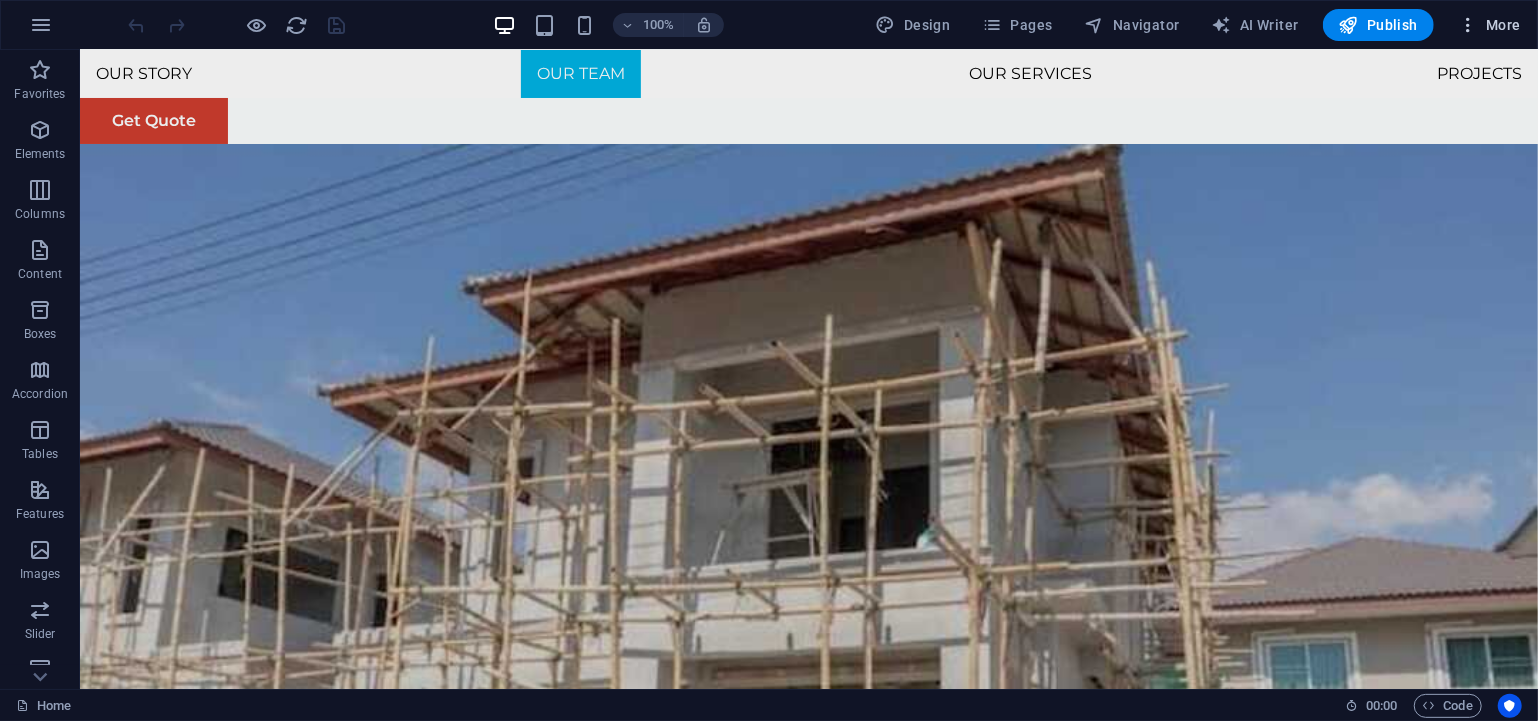 click at bounding box center [1468, 25] 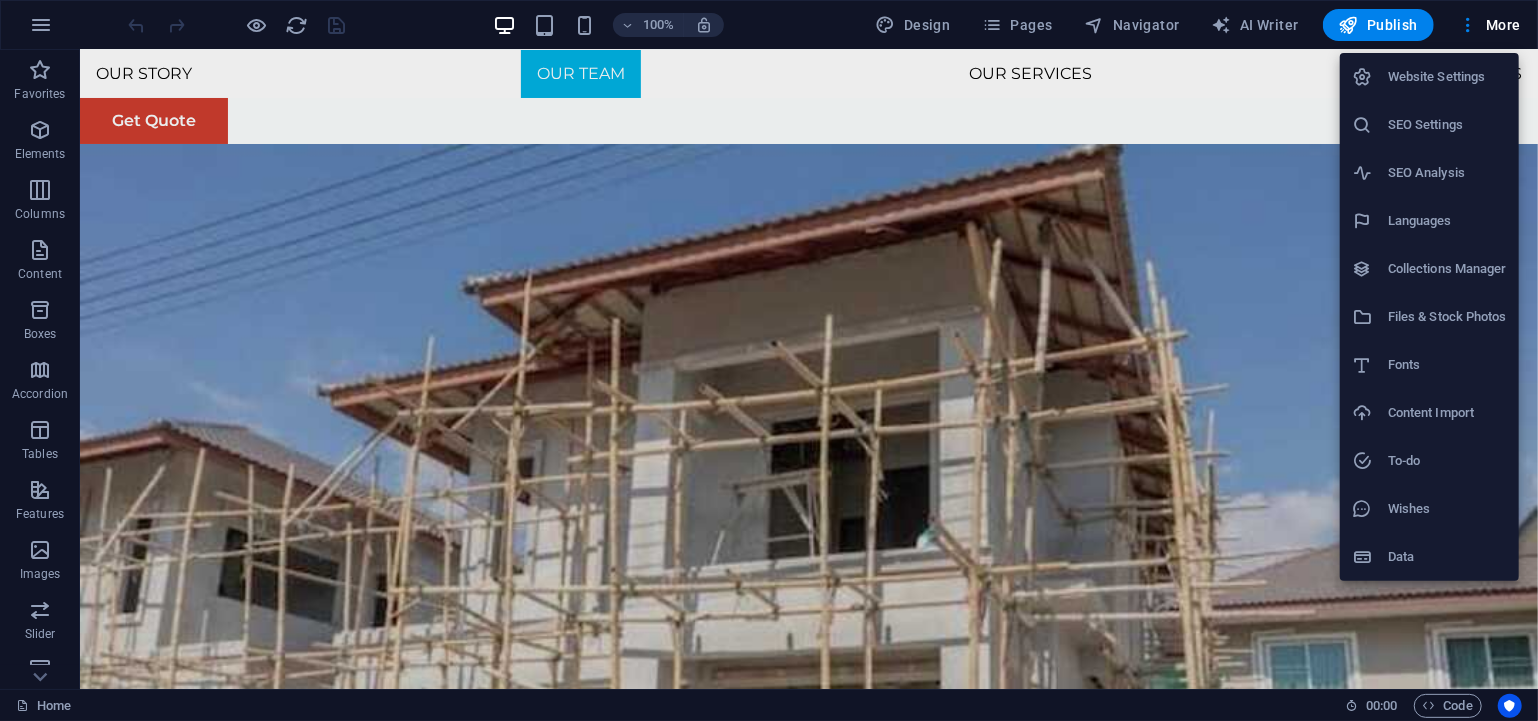click on "Collections Manager" at bounding box center [1429, 269] 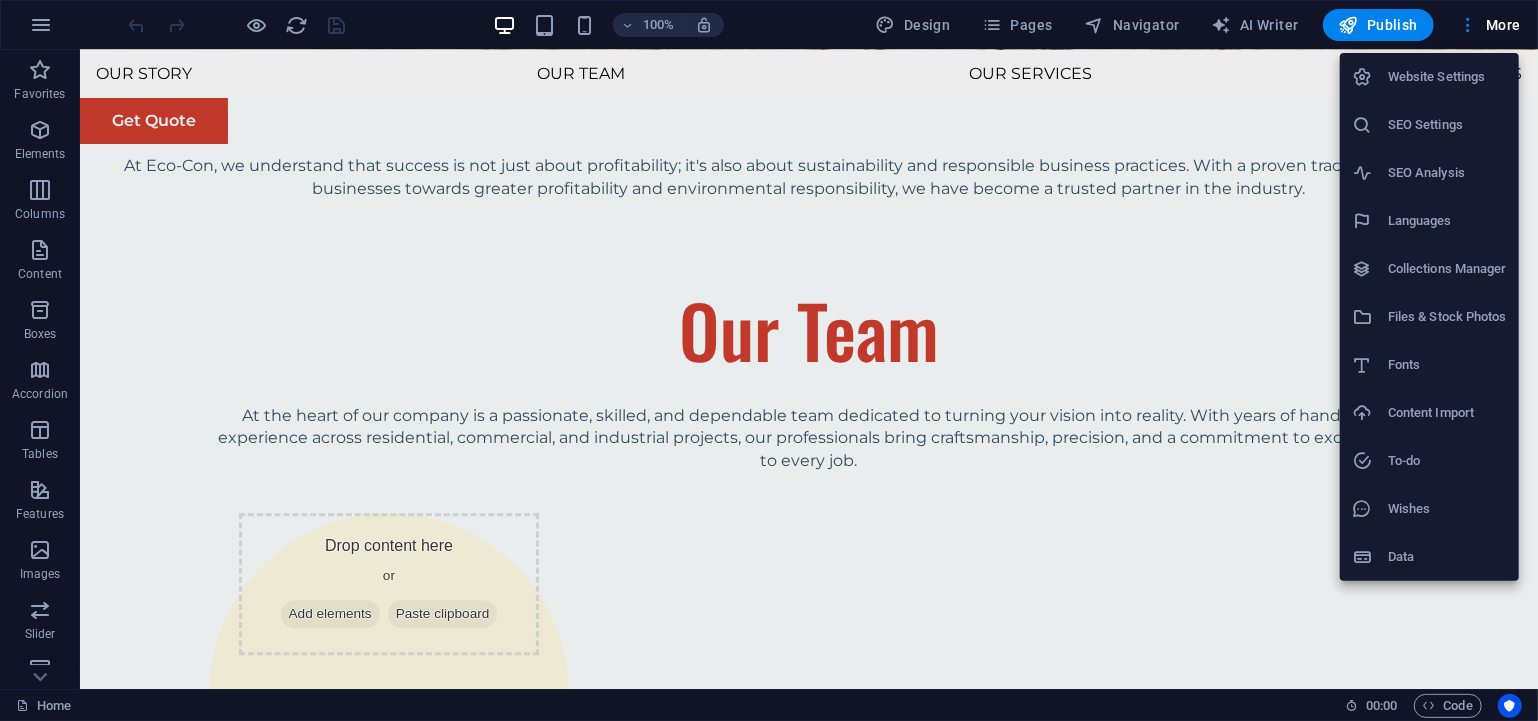 scroll, scrollTop: 0, scrollLeft: 0, axis: both 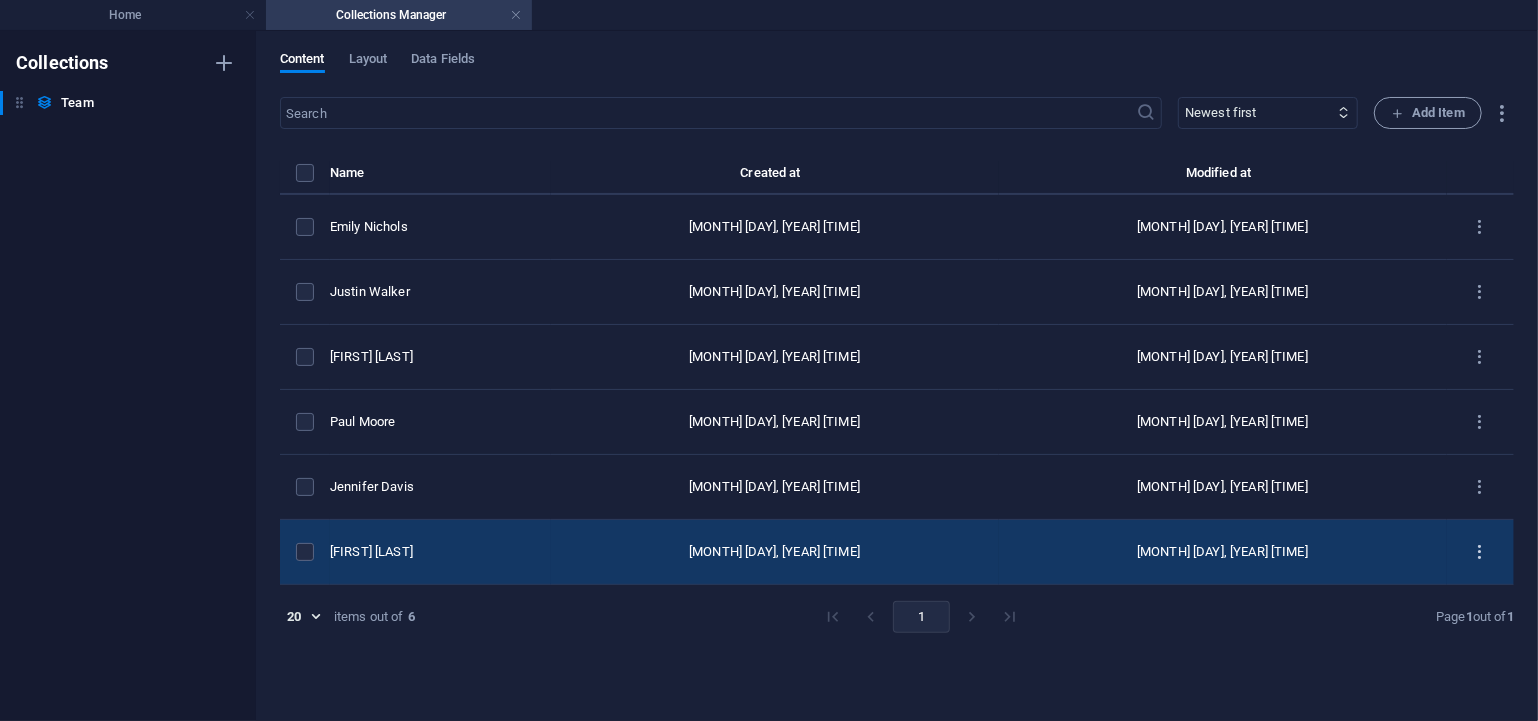 click at bounding box center (1480, 552) 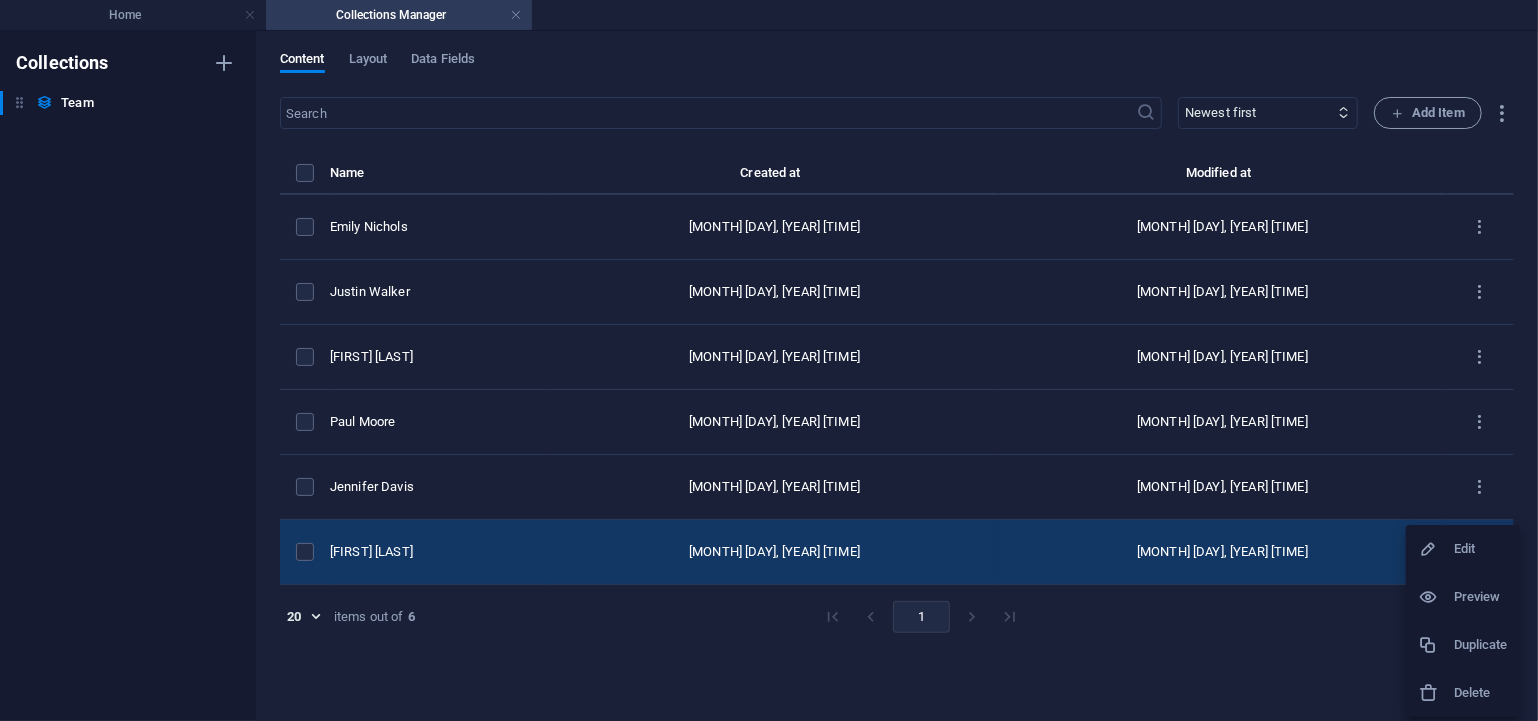click on "Edit" at bounding box center [1481, 549] 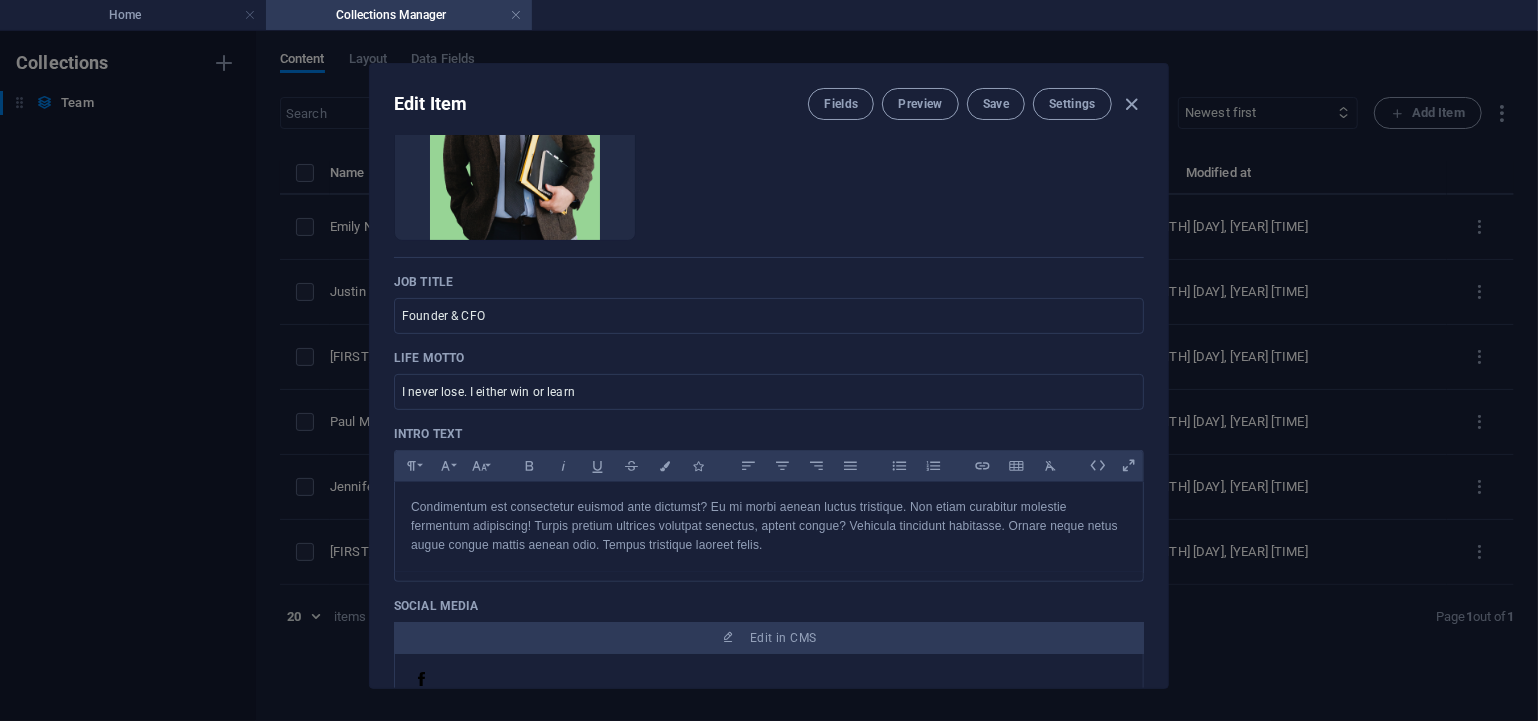 scroll, scrollTop: 777, scrollLeft: 0, axis: vertical 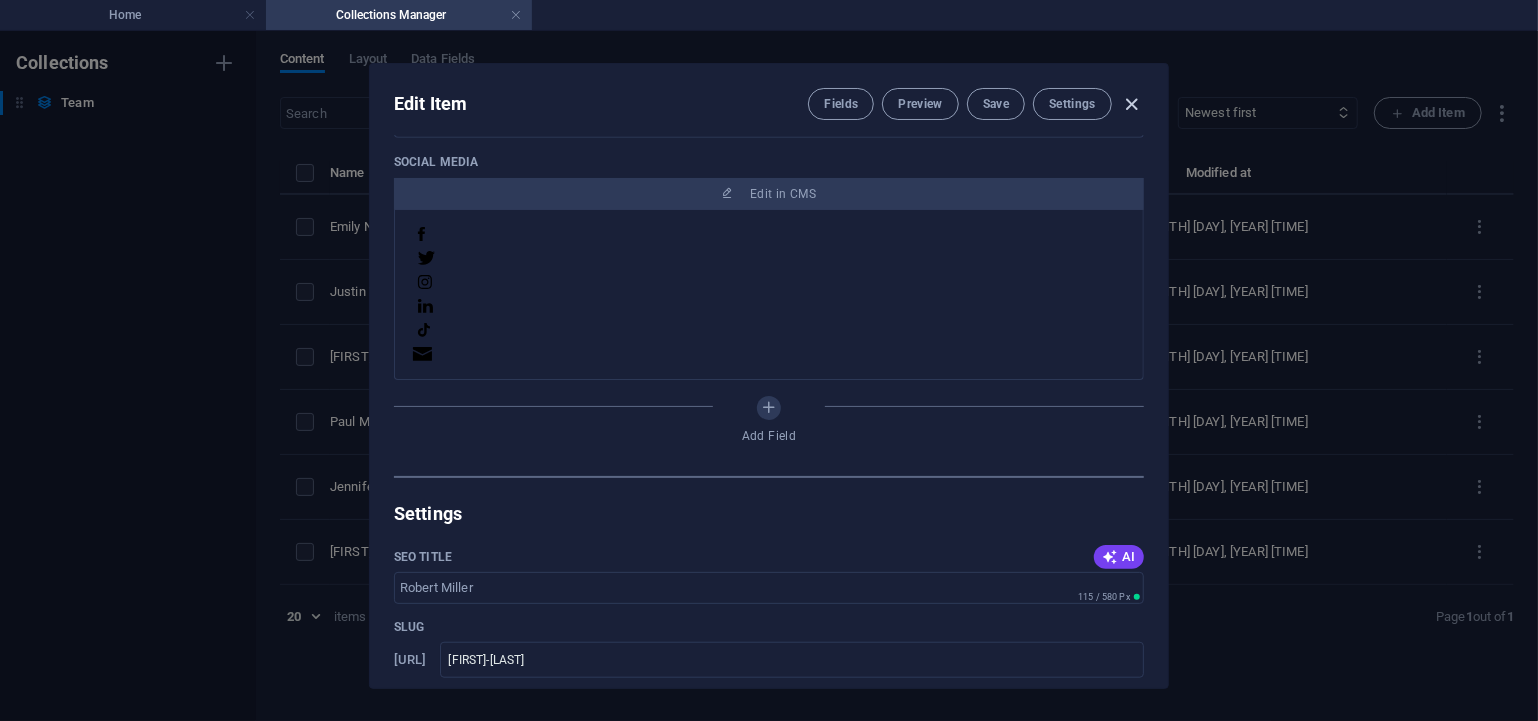 click at bounding box center (1132, 104) 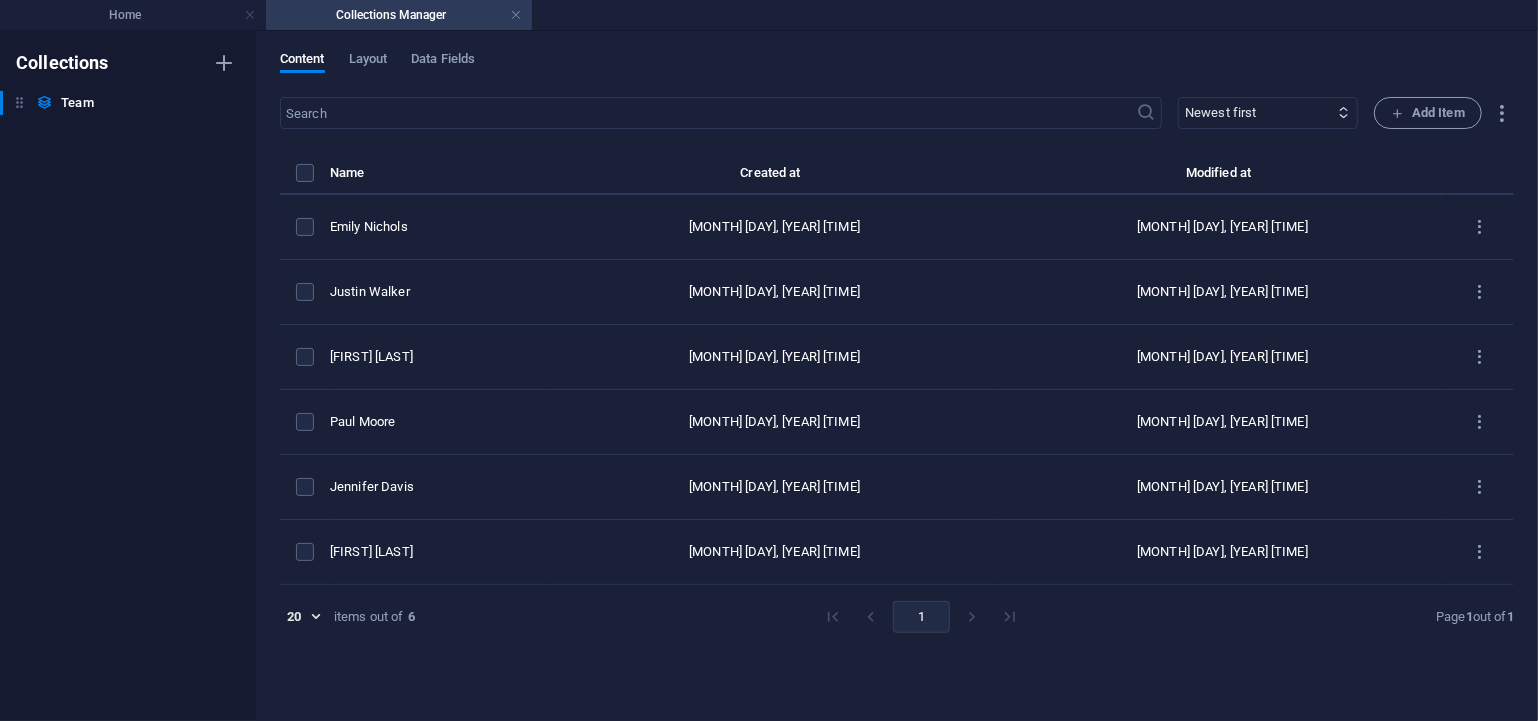 type on "robert-miller" 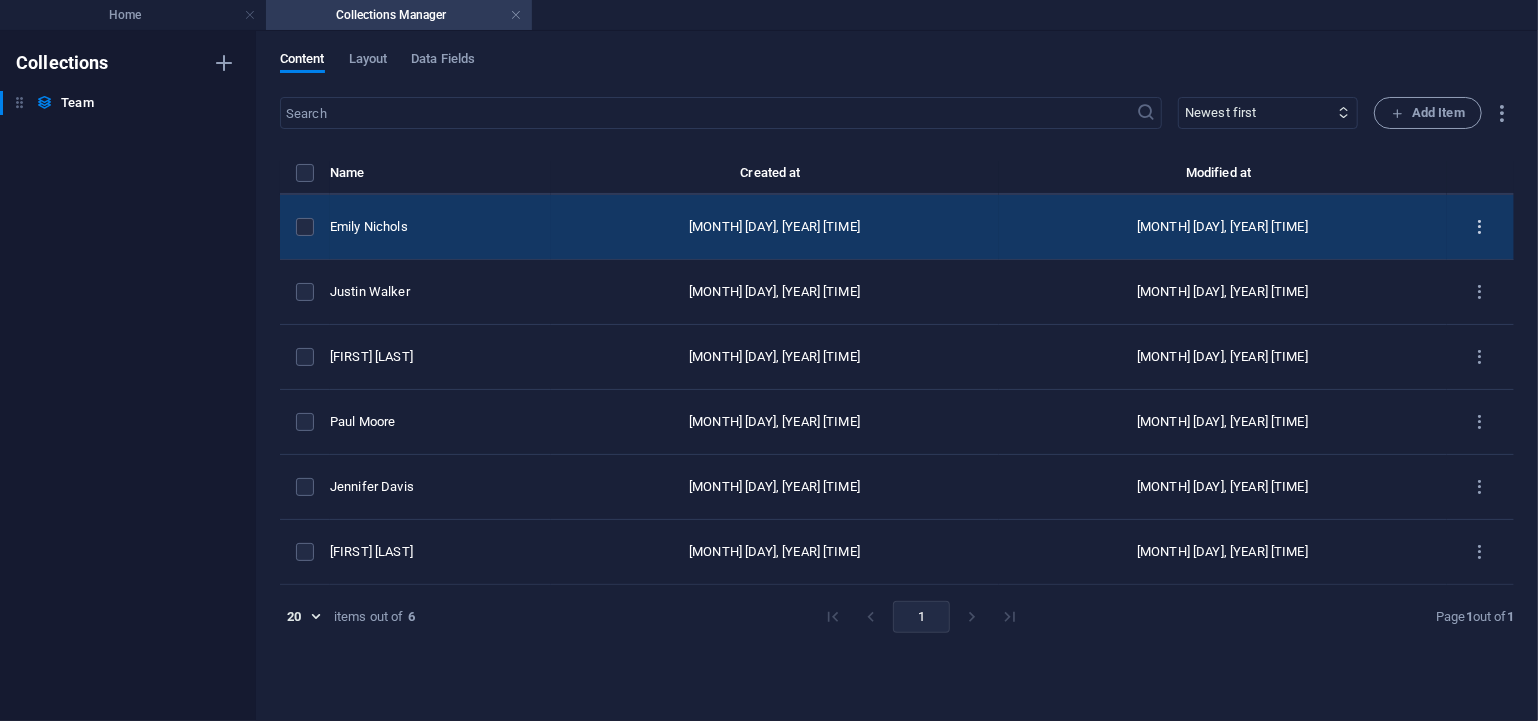 click at bounding box center [1480, 227] 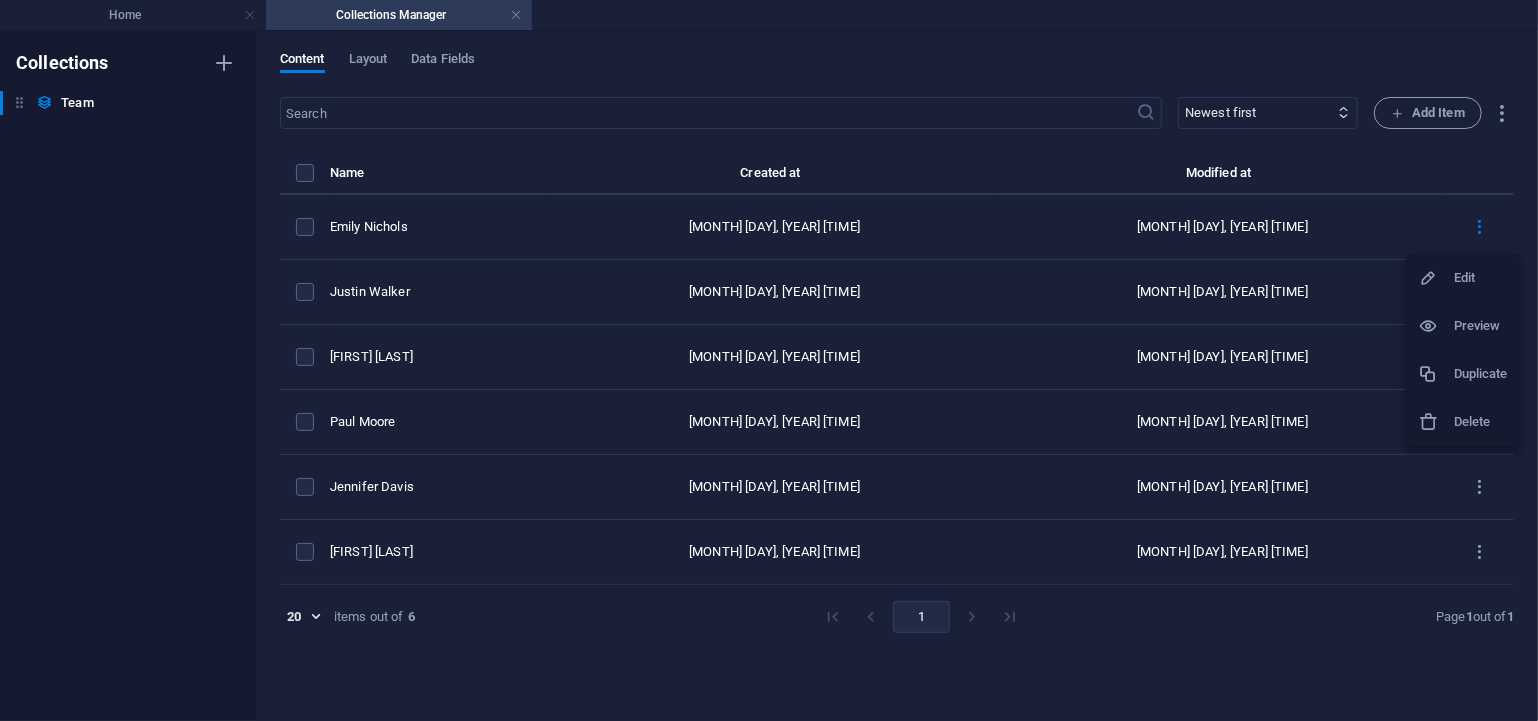 click on "Delete" at bounding box center (1481, 422) 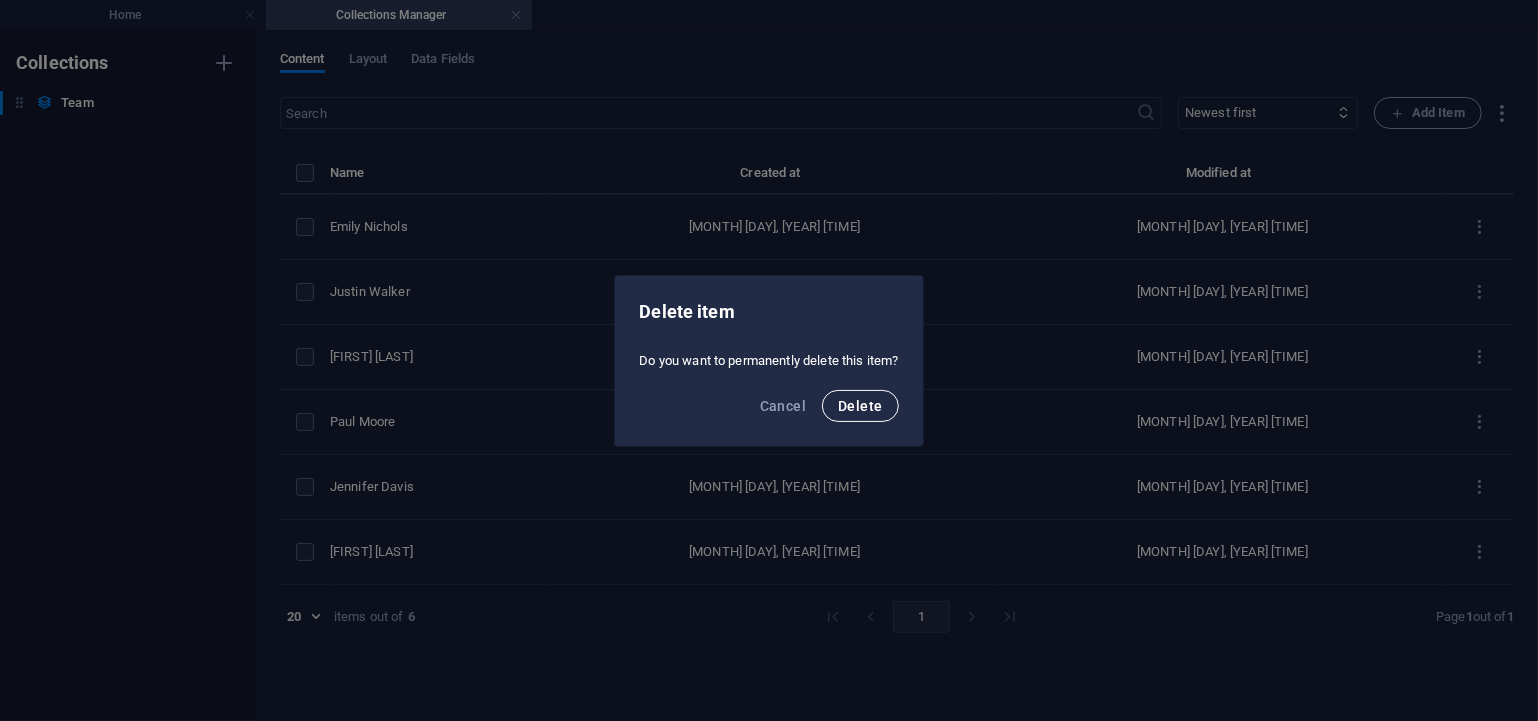 click on "Delete" at bounding box center (860, 406) 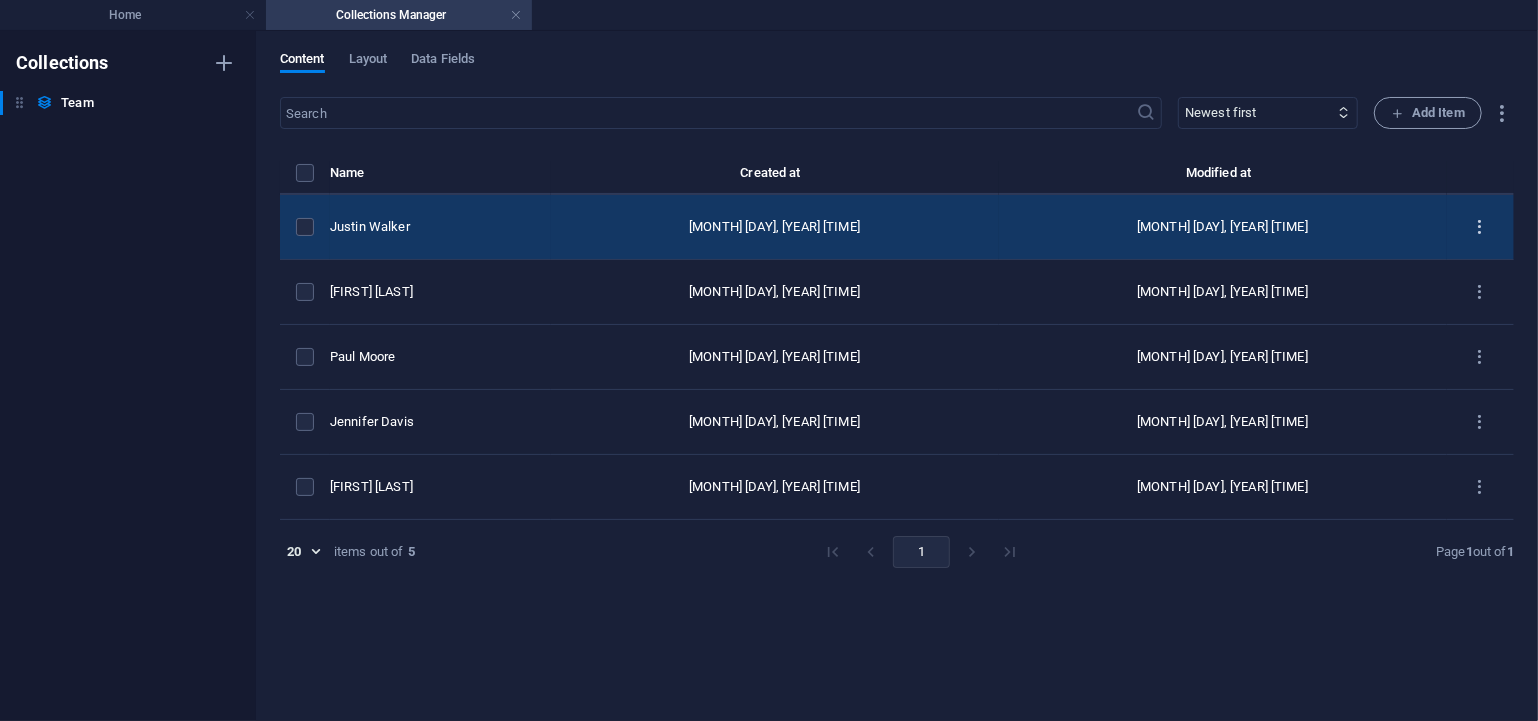 click at bounding box center (1480, 227) 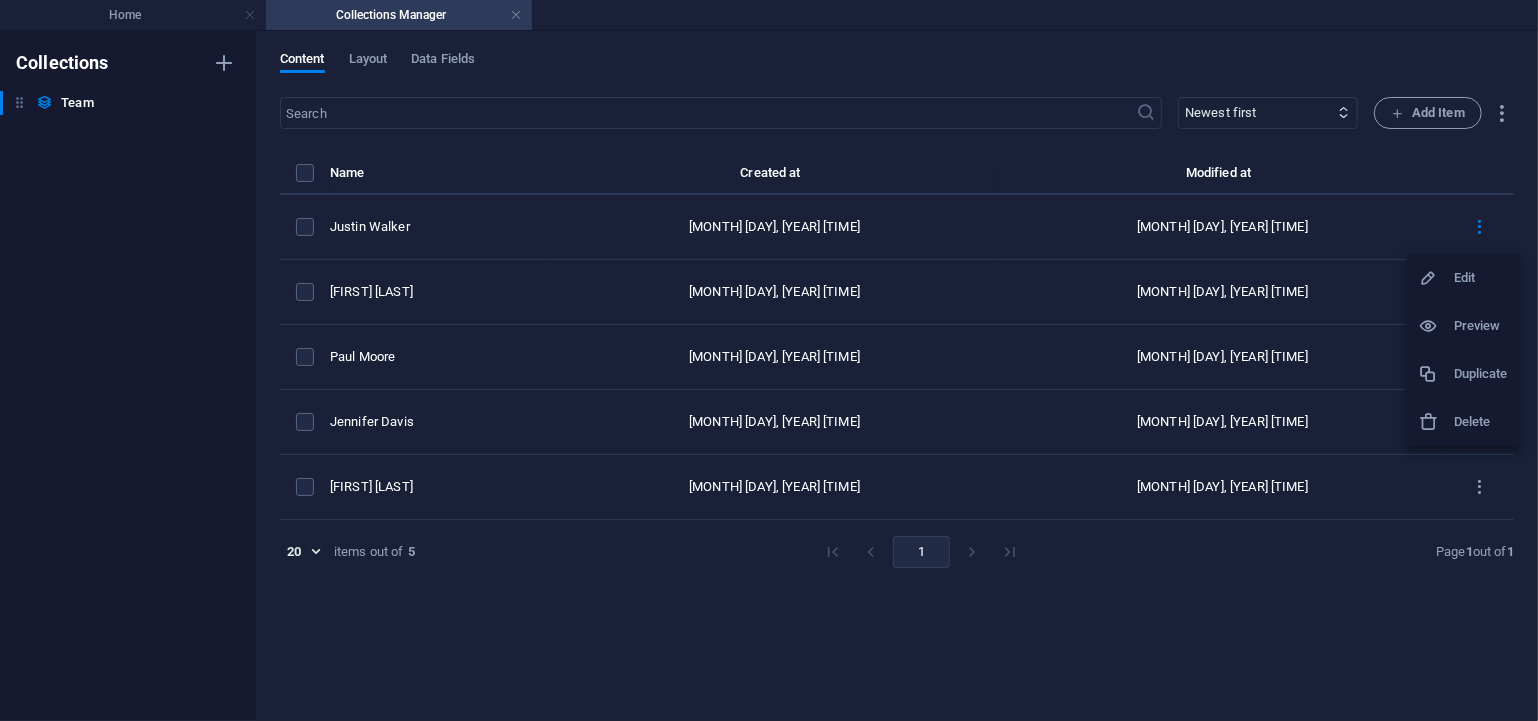 click on "Delete" at bounding box center (1481, 422) 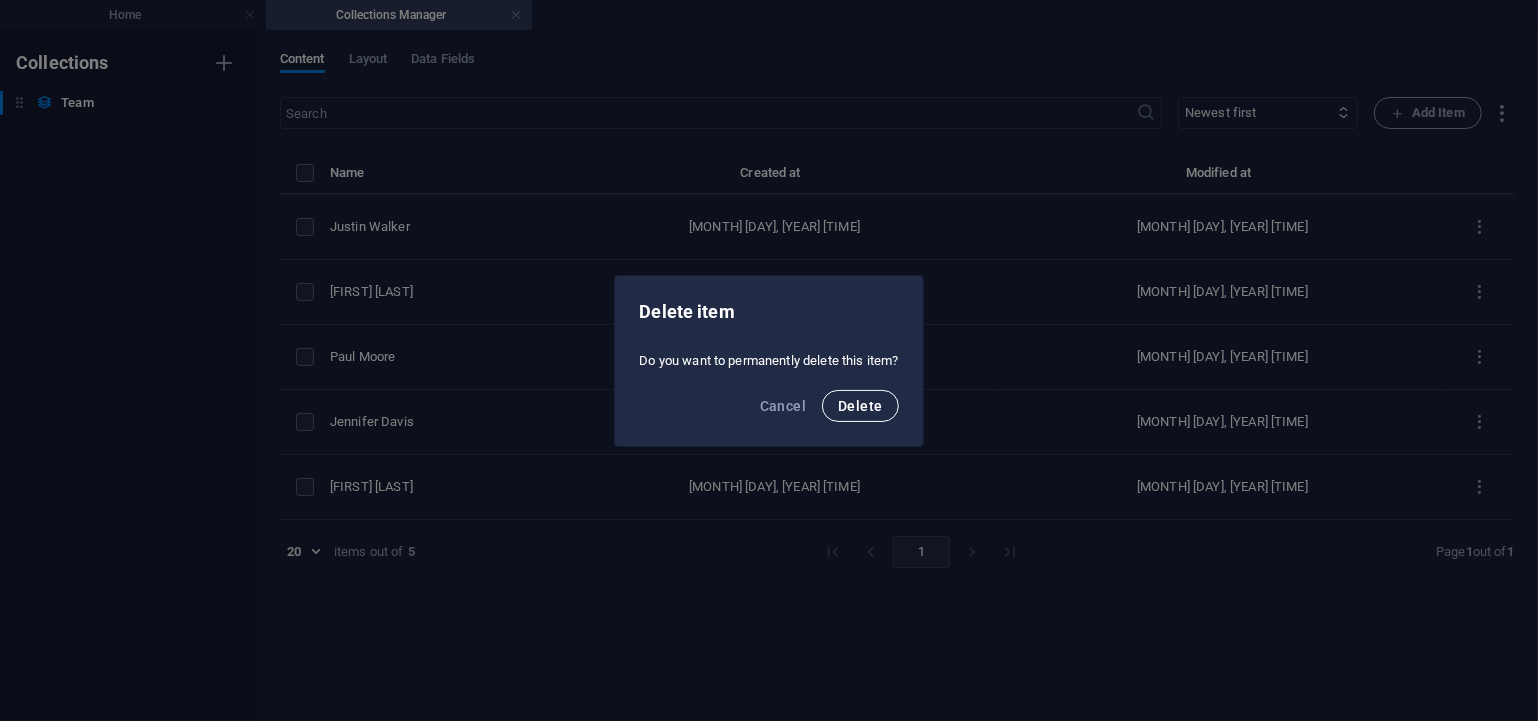 click on "Delete" at bounding box center (860, 406) 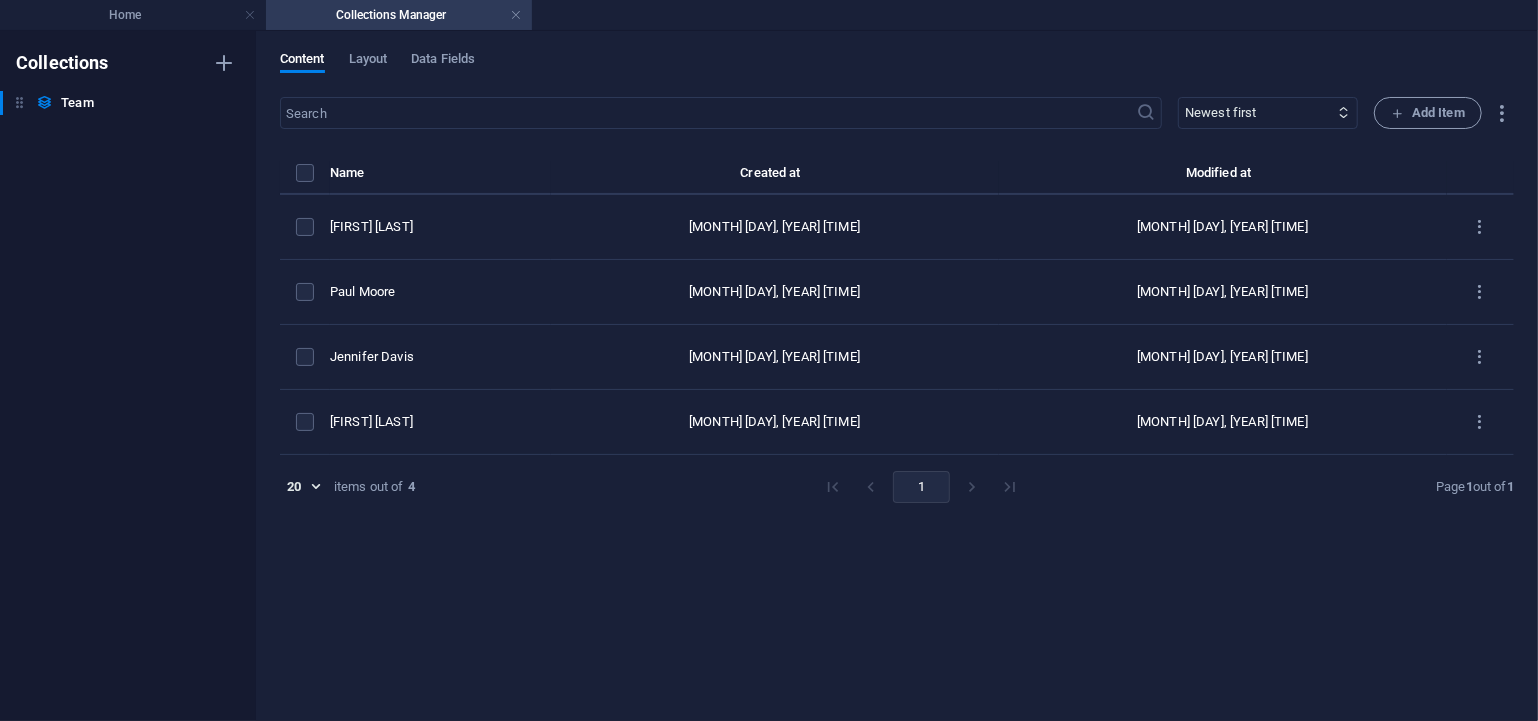 click at bounding box center [1480, 227] 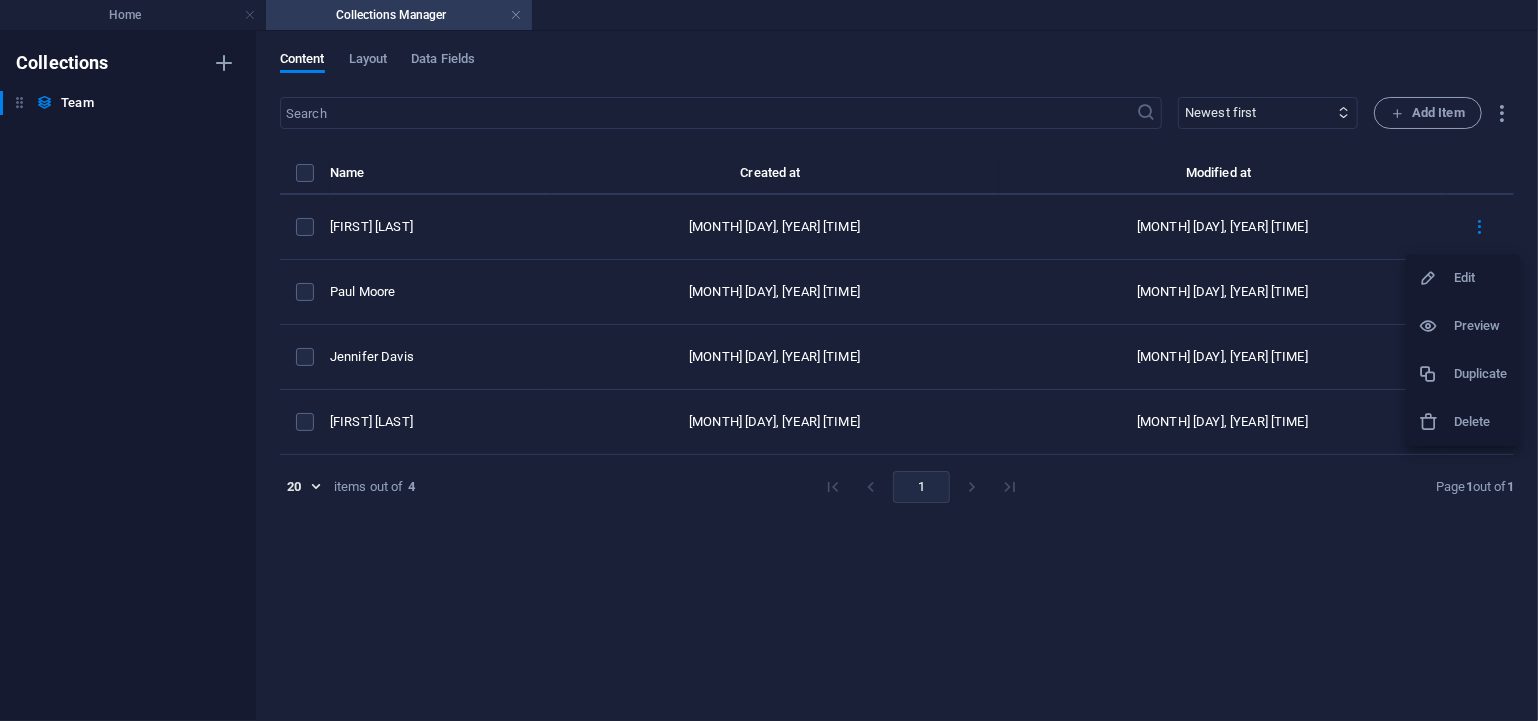 click at bounding box center (1428, 422) 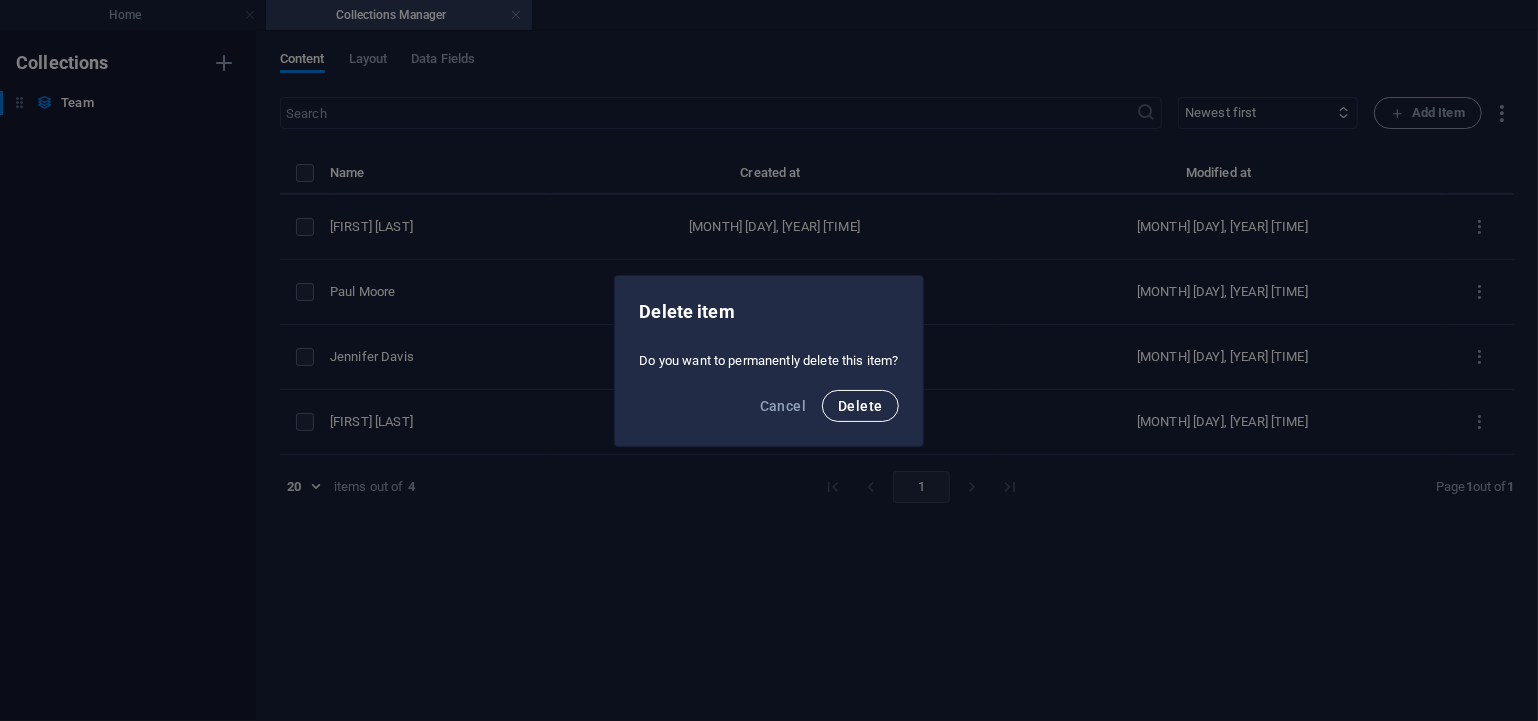 click on "Delete" at bounding box center [860, 406] 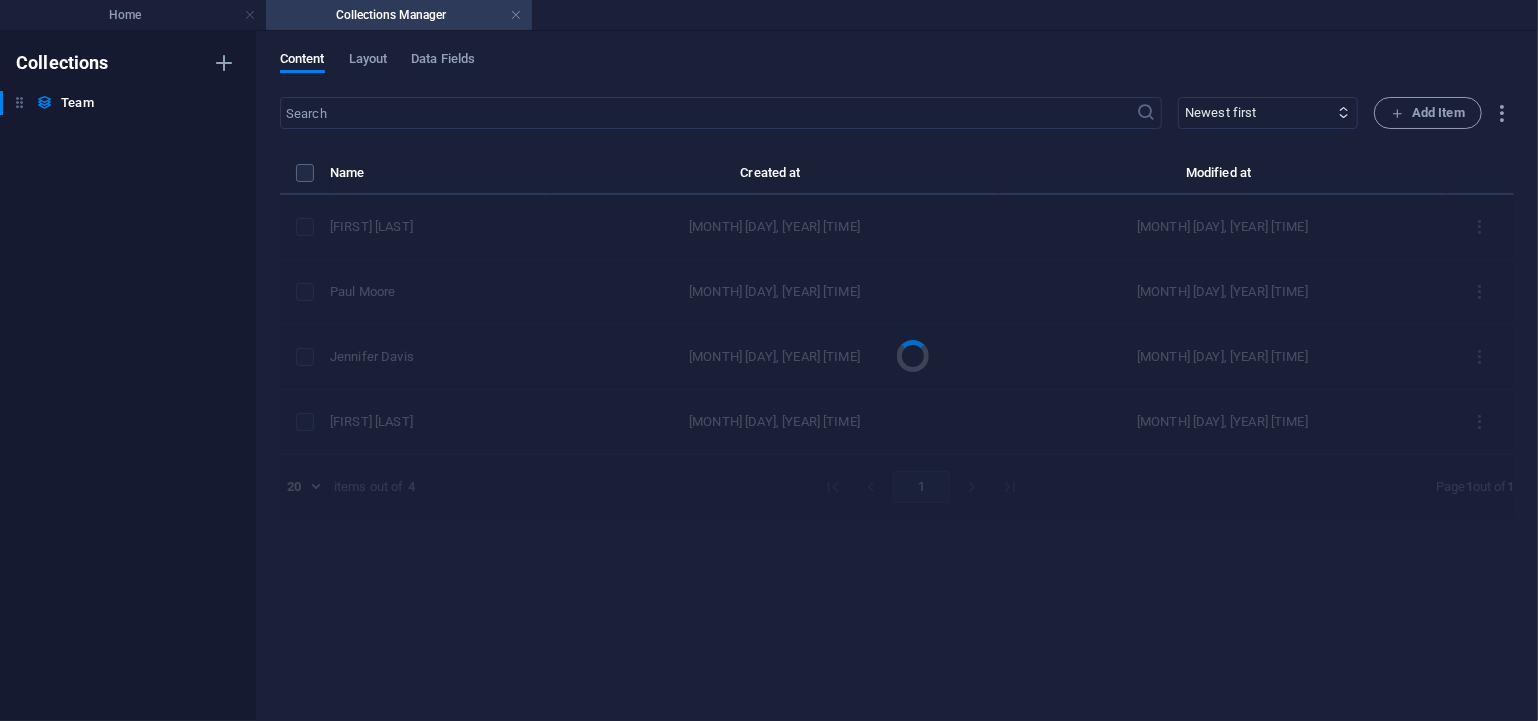 click at bounding box center (897, 340) 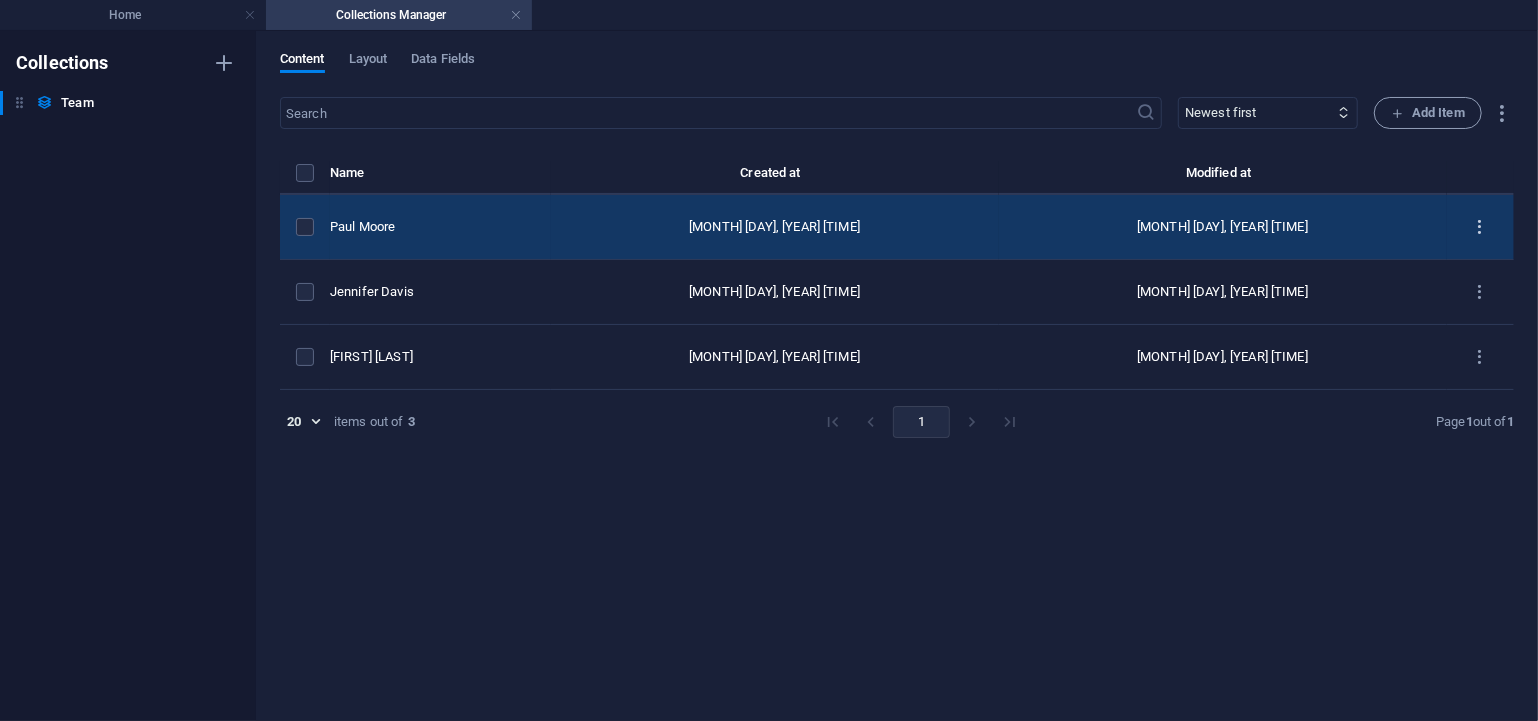 click at bounding box center [1480, 227] 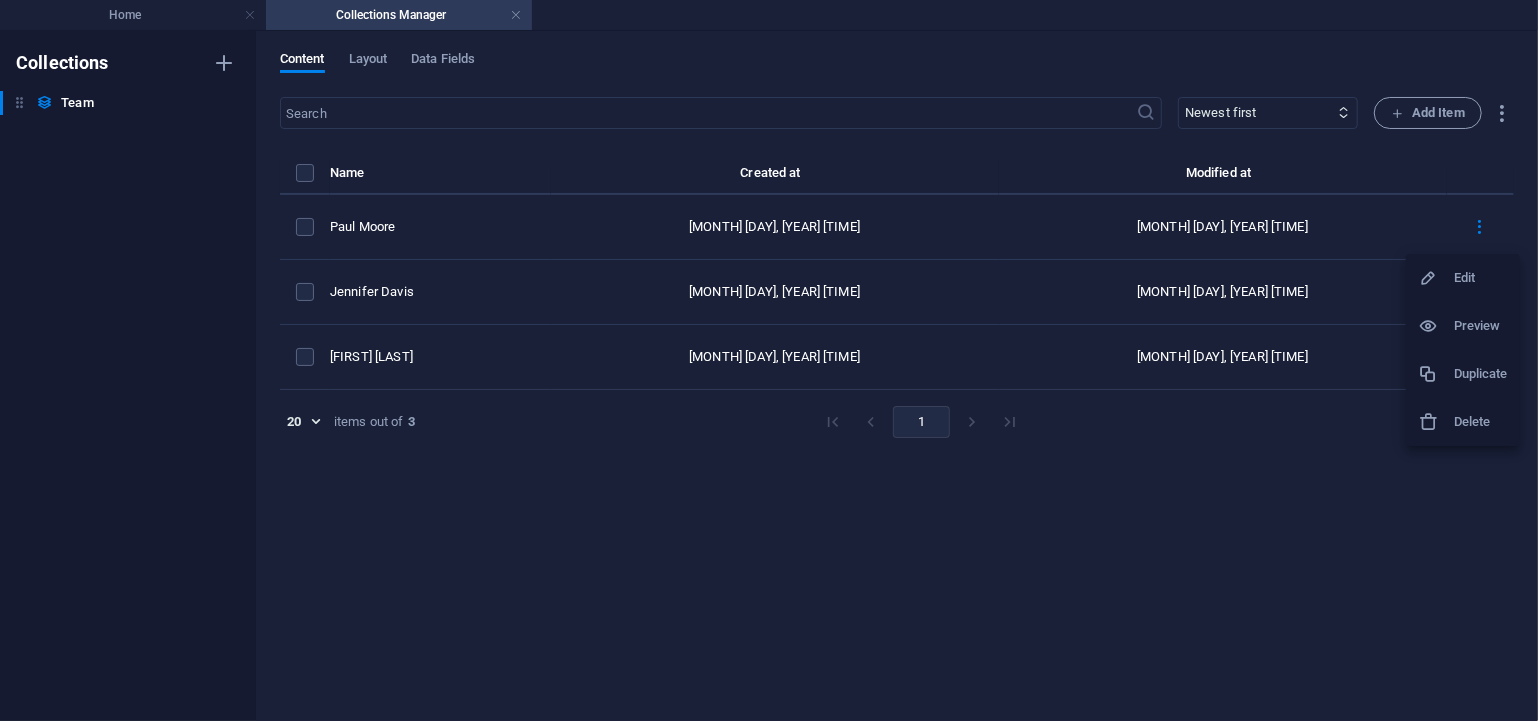 click at bounding box center (1436, 422) 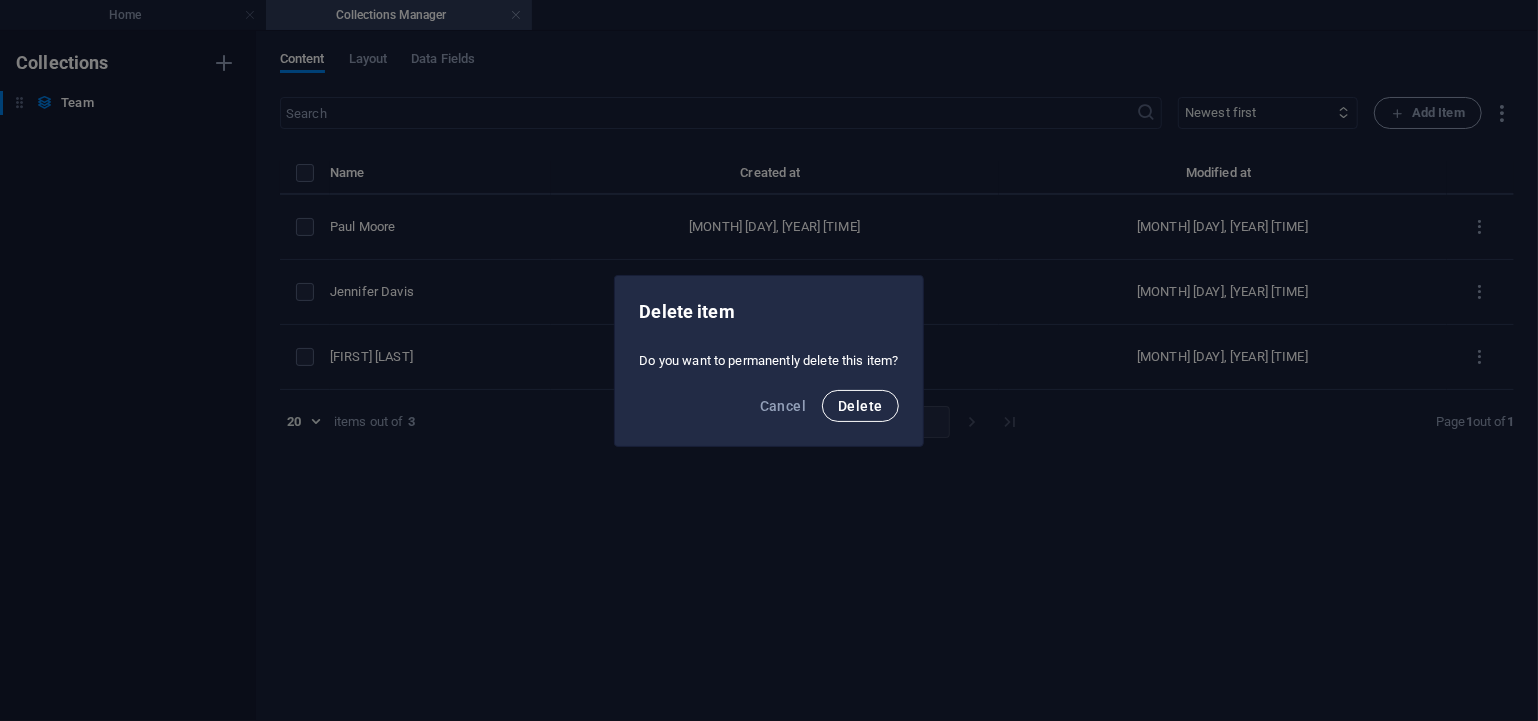 click on "Delete" at bounding box center [860, 406] 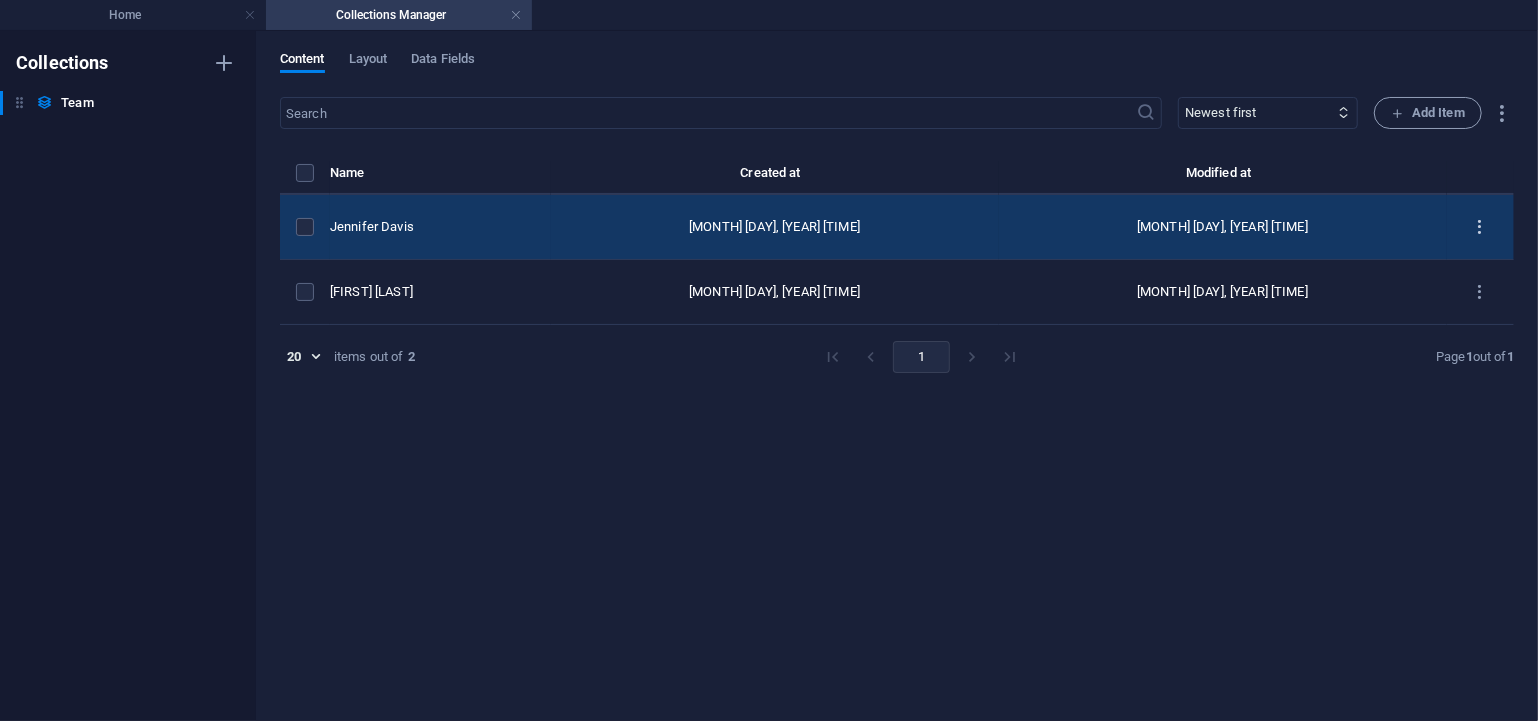 click at bounding box center [1480, 227] 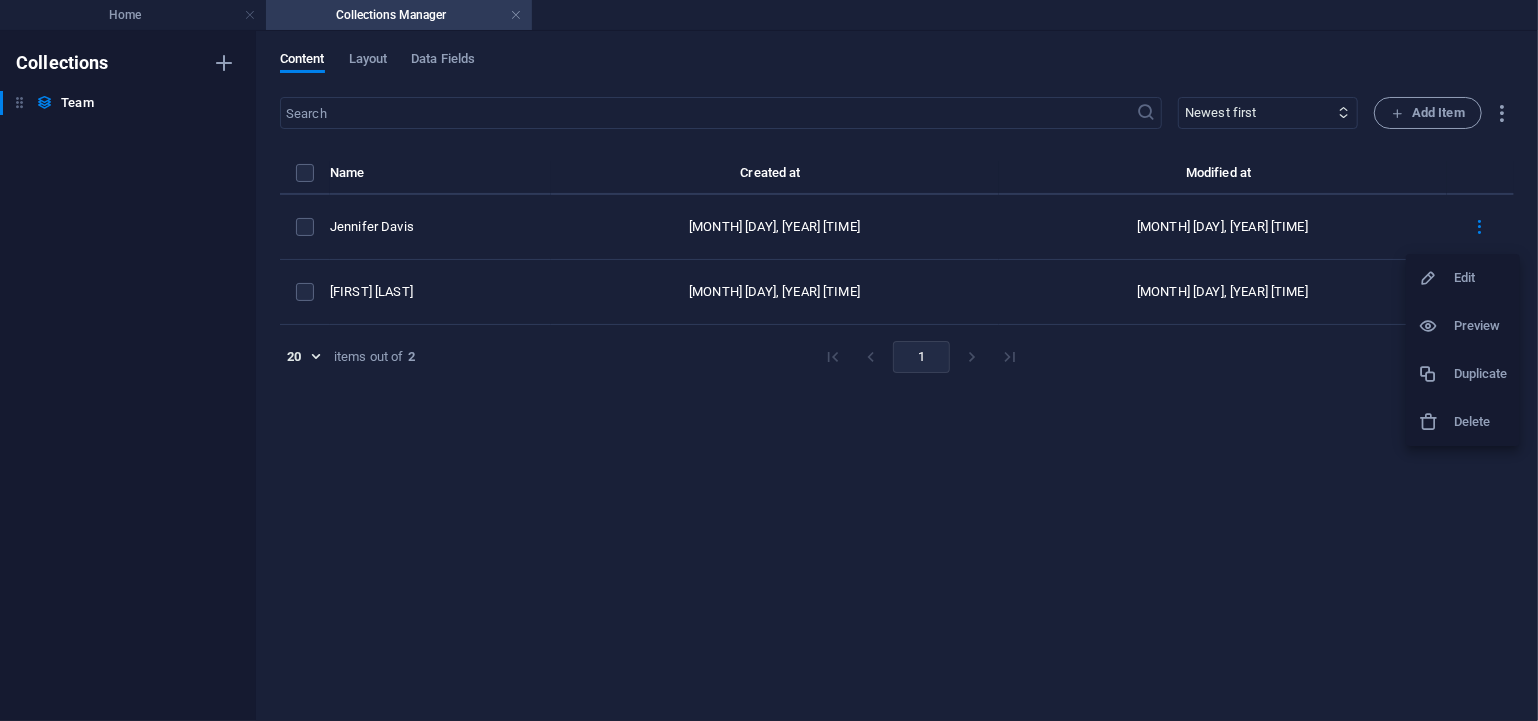 click on "Delete" at bounding box center (1481, 422) 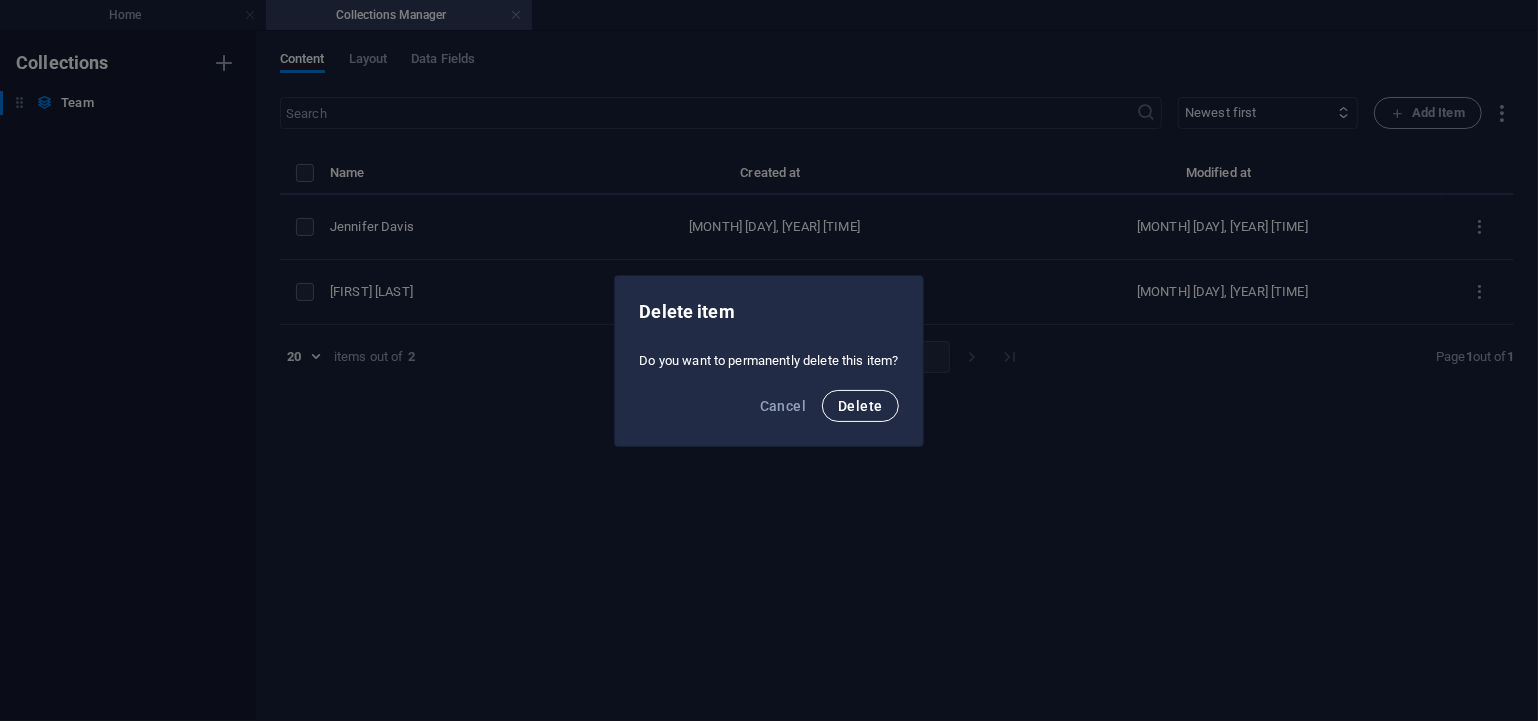 click on "Delete" at bounding box center (860, 406) 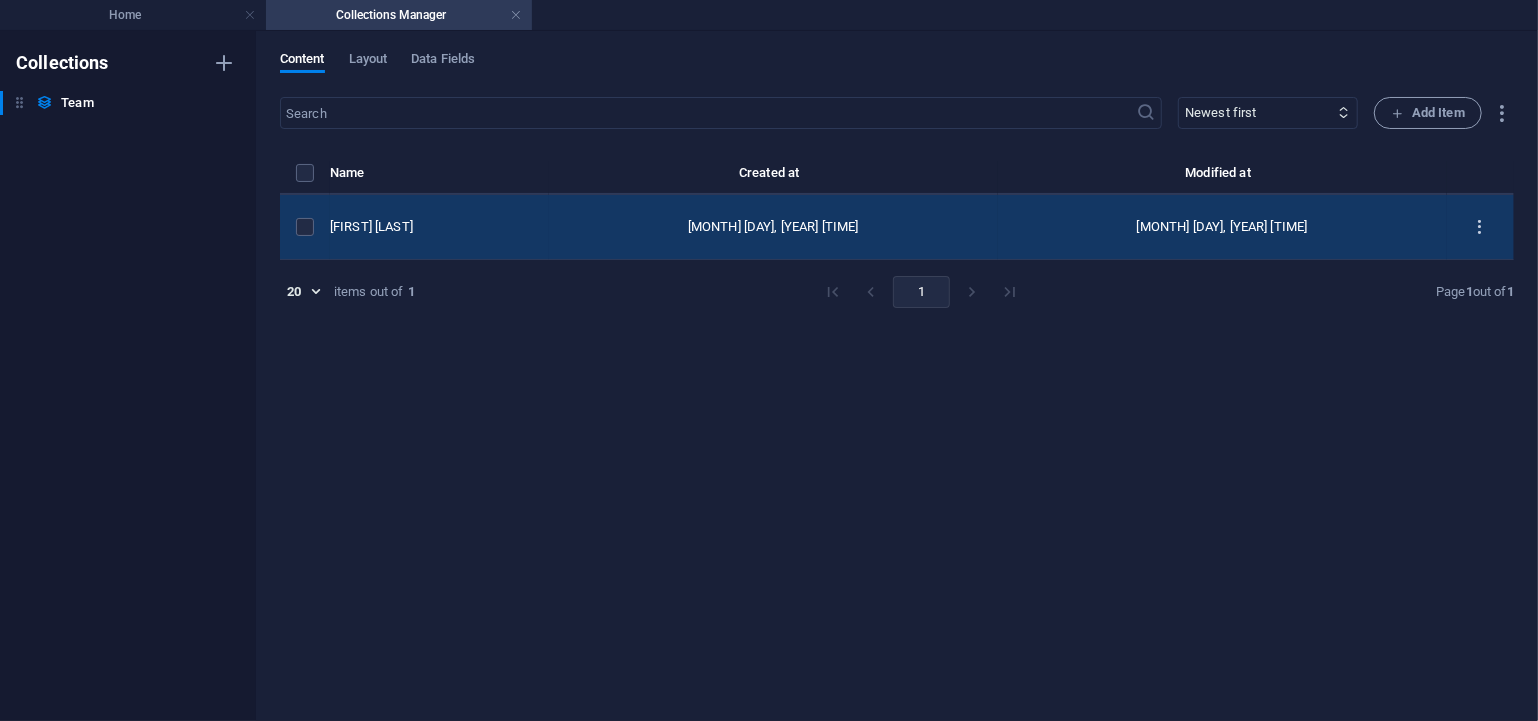 click at bounding box center (1480, 227) 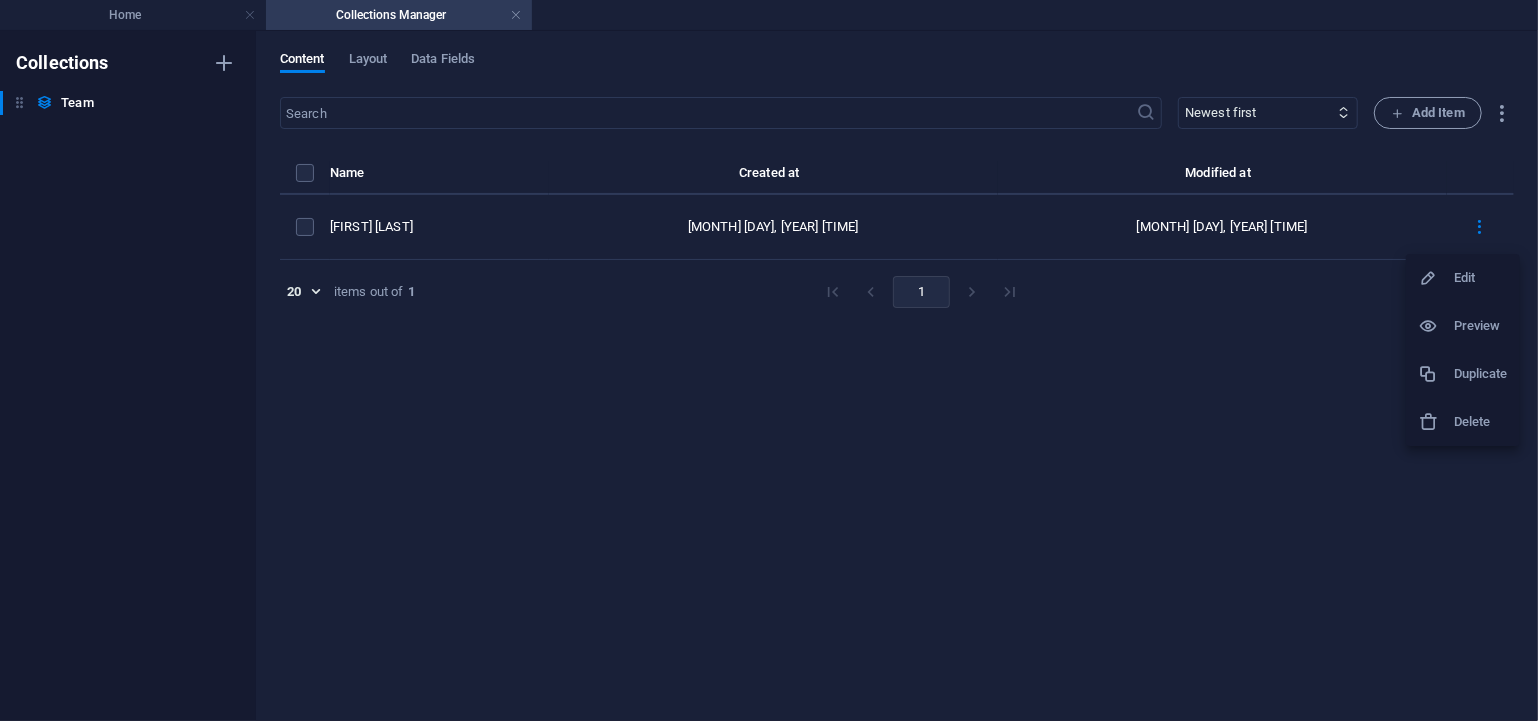 click at bounding box center (1436, 422) 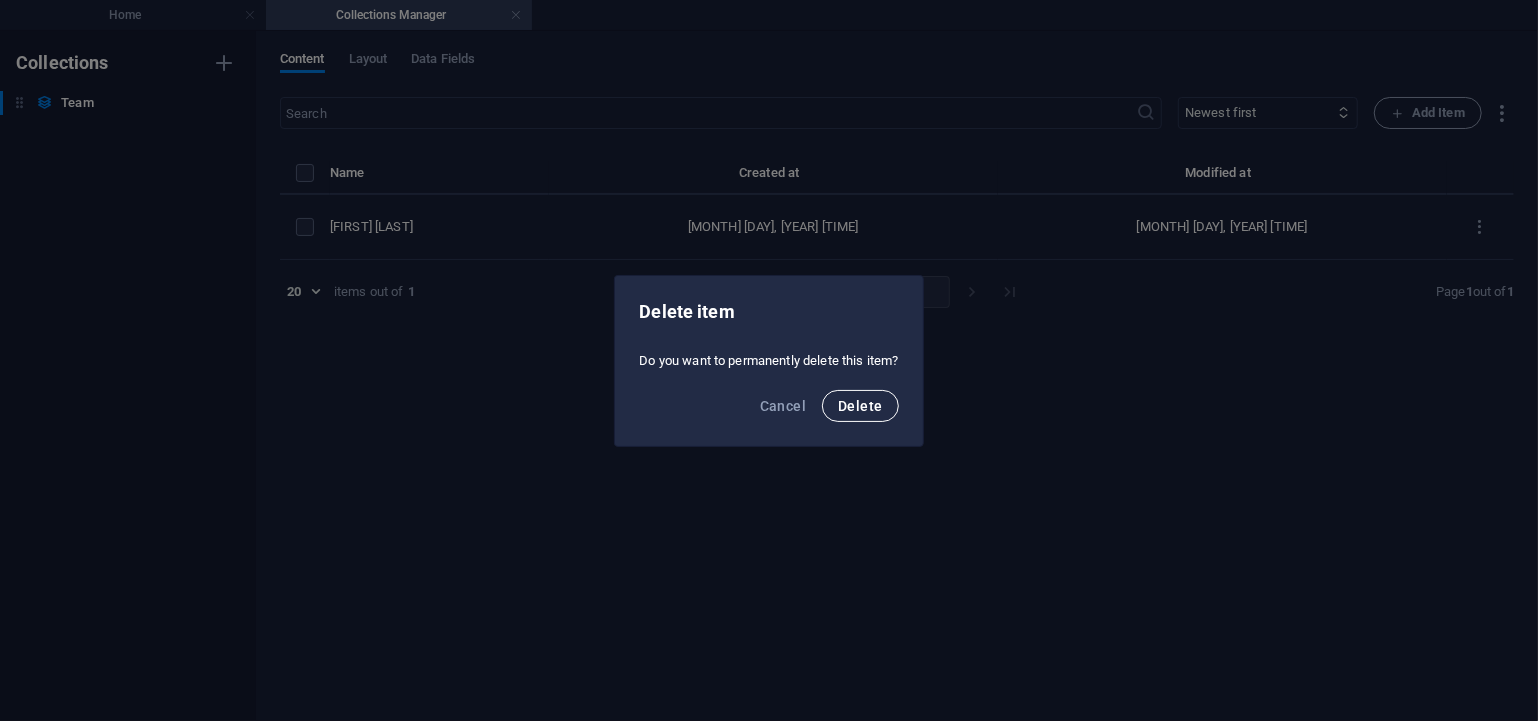 click on "Delete" at bounding box center [860, 406] 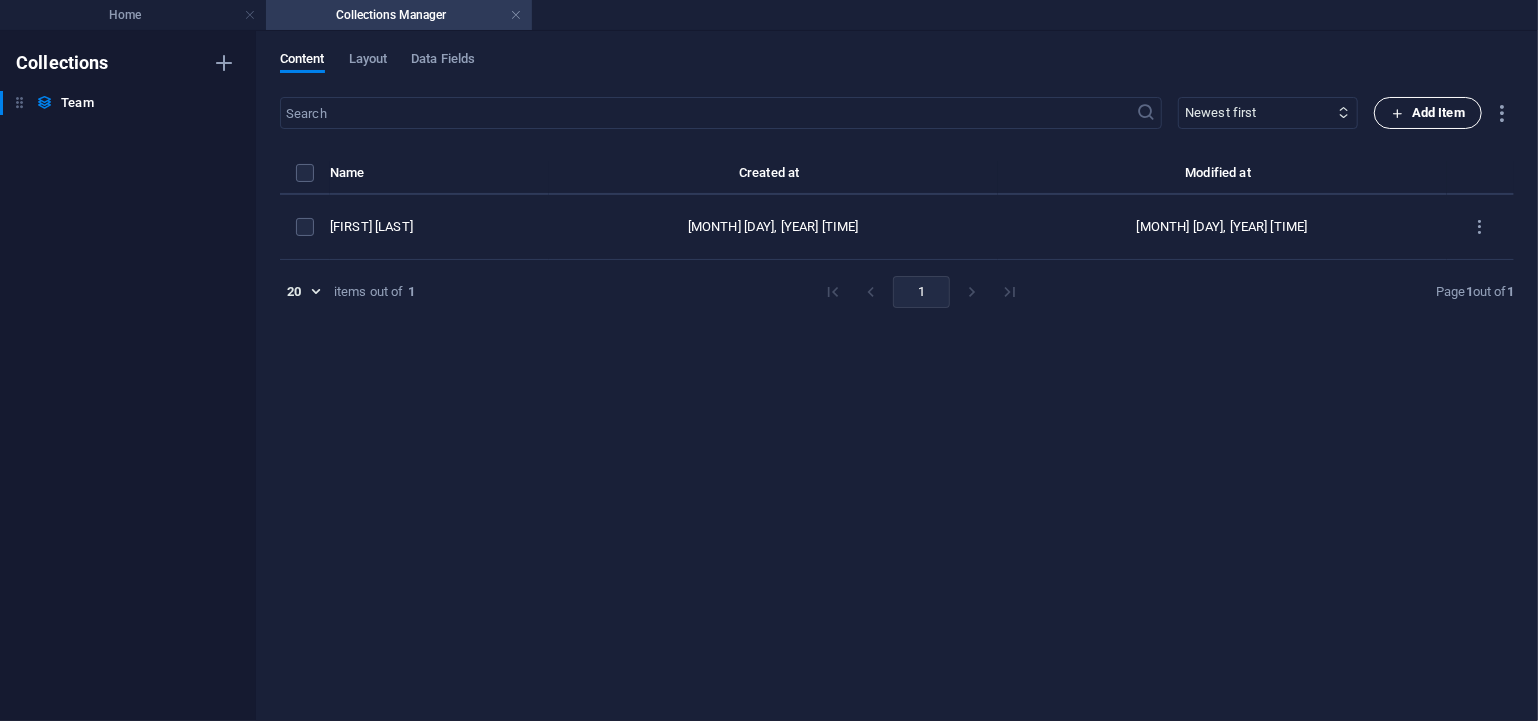 click on "Add Item" at bounding box center (1428, 113) 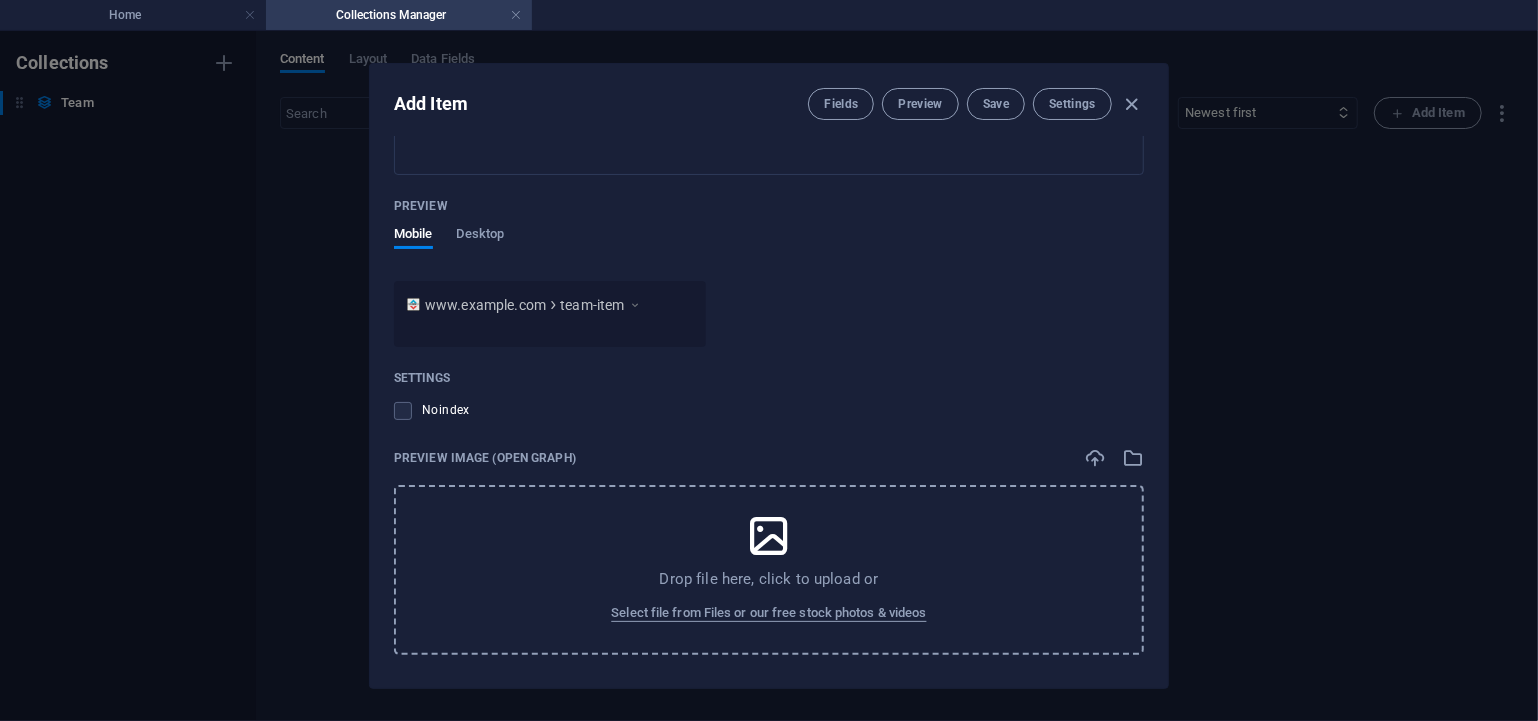 scroll, scrollTop: 1357, scrollLeft: 0, axis: vertical 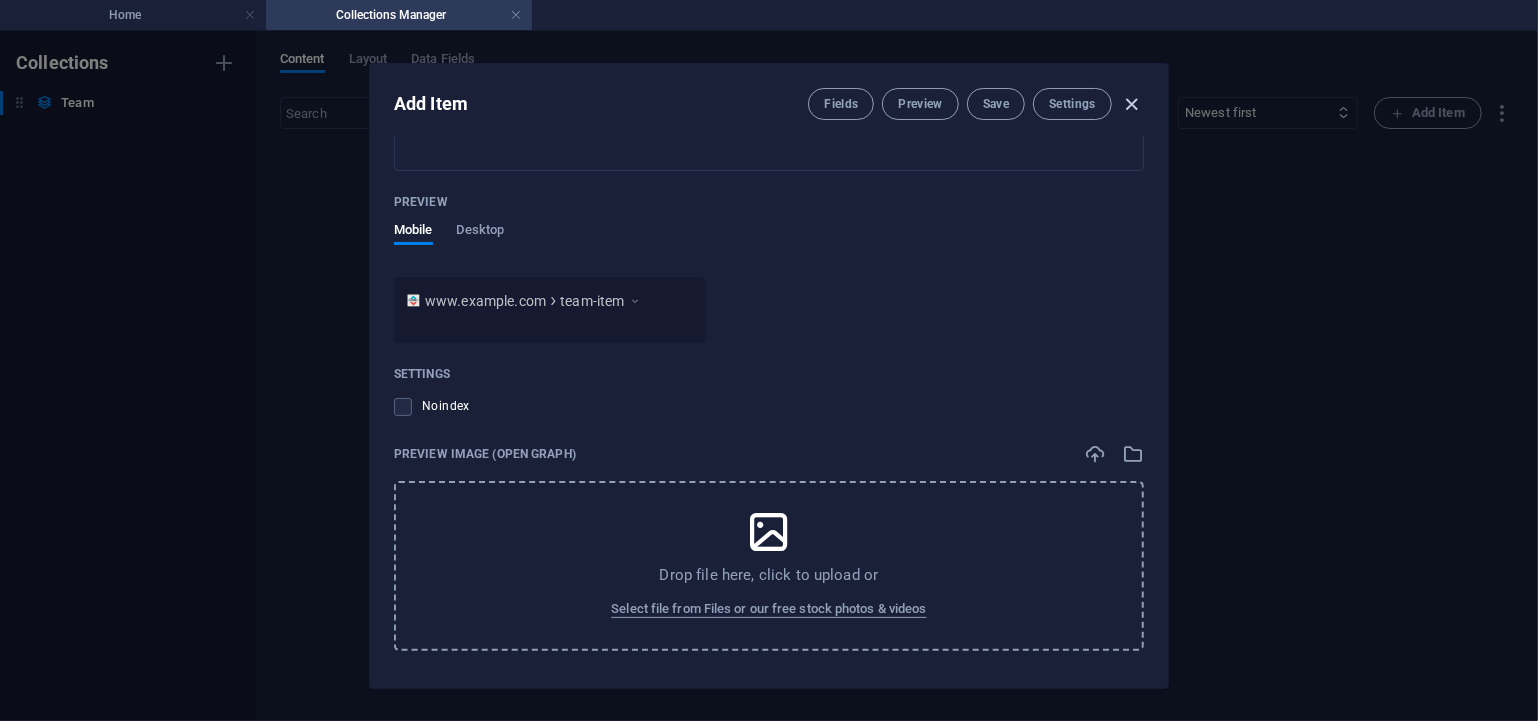 click at bounding box center [1132, 104] 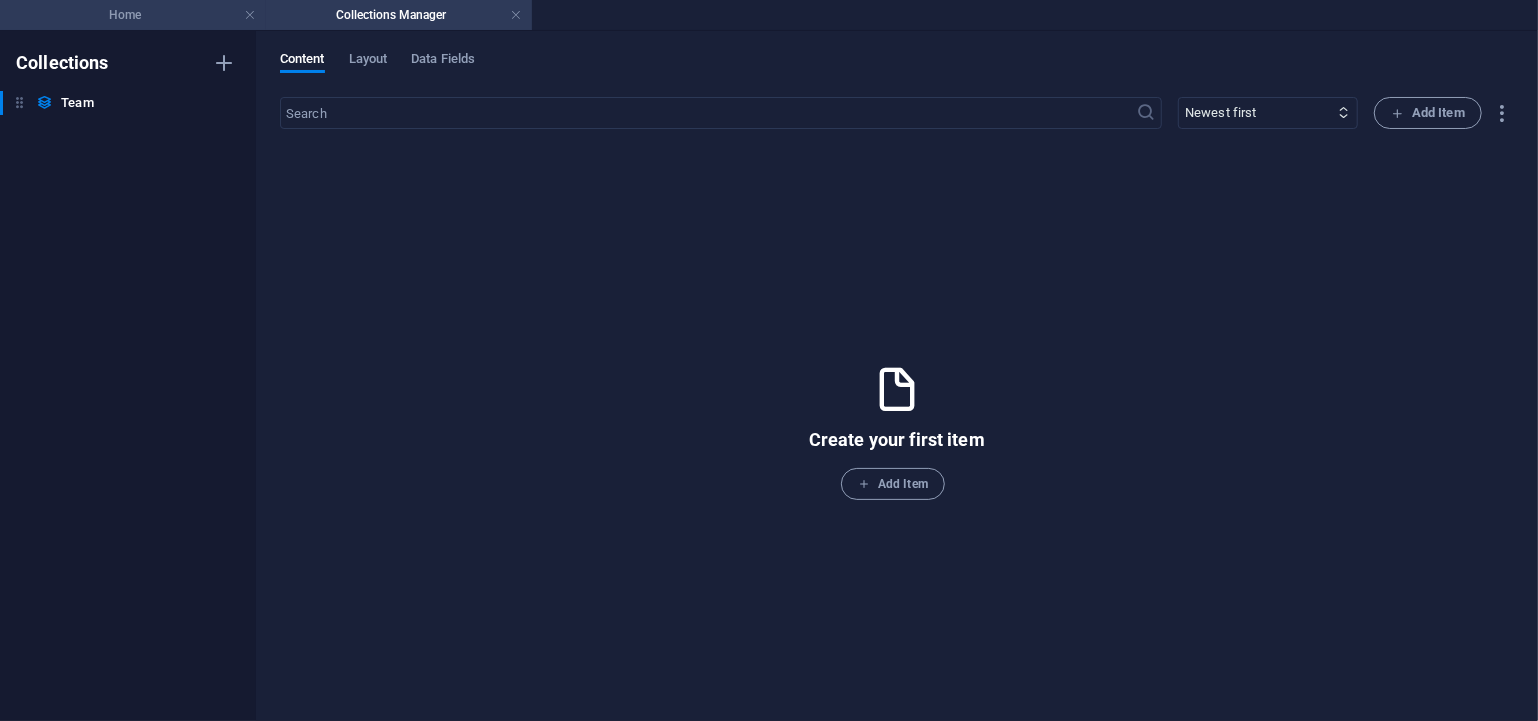 click on "Home" at bounding box center [133, 15] 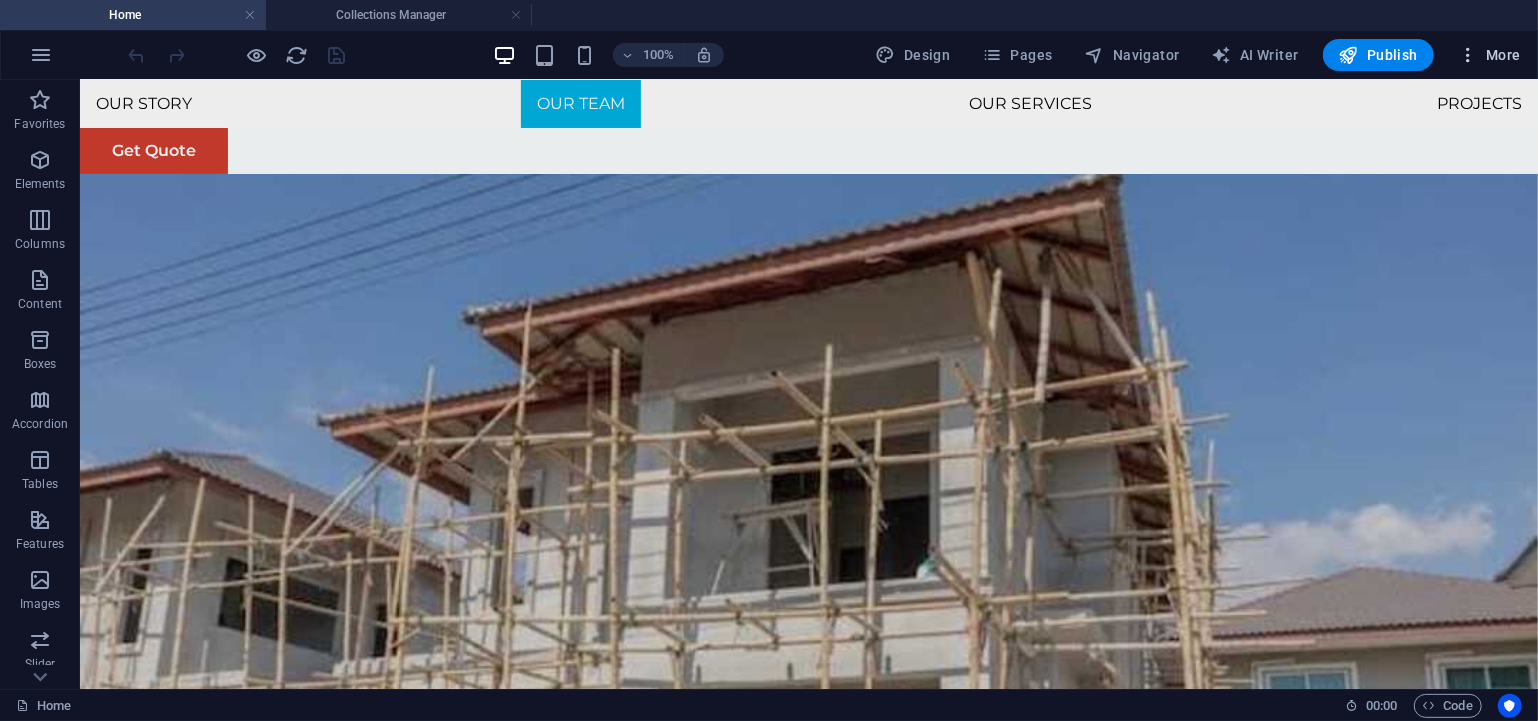 click at bounding box center (1468, 55) 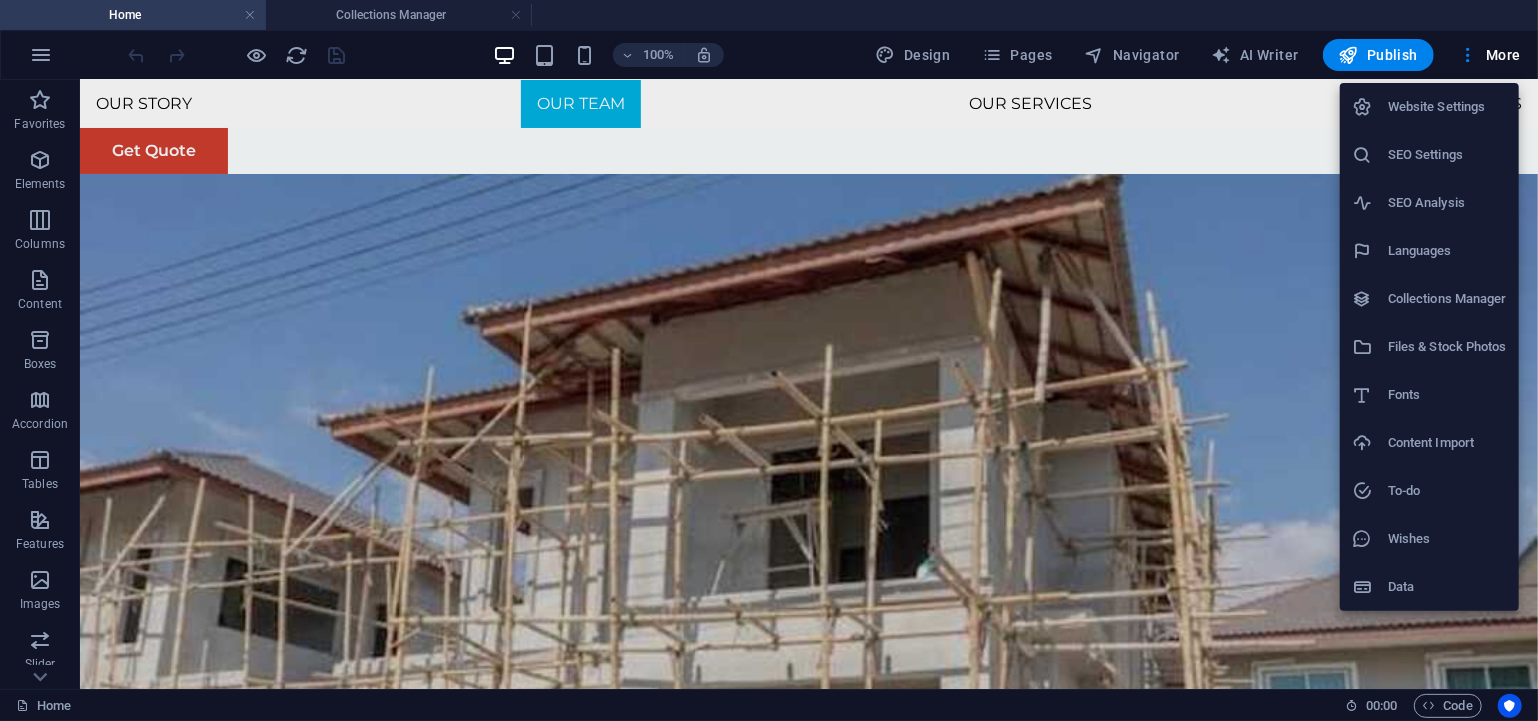click on "Data" at bounding box center (1447, 587) 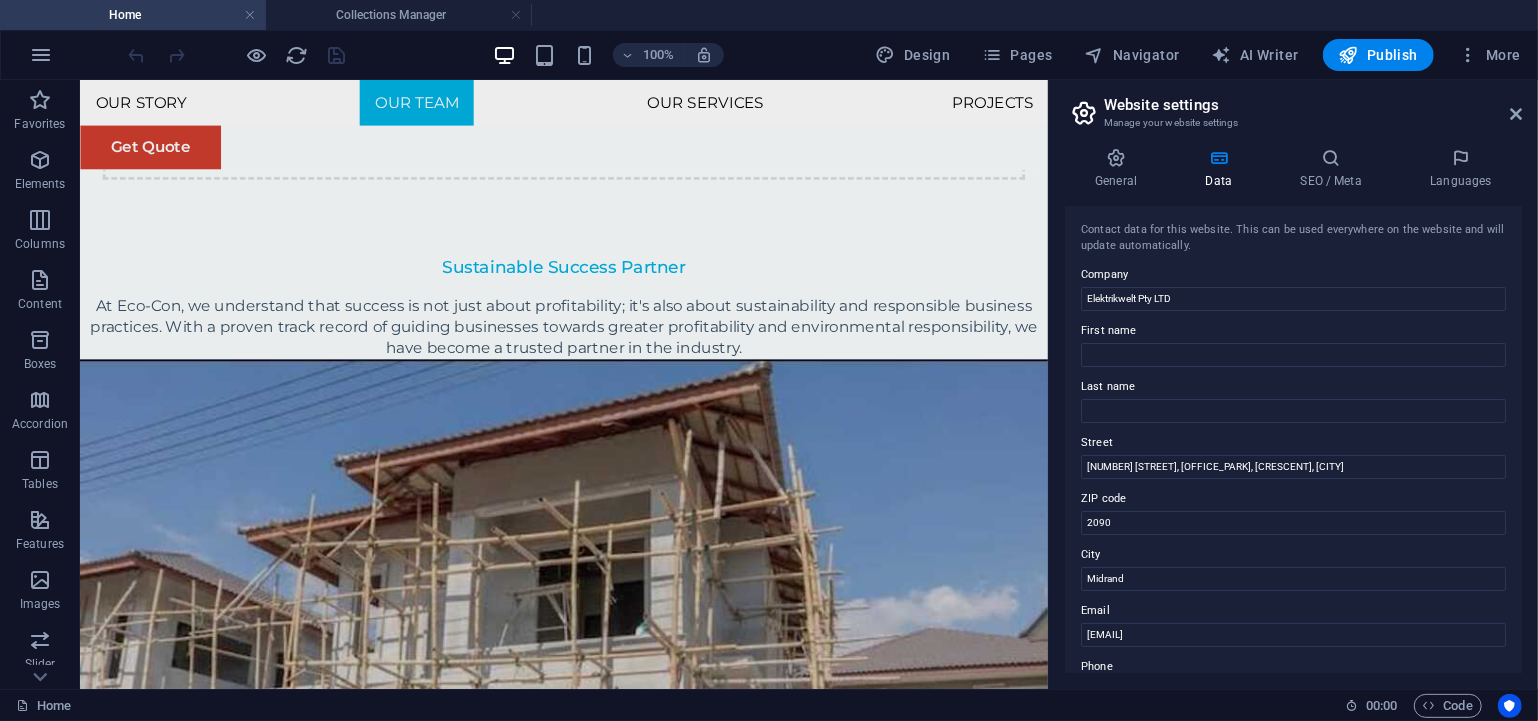 scroll, scrollTop: 2614, scrollLeft: 0, axis: vertical 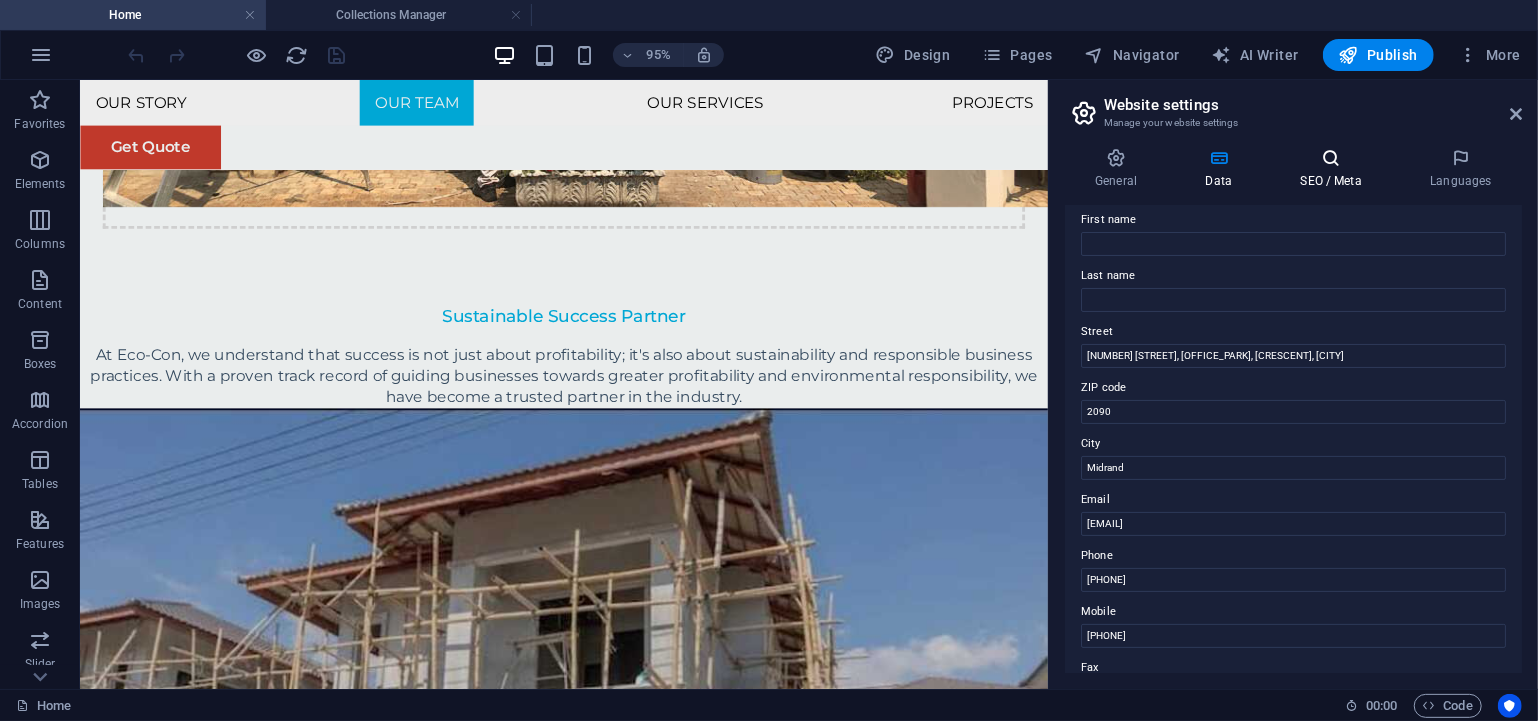 click at bounding box center [1331, 158] 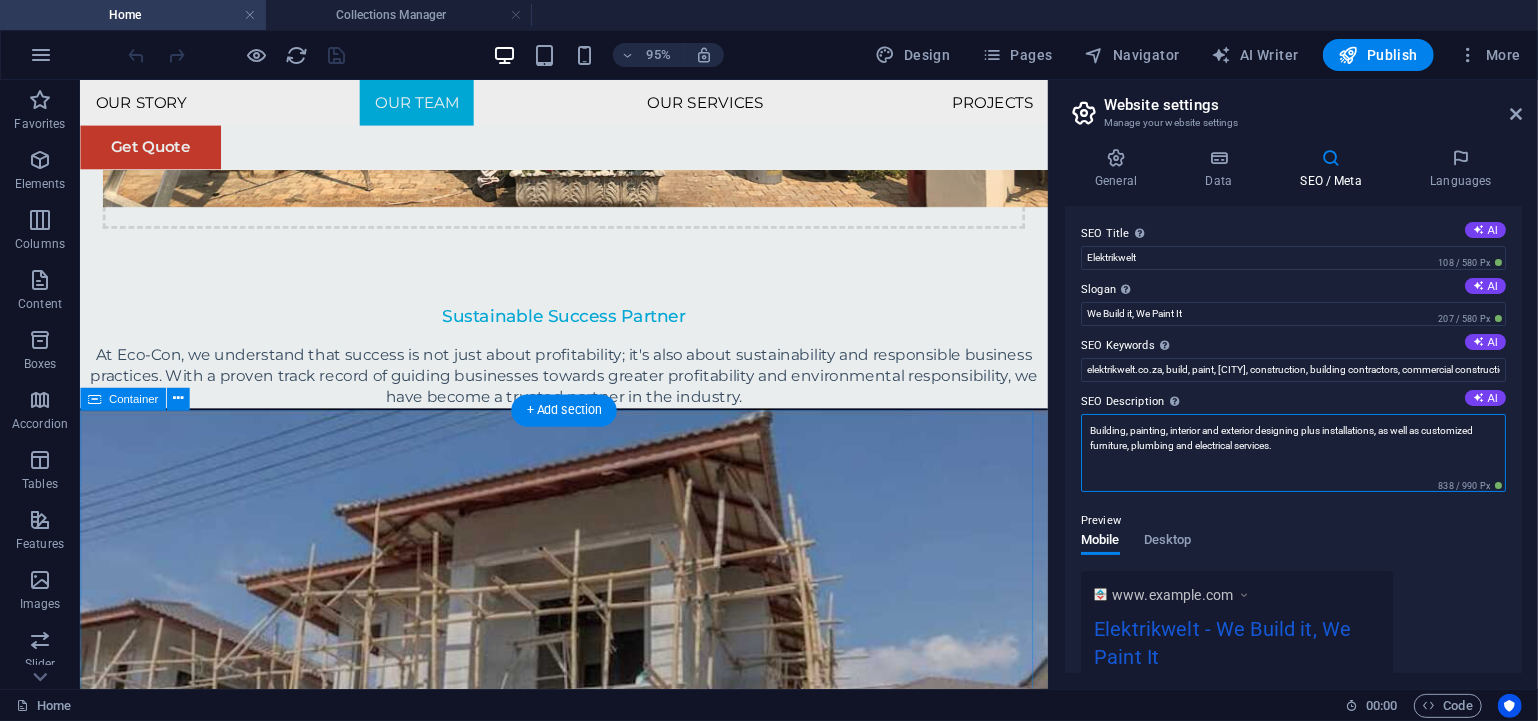 drag, startPoint x: 1194, startPoint y: 515, endPoint x: 1040, endPoint y: 452, distance: 166.3881 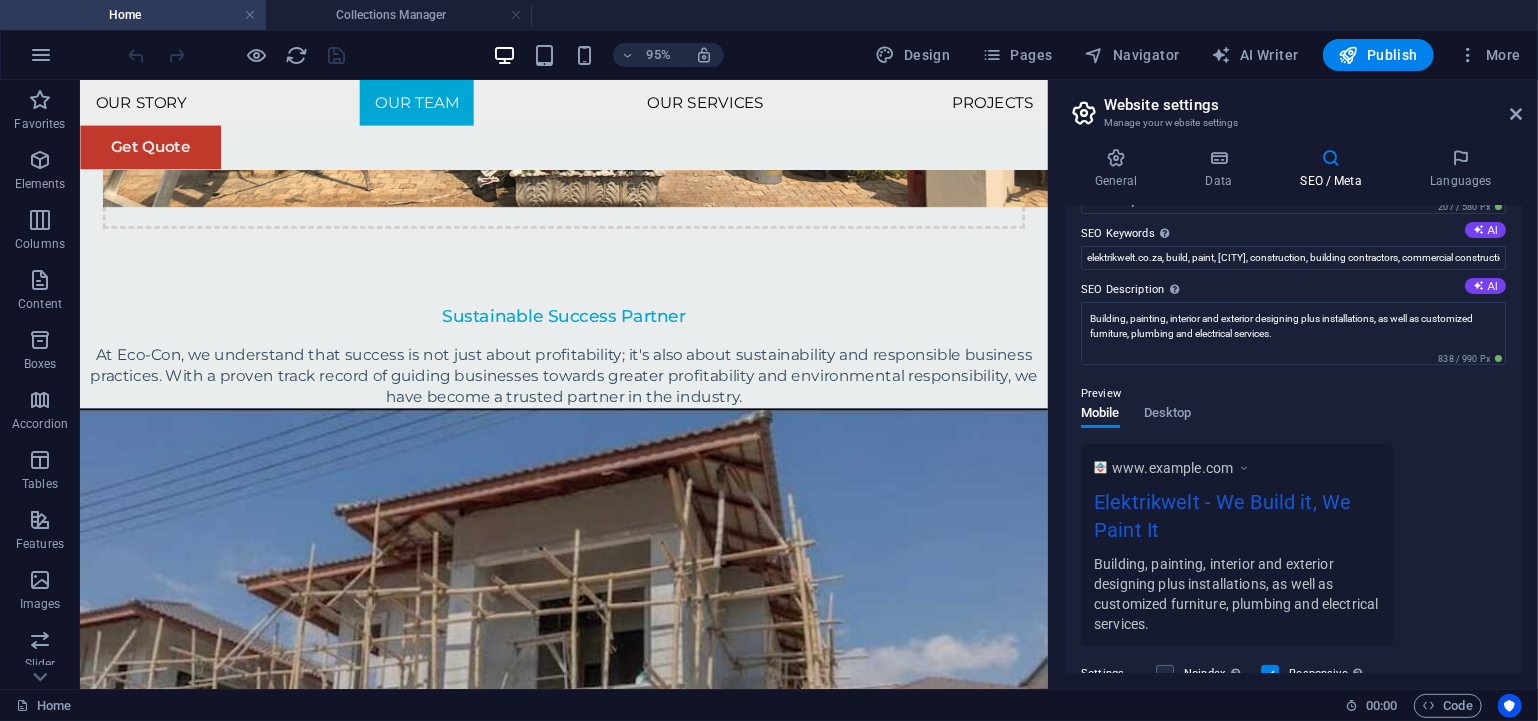 scroll, scrollTop: 0, scrollLeft: 0, axis: both 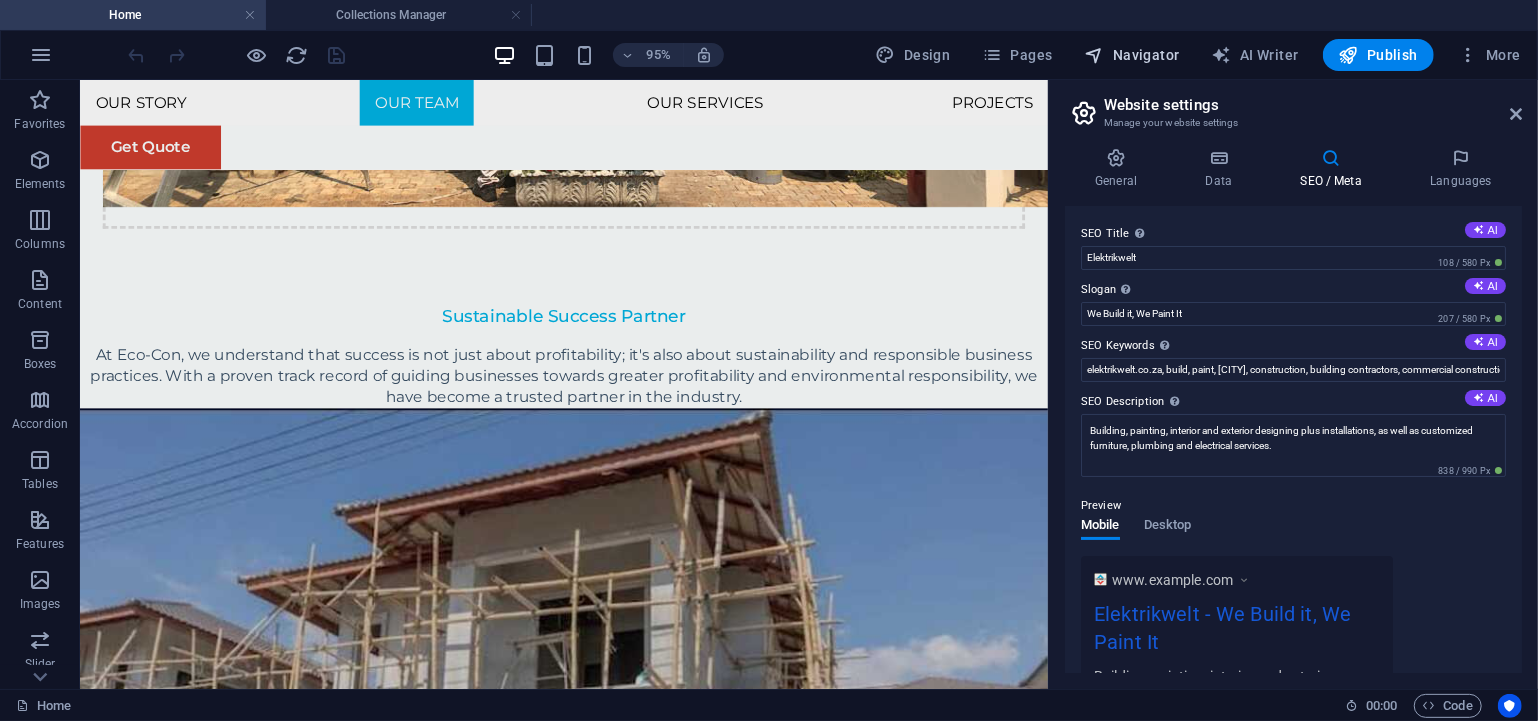 click on "Navigator" at bounding box center (1132, 55) 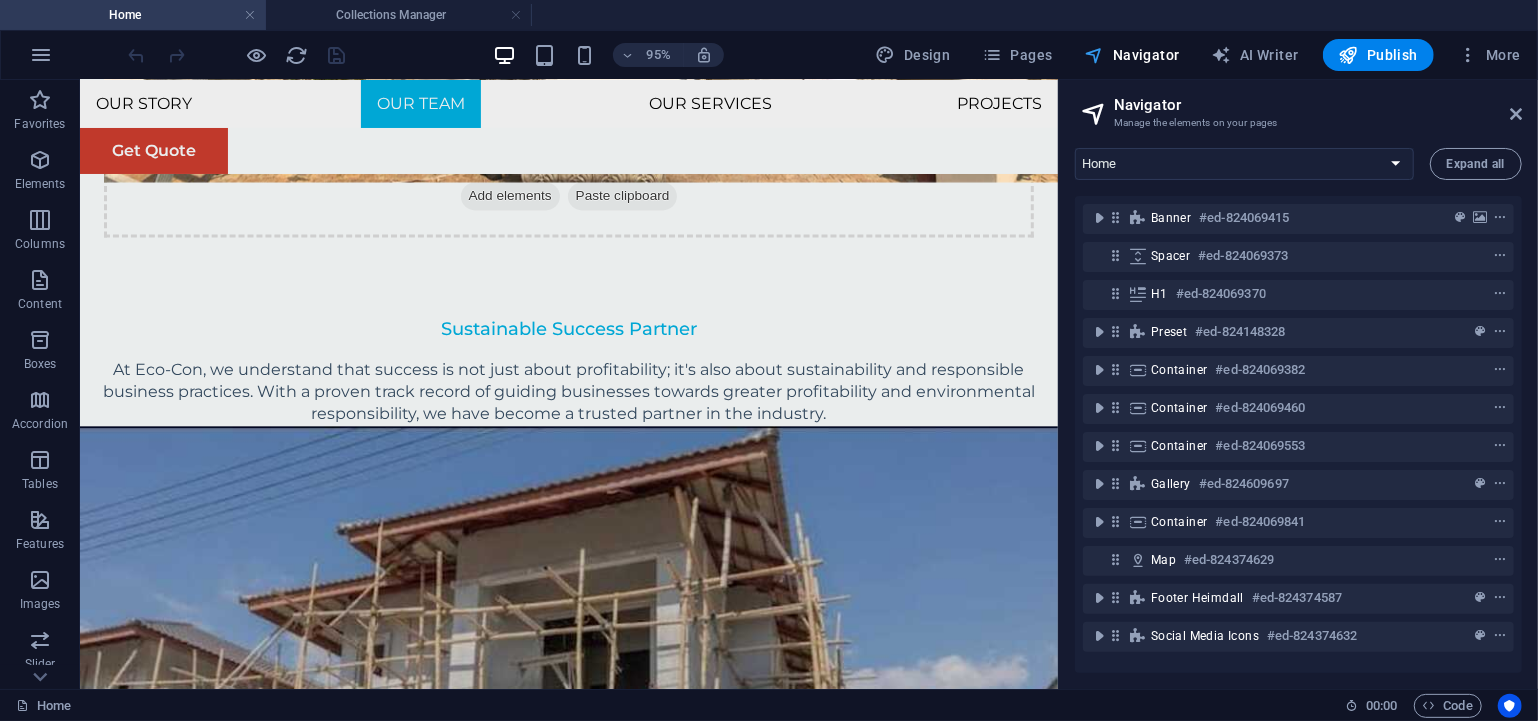 scroll, scrollTop: 2634, scrollLeft: 0, axis: vertical 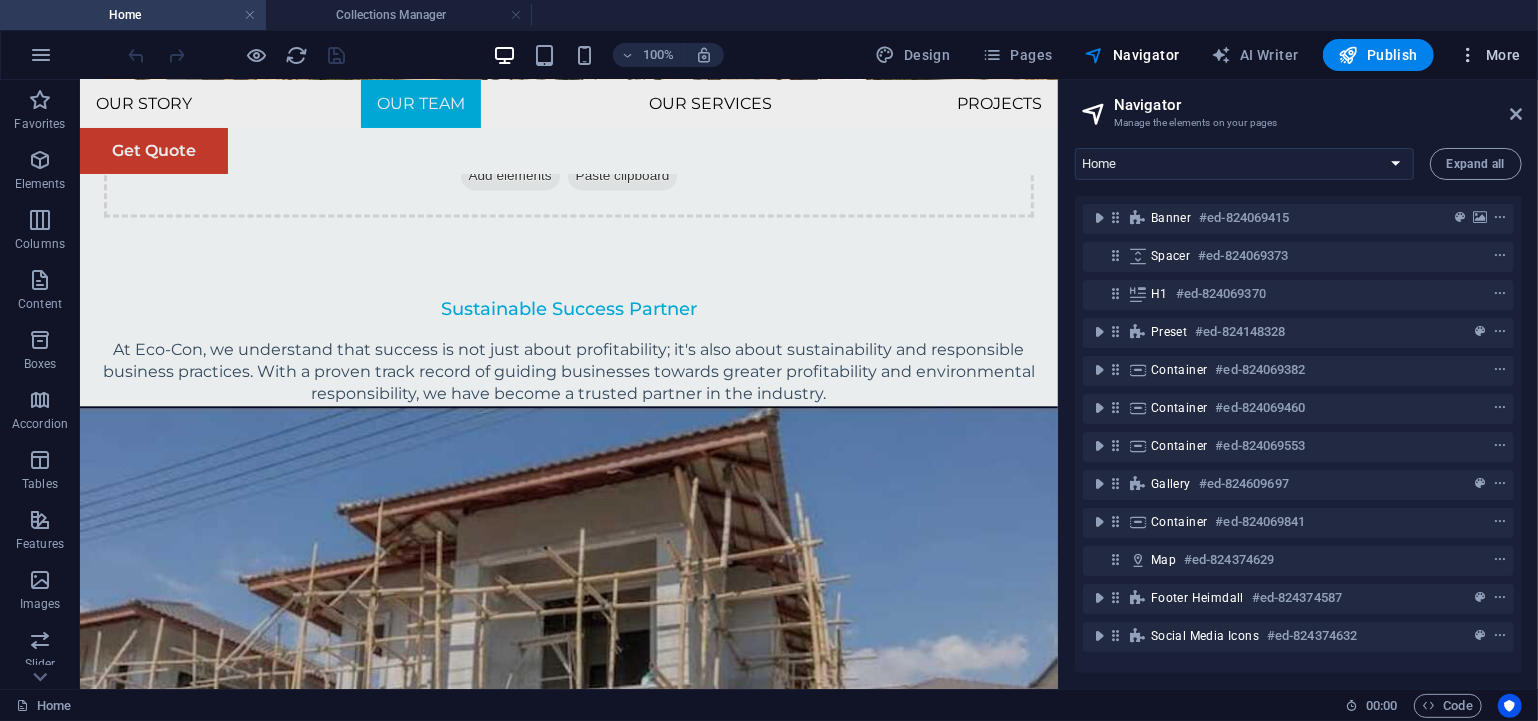 click at bounding box center (1468, 55) 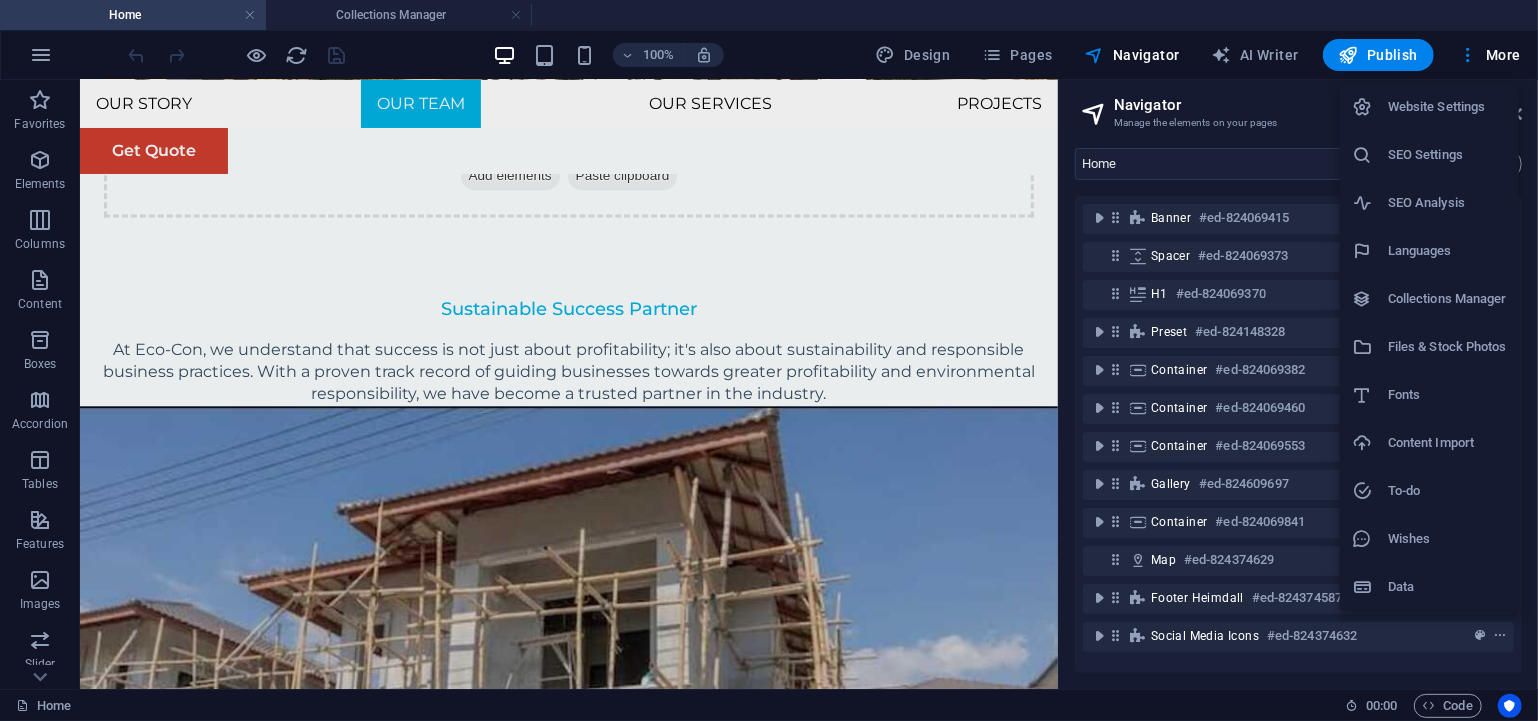 click on "Website Settings" at bounding box center (1447, 107) 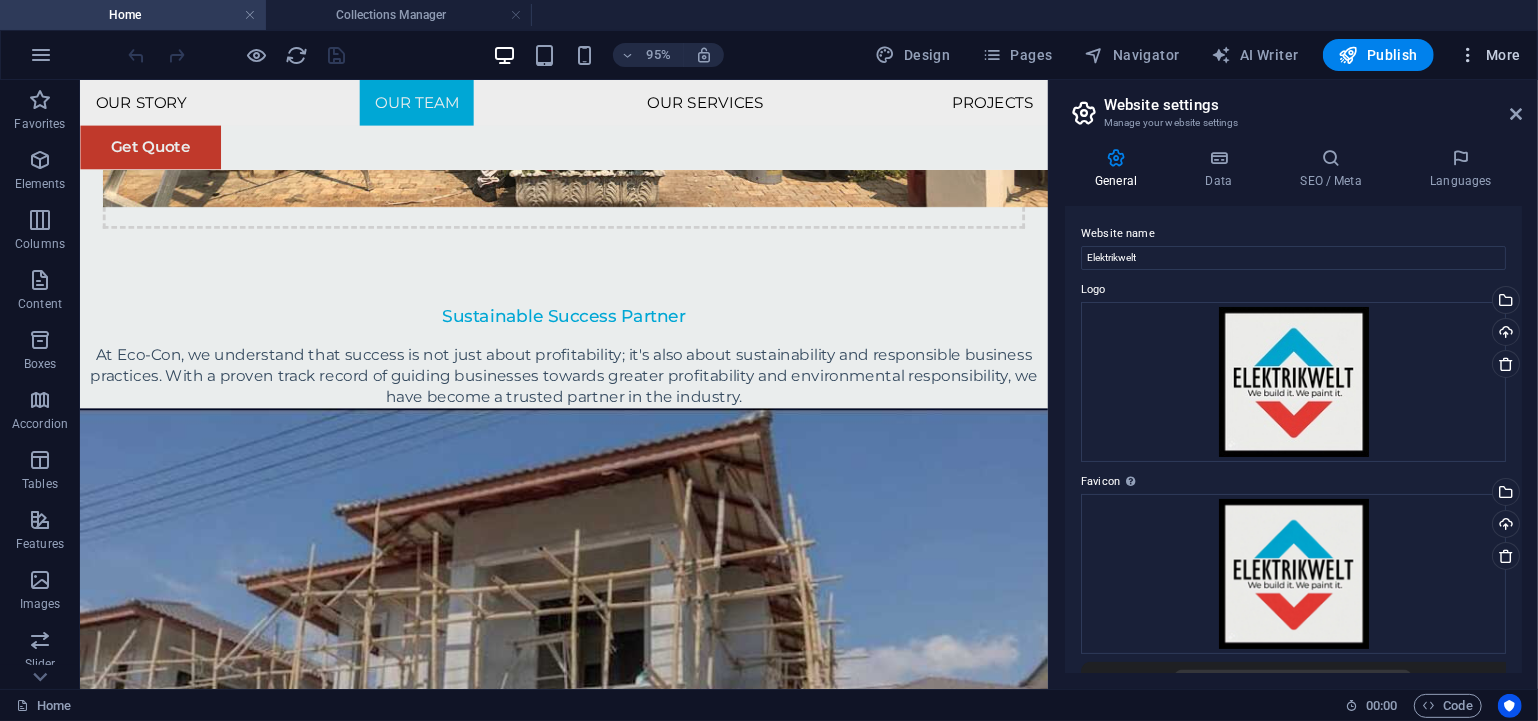 click at bounding box center (1468, 55) 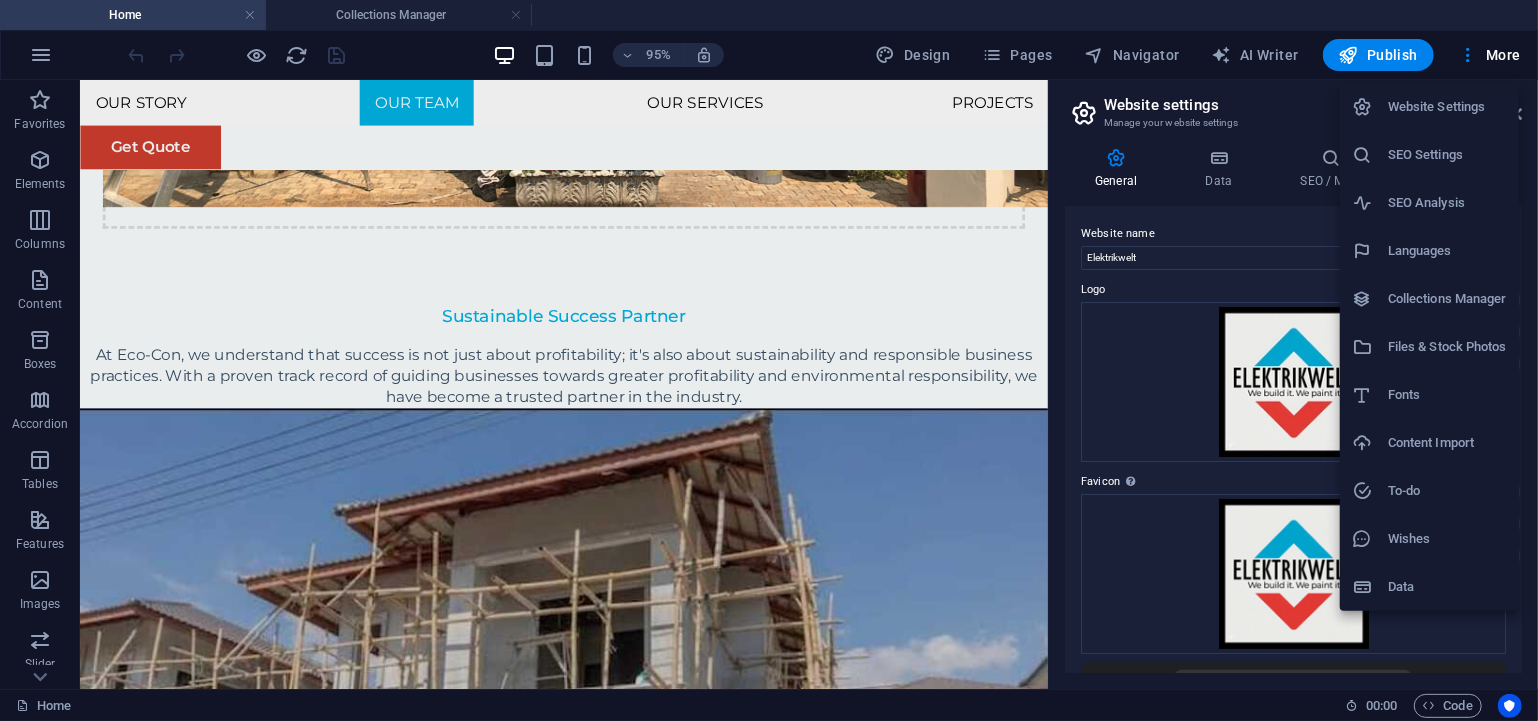 click on "SEO Analysis" at bounding box center (1447, 203) 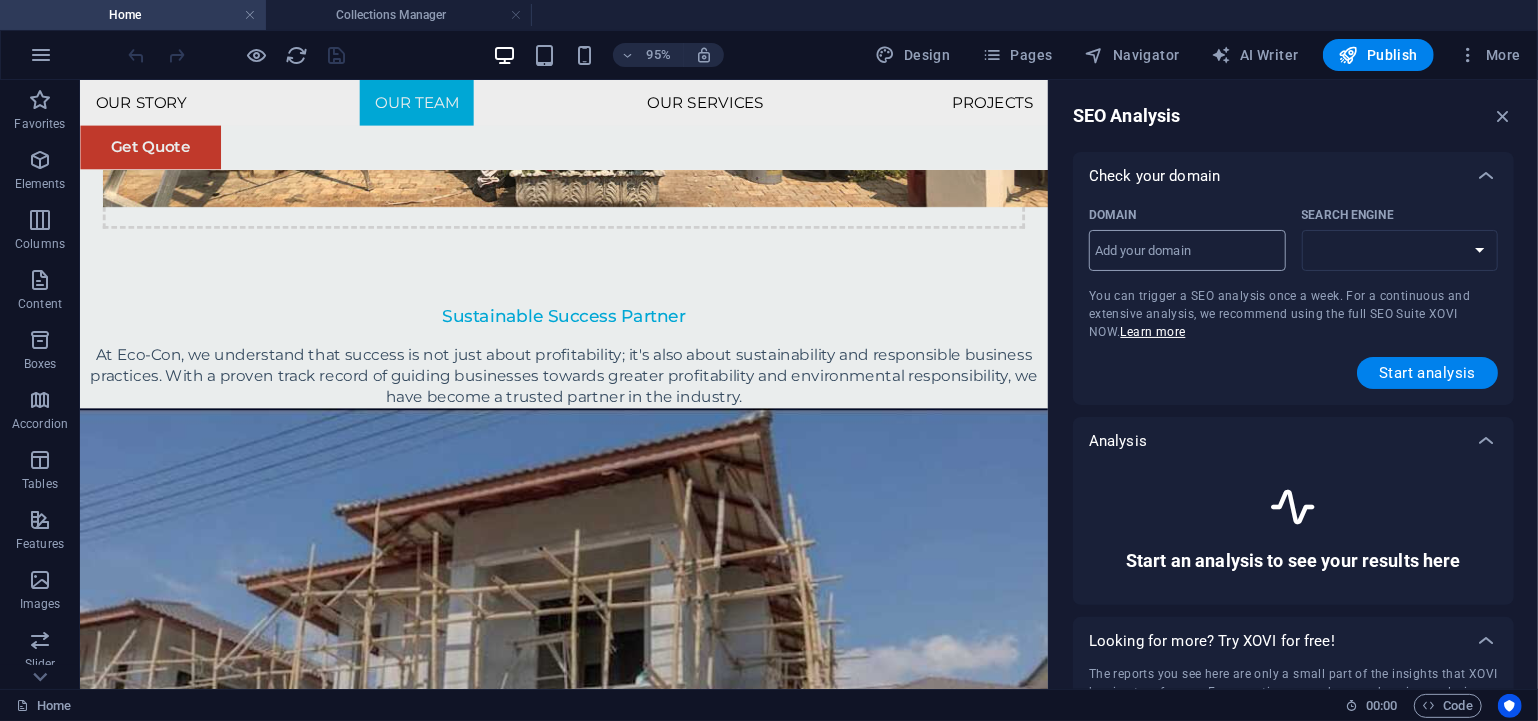 select on "google.com" 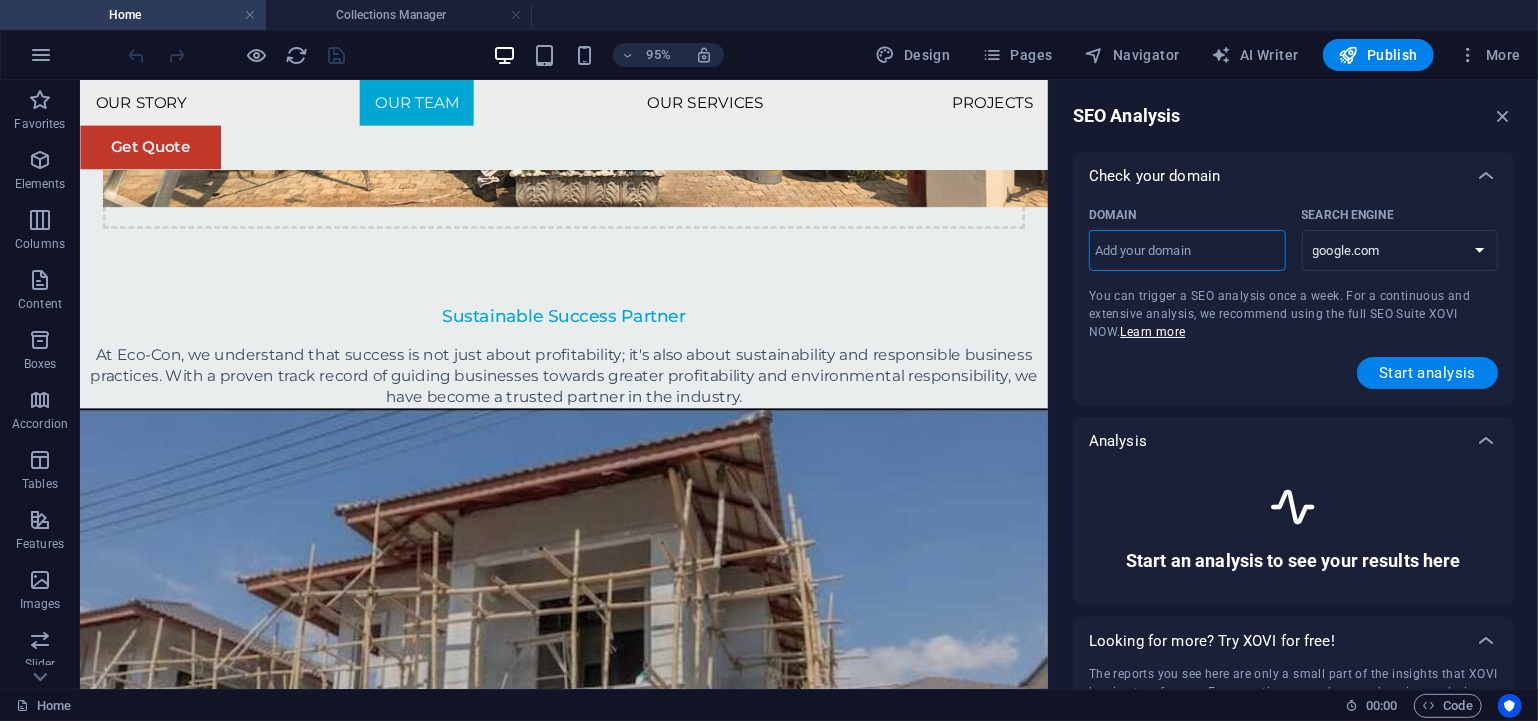 click on "Domain ​" at bounding box center [1187, 251] 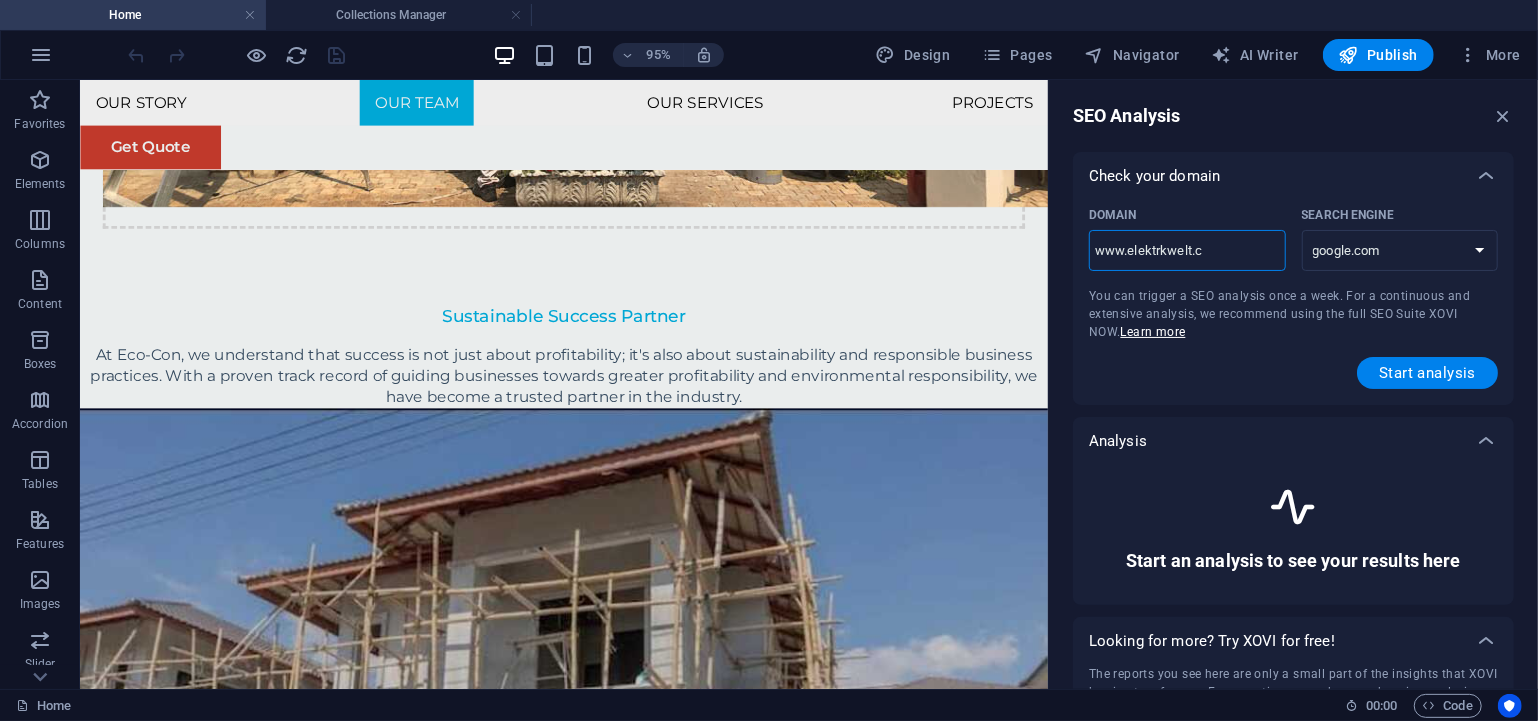 type on "www.elektrkwelt.co" 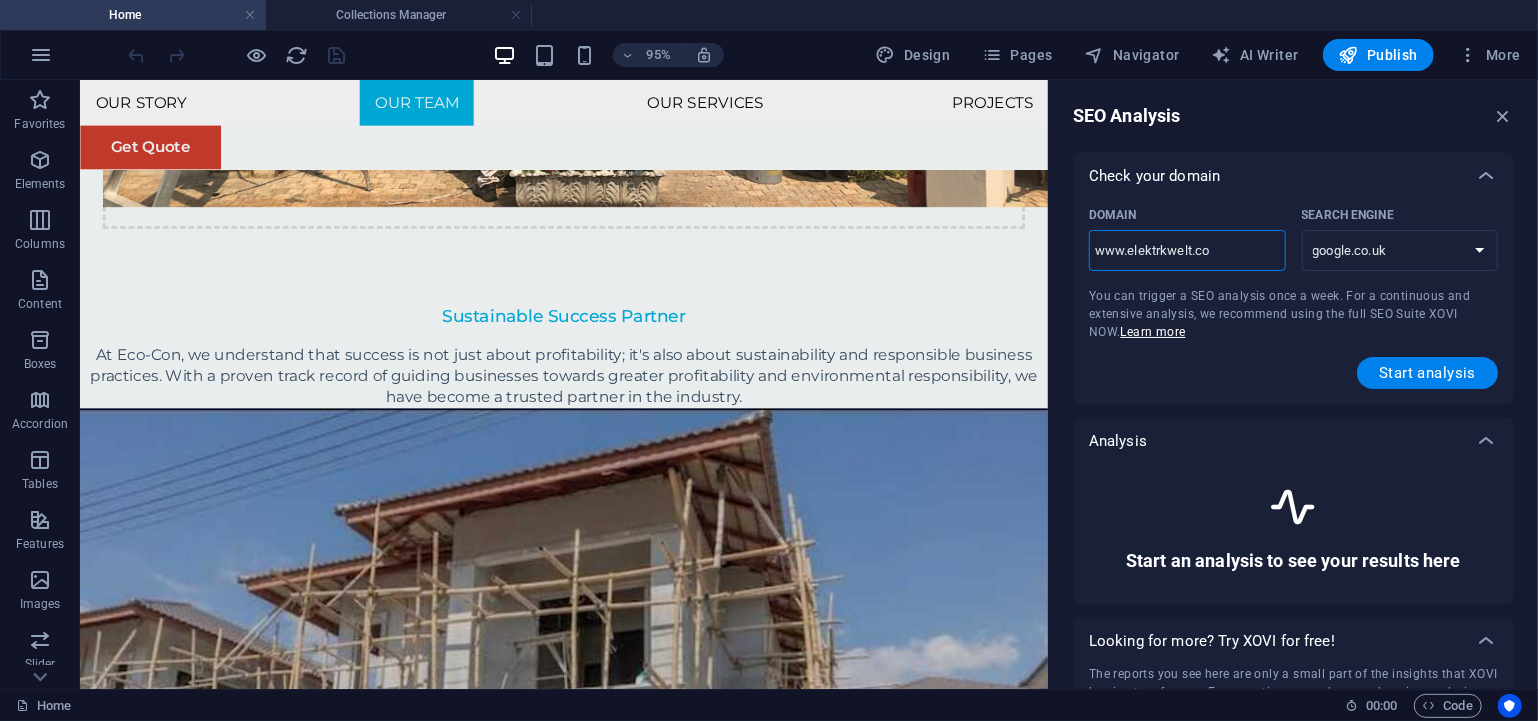 type on "www.elektrkwelt.co." 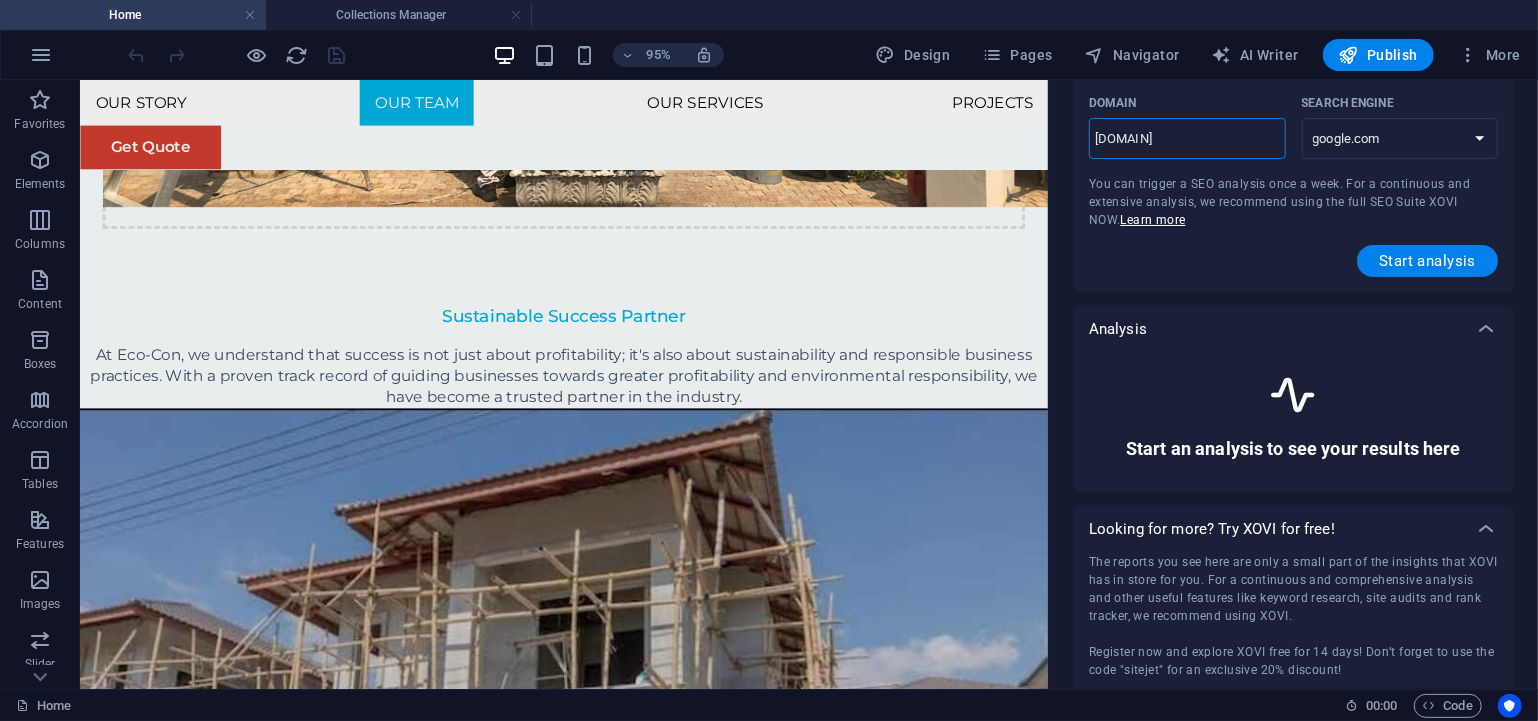 scroll, scrollTop: 165, scrollLeft: 0, axis: vertical 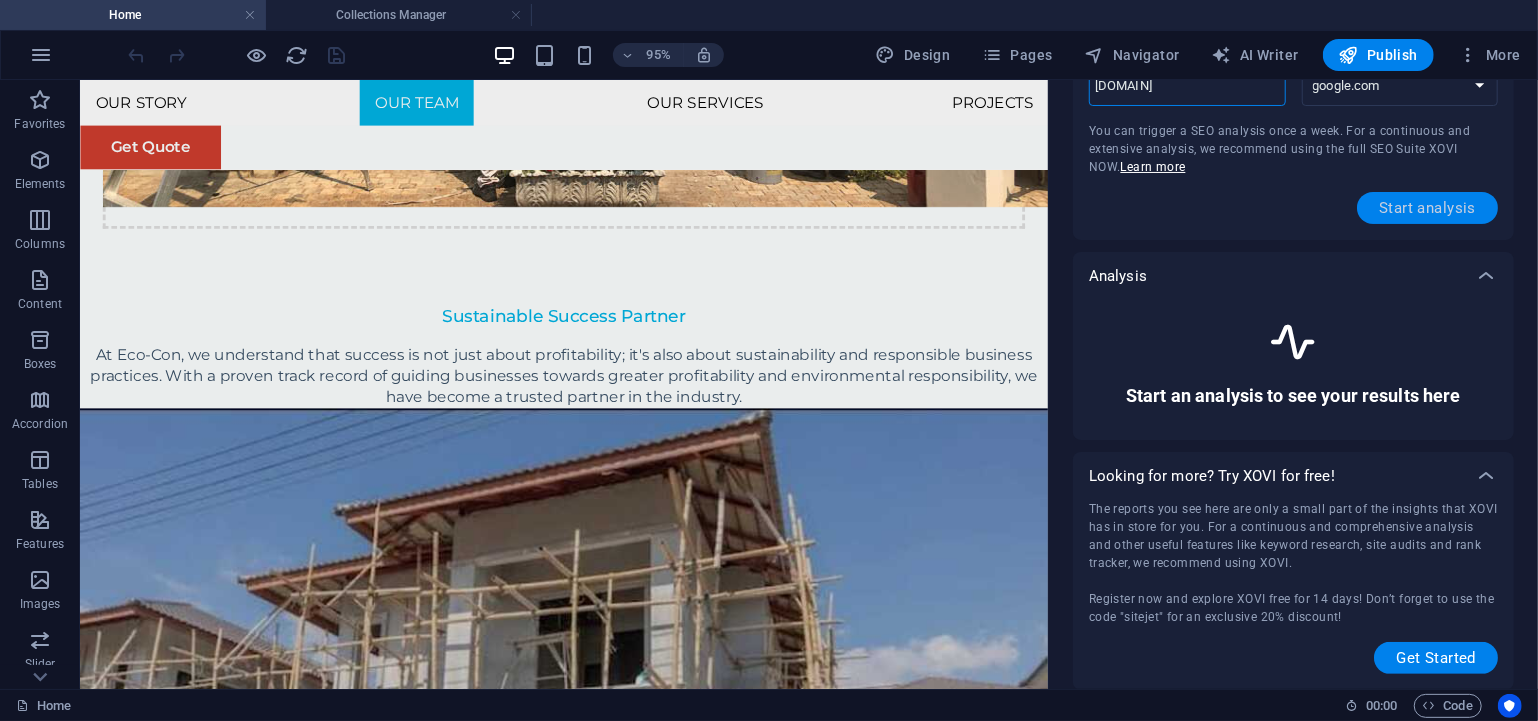 type on "www.elektrkwelt.co.za" 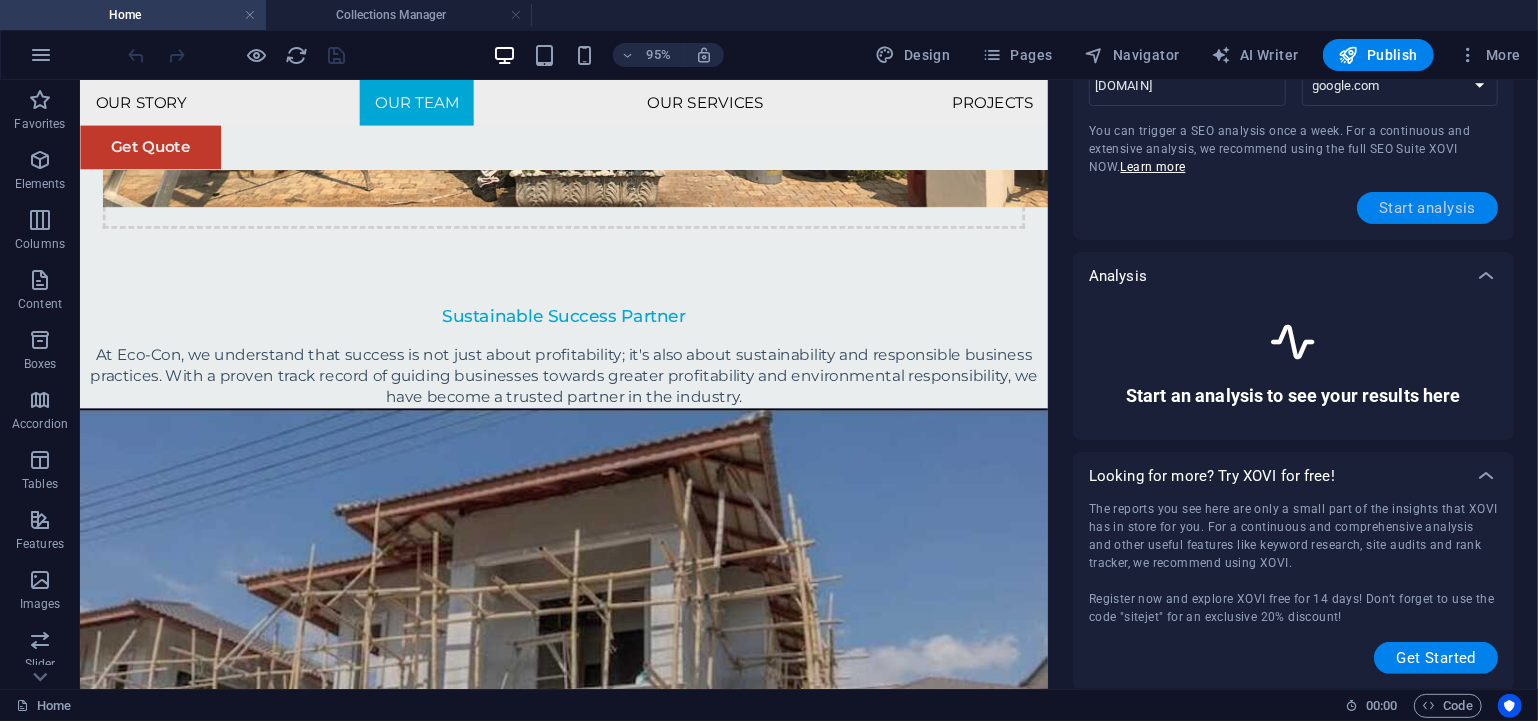 click on "Start analysis" at bounding box center [1427, 208] 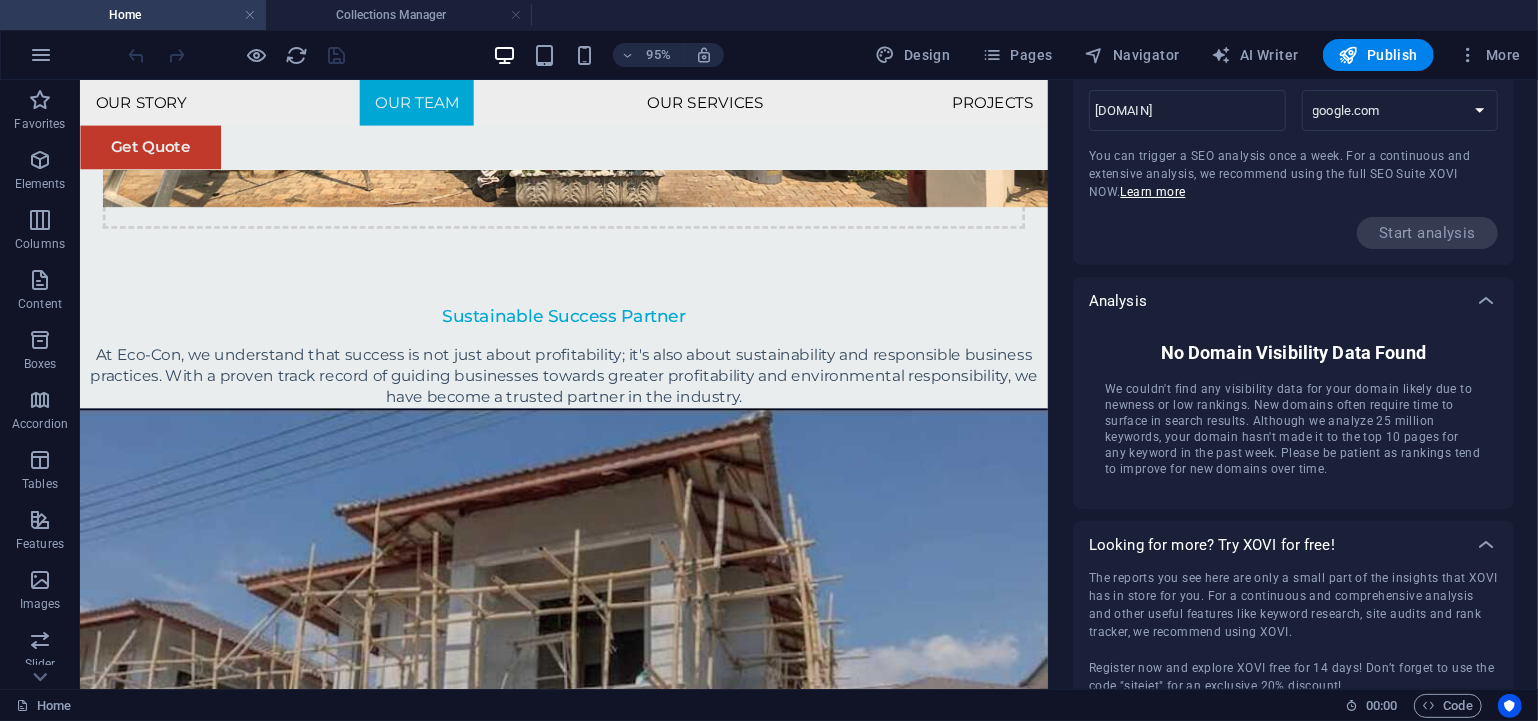 scroll, scrollTop: 209, scrollLeft: 0, axis: vertical 